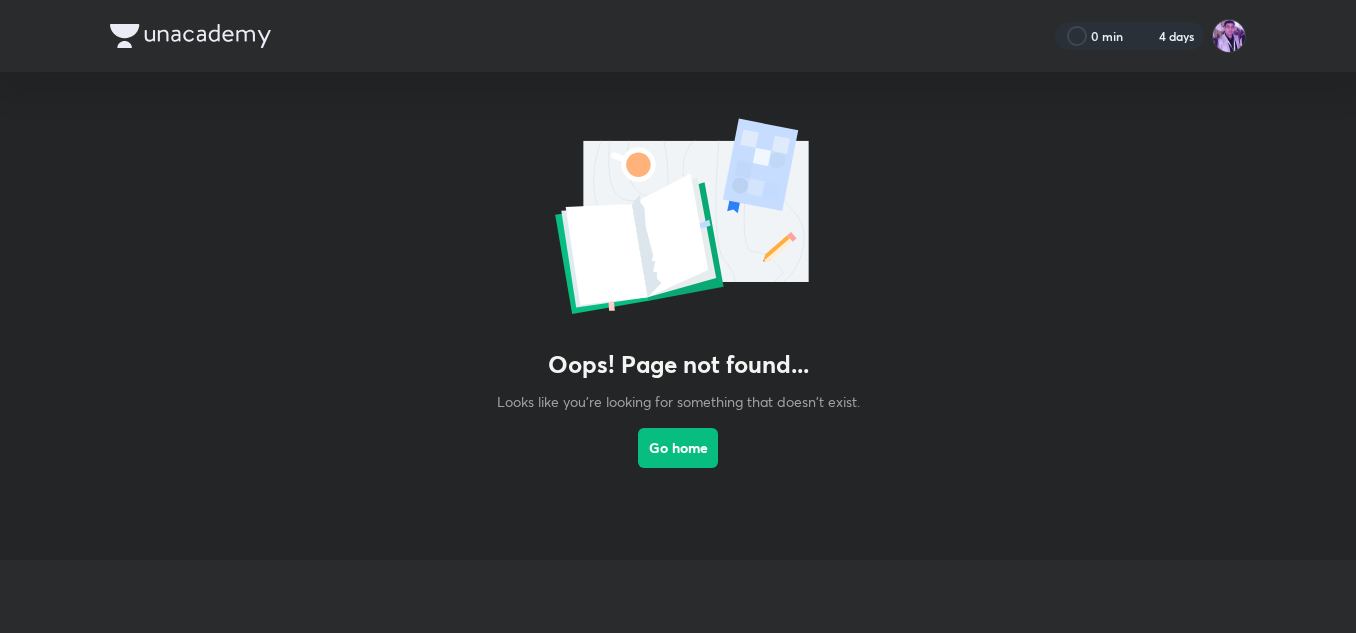 scroll, scrollTop: 0, scrollLeft: 0, axis: both 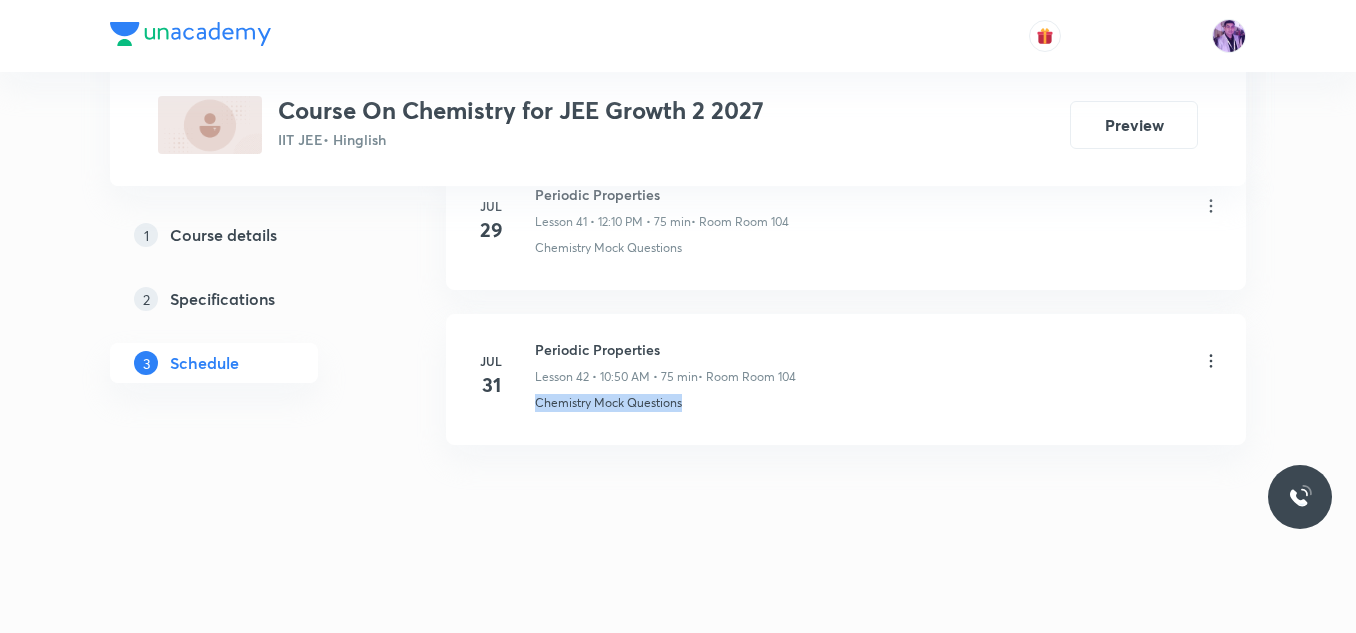 drag, startPoint x: 1117, startPoint y: 559, endPoint x: 831, endPoint y: 472, distance: 298.9398 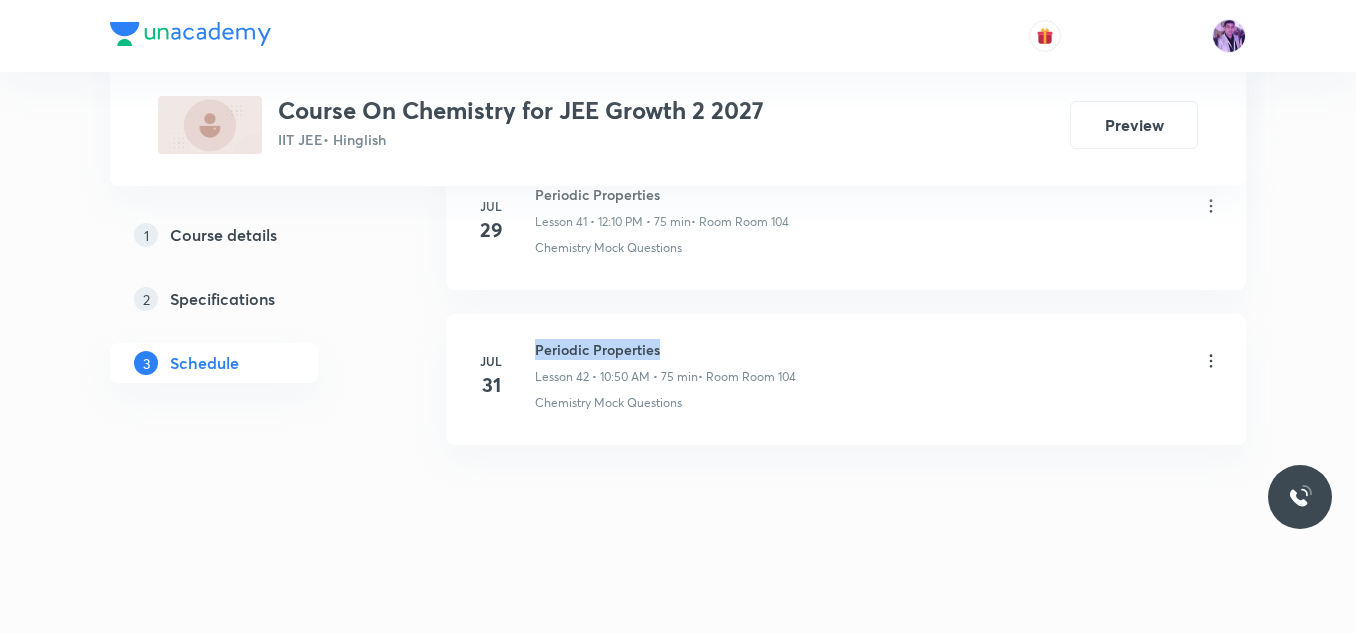drag, startPoint x: 538, startPoint y: 350, endPoint x: 667, endPoint y: 346, distance: 129.062 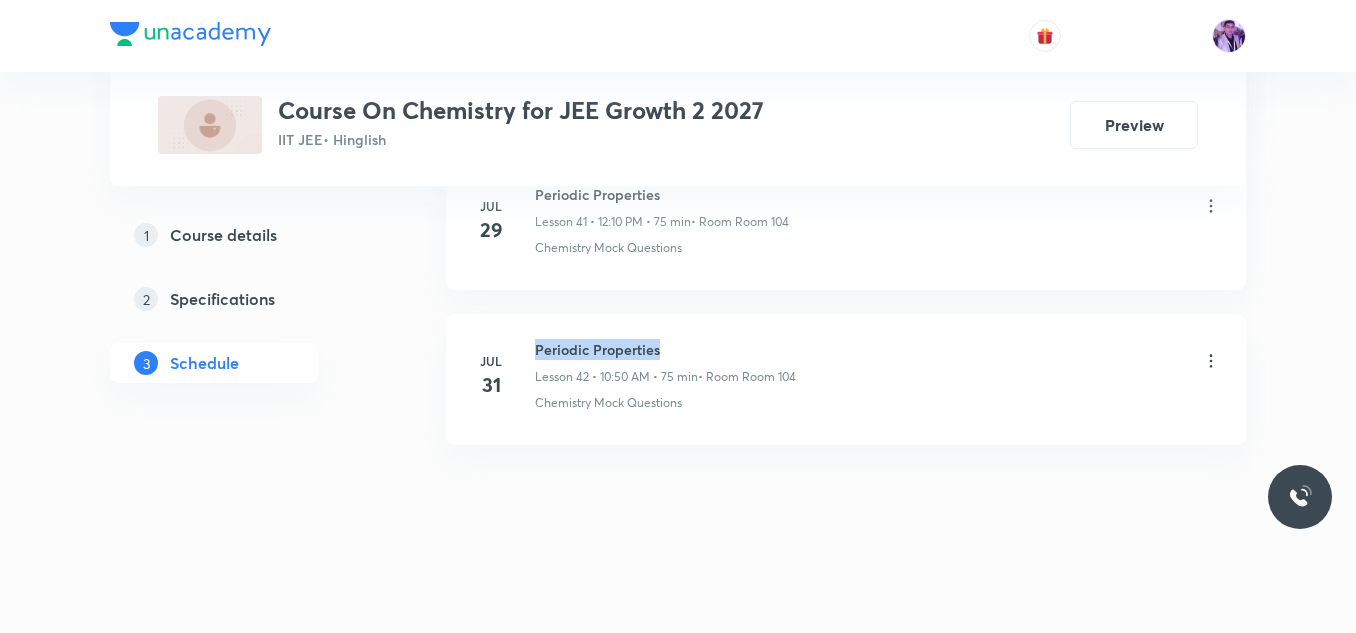 copy on "Periodic Properties" 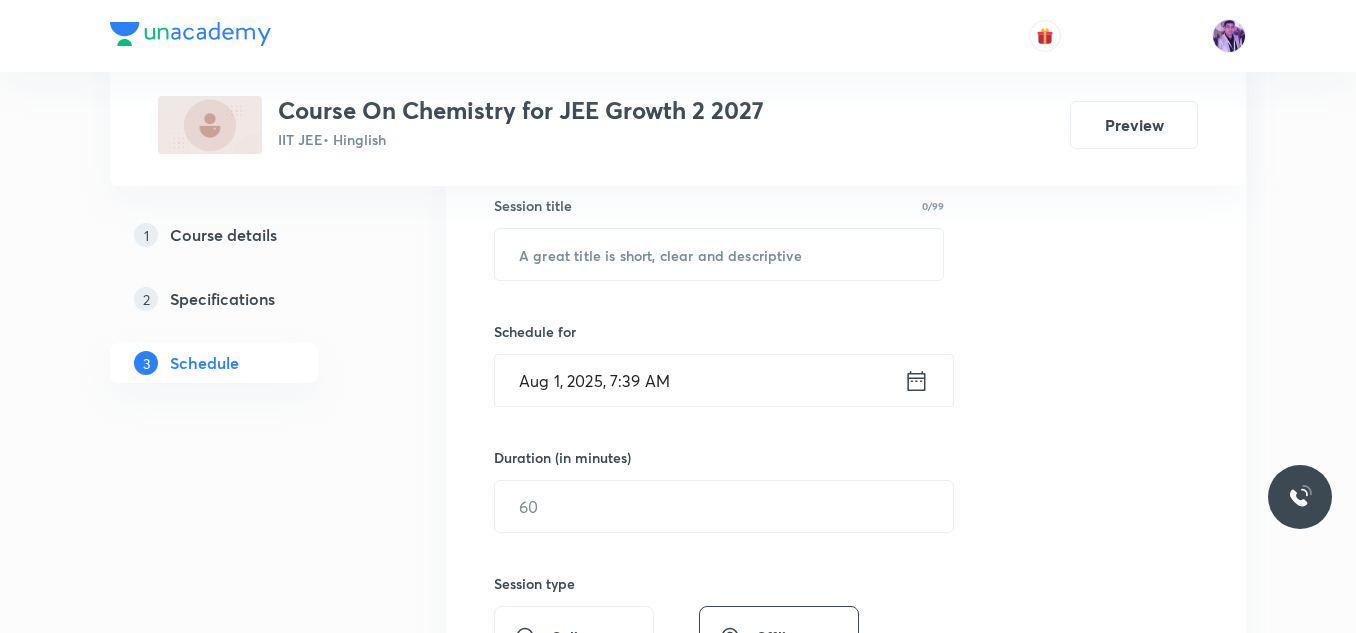 scroll, scrollTop: 307, scrollLeft: 0, axis: vertical 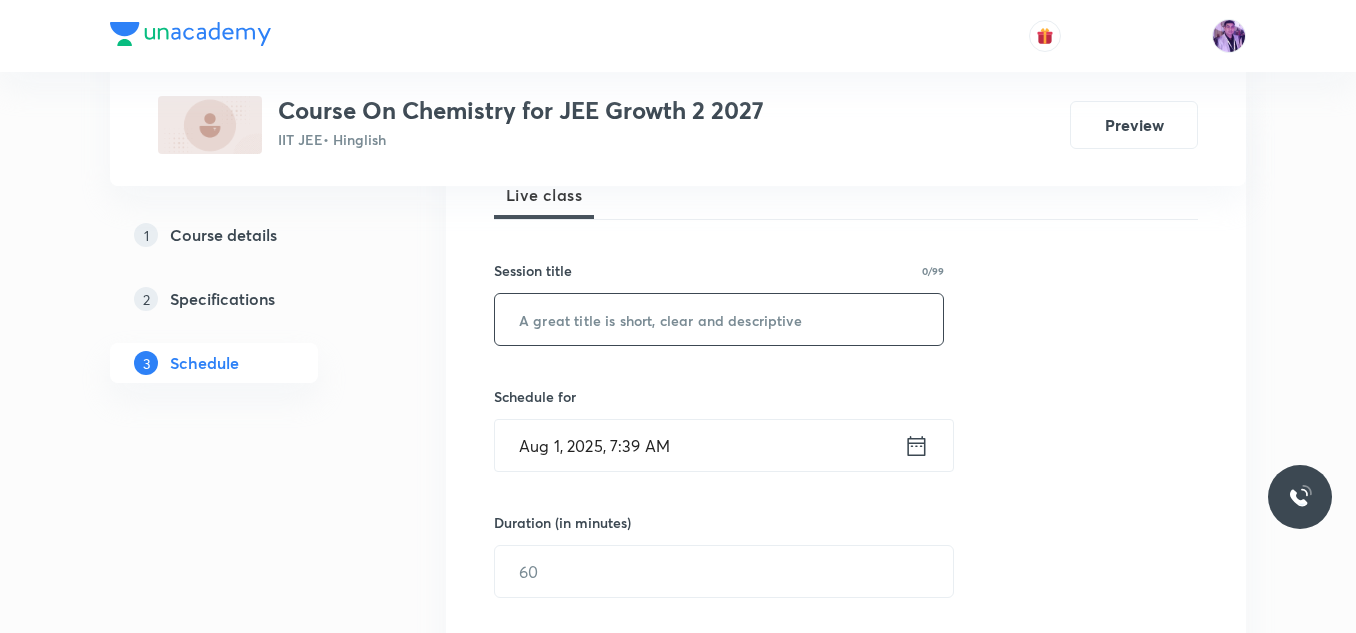 click at bounding box center (719, 319) 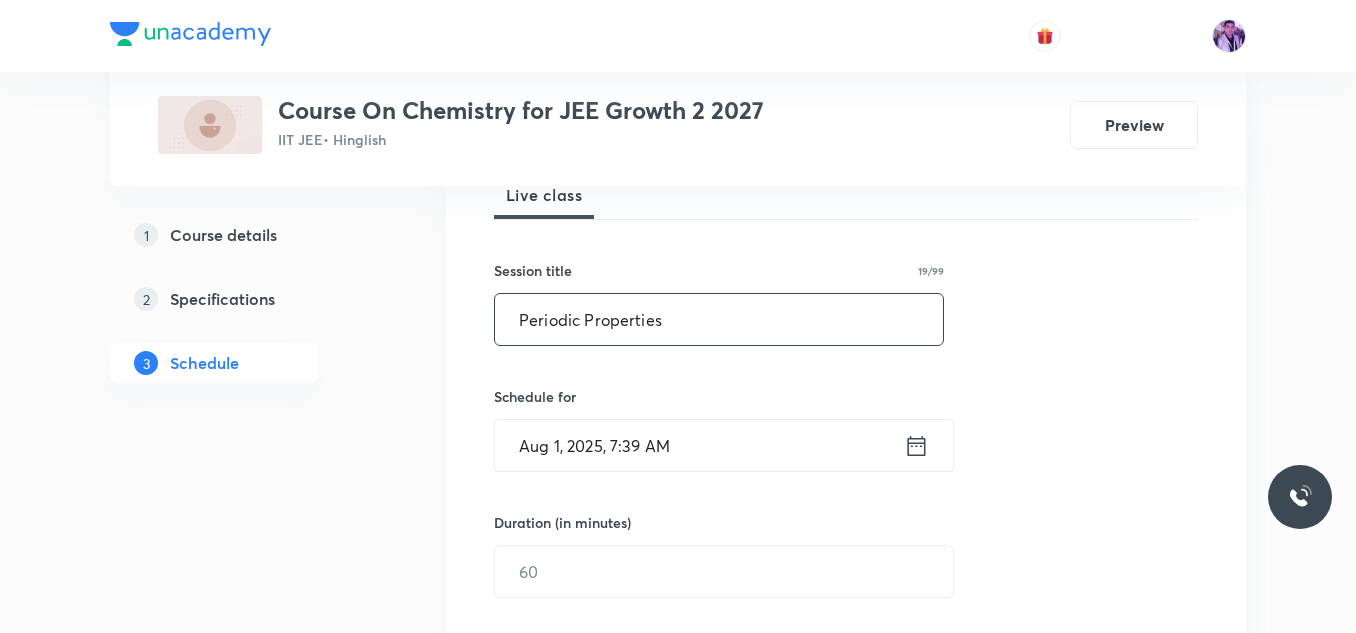 type on "Periodic Properties" 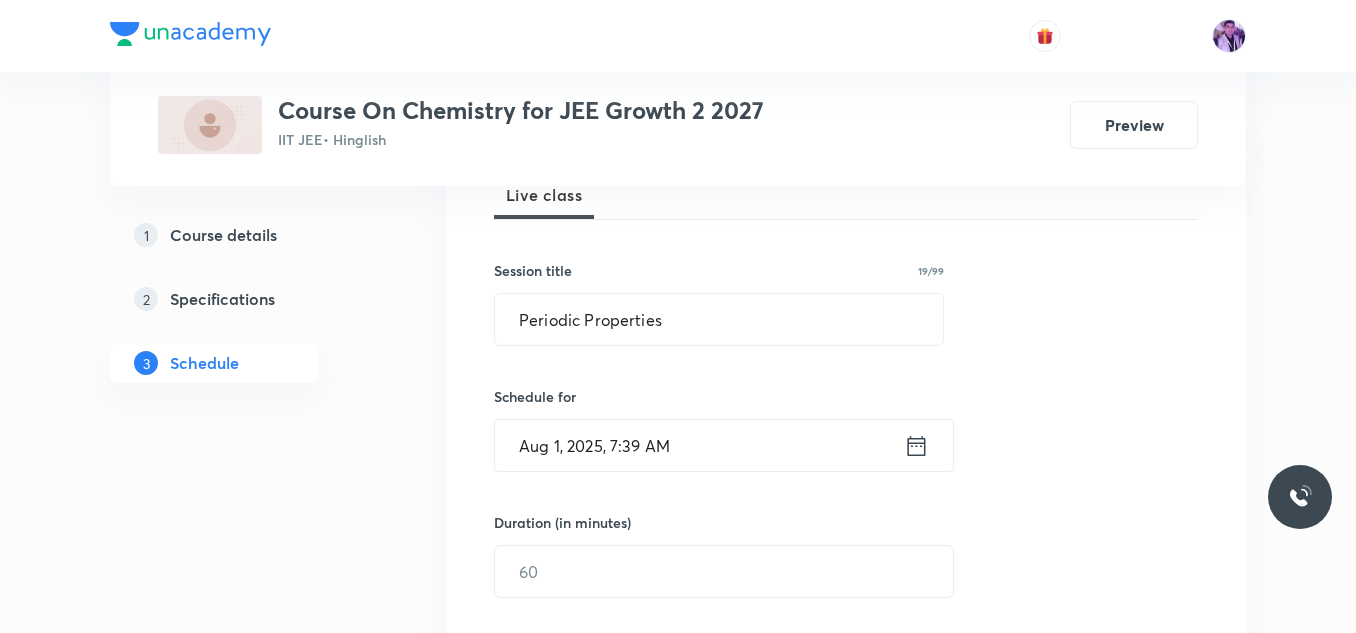 click on "Aug 1, 2025, 7:39 AM" at bounding box center [699, 445] 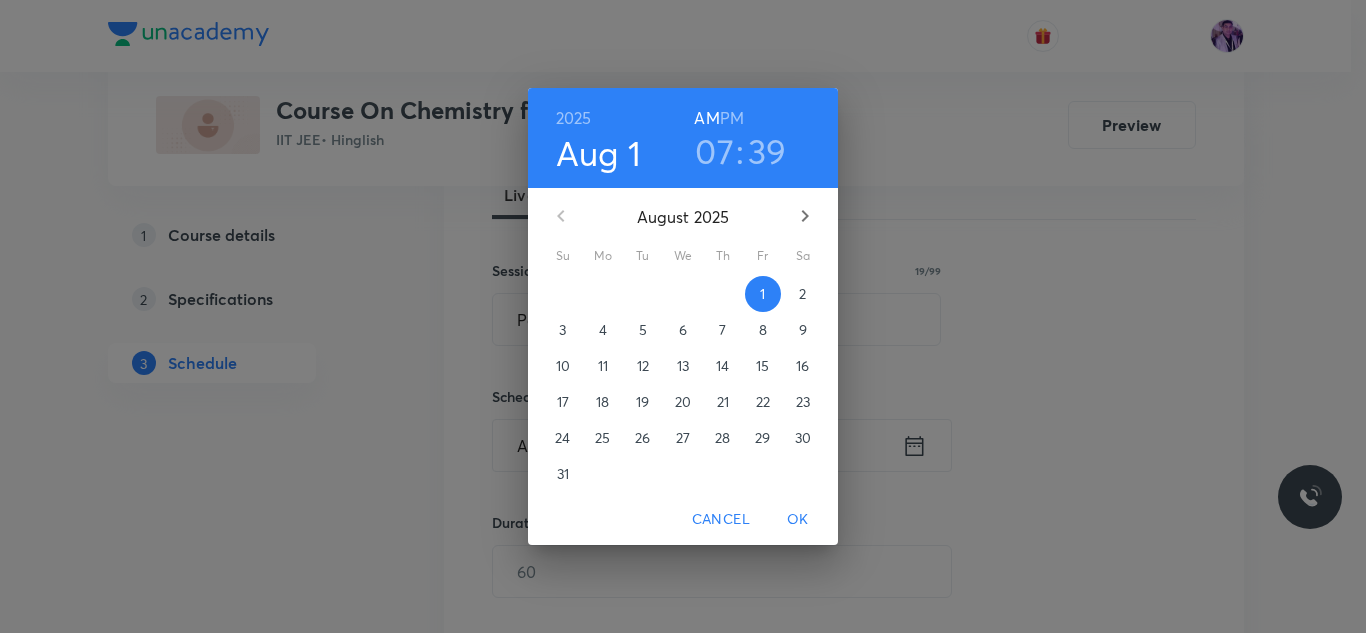 click on "39" at bounding box center (767, 151) 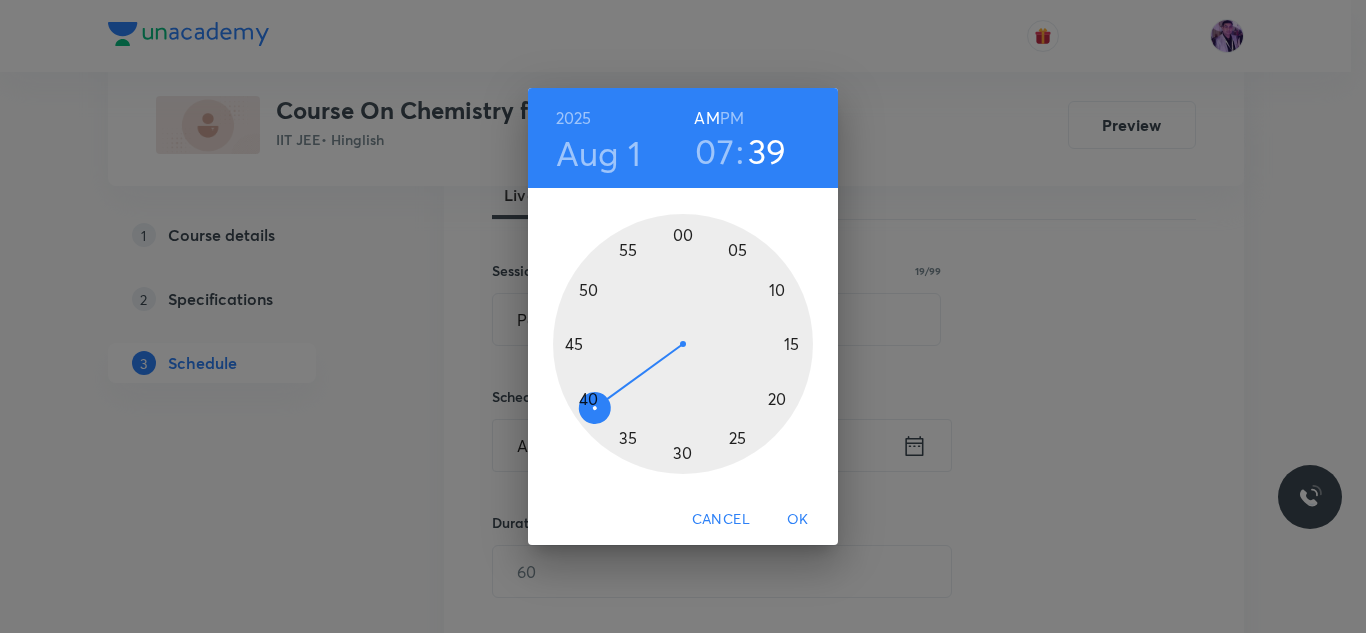 click at bounding box center (683, 344) 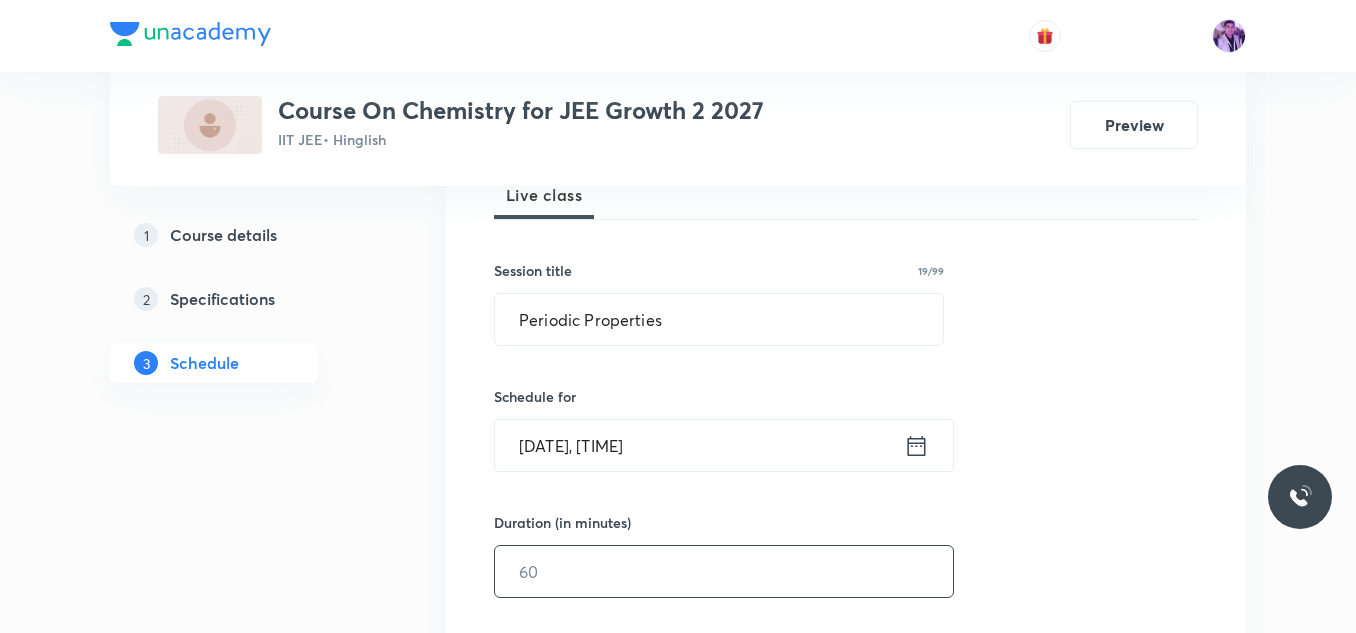 click at bounding box center [724, 571] 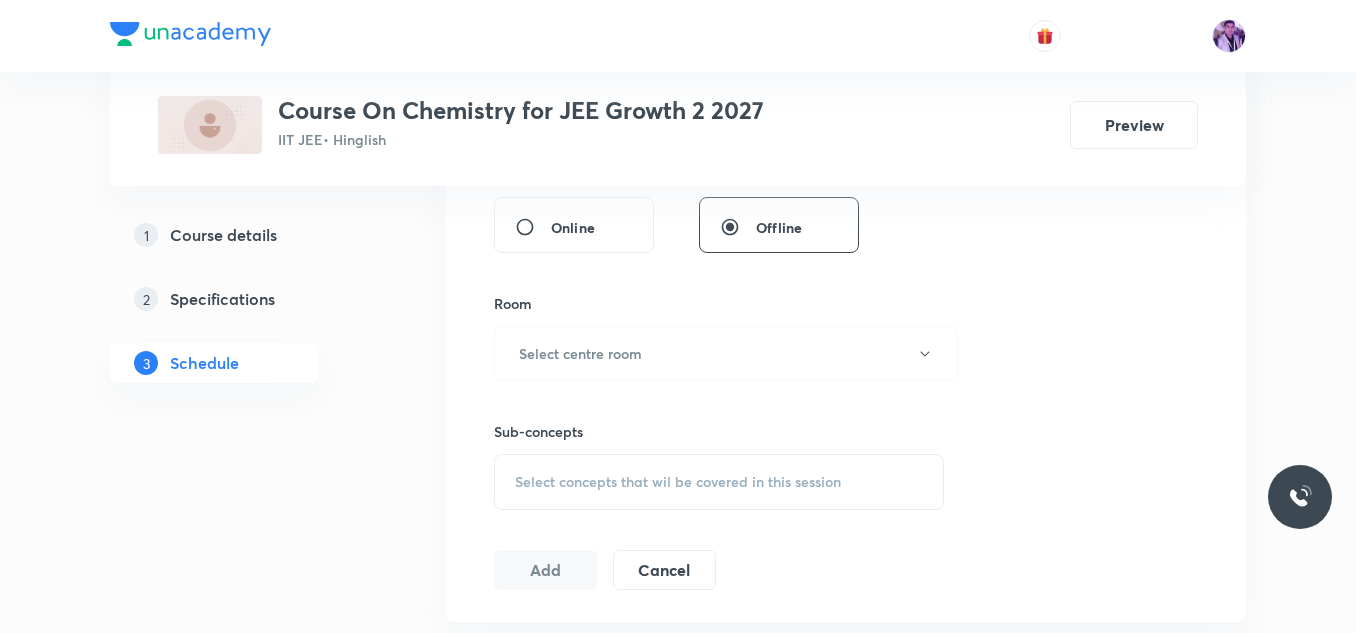 scroll, scrollTop: 807, scrollLeft: 0, axis: vertical 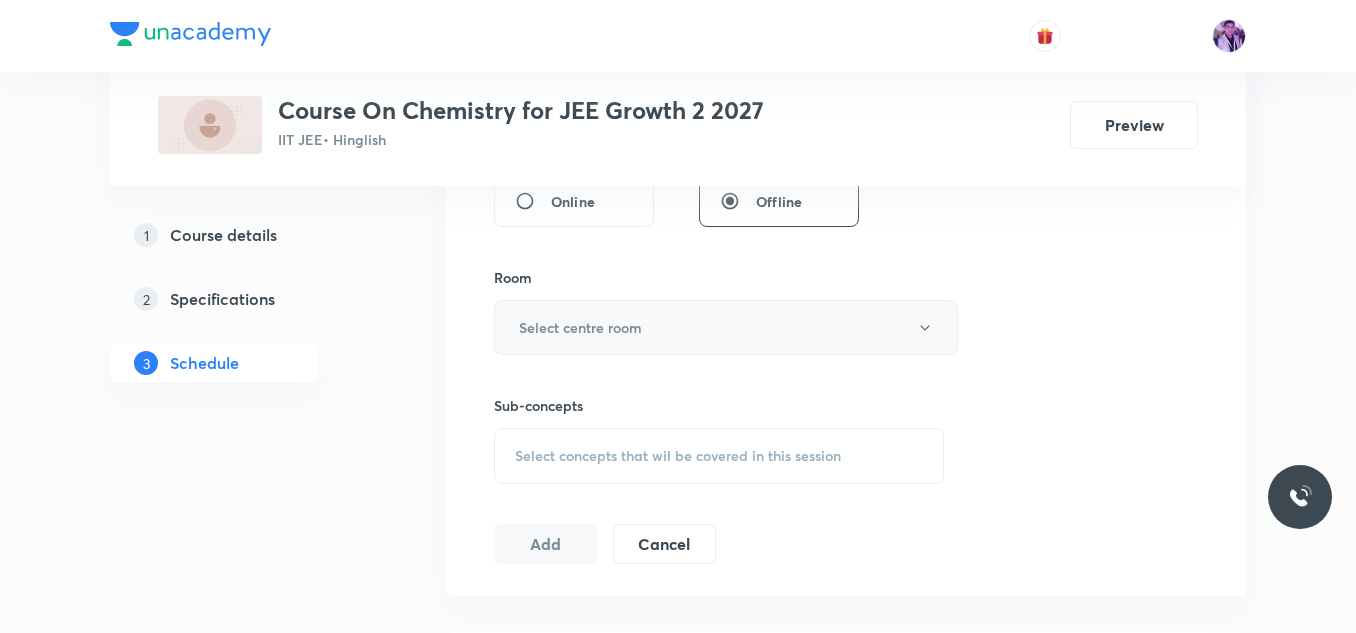 type on "75" 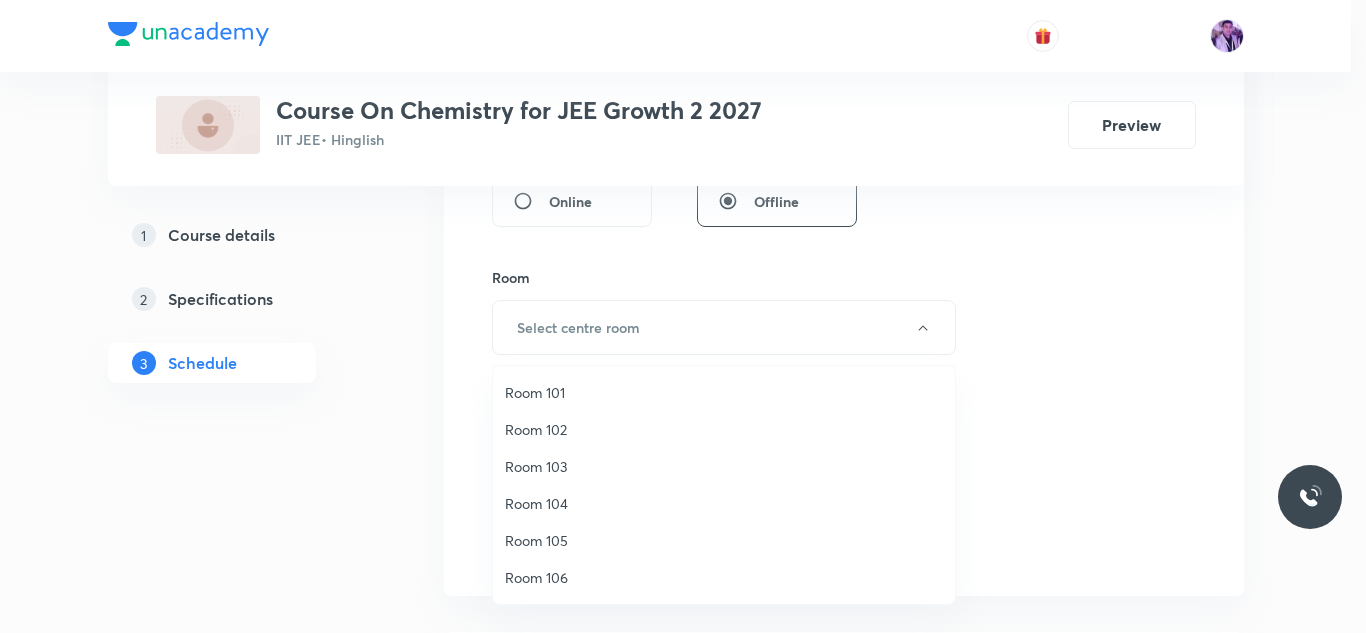 click on "Room 104" at bounding box center [724, 503] 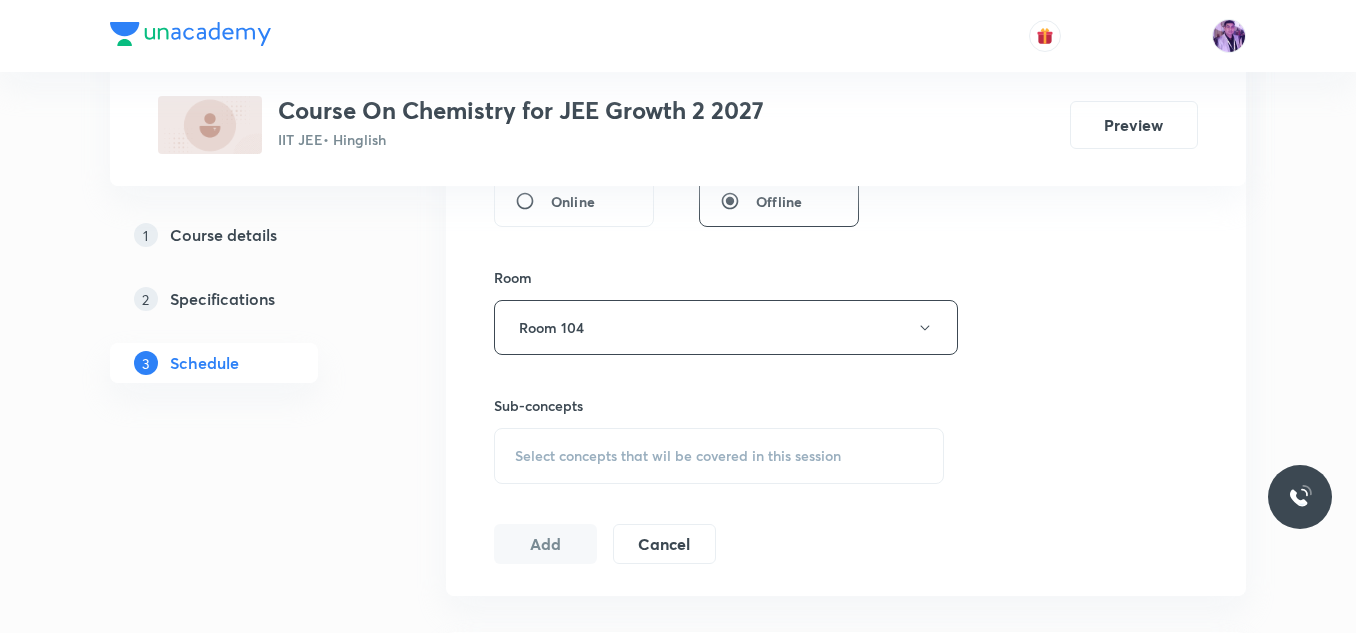 click on "Select concepts that wil be covered in this session" at bounding box center (678, 456) 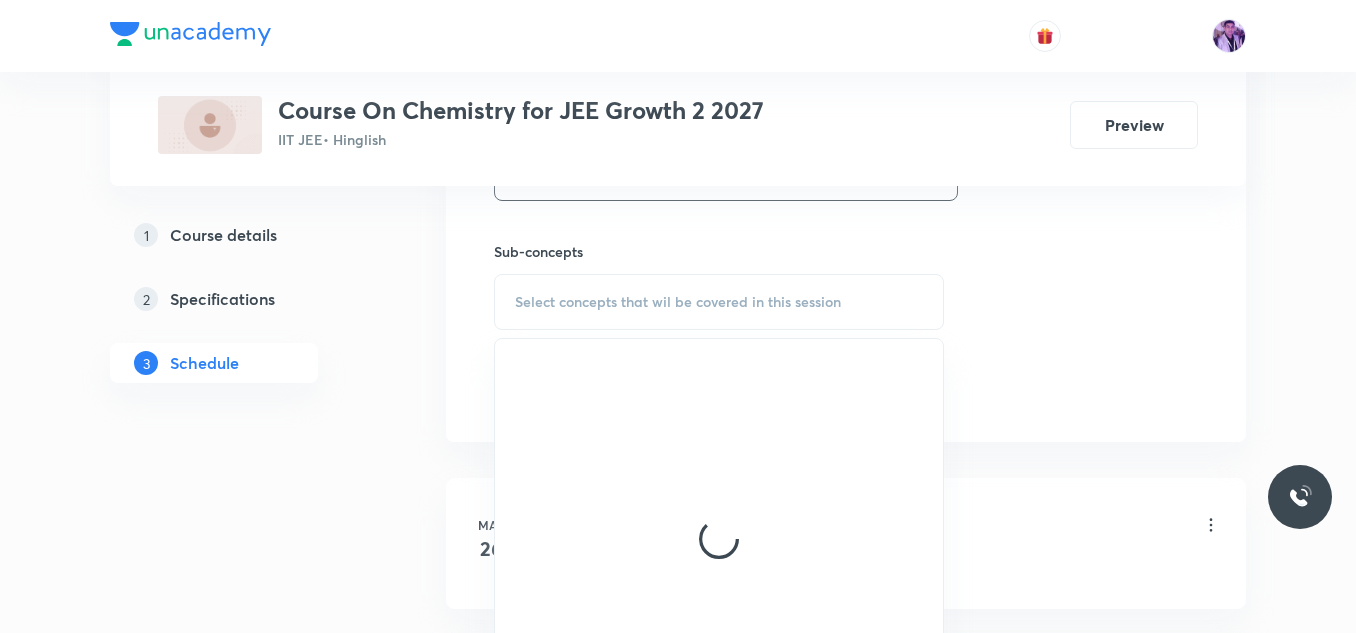 scroll, scrollTop: 974, scrollLeft: 0, axis: vertical 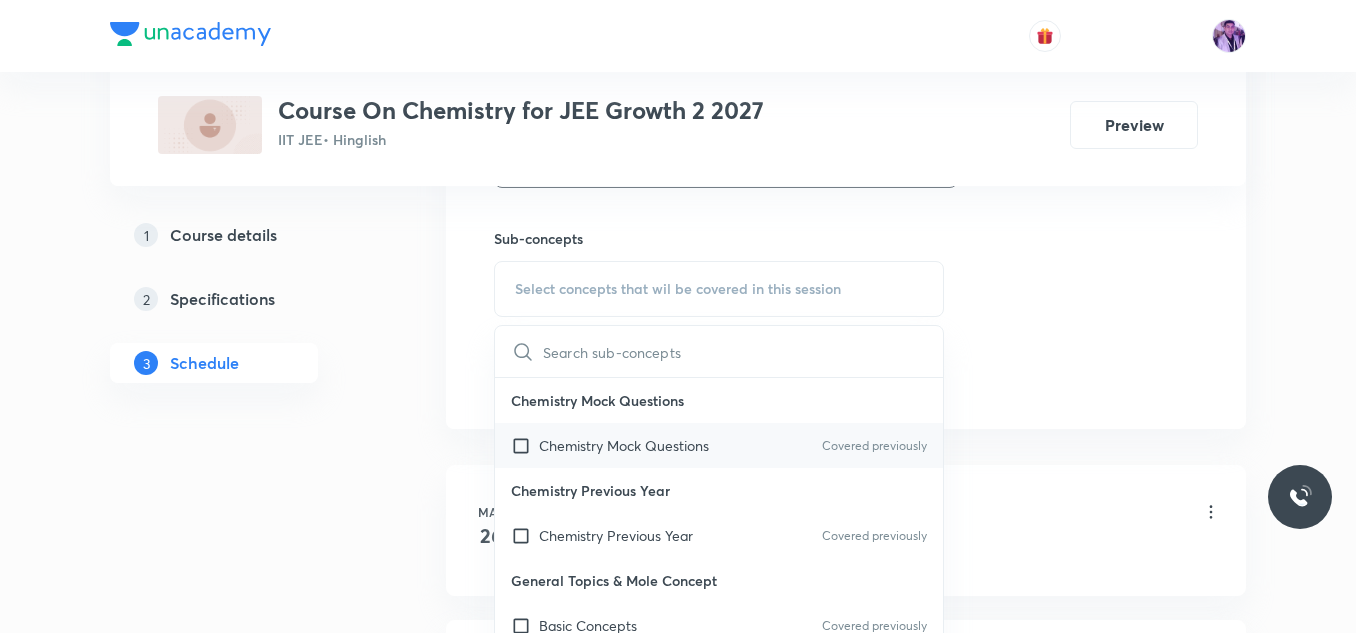 click on "Chemistry Mock Questions Covered previously" at bounding box center (719, 445) 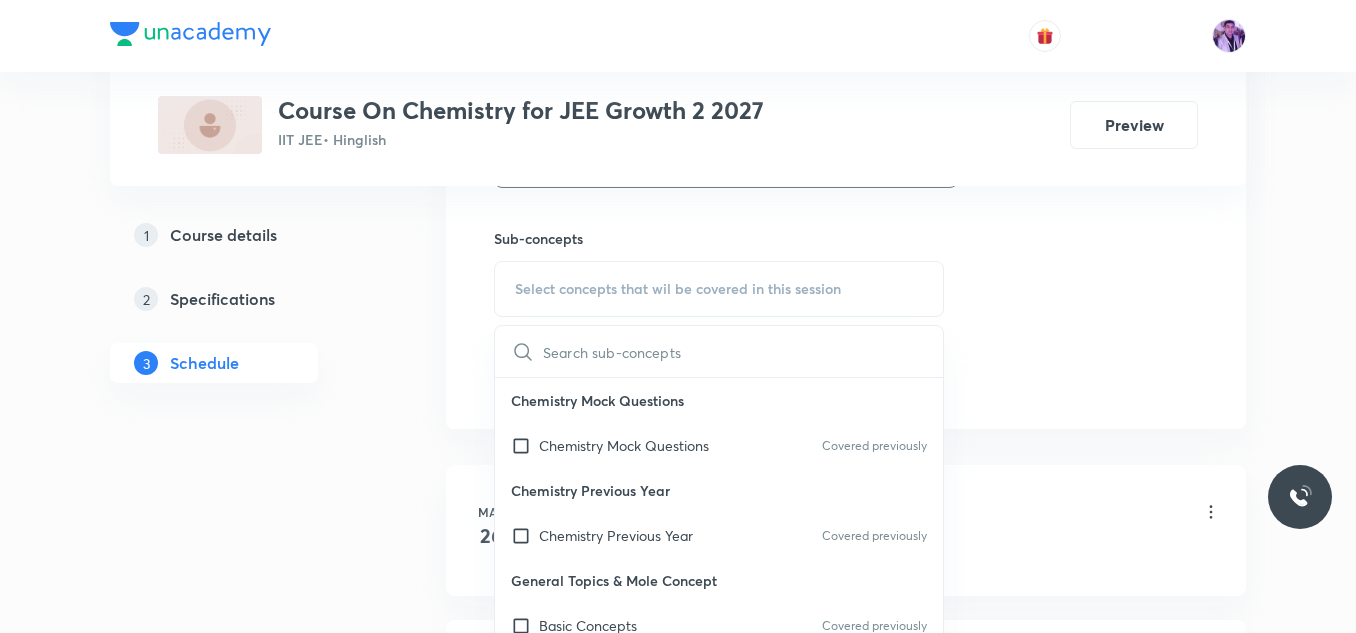checkbox on "true" 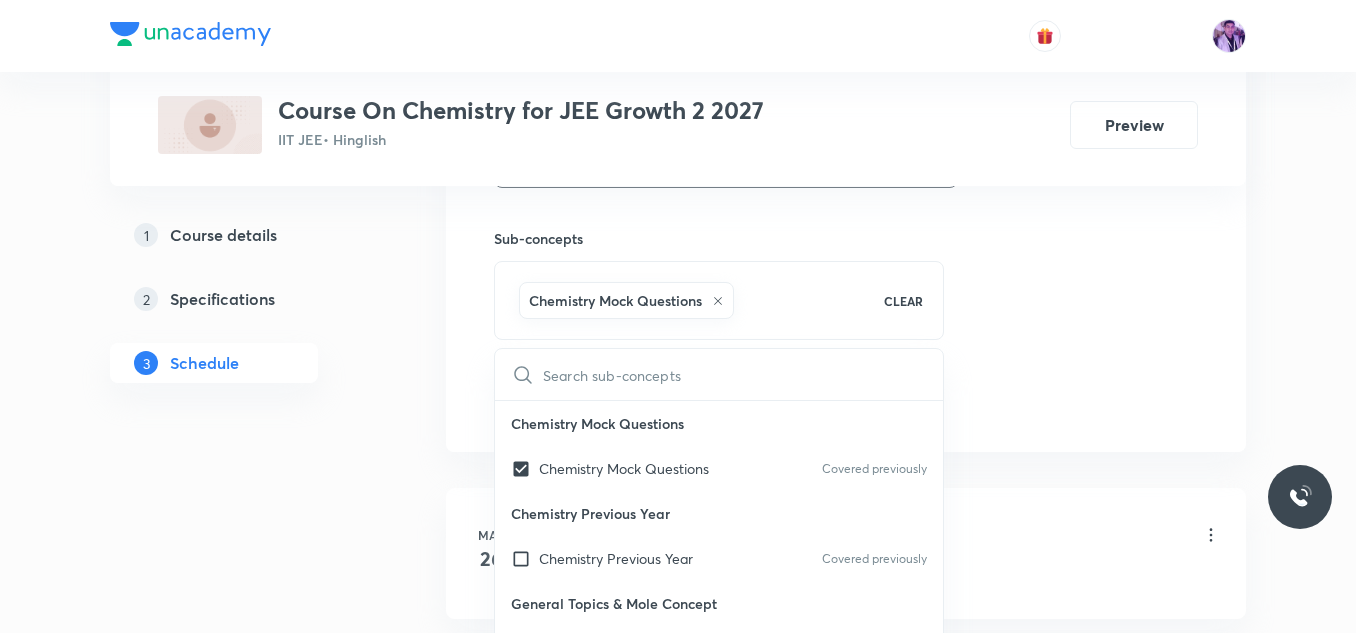 click on "Plus Courses Course On Chemistry for JEE Growth 2 2027 IIT JEE  • Hinglish Preview 1 Course details 2 Specifications 3 Schedule Schedule 42  classes Session  43 Live class Session title 19/99 Periodic Properties ​ Schedule for Aug 1, 2025, 7:47 AM ​ Duration (in minutes) 75 ​   Session type Online Offline Room Room 104 Sub-concepts Chemistry Mock Questions CLEAR ​ Chemistry Mock Questions Chemistry Mock Questions Covered previously Chemistry Previous Year Chemistry Previous Year Covered previously General Topics & Mole Concept Basic Concepts Covered previously Basic Introduction Percentage Composition Stoichiometry Principle of Atom Conservation (POAC) Relation between Stoichiometric Quantities Application of Mole Concept: Gravimetric Analysis Different Laws Formula and Composition Concentration Terms Some basic concepts of Chemistry Atomic Structure Discovery Of Electron Some Prerequisites of Physics Discovery Of Protons And Neutrons Atomic Models and Theories  Nature of Waves Photoelectric Effect" at bounding box center [678, 3132] 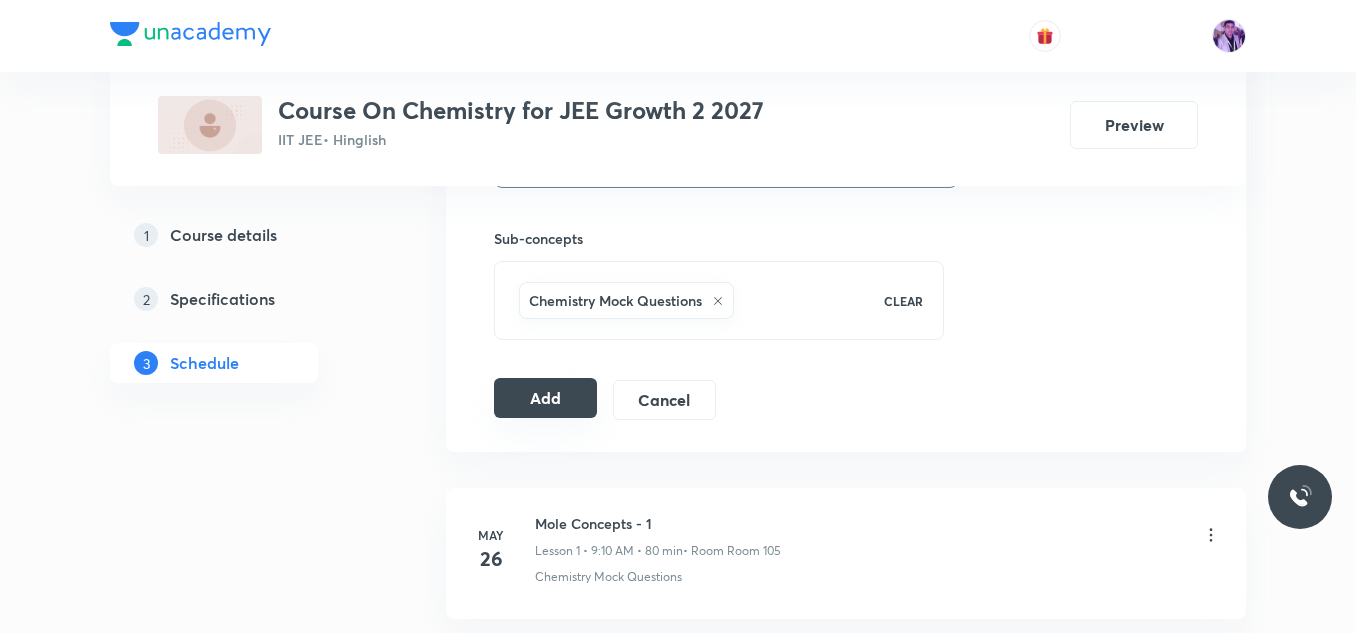 click on "Add" at bounding box center (545, 398) 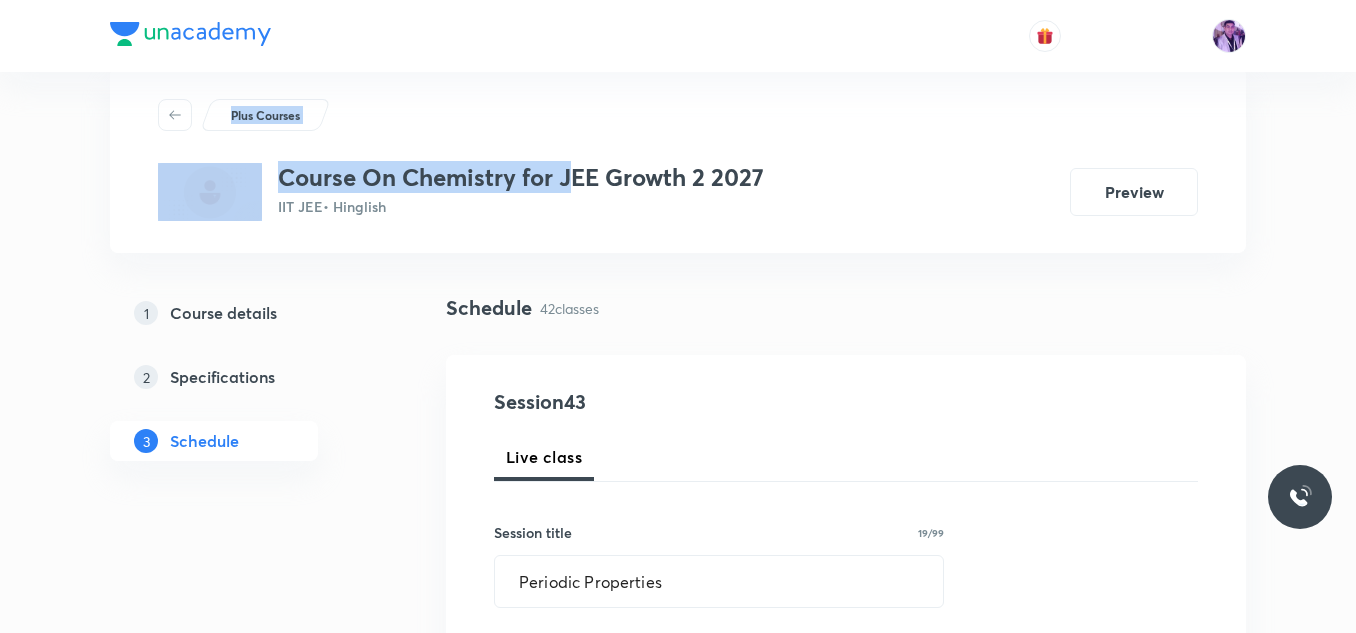 scroll, scrollTop: 0, scrollLeft: 0, axis: both 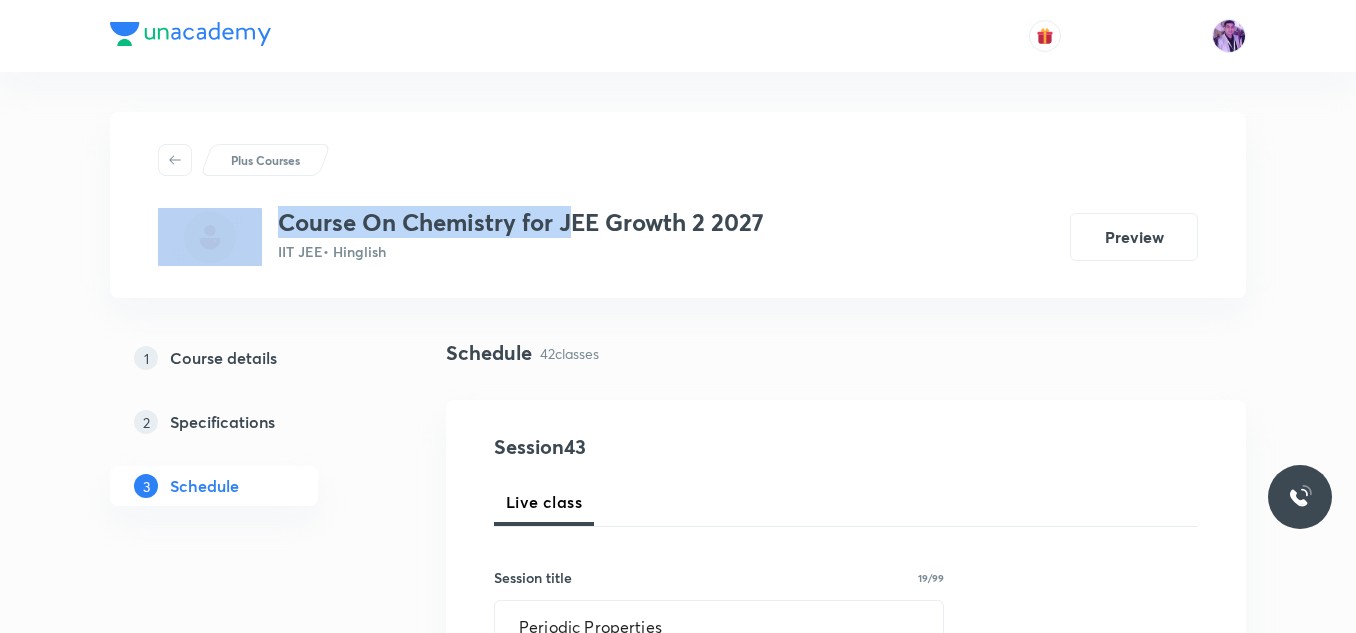 drag, startPoint x: 578, startPoint y: 120, endPoint x: 894, endPoint y: 88, distance: 317.61612 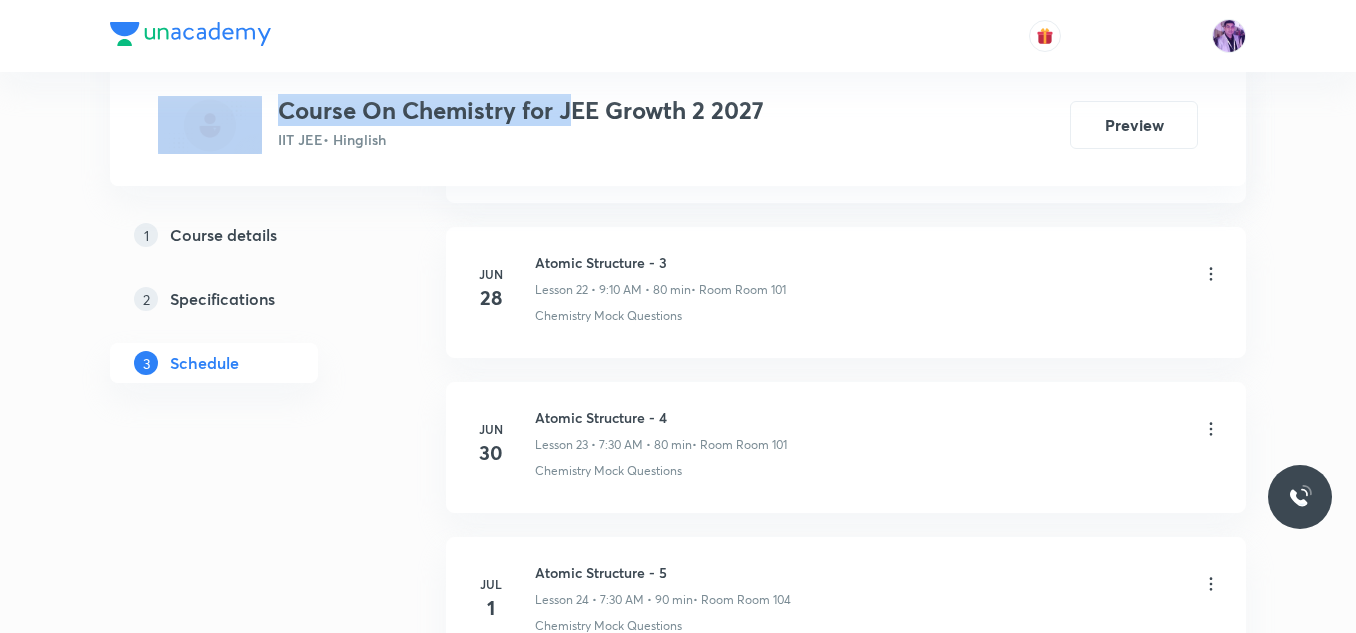 scroll, scrollTop: 6561, scrollLeft: 0, axis: vertical 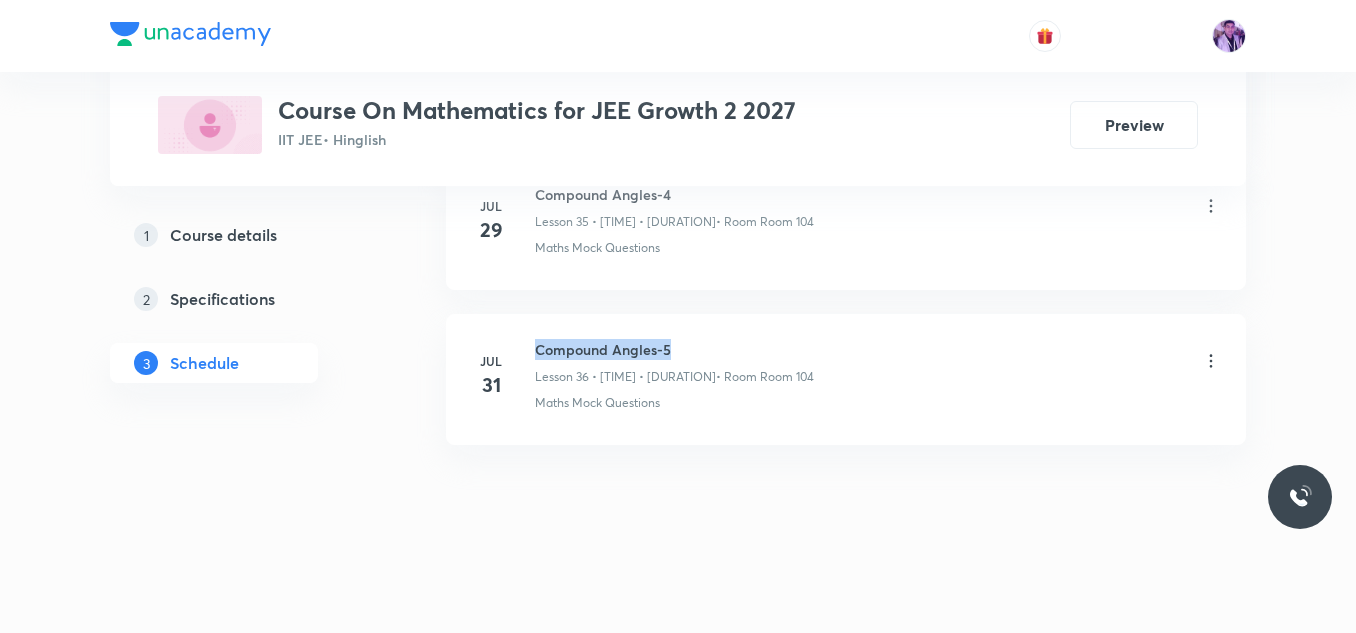 drag, startPoint x: 536, startPoint y: 350, endPoint x: 701, endPoint y: 346, distance: 165.04848 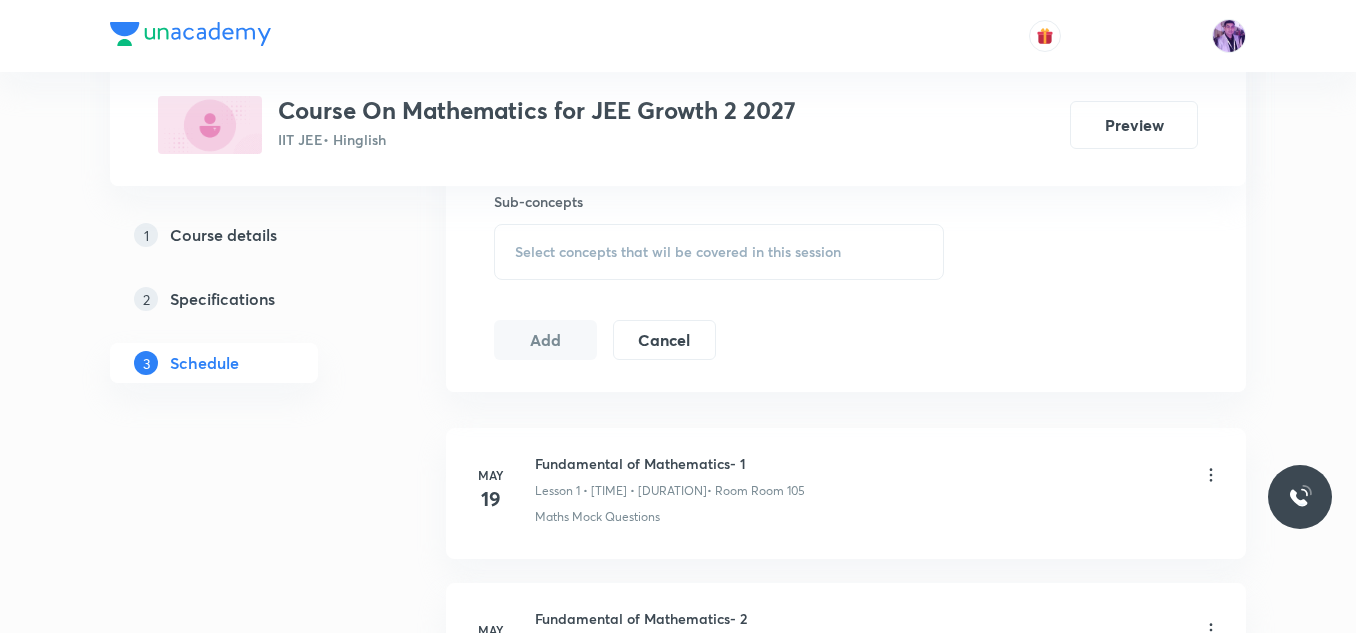 scroll, scrollTop: 457, scrollLeft: 0, axis: vertical 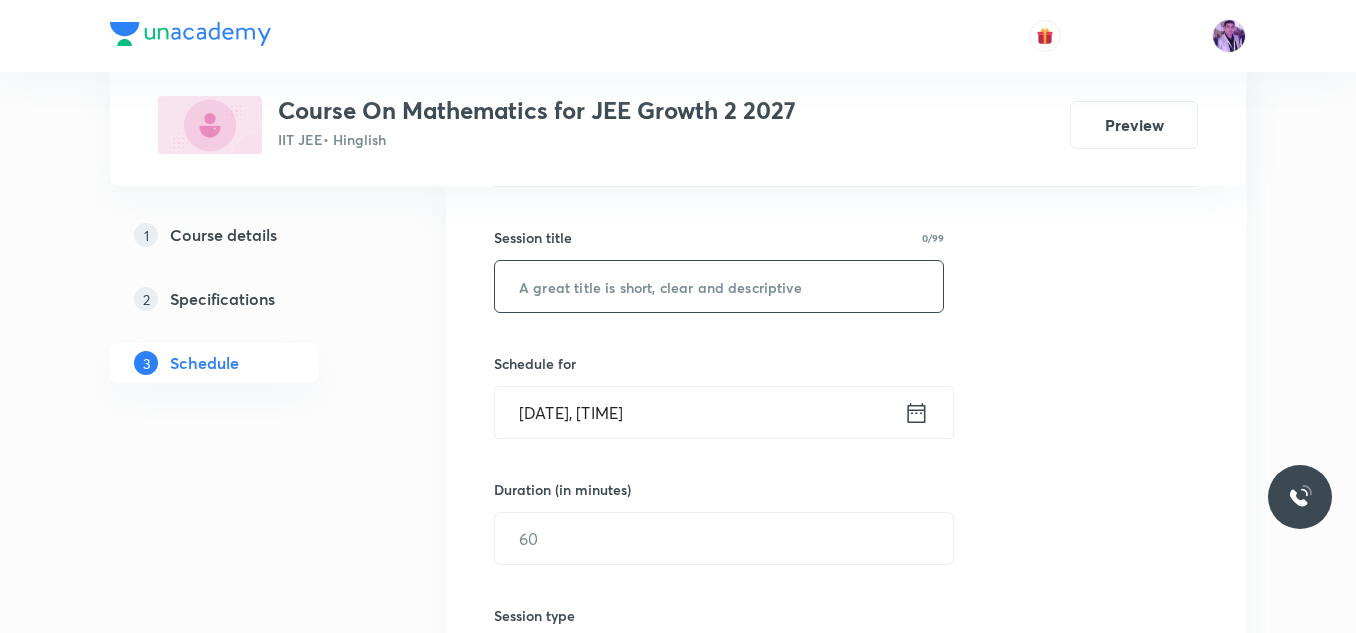 click at bounding box center (719, 286) 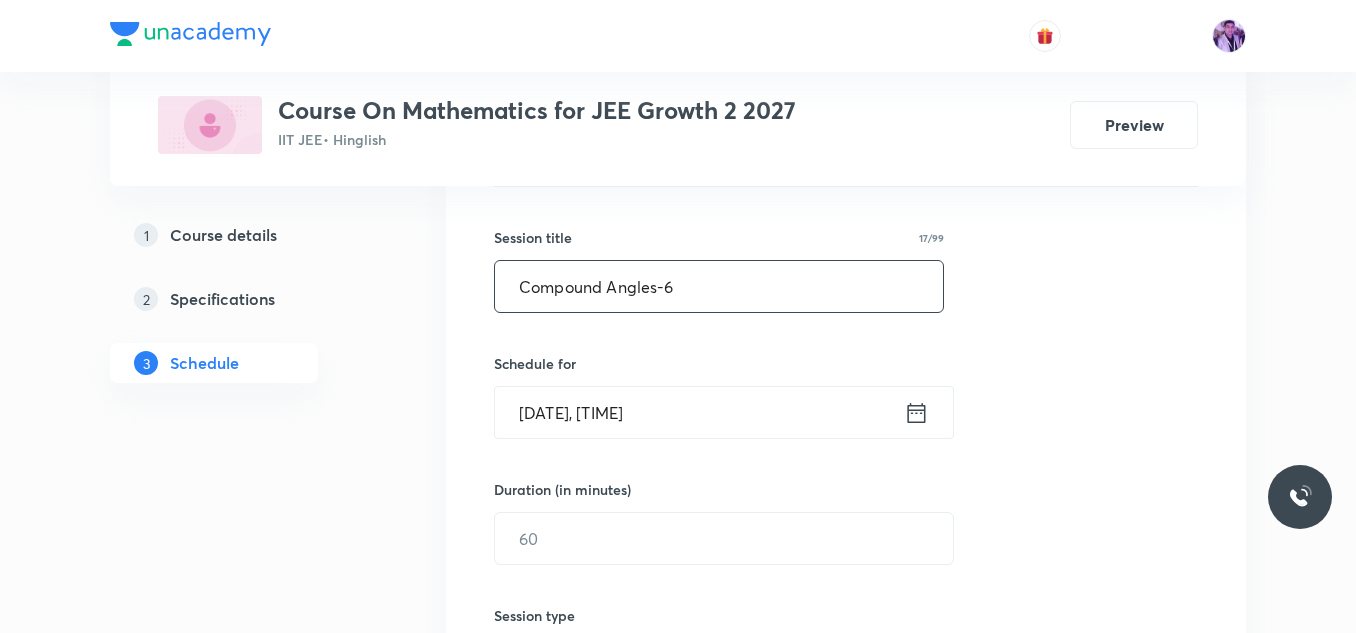 type on "Compound Angles-6" 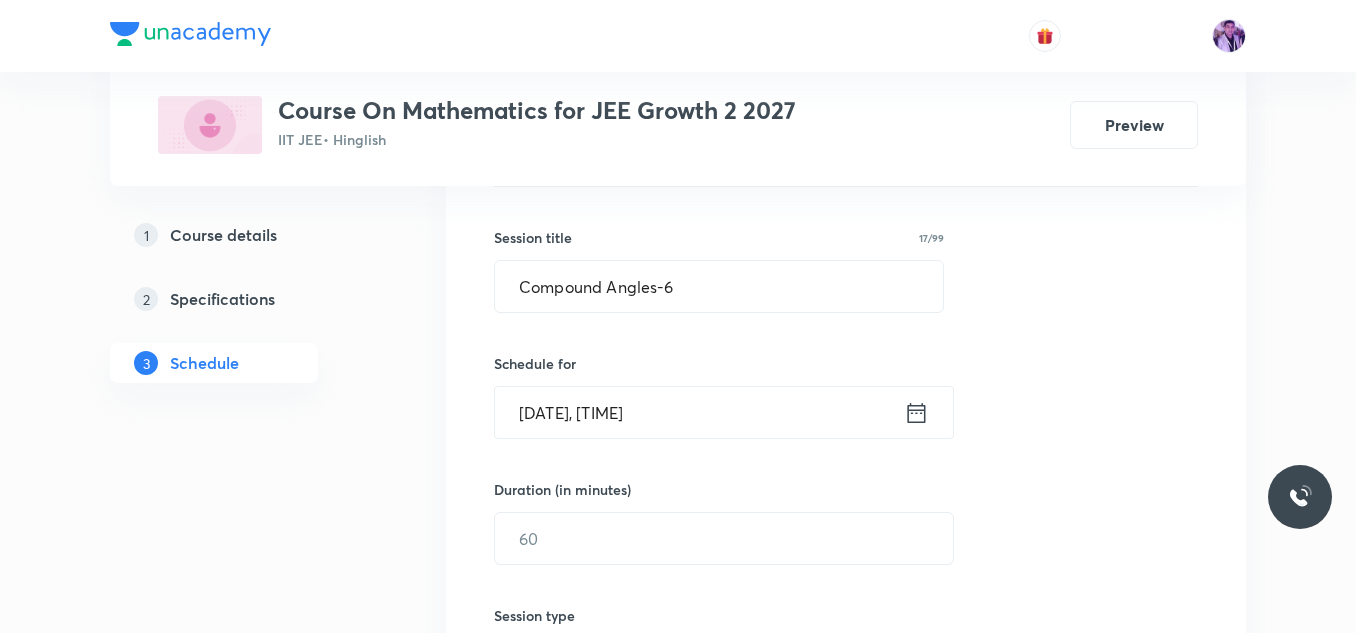 click on "Aug 1, 2025, 7:40 AM" at bounding box center (699, 412) 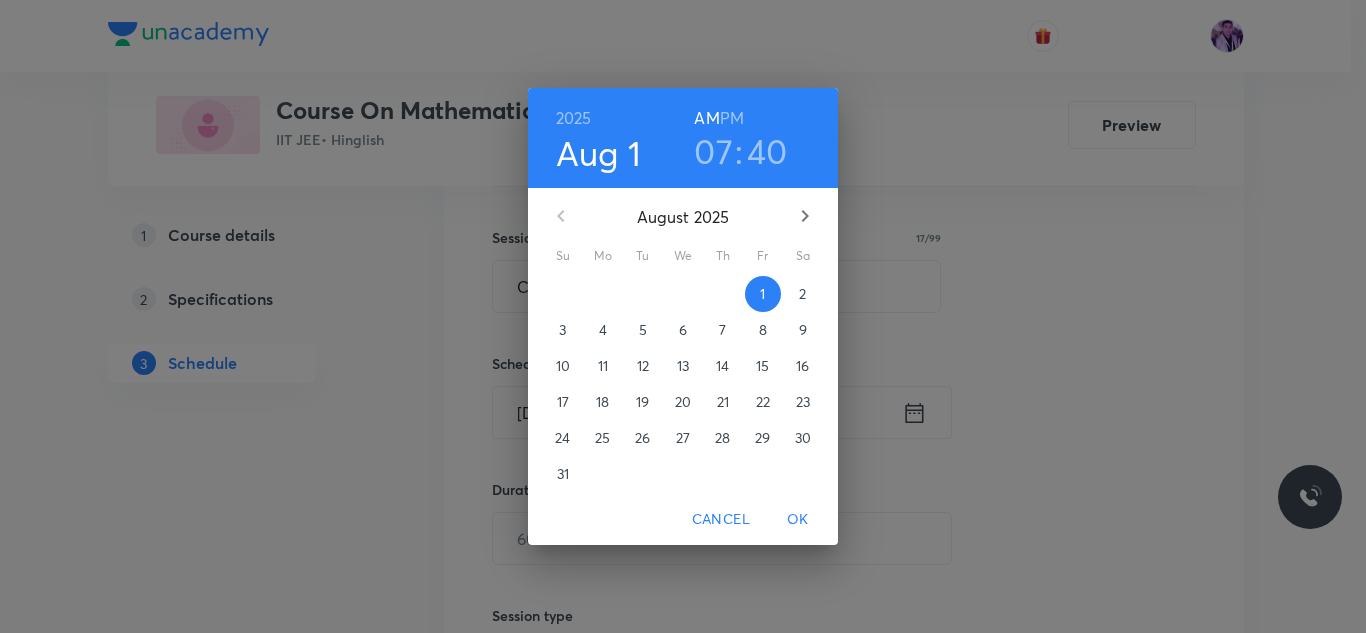 click on "2025 Aug 1 07 : 40 AM PM" at bounding box center (683, 138) 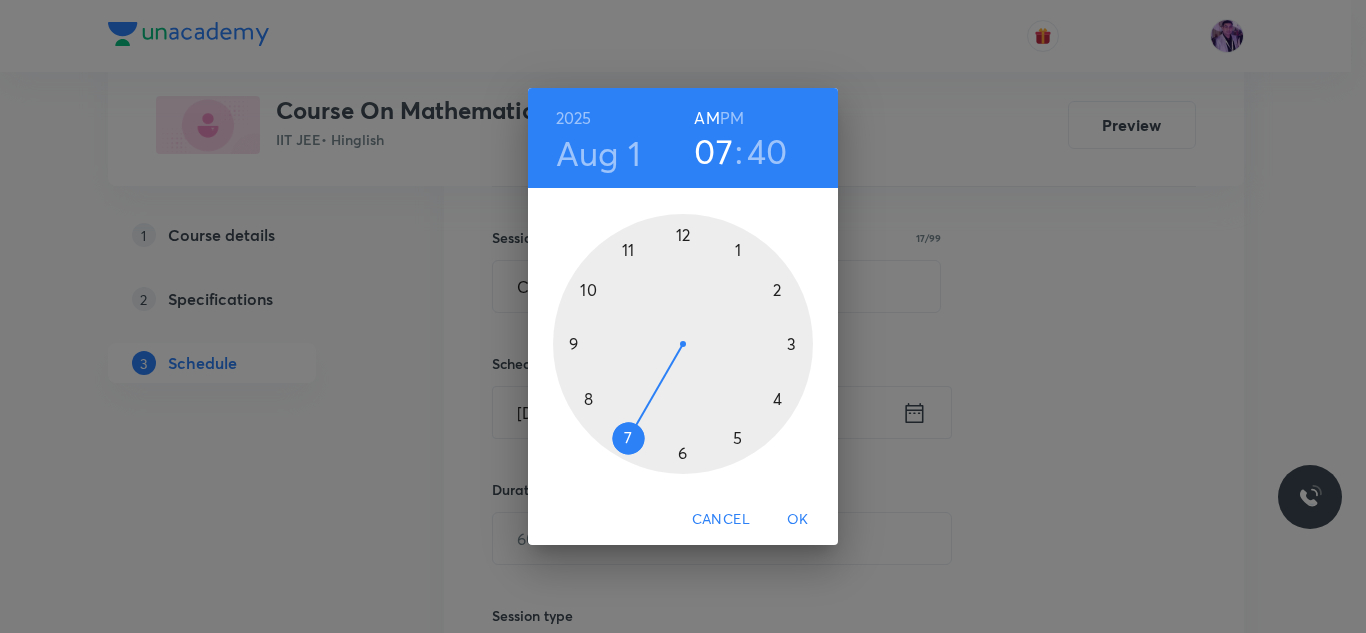 click at bounding box center (683, 344) 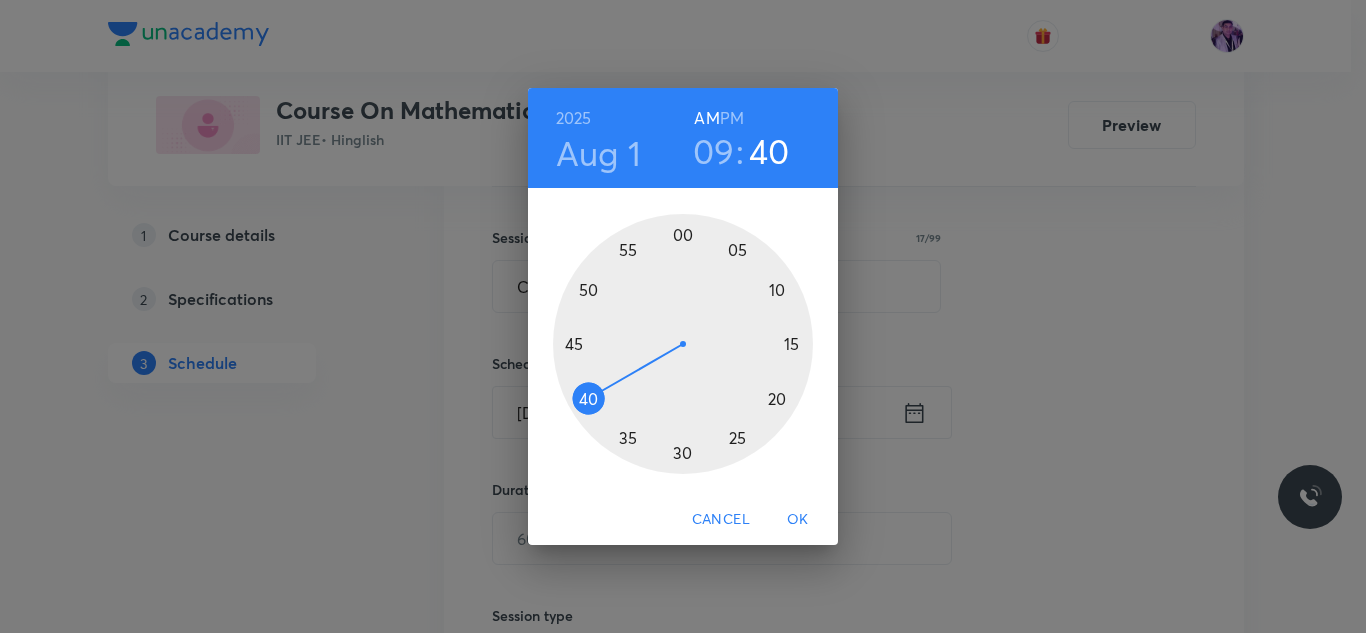 click at bounding box center [683, 344] 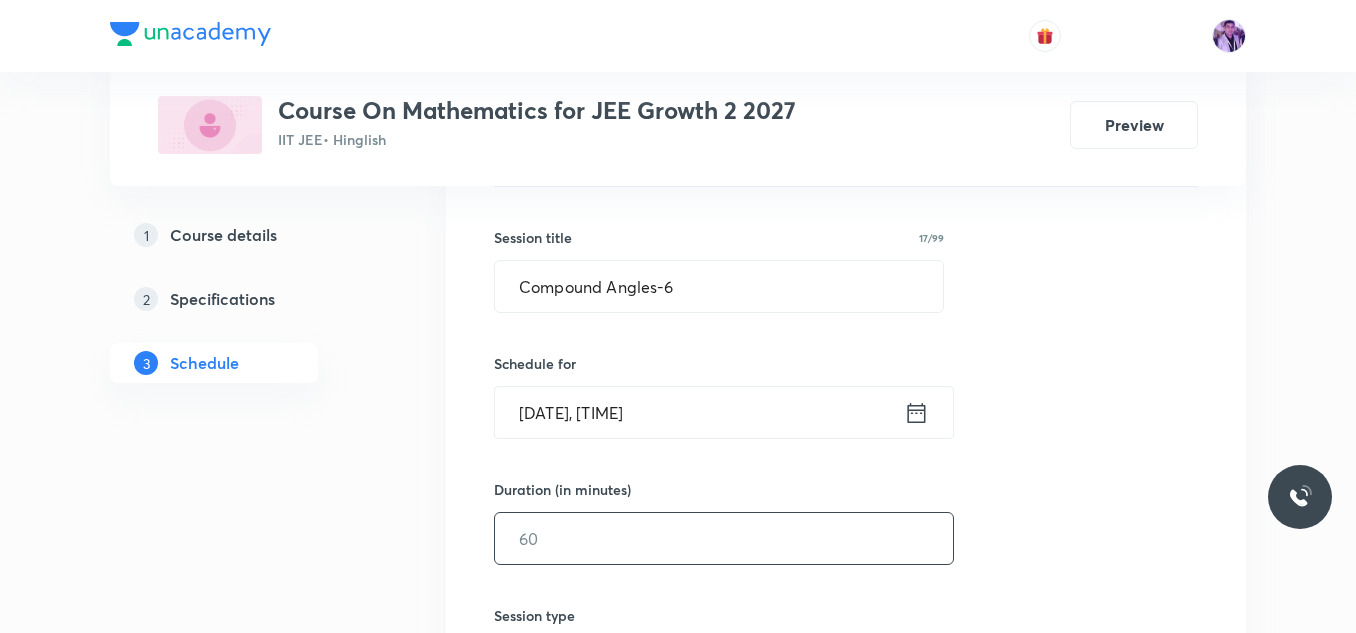 click at bounding box center (724, 538) 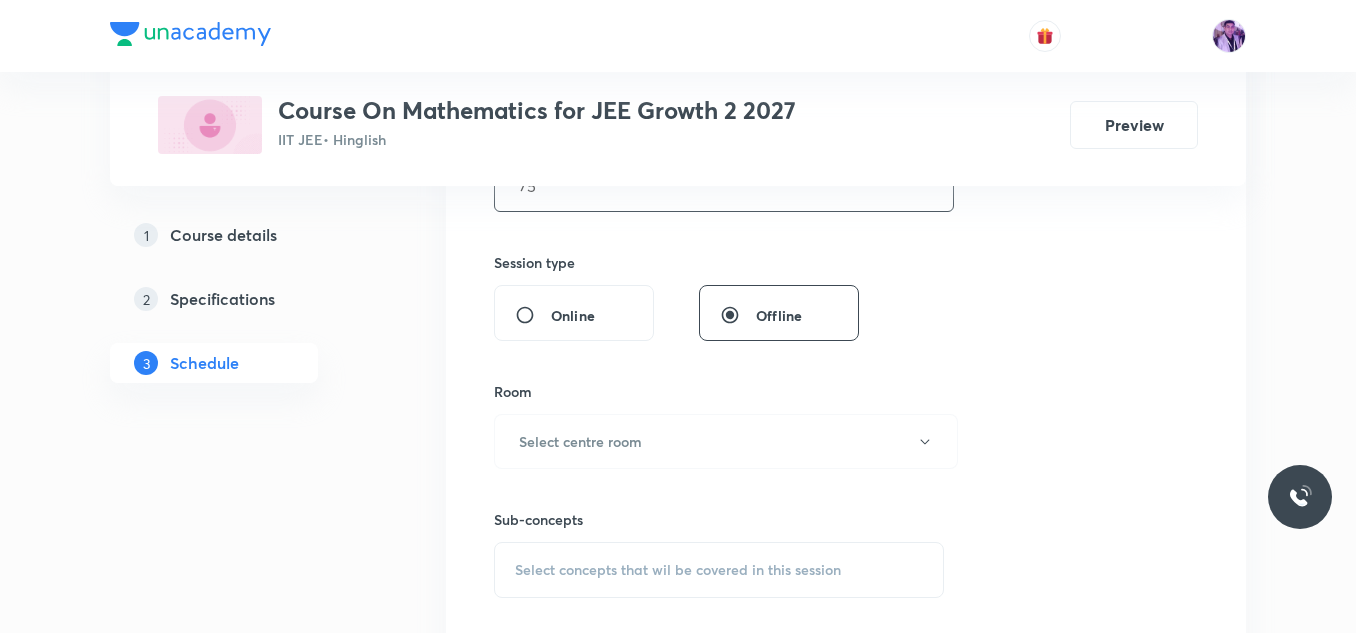scroll, scrollTop: 761, scrollLeft: 0, axis: vertical 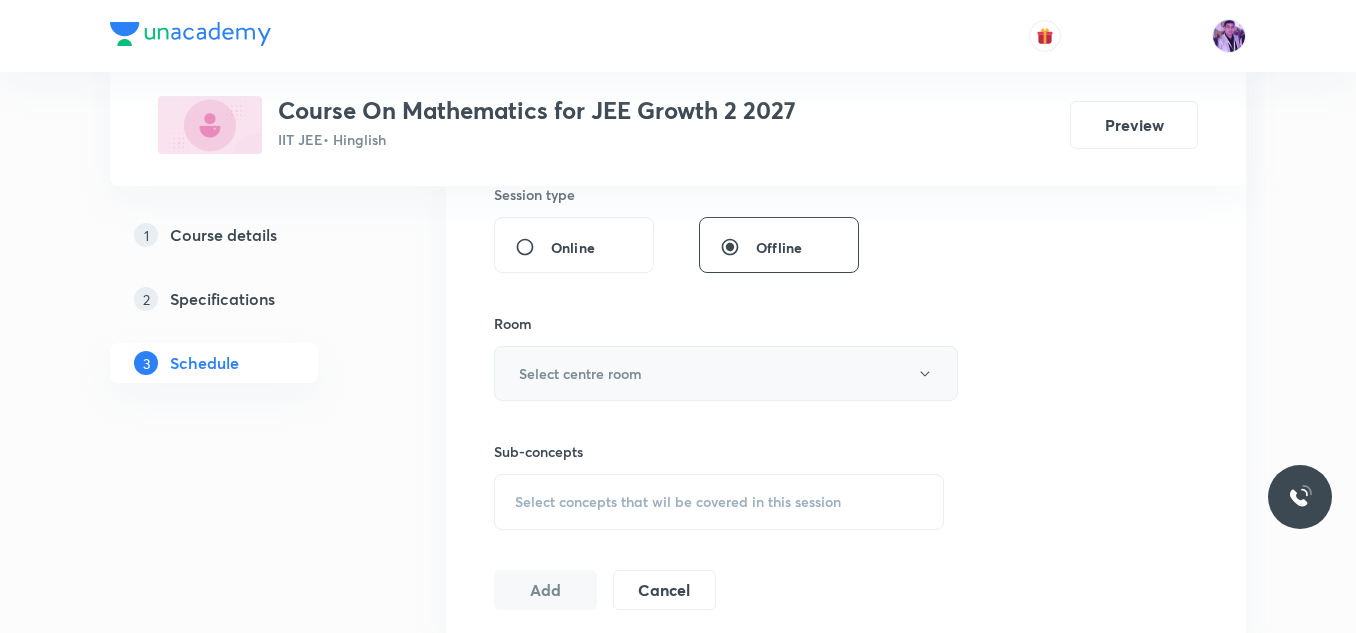 type on "75" 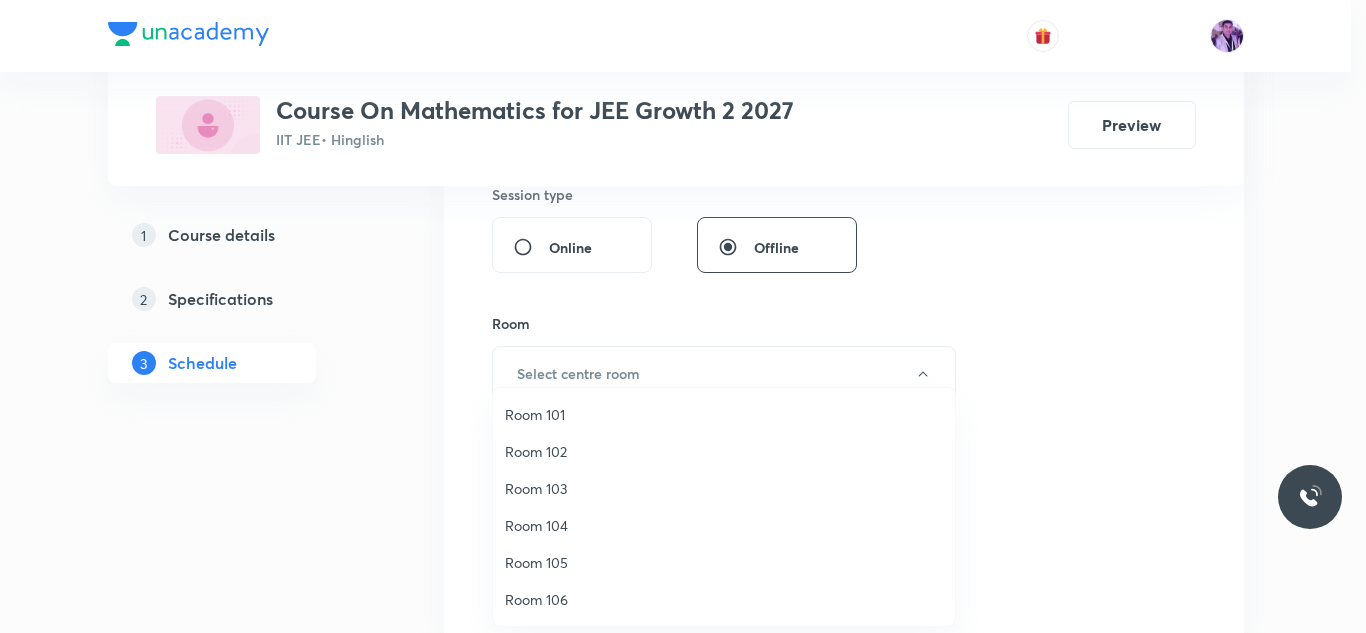 click on "Room 102" at bounding box center (724, 451) 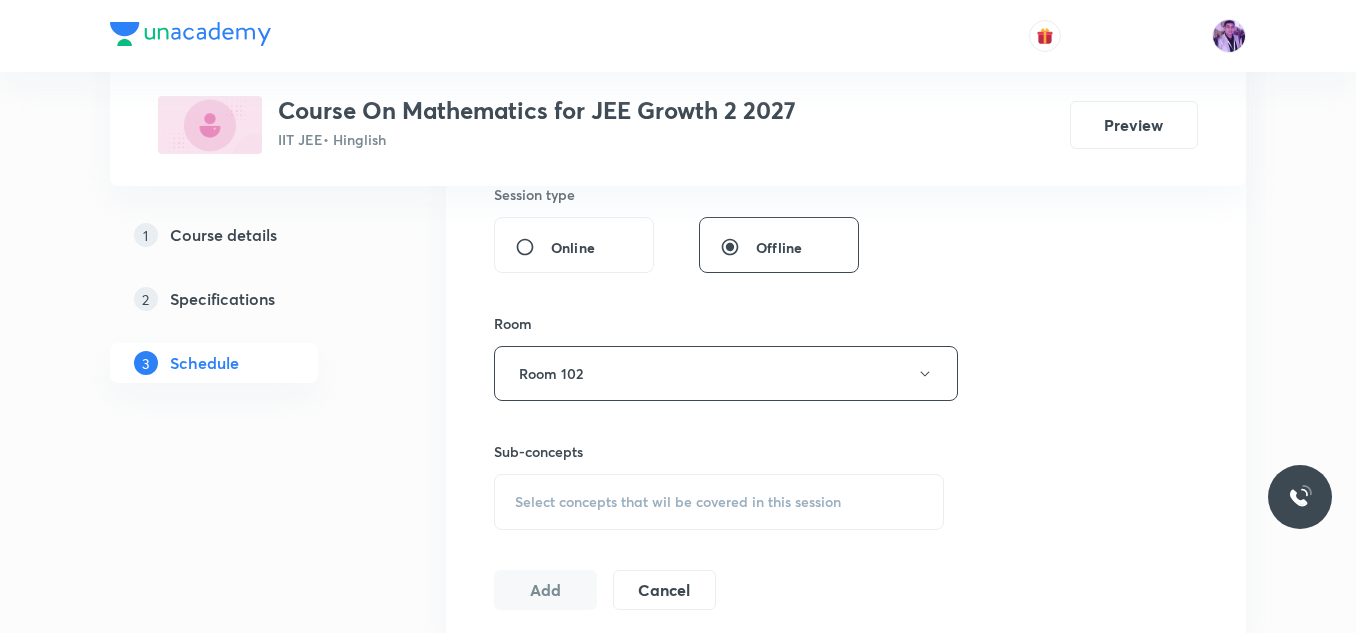 click on "Select concepts that wil be covered in this session" at bounding box center (678, 502) 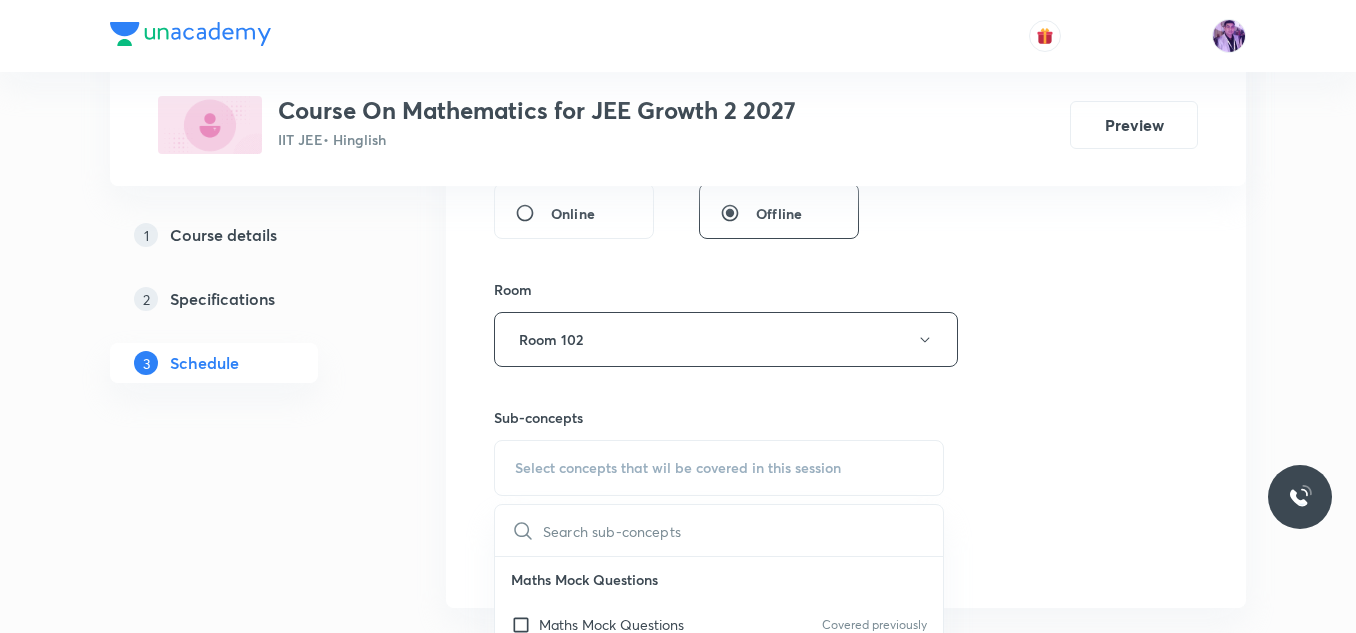 scroll, scrollTop: 908, scrollLeft: 0, axis: vertical 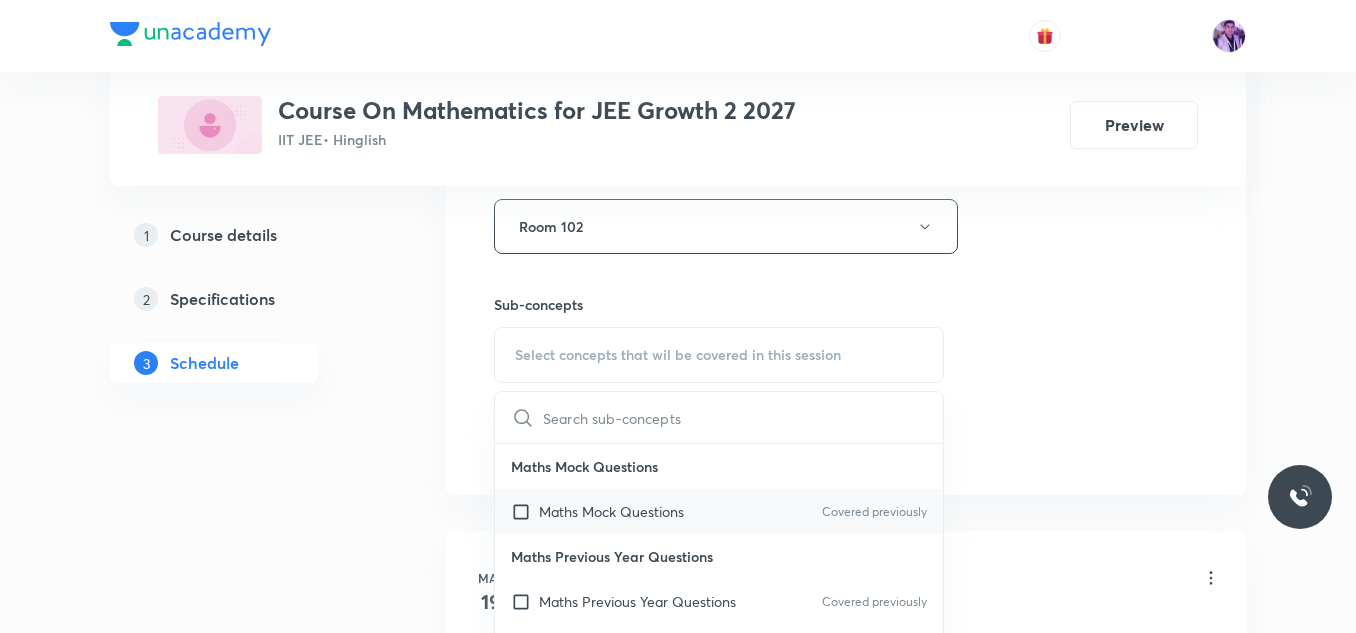 click on "Maths Mock Questions Covered previously" at bounding box center [719, 511] 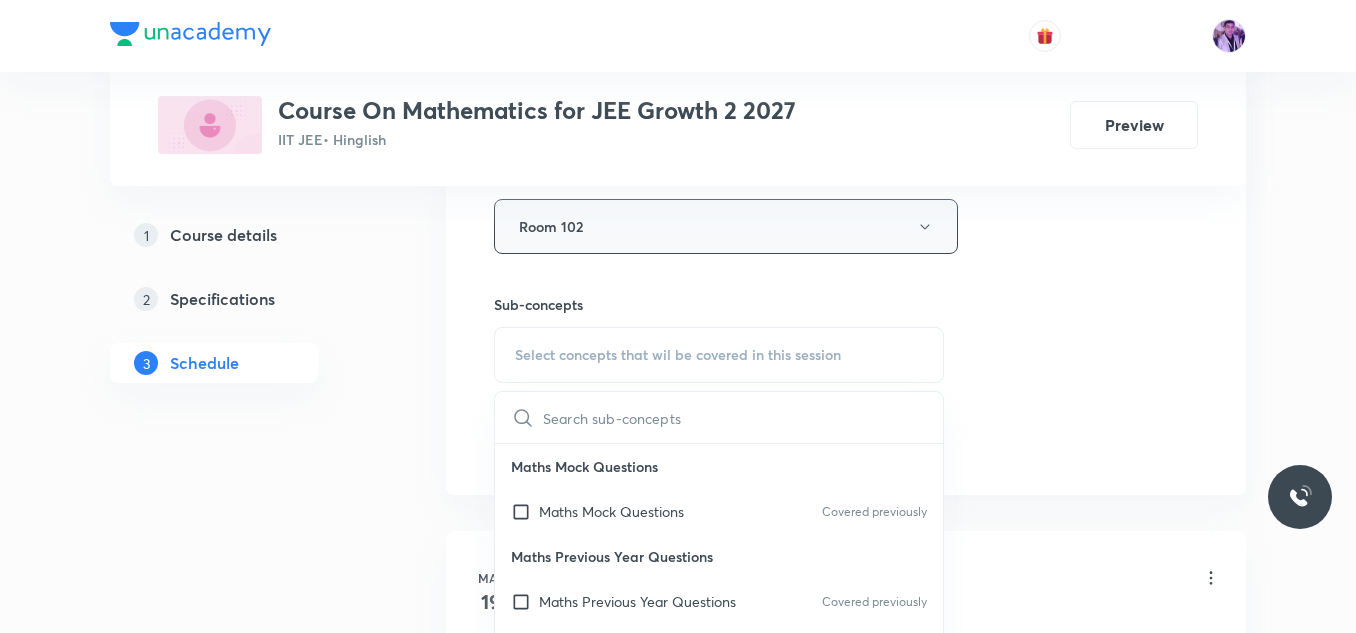 checkbox on "true" 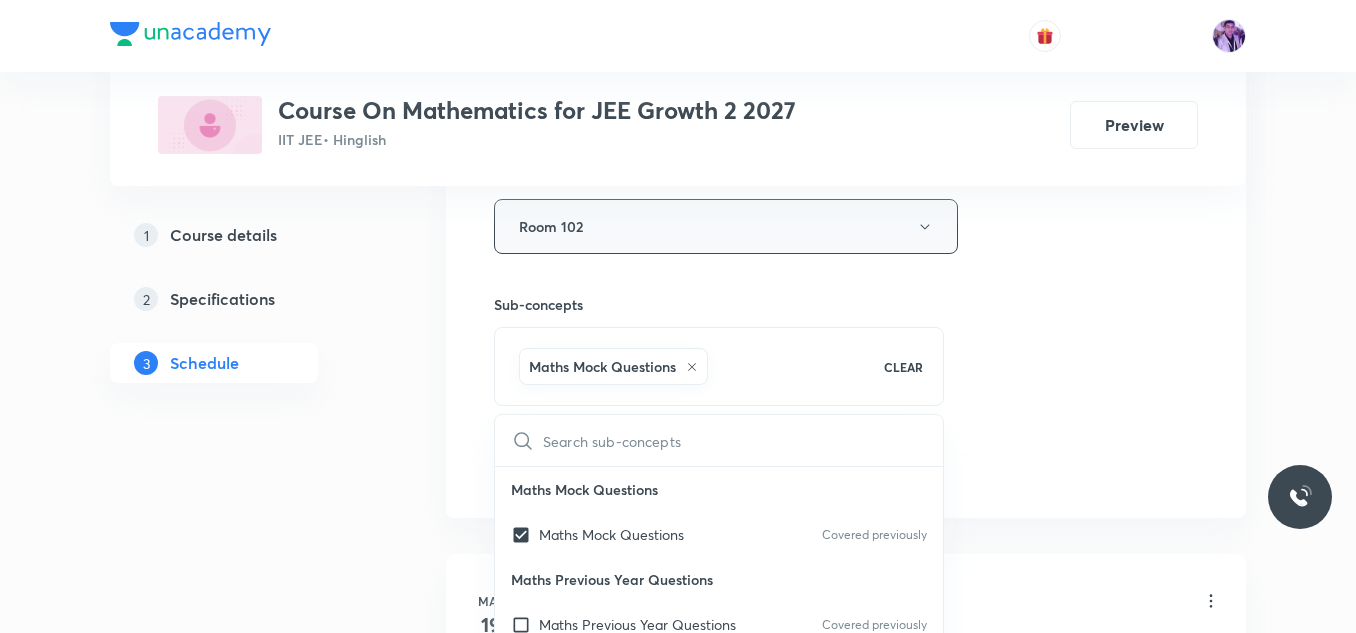 click on "Room 102" at bounding box center (726, 226) 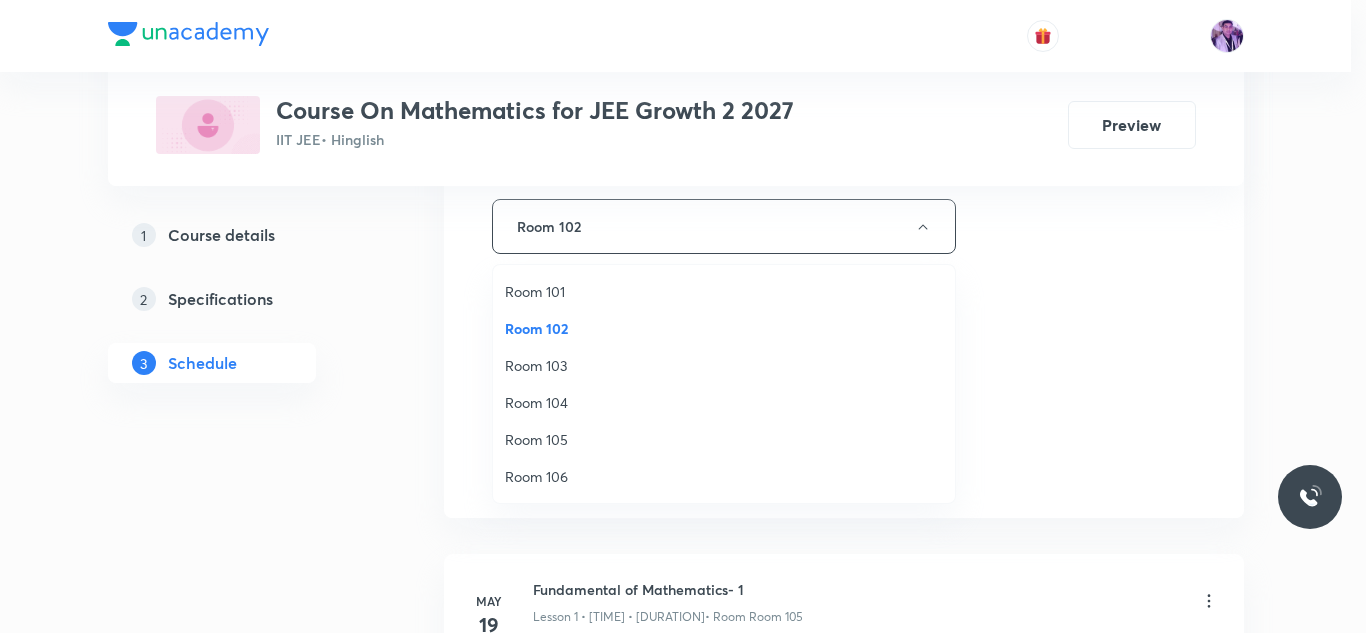 click on "Room 104" at bounding box center [724, 402] 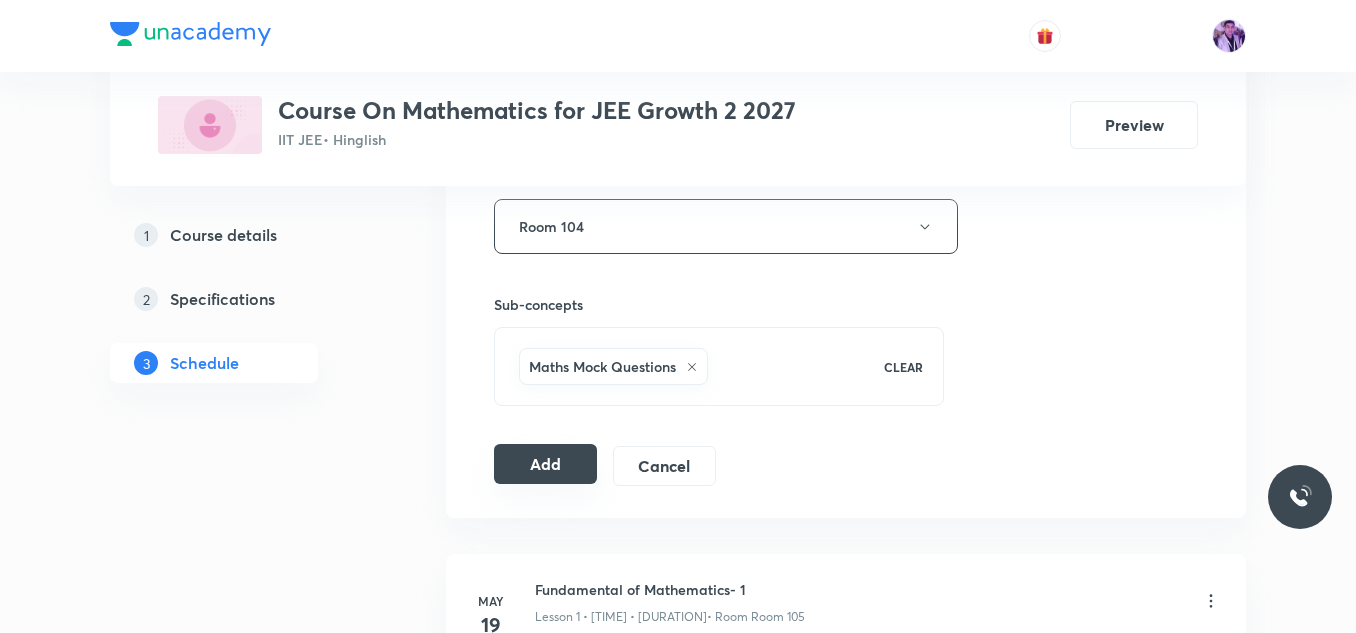 click on "Add" at bounding box center (545, 464) 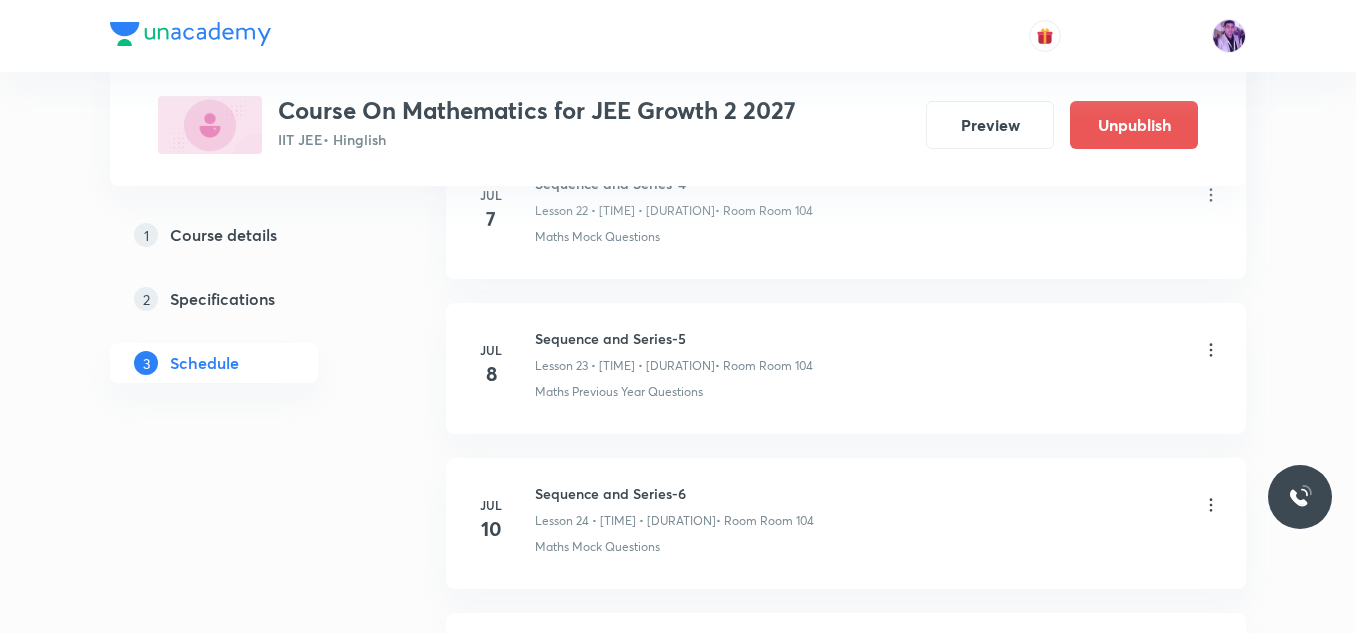 scroll, scrollTop: 5786, scrollLeft: 0, axis: vertical 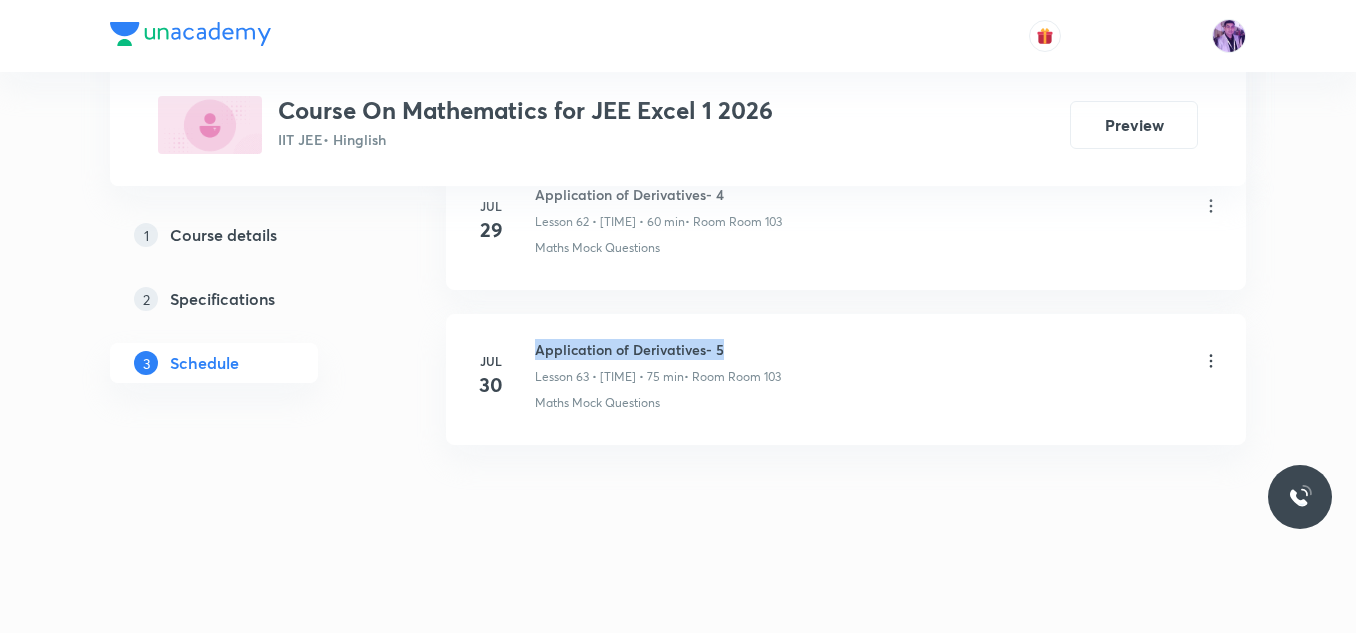 drag, startPoint x: 537, startPoint y: 351, endPoint x: 730, endPoint y: 344, distance: 193.1269 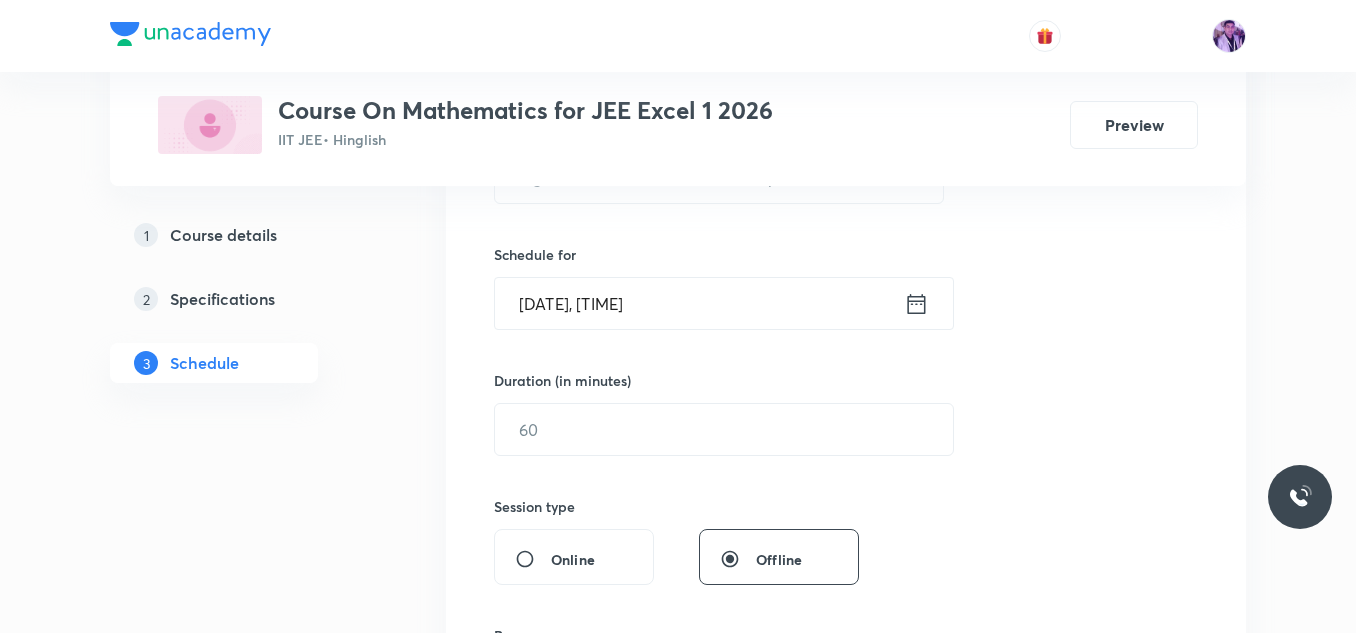 scroll, scrollTop: 430, scrollLeft: 0, axis: vertical 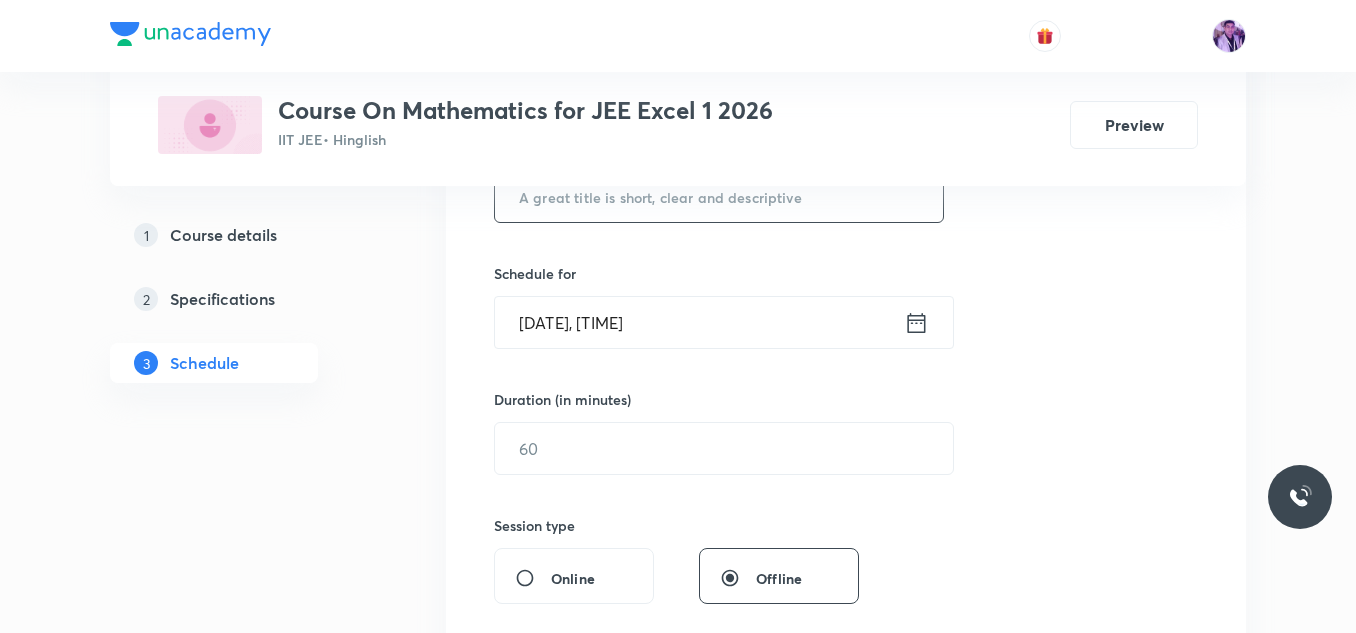 click at bounding box center [719, 196] 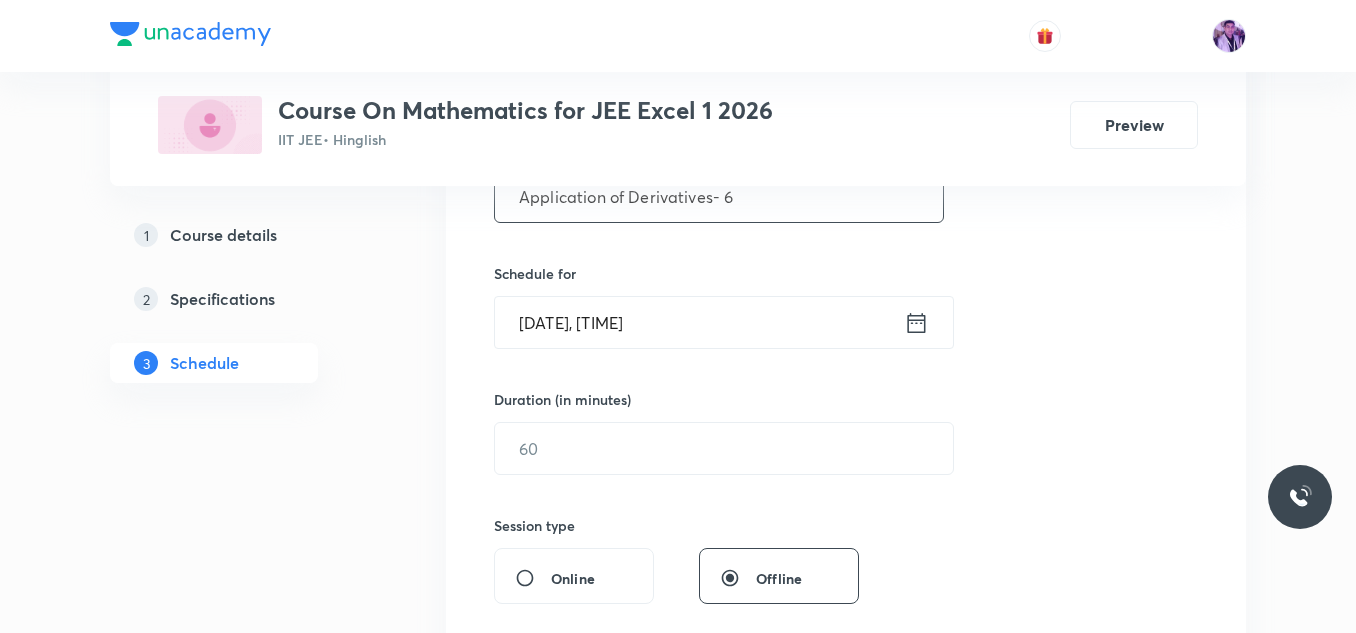 type on "Application of Derivatives- 6" 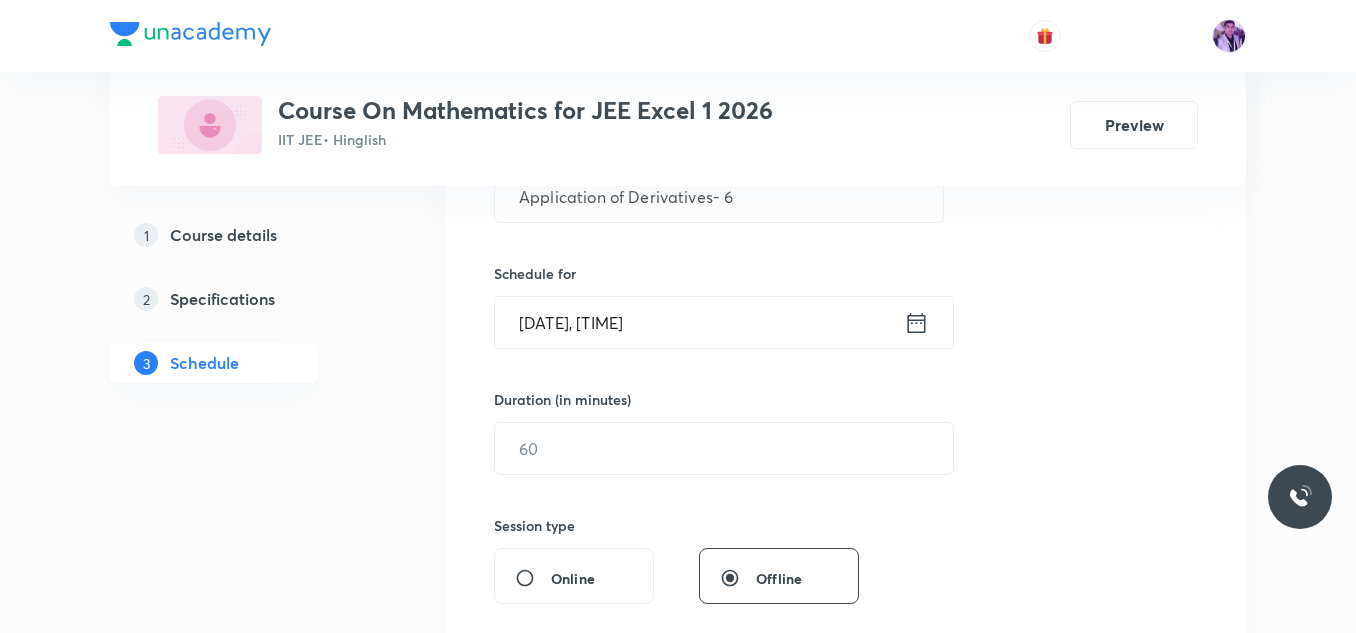 click on "[DATE], [TIME]" at bounding box center [699, 322] 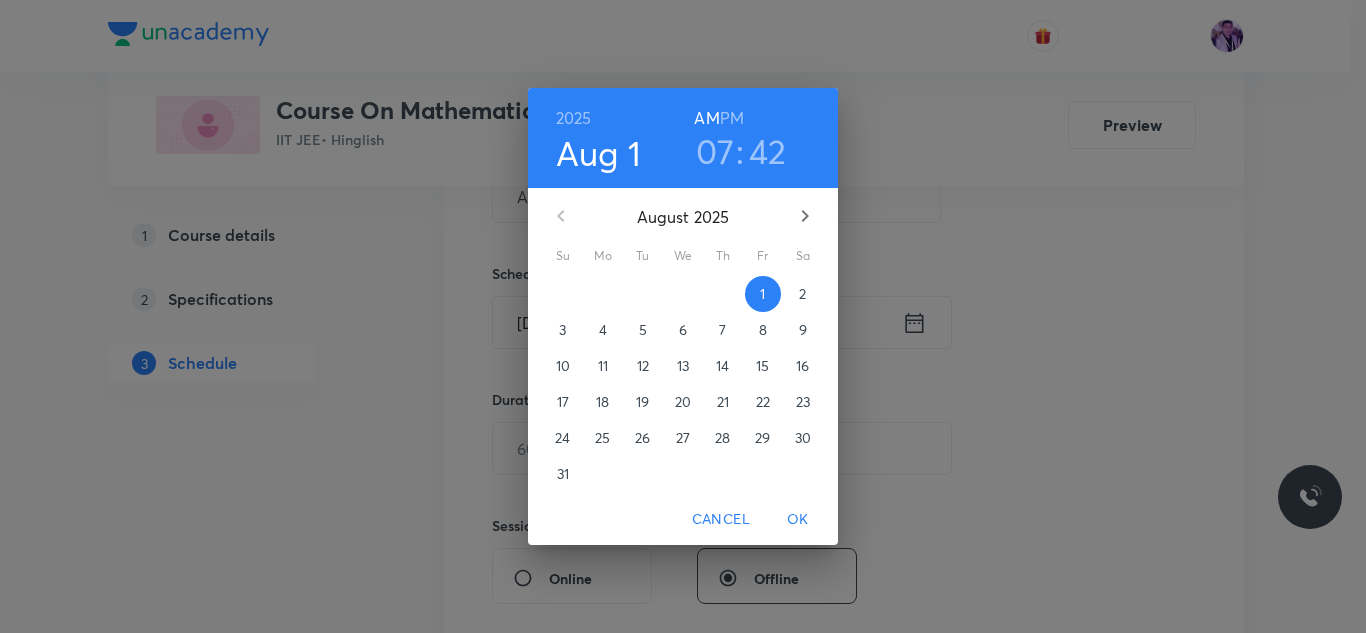 click on "07" at bounding box center [715, 151] 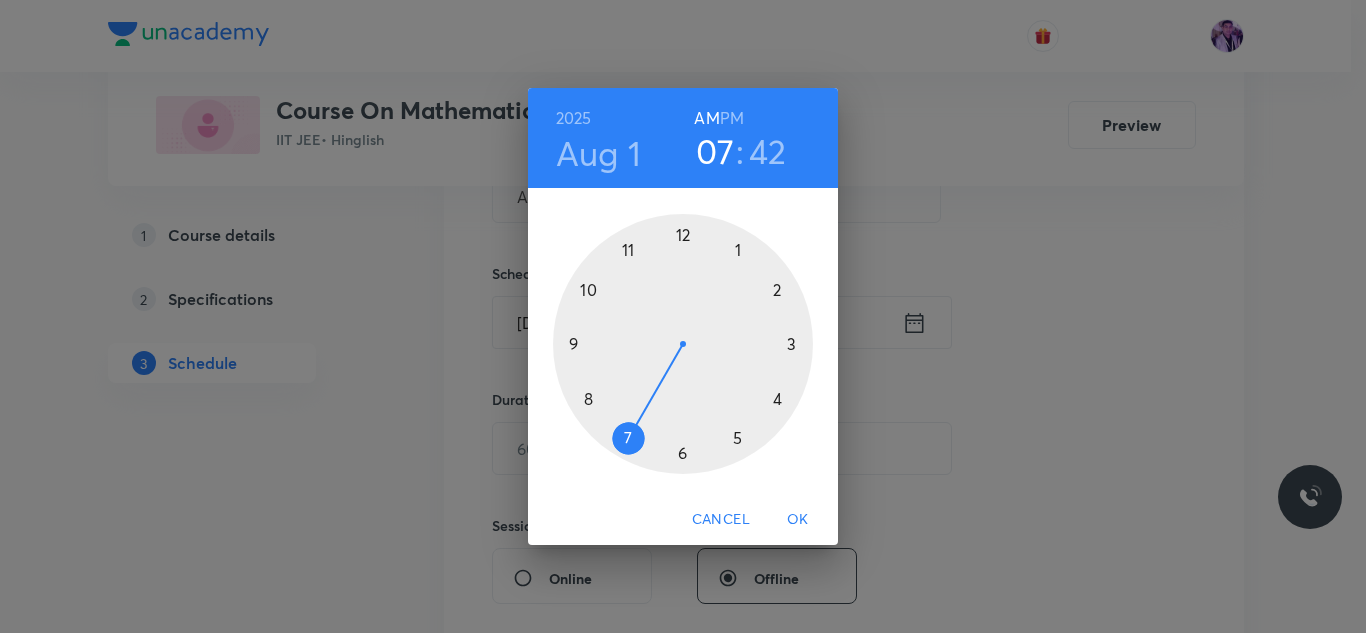 click at bounding box center [683, 344] 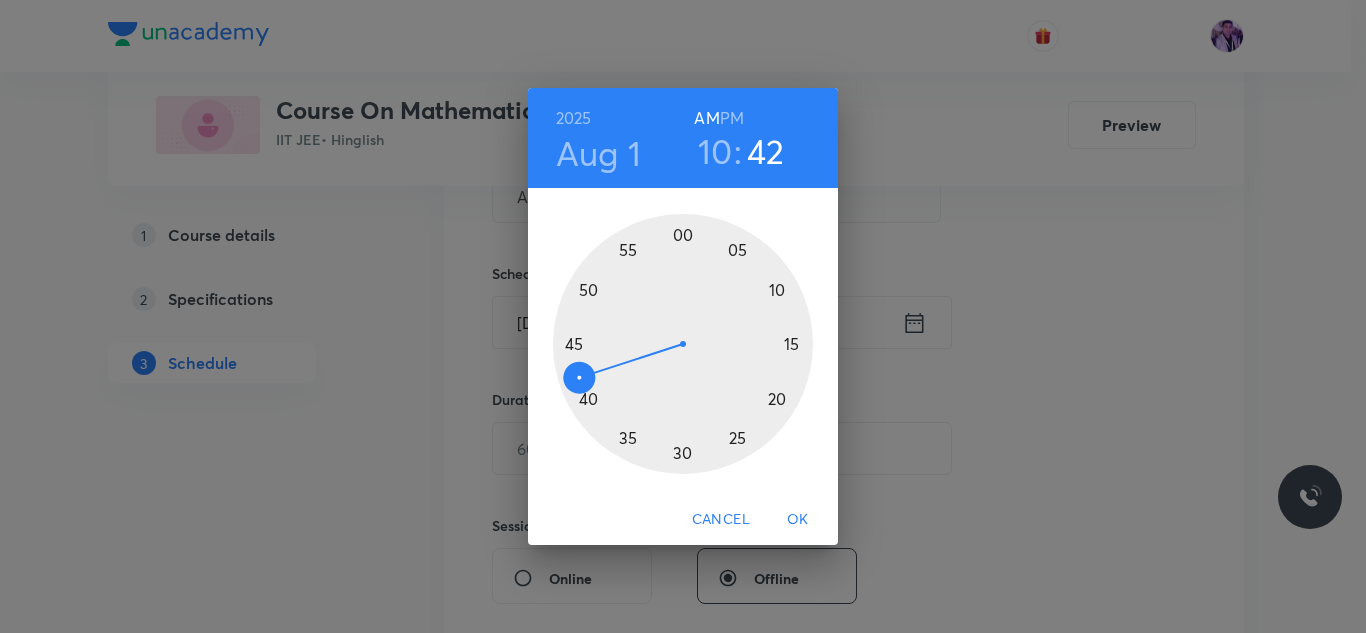 click at bounding box center (683, 344) 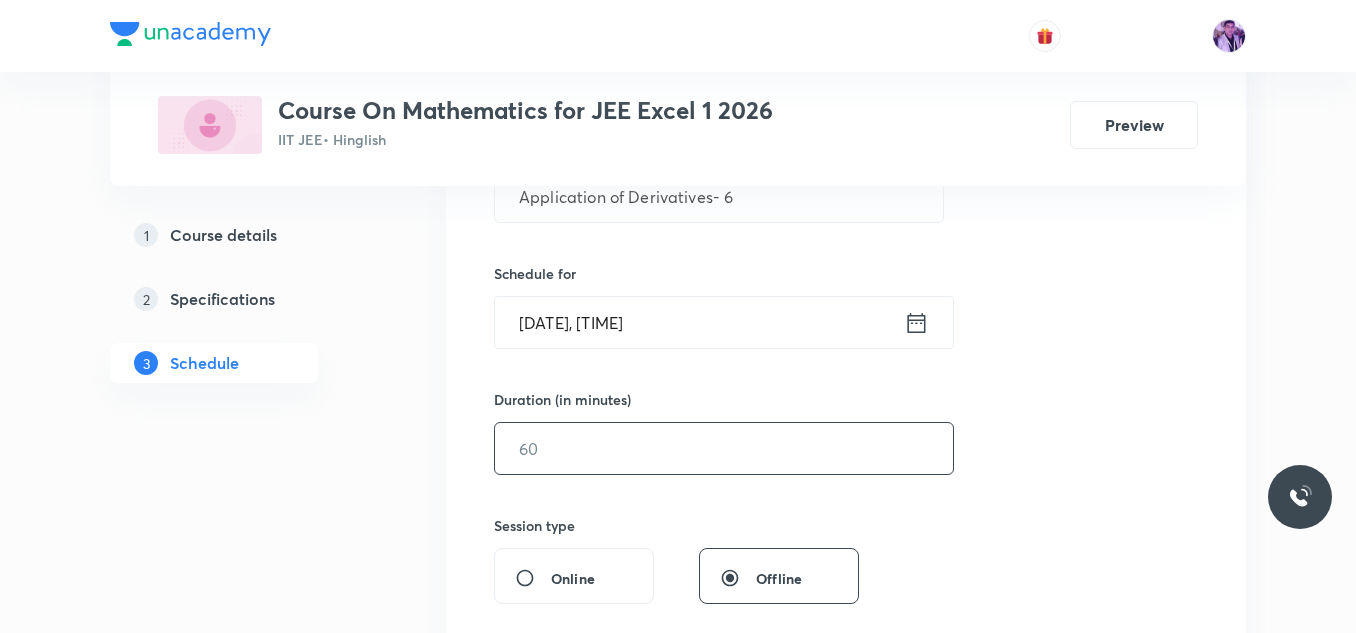 click at bounding box center [724, 448] 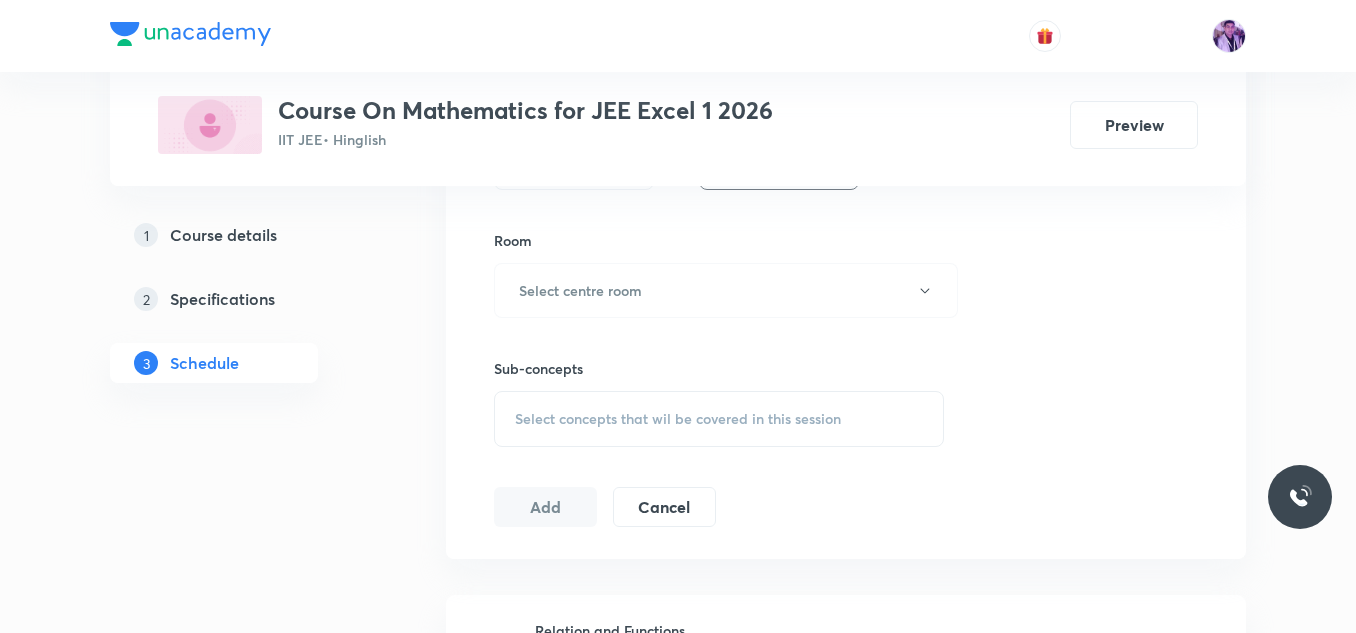 scroll, scrollTop: 879, scrollLeft: 0, axis: vertical 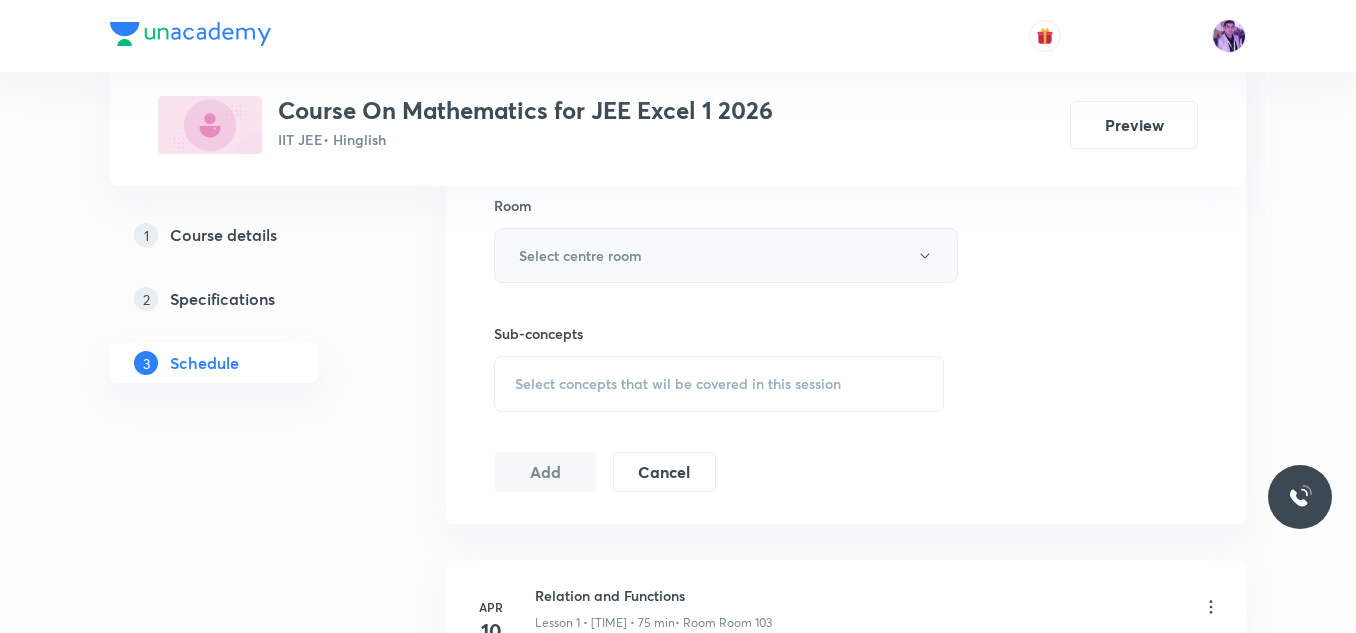 type on "75" 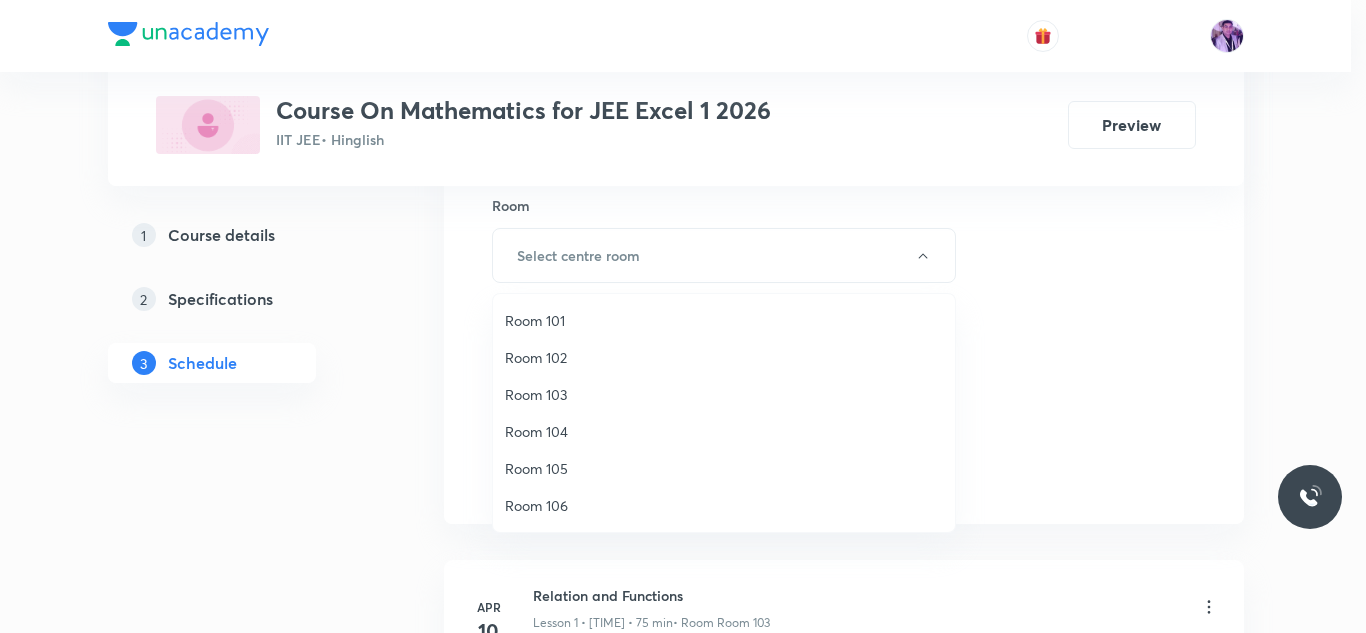 click on "Room 104" at bounding box center [724, 431] 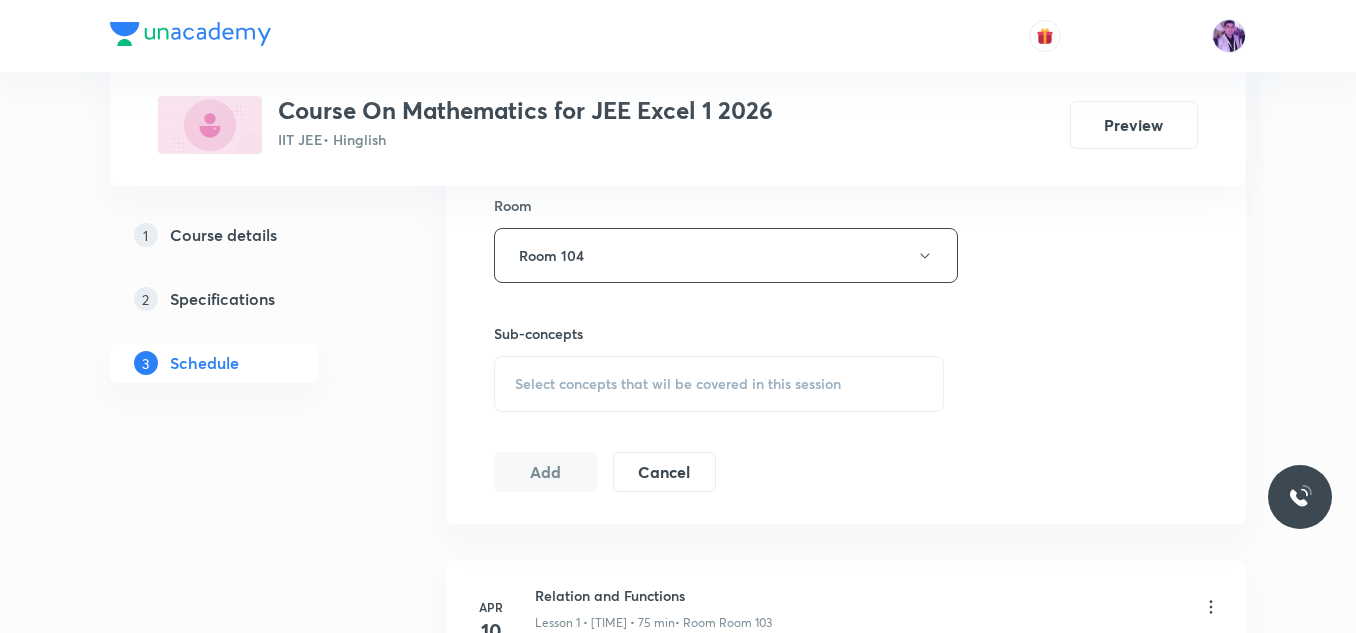 click on "Select concepts that wil be covered in this session" at bounding box center [719, 384] 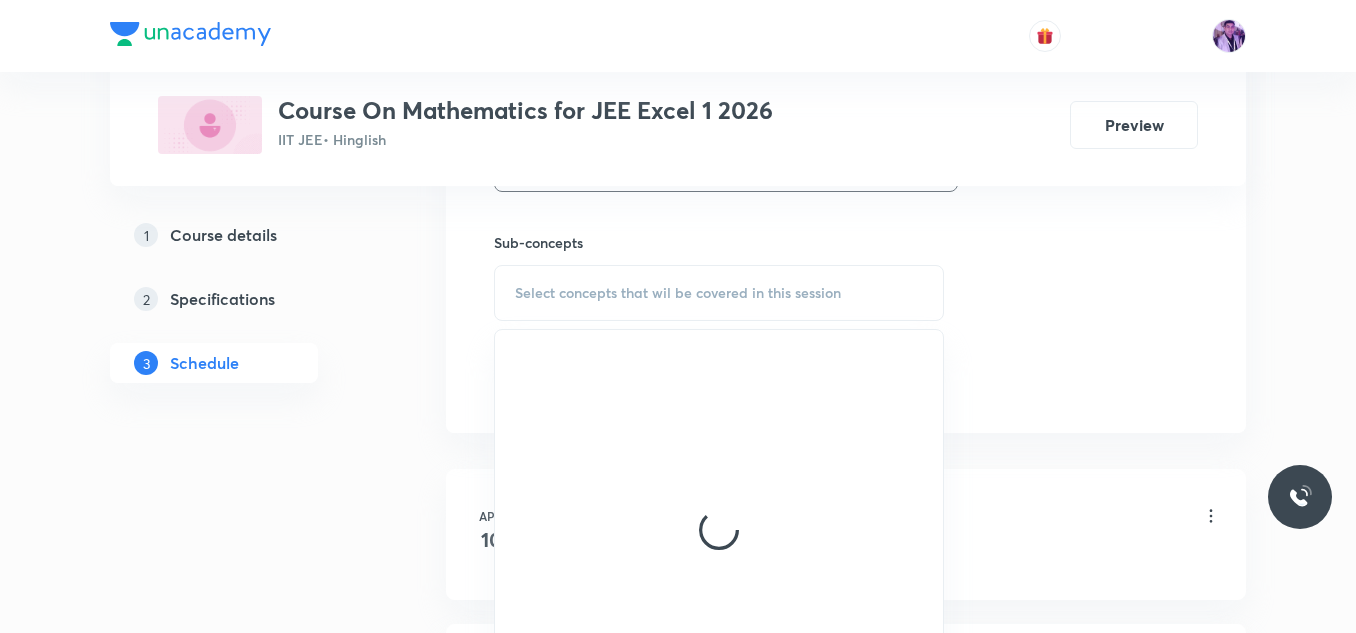 scroll, scrollTop: 987, scrollLeft: 0, axis: vertical 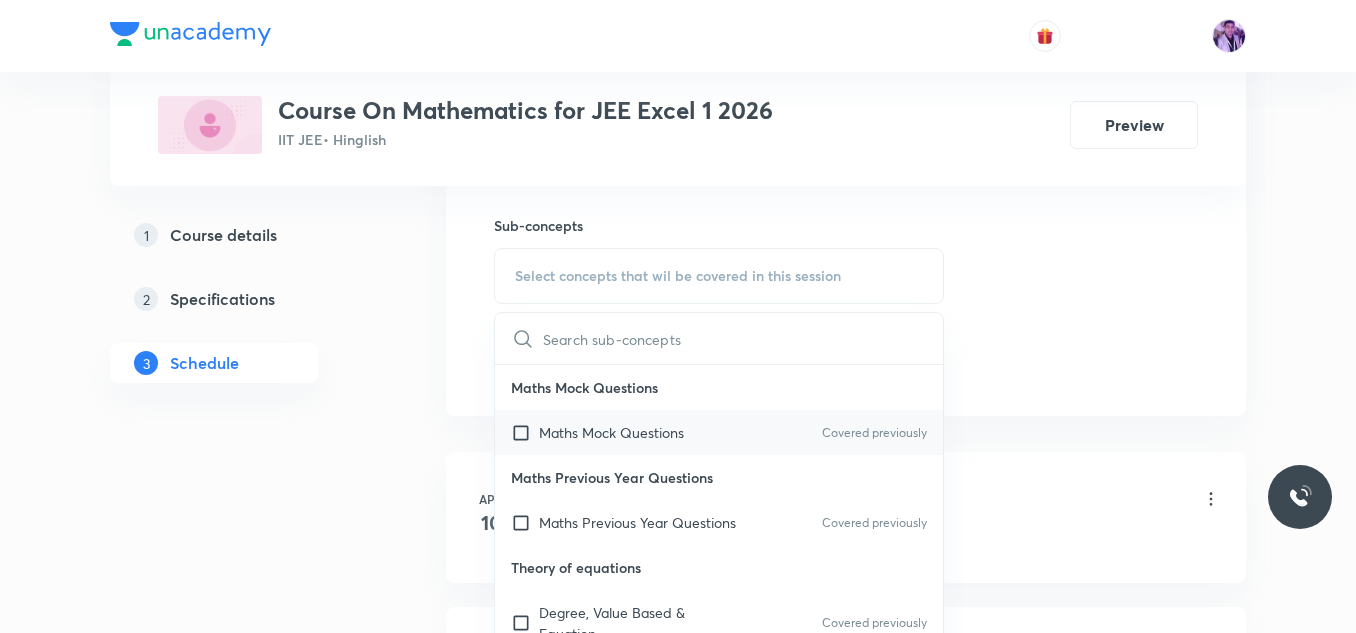 click on "Maths Mock Questions" at bounding box center (611, 432) 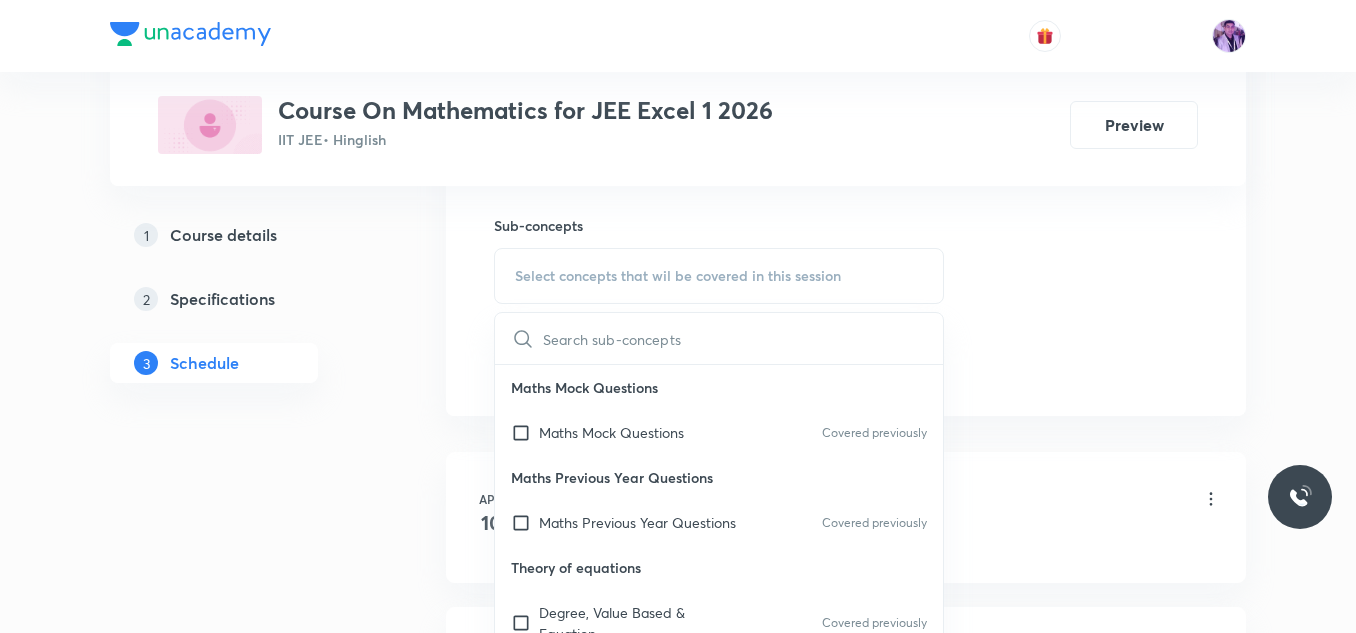 checkbox on "true" 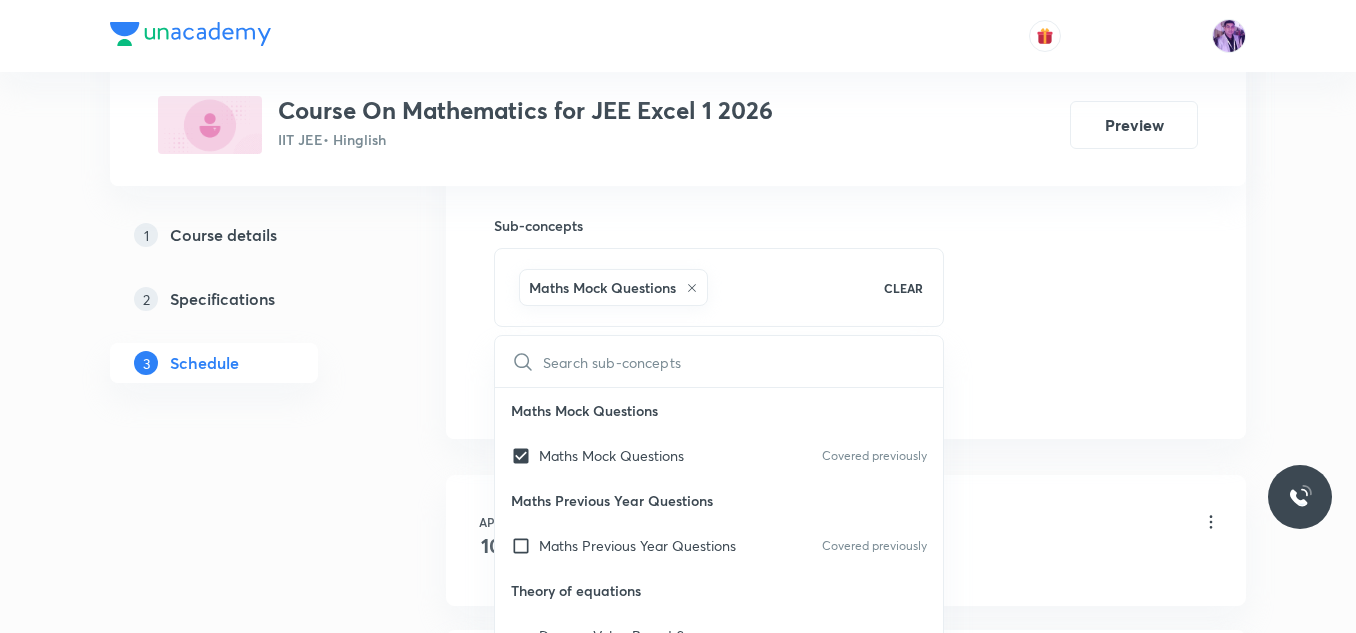 click on "Session  64 Live class Session title 29/99 Application of Derivatives- 6 ​ Schedule for Aug 1, 2025, 10:35 AM ​ Duration (in minutes) 75 ​   Session type Online Offline Room Room 104 Sub-concepts Maths Mock Questions CLEAR ​ Maths Mock Questions Maths Mock Questions Covered previously Maths Previous Year Questions Maths Previous Year Questions Covered previously Theory of equations Degree, Value Based & Equation Covered previously Geometrical Meaning of the Zeroes of a Polynomial Location of roots Geometrical meaning of Roots of an equation Points in solving an equation Graph of Quadratic Expression & its Analysis Range of Quadratic Equation Remainder and factor theorems Identity Quadratic equations Common Roots Location of Roots Covered previously General Equation of Second Degree in Variable x and y Theory of Equations Relation Between Roots and Coefficients Nature of Roots: Real, Imaginary, and Integer Quadratic with Complex Co-efficient Quadratic Inequality Polynomial with Integral Coefficient Add" at bounding box center [846, -74] 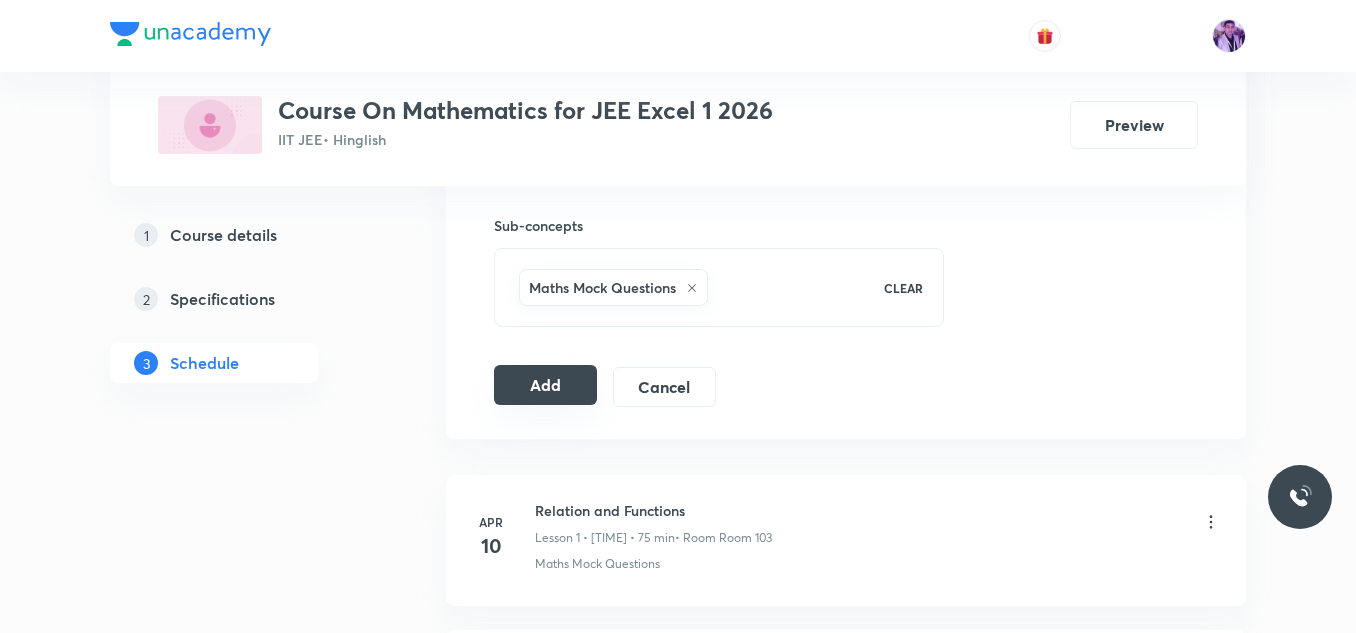 click on "Add" at bounding box center [545, 385] 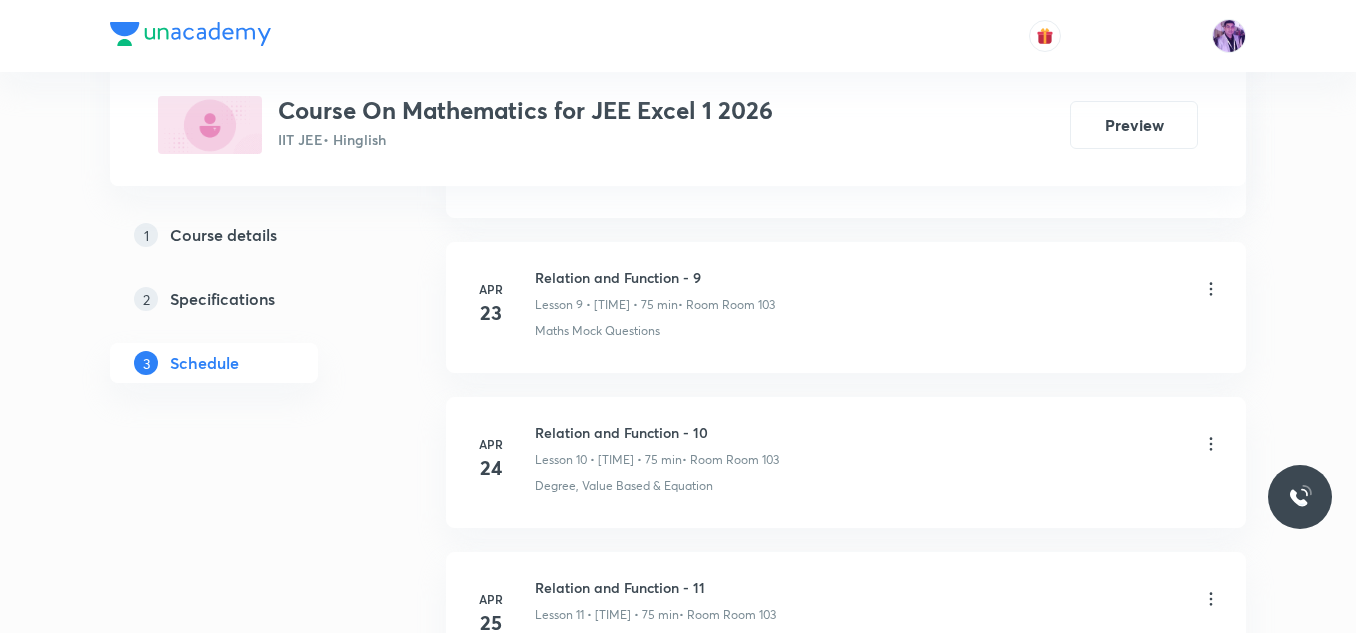 scroll, scrollTop: 9816, scrollLeft: 0, axis: vertical 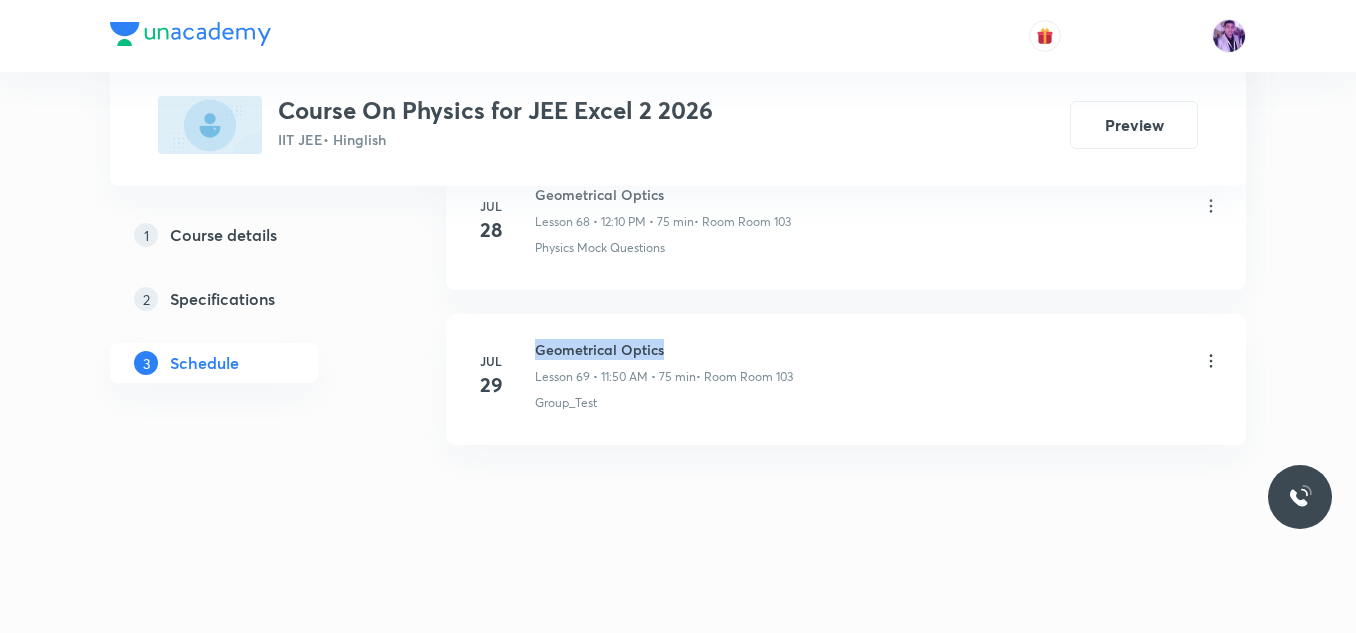 drag, startPoint x: 536, startPoint y: 347, endPoint x: 688, endPoint y: 343, distance: 152.05263 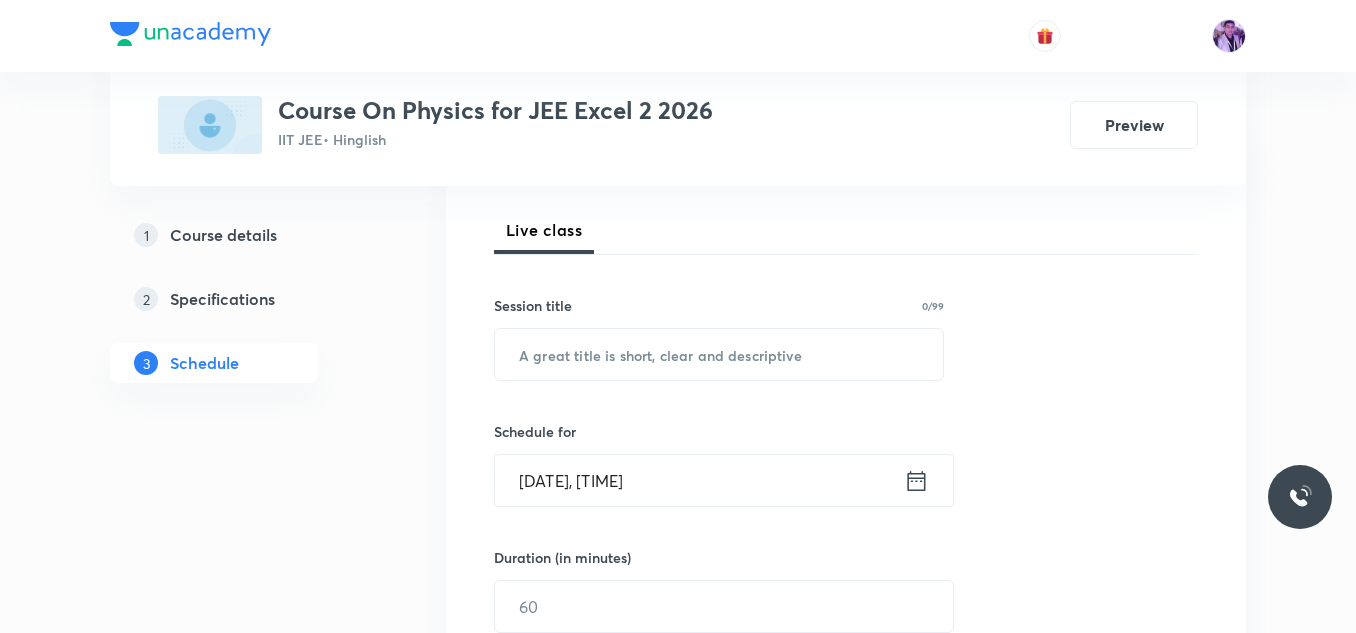 scroll, scrollTop: 389, scrollLeft: 0, axis: vertical 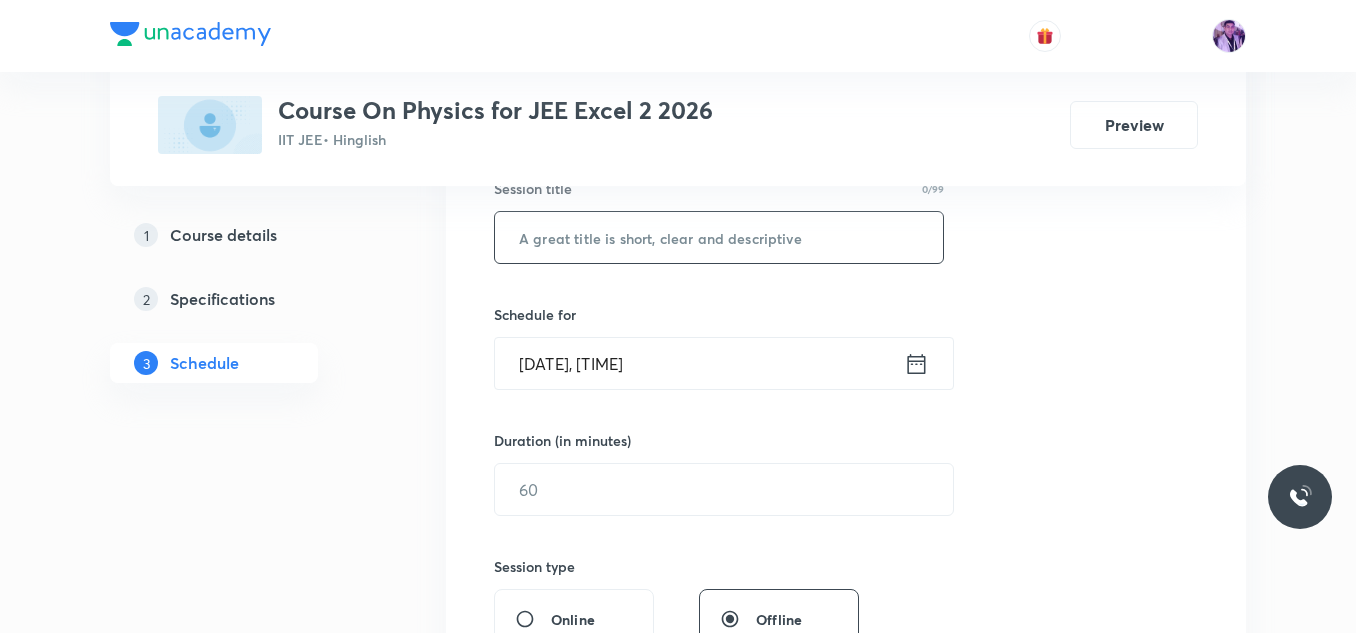 click at bounding box center [719, 237] 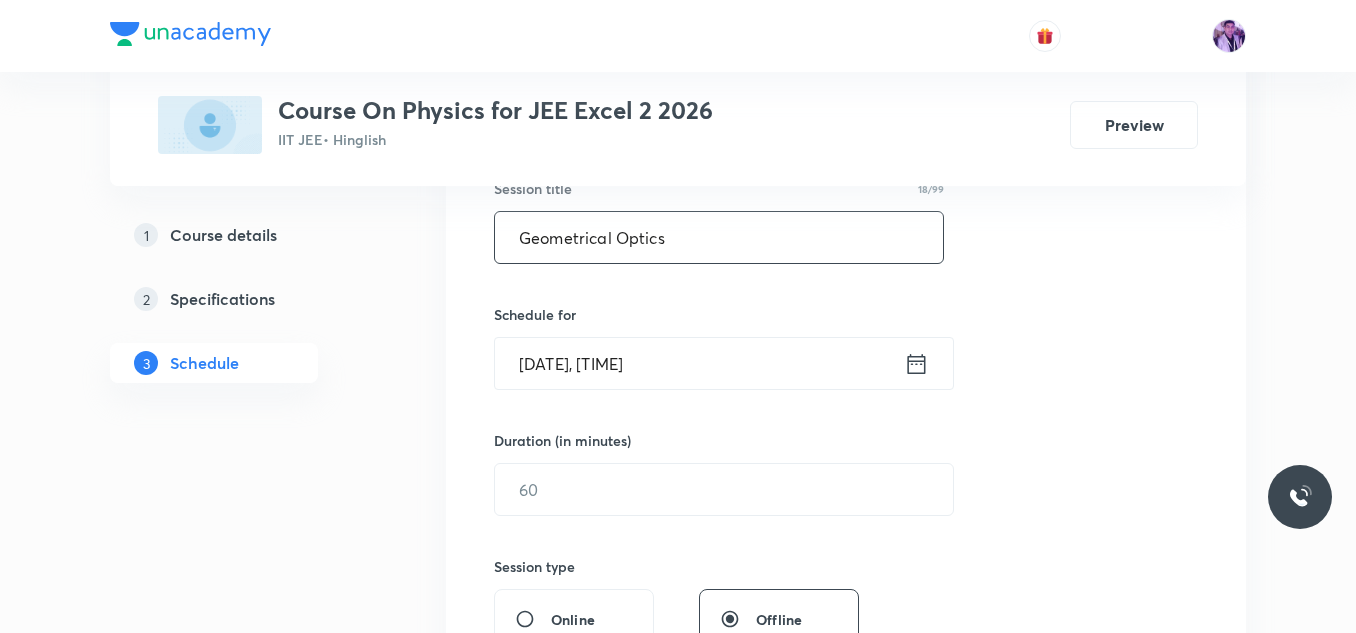 type on "Geometrical Optics" 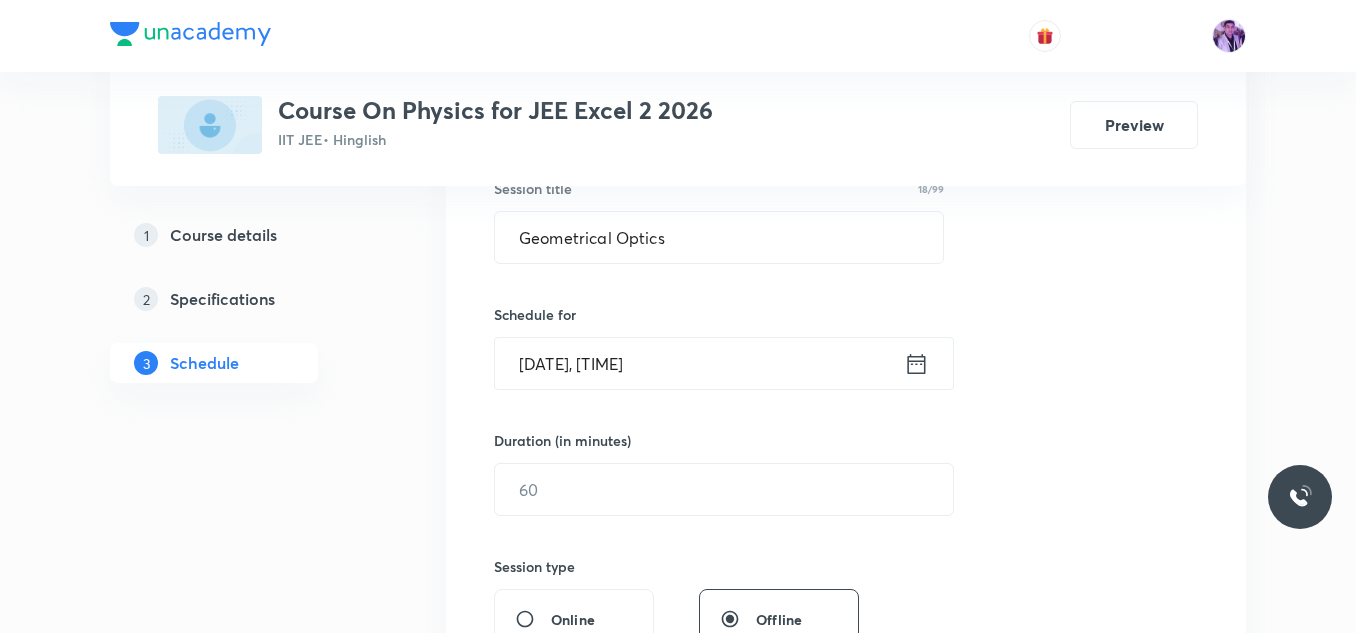 click on "Aug 1, 2025, 7:43 AM" at bounding box center (699, 363) 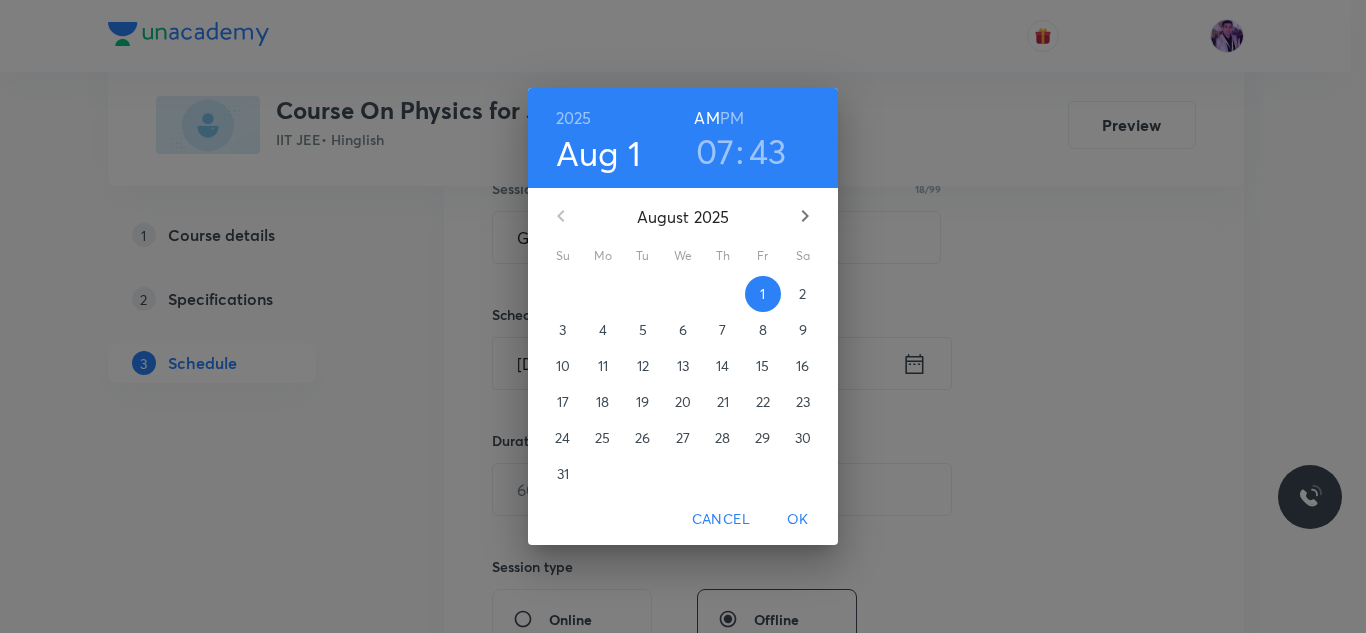 click on "07" at bounding box center [715, 151] 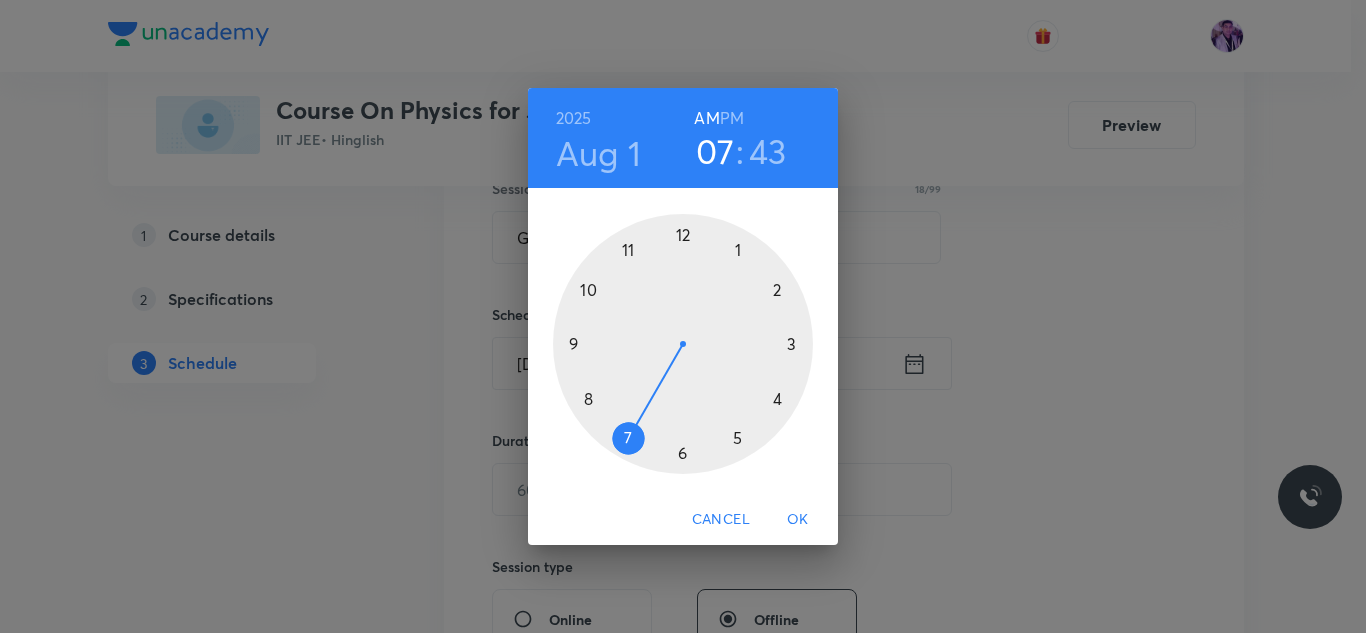 click at bounding box center (683, 344) 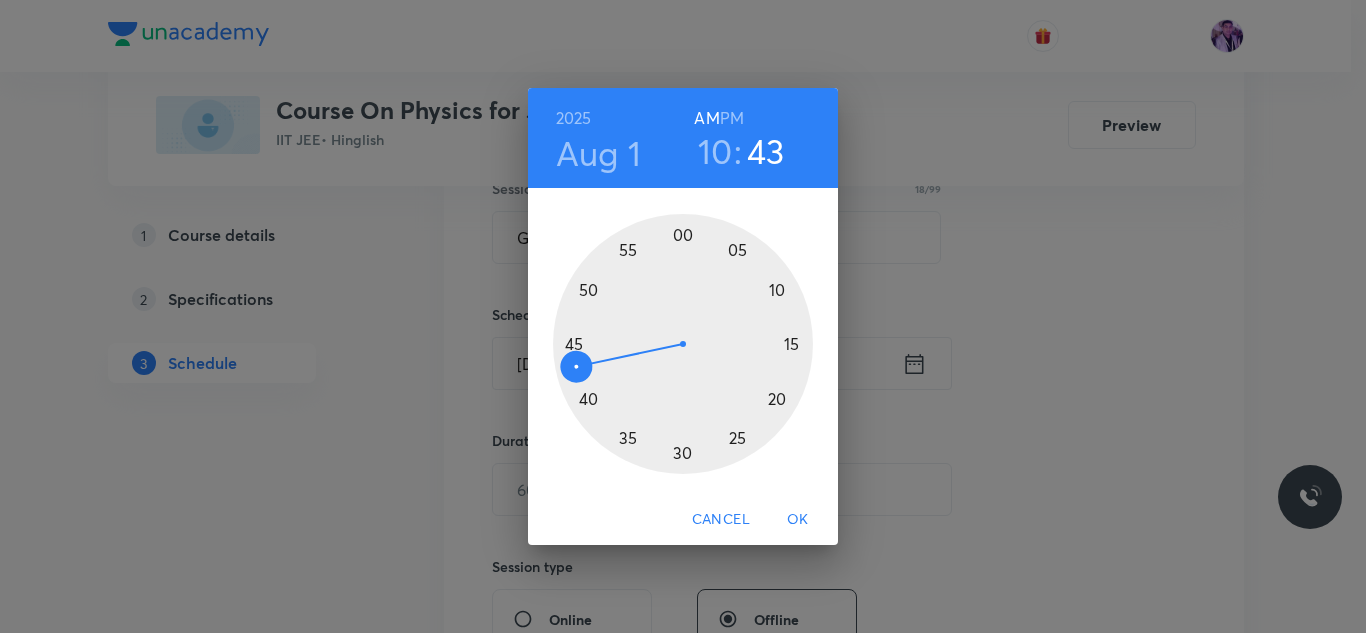 click at bounding box center [683, 344] 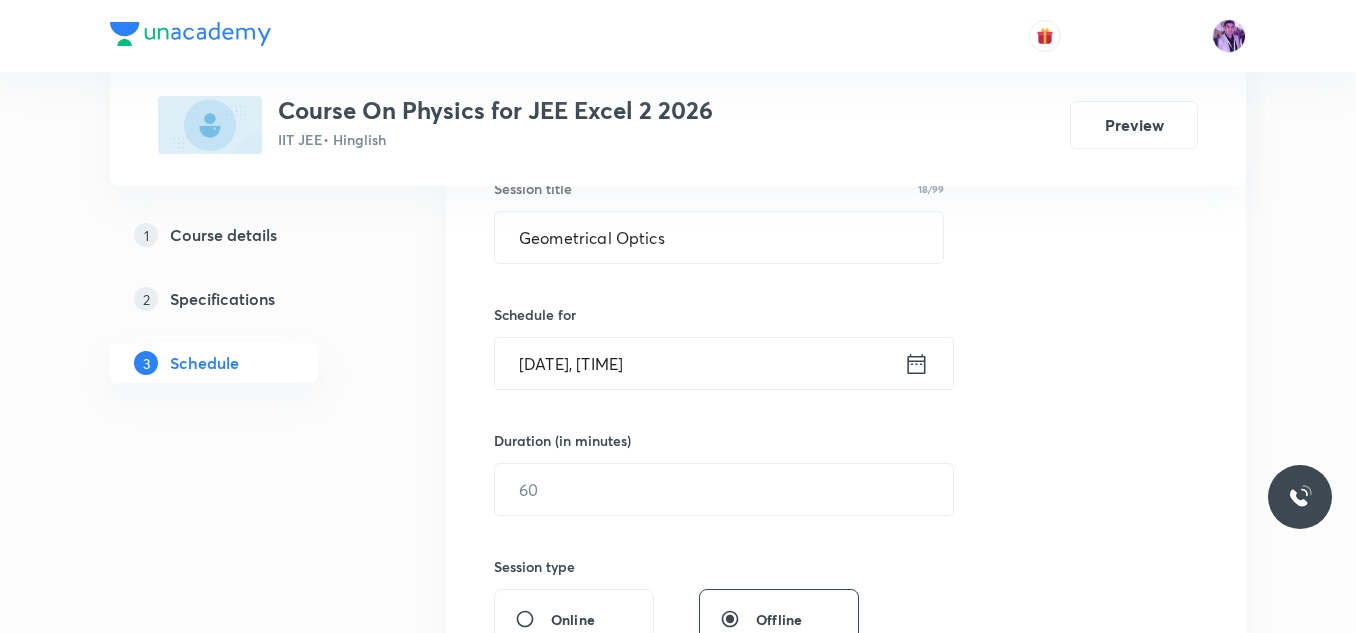 click on "Aug 1, 2025, 10:50 AM" at bounding box center [699, 363] 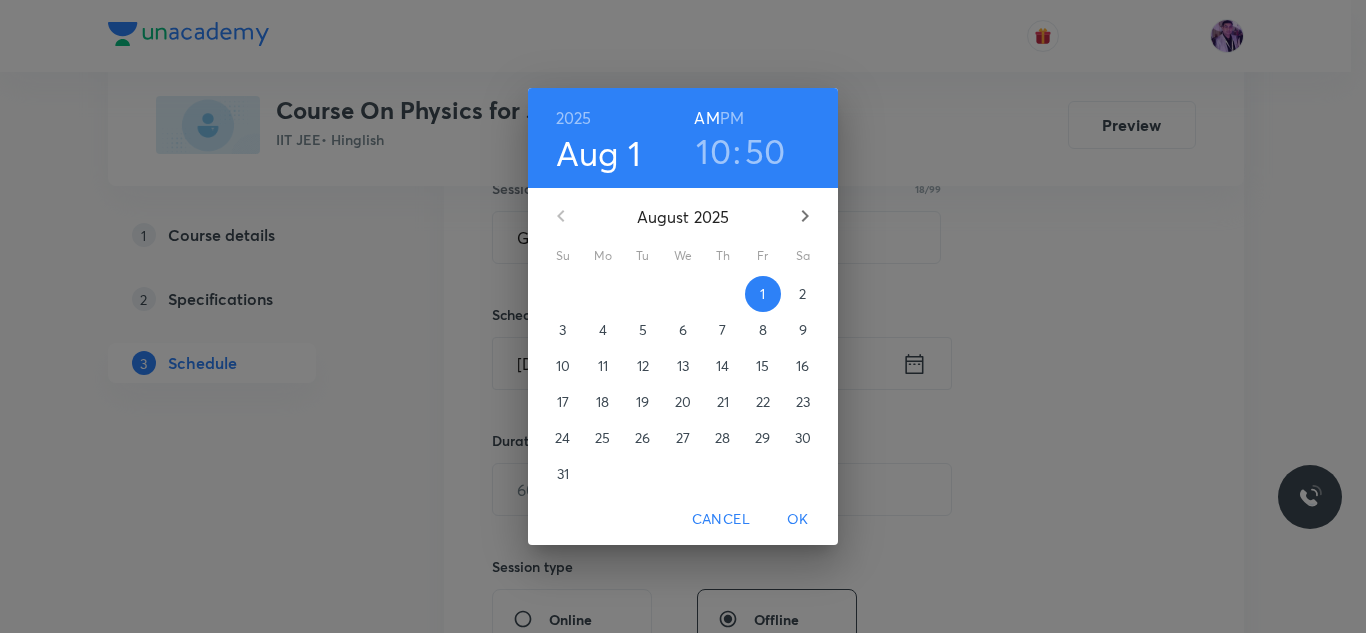 click on "50" at bounding box center (765, 151) 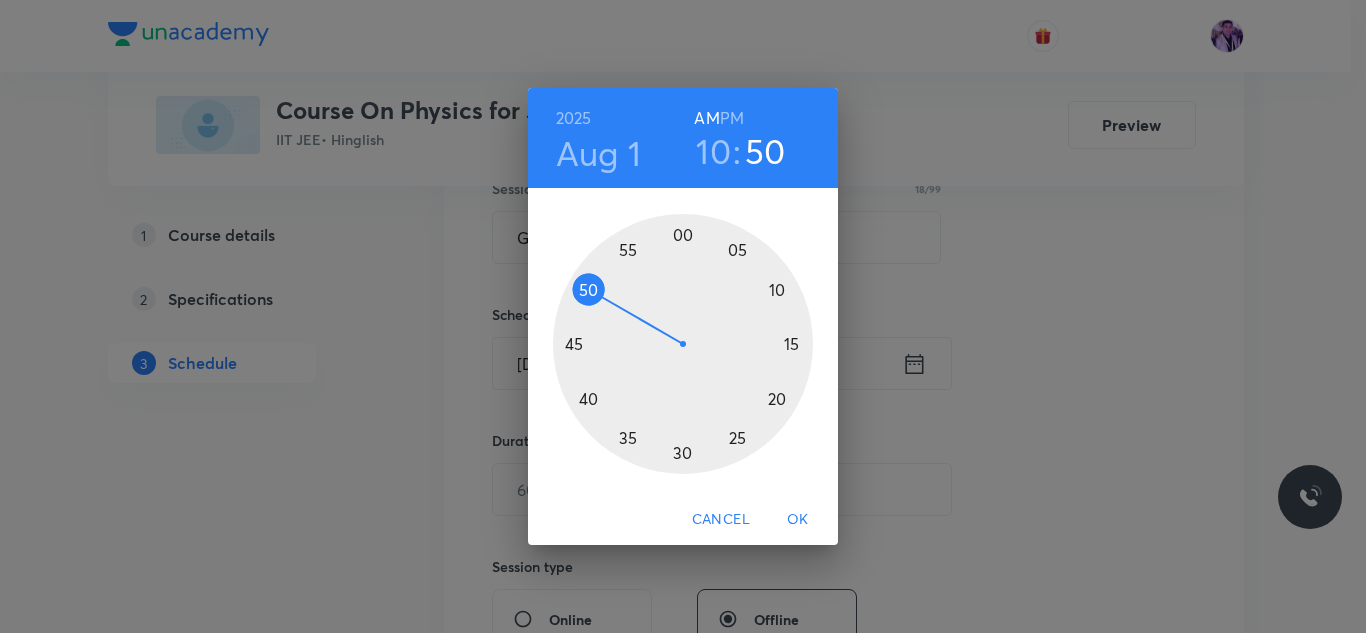 click at bounding box center (683, 344) 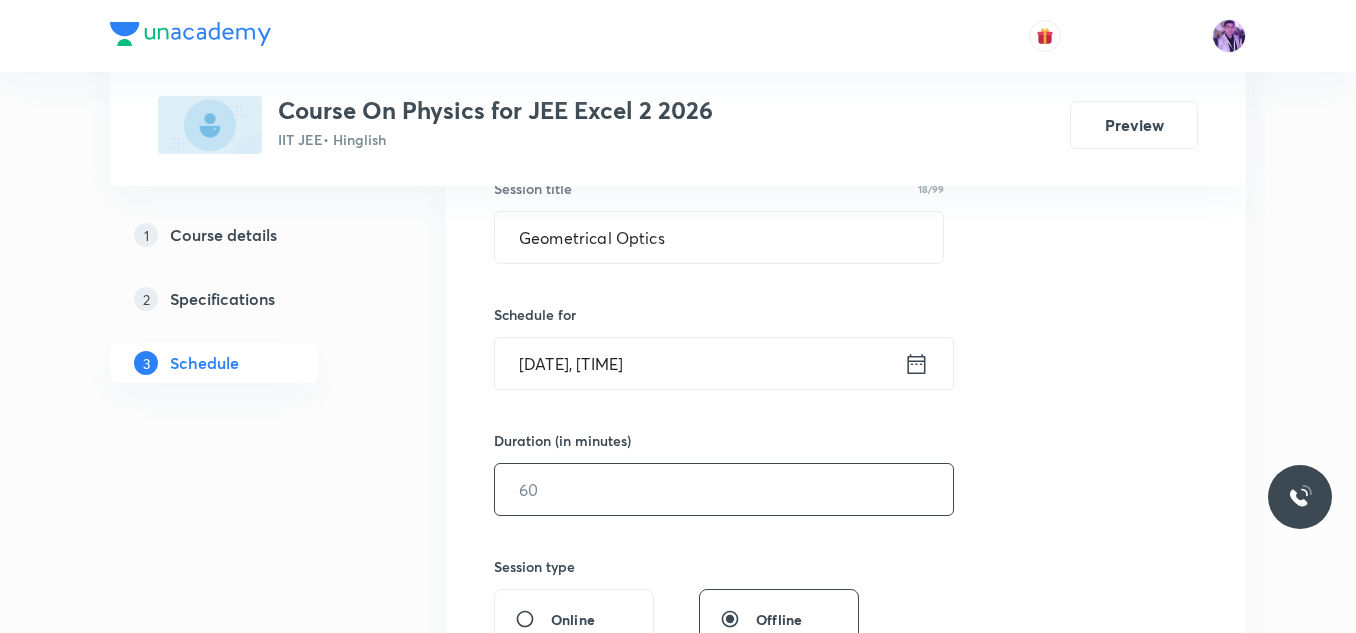 click at bounding box center (724, 489) 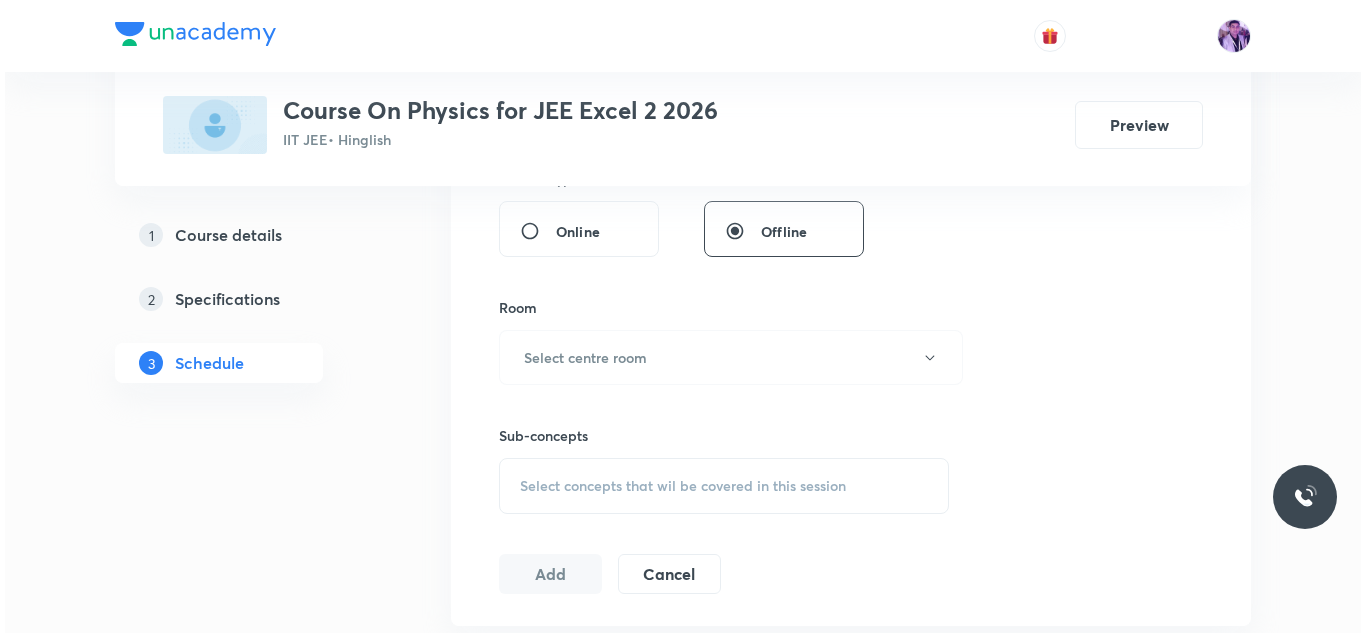 scroll, scrollTop: 855, scrollLeft: 0, axis: vertical 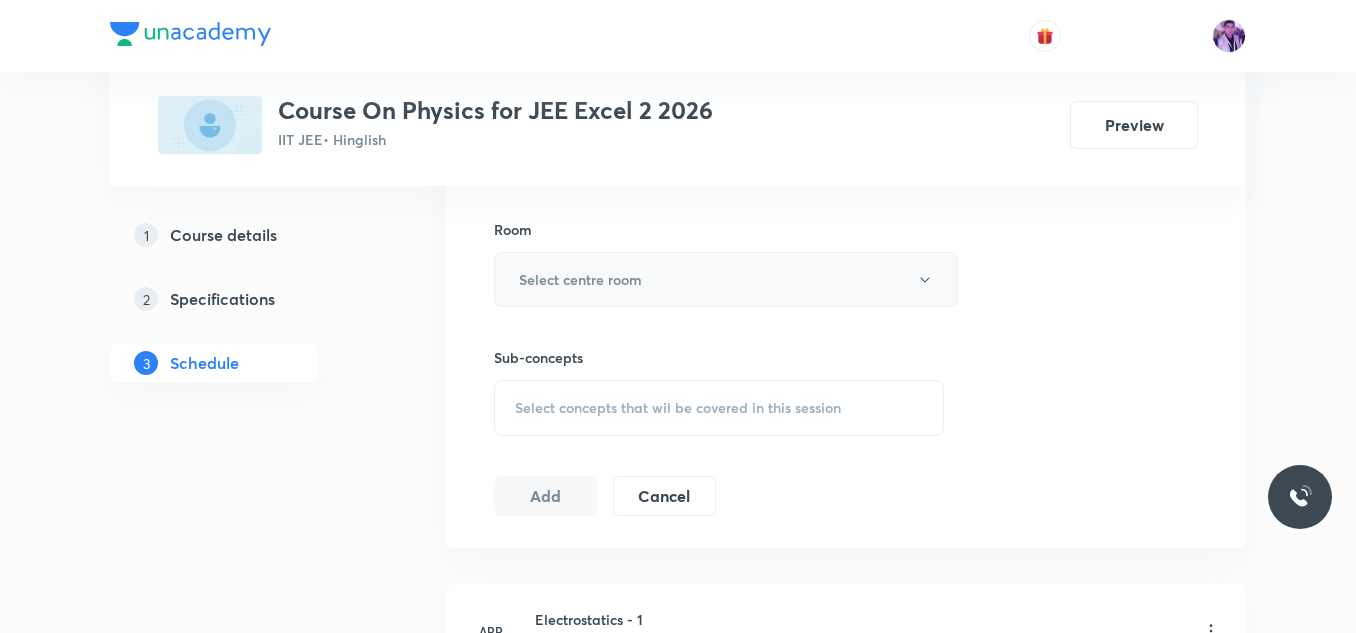 type on "75" 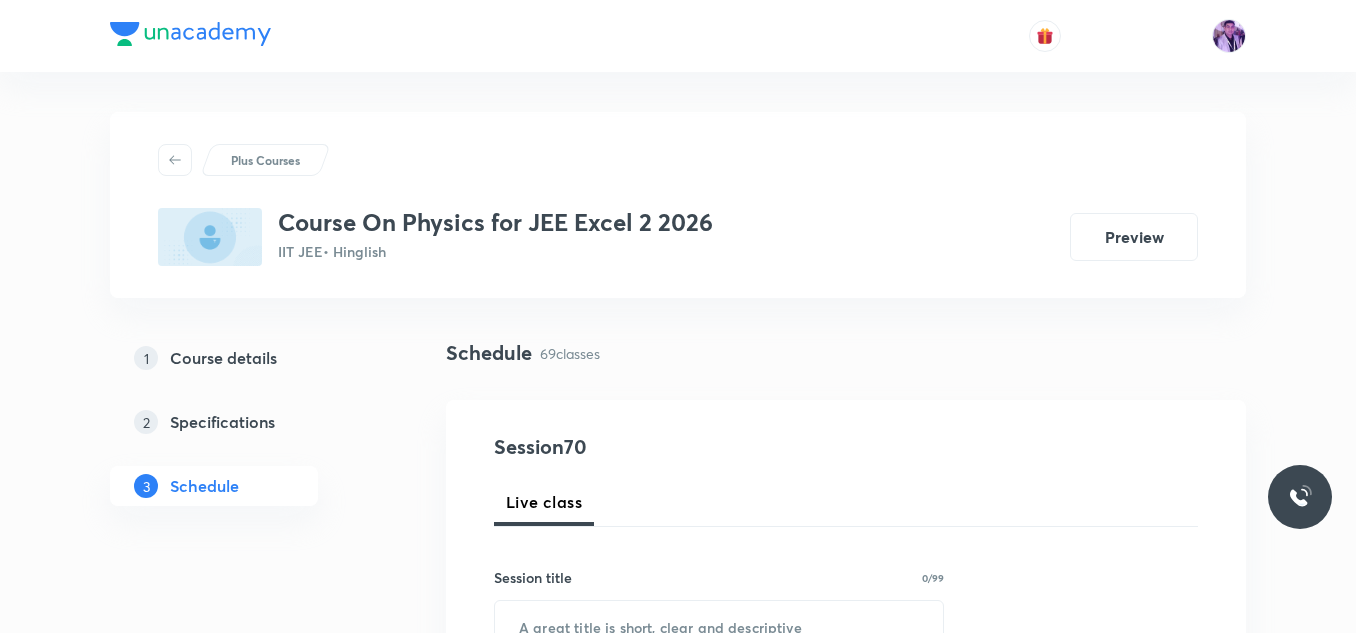scroll, scrollTop: 855, scrollLeft: 0, axis: vertical 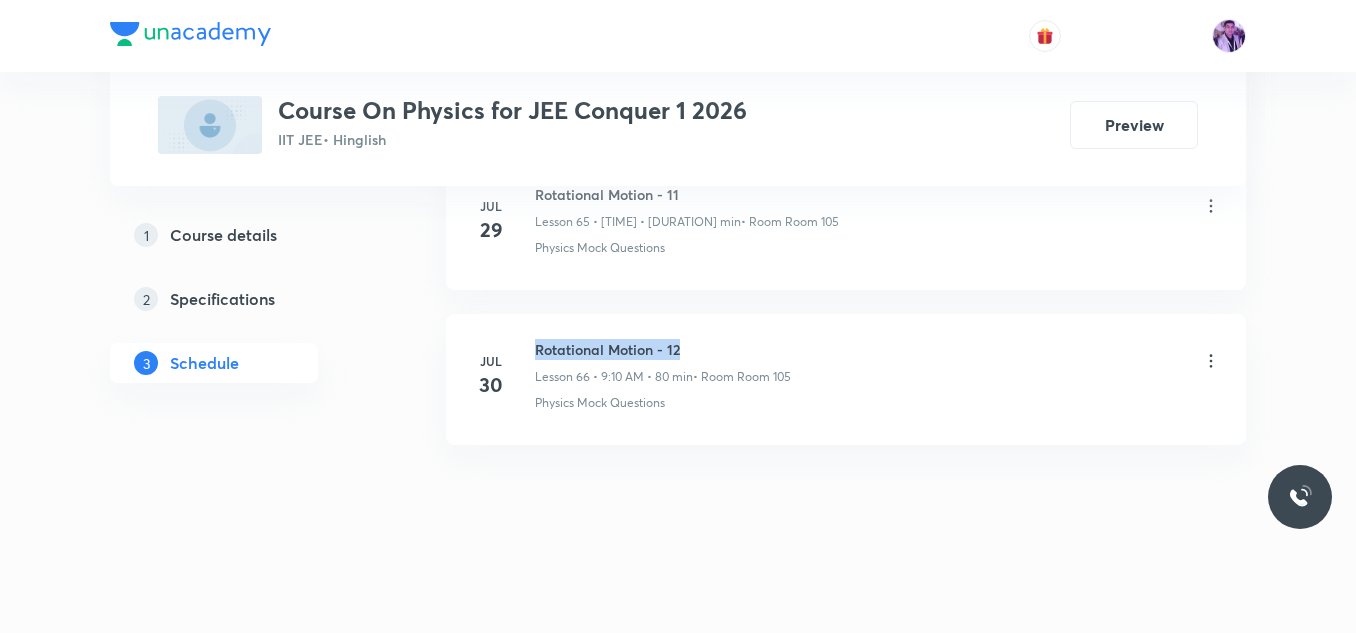 drag, startPoint x: 537, startPoint y: 347, endPoint x: 713, endPoint y: 349, distance: 176.01137 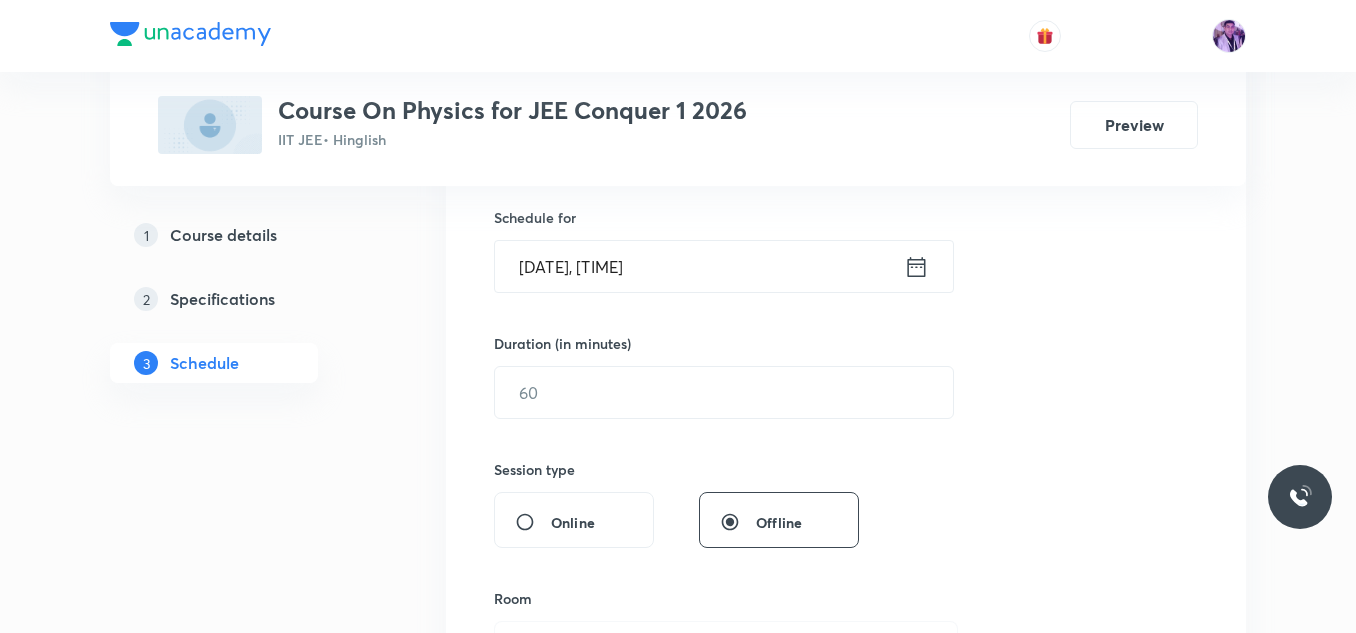scroll, scrollTop: 411, scrollLeft: 0, axis: vertical 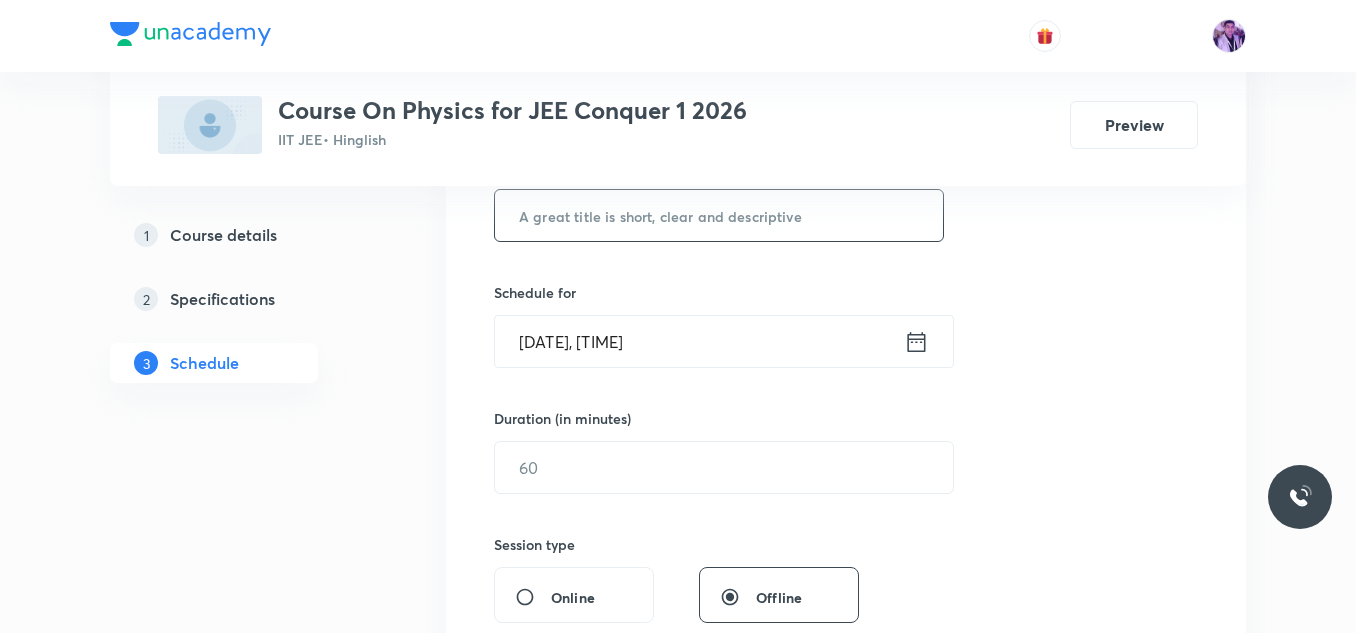 click at bounding box center [719, 215] 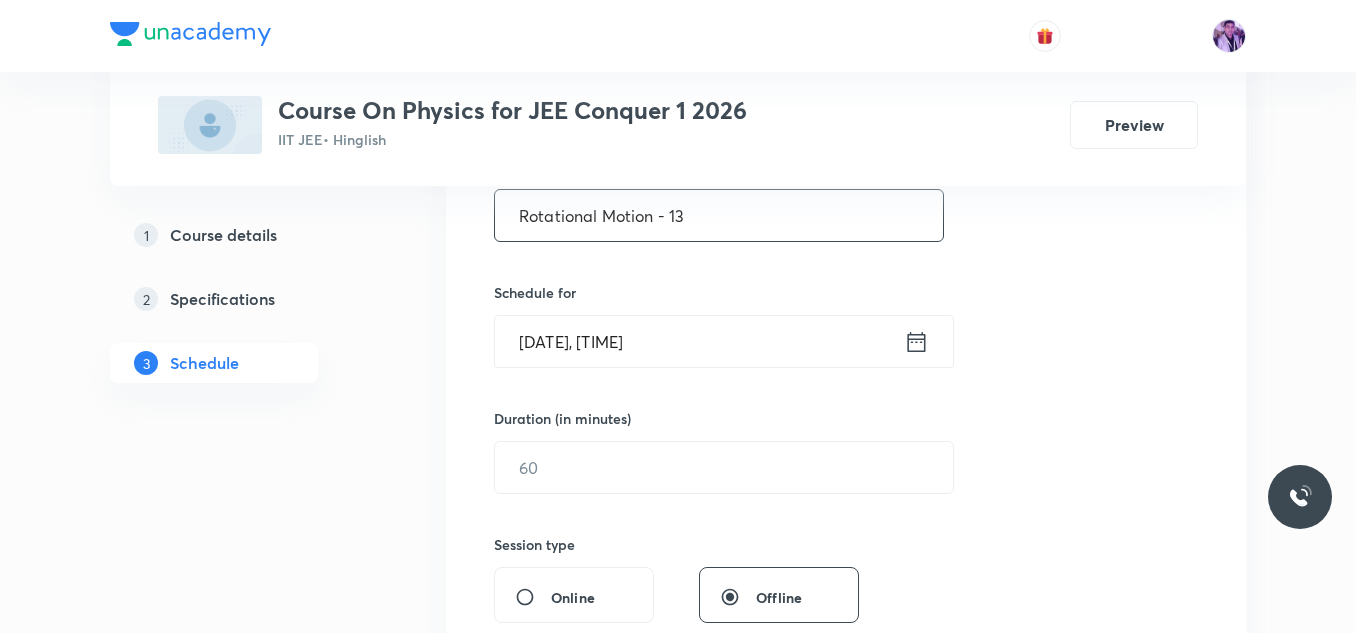 type on "Rotational Motion - 13" 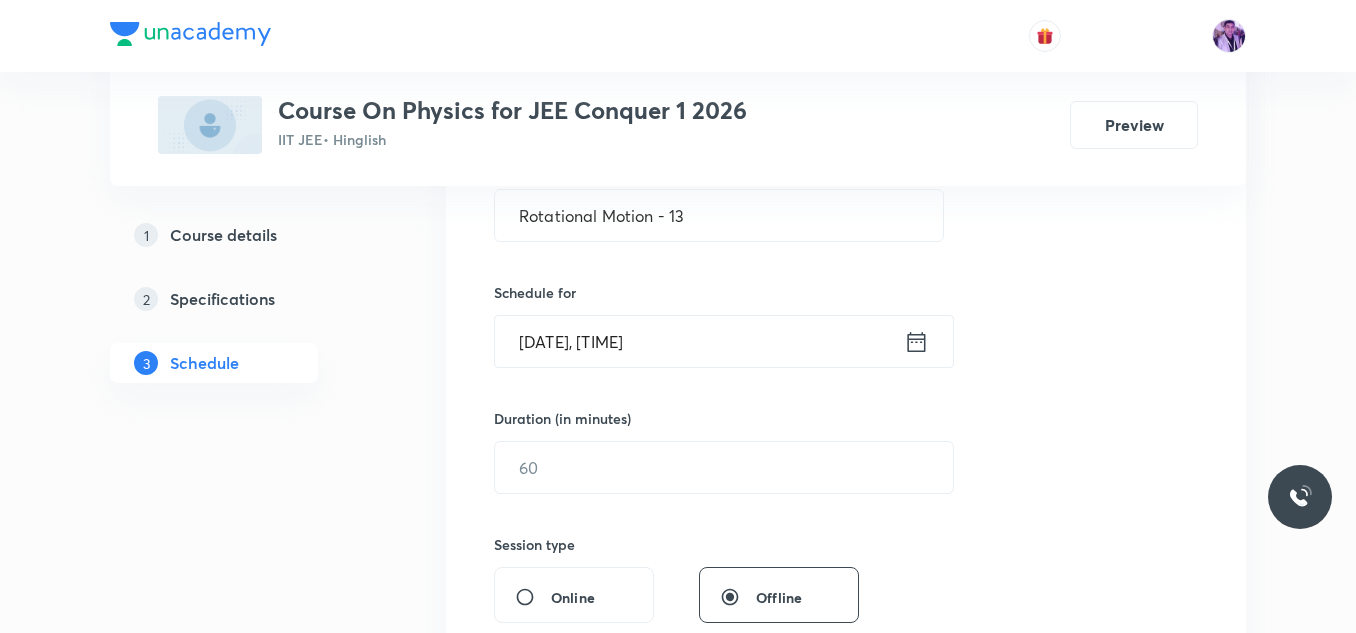 click on "Aug 1, 2025, 8:10 AM" at bounding box center (699, 341) 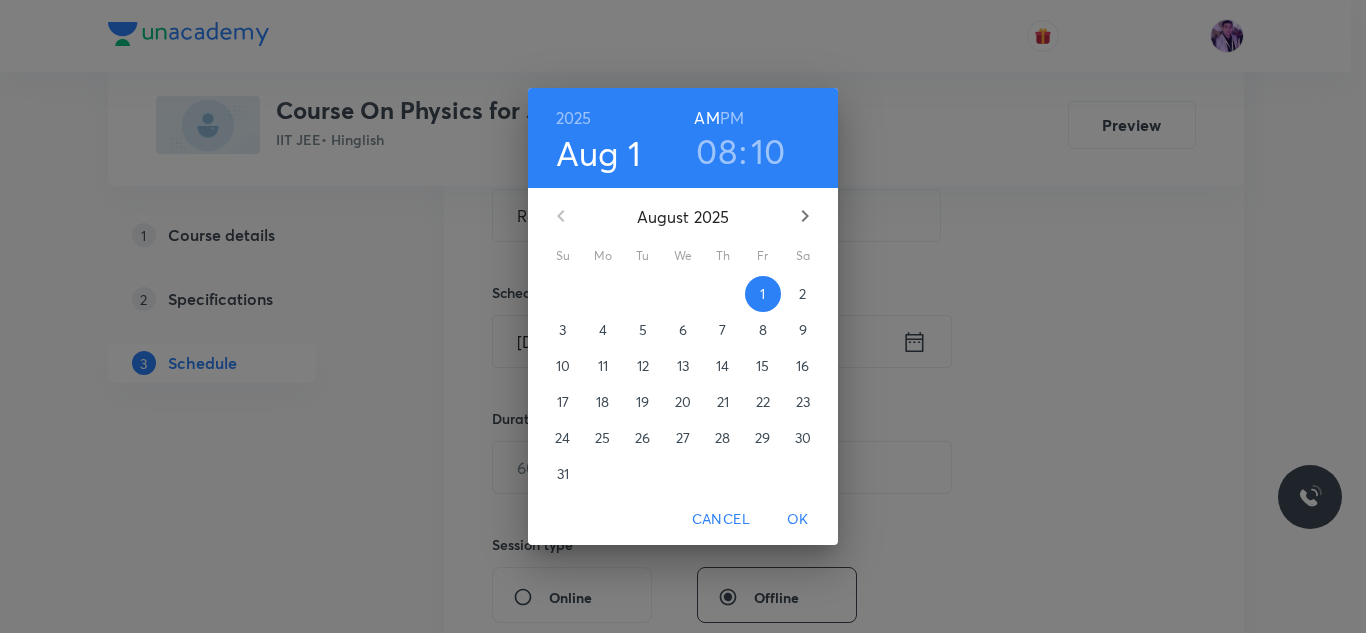 click on "08" at bounding box center (716, 151) 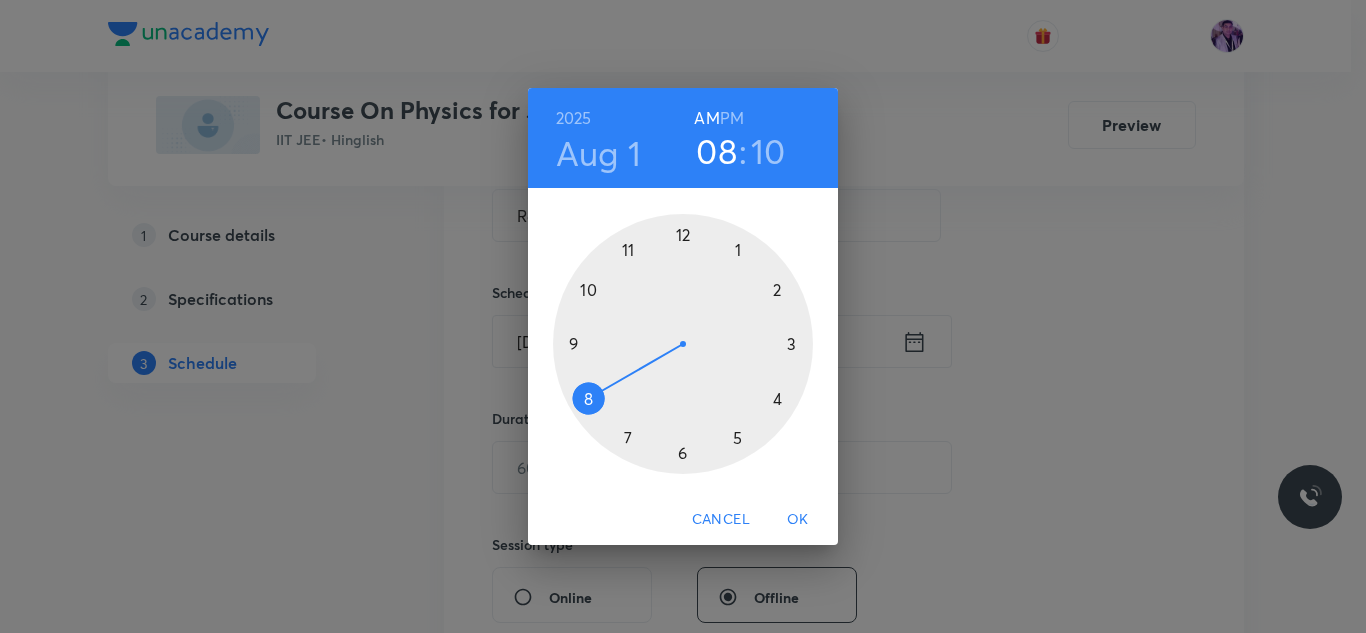 click at bounding box center (683, 344) 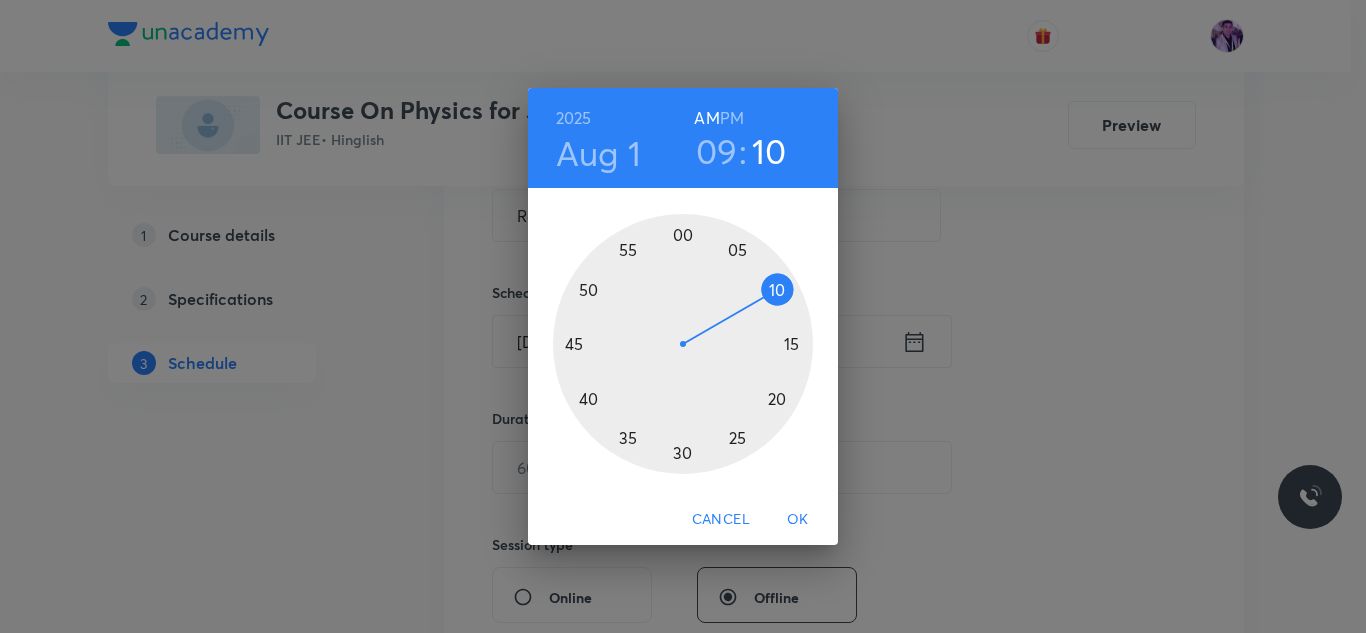 click at bounding box center (683, 344) 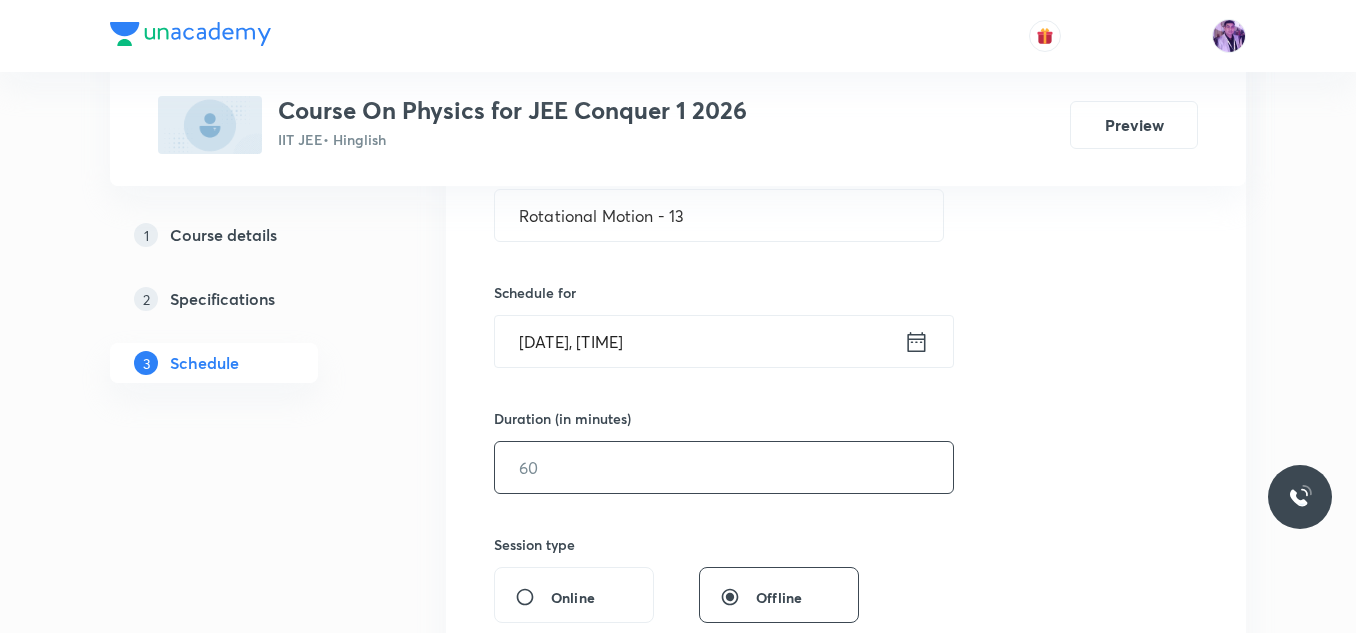 click at bounding box center [724, 467] 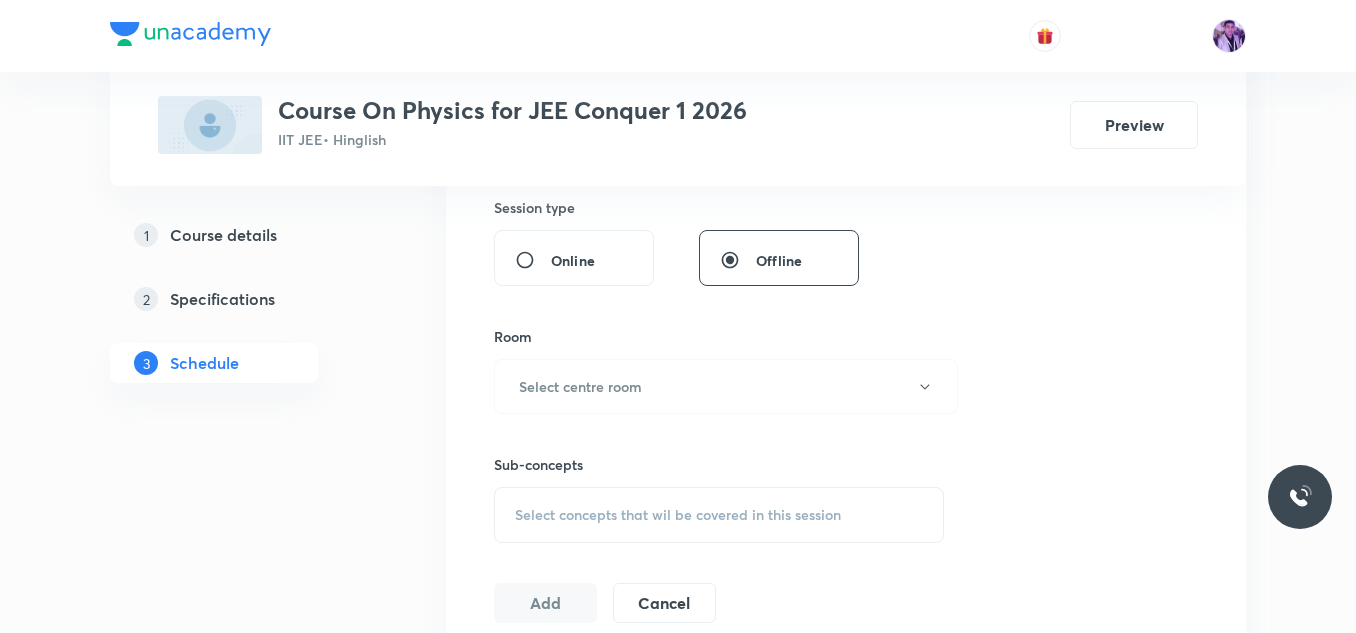scroll, scrollTop: 785, scrollLeft: 0, axis: vertical 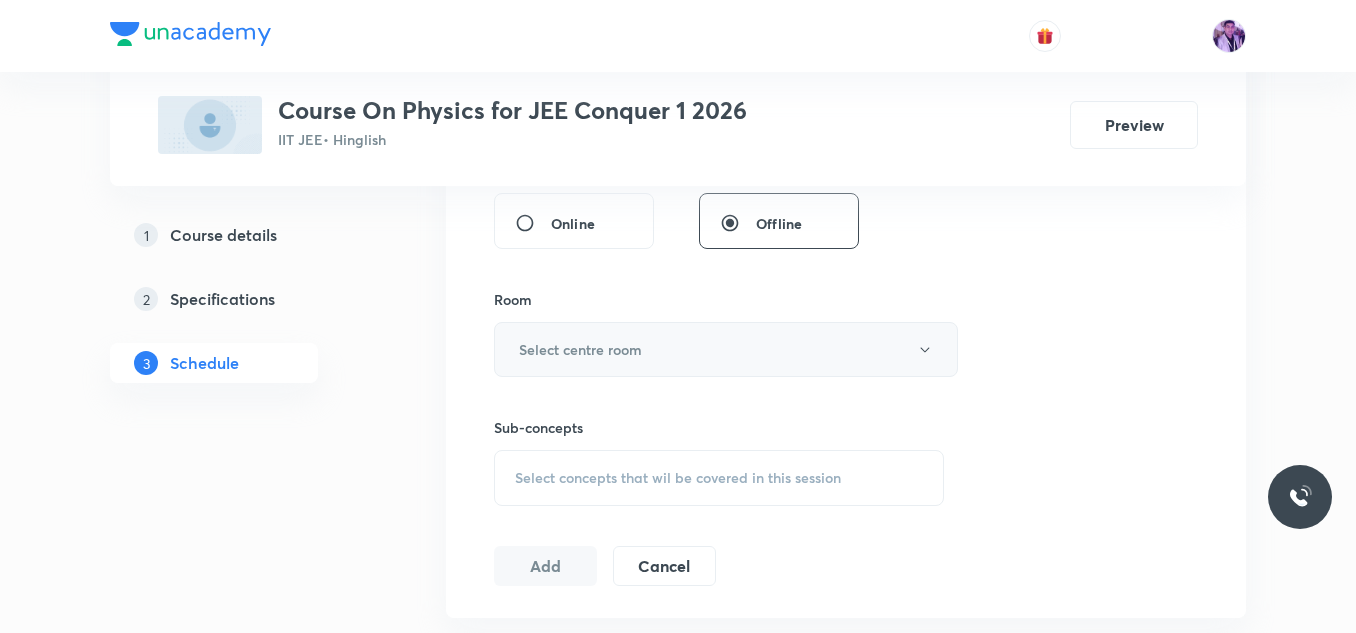 type on "80" 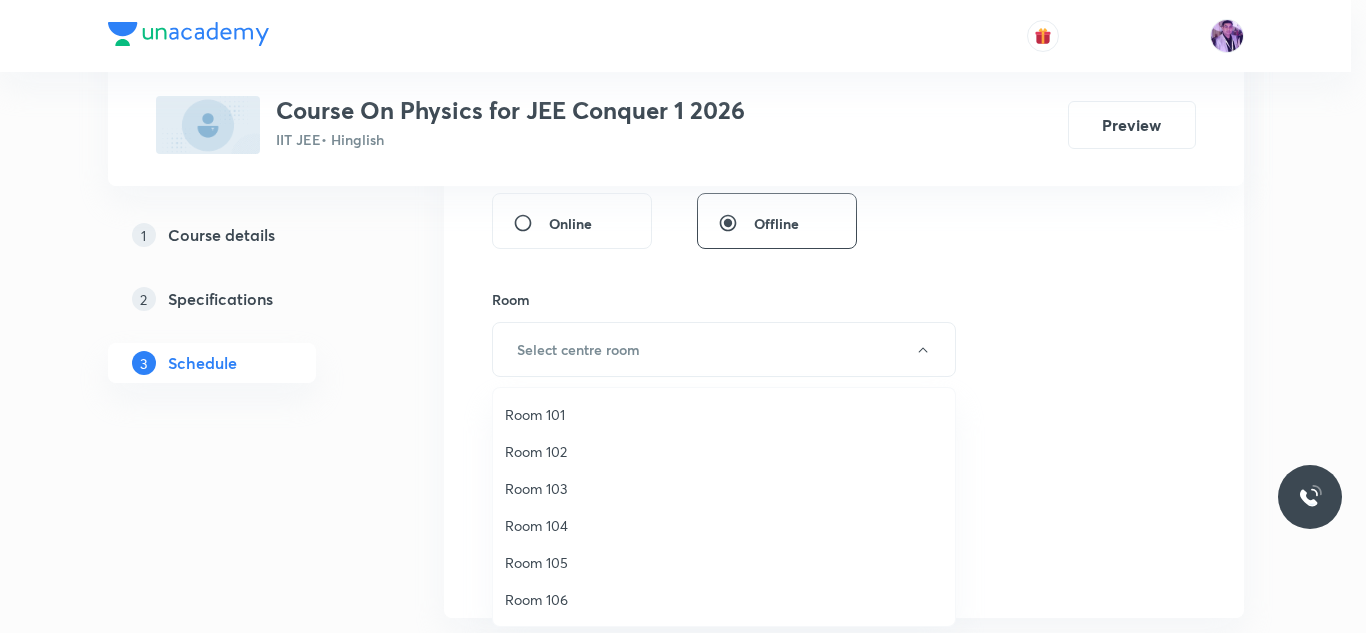 click on "Room 105" at bounding box center [724, 562] 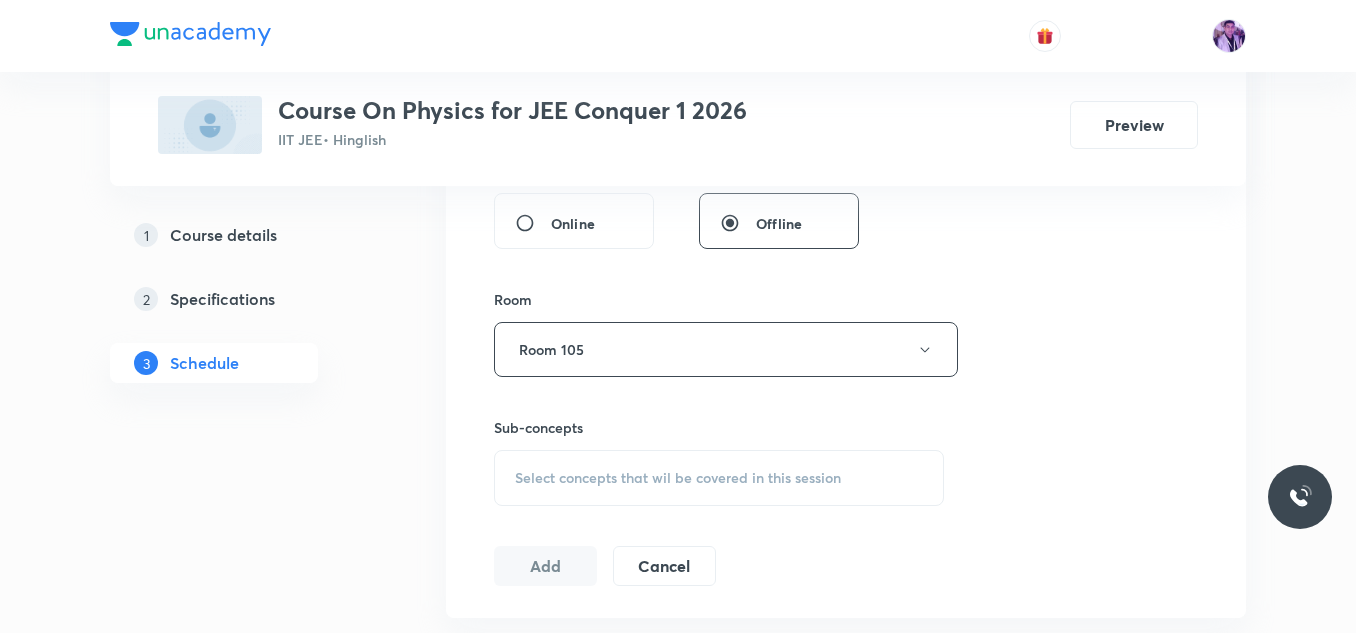 click on "Select concepts that wil be covered in this session" at bounding box center (719, 478) 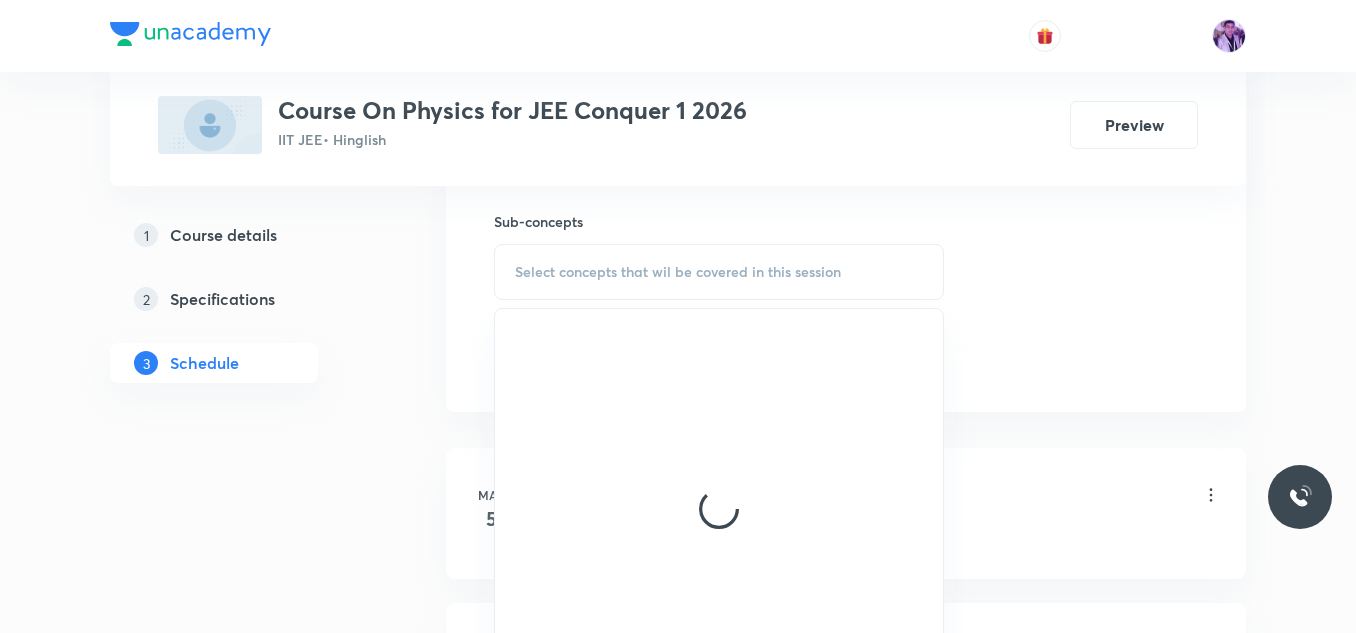 scroll, scrollTop: 1010, scrollLeft: 0, axis: vertical 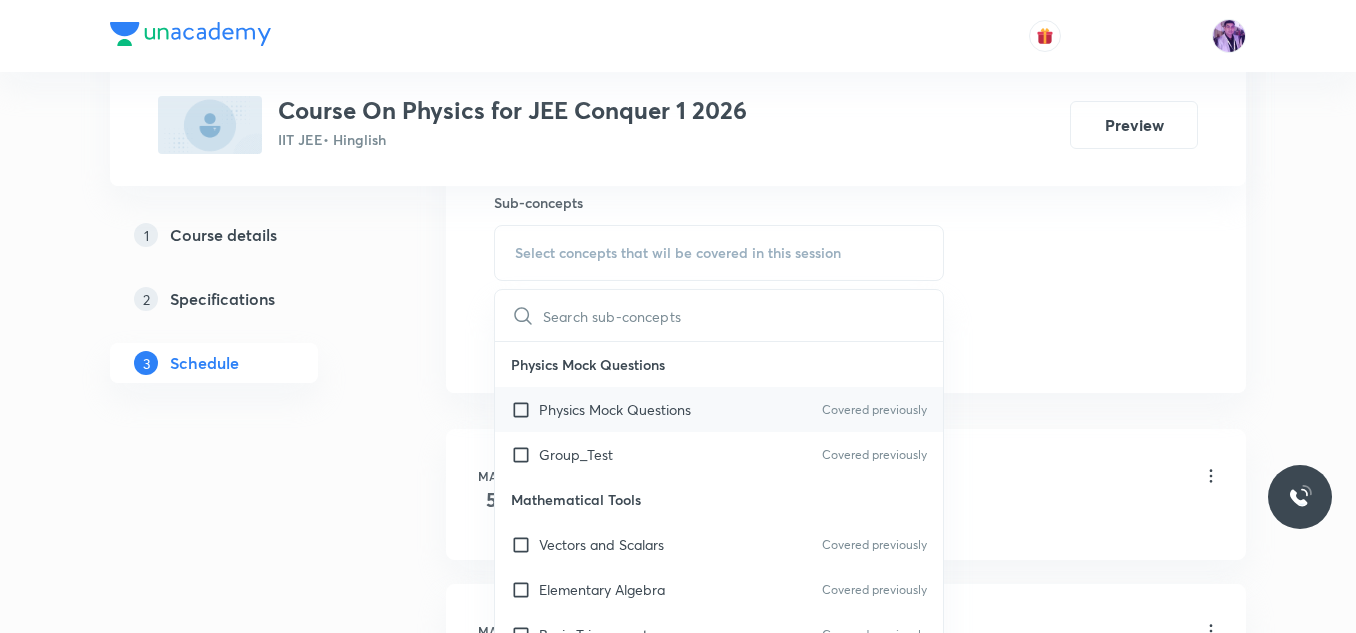 click on "Physics Mock Questions" at bounding box center (615, 409) 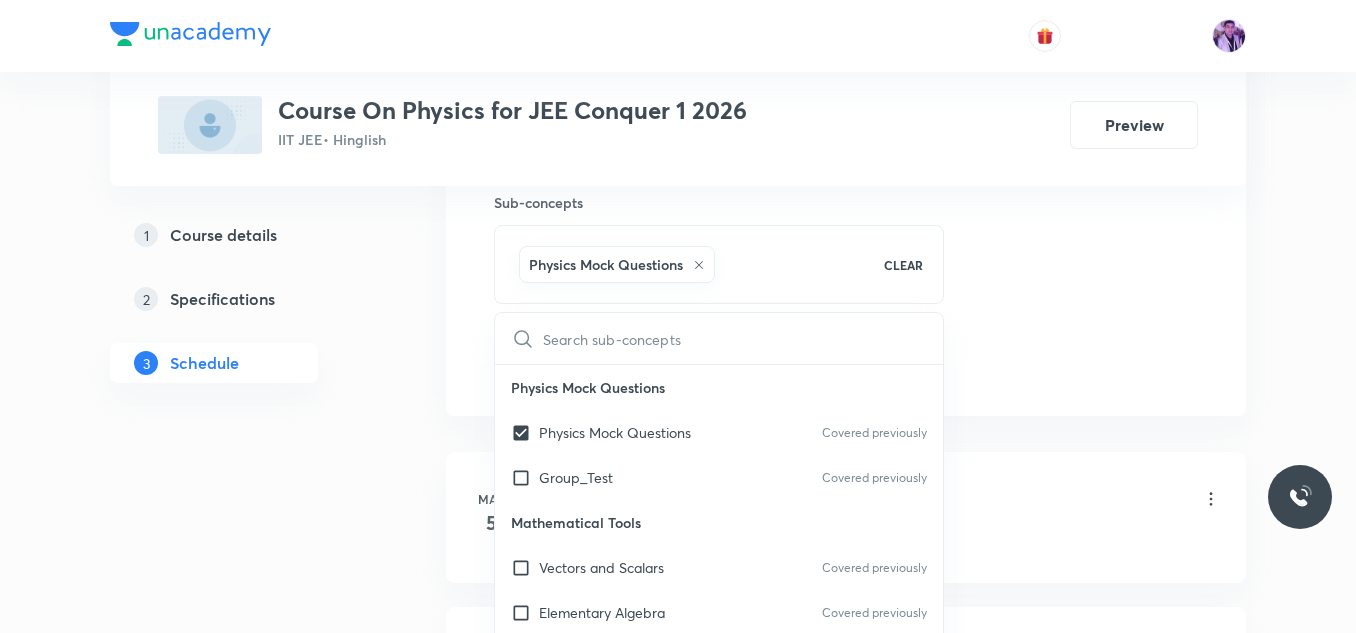 click on "Plus Courses Course On Physics for JEE Conquer 1 2026 IIT JEE  • Hinglish Preview 1 Course details 2 Specifications 3 Schedule Schedule 66  classes Session  67 Live class Session title 22/99 Rotational Motion - 13 ​ Schedule for Aug 1, 2025, 9:00 AM ​ Duration (in minutes) 80 ​   Session type Online Offline Room Room 105 Sub-concepts Physics Mock Questions CLEAR ​ Physics Mock Questions Physics Mock Questions Covered previously Group_Test Covered previously Mathematical Tools Vectors and Scalars  Covered previously Elementary Algebra Covered previously Basic Trigonometry Covered previously Addition of Vectors Covered previously 2D and 3D Geometry Representation of Vector  Components of a Vector Functions Unit Vectors Differentiation Integration Rectangular Components of a Vector in Three Dimensions Position Vector Use of Differentiation & Integration in One Dimensional Motion Displacement Vector Derivatives of Equations of Motion by Calculus Vectors Product of Two Vectors Maxima and Minima Units Add" at bounding box center (678, 4956) 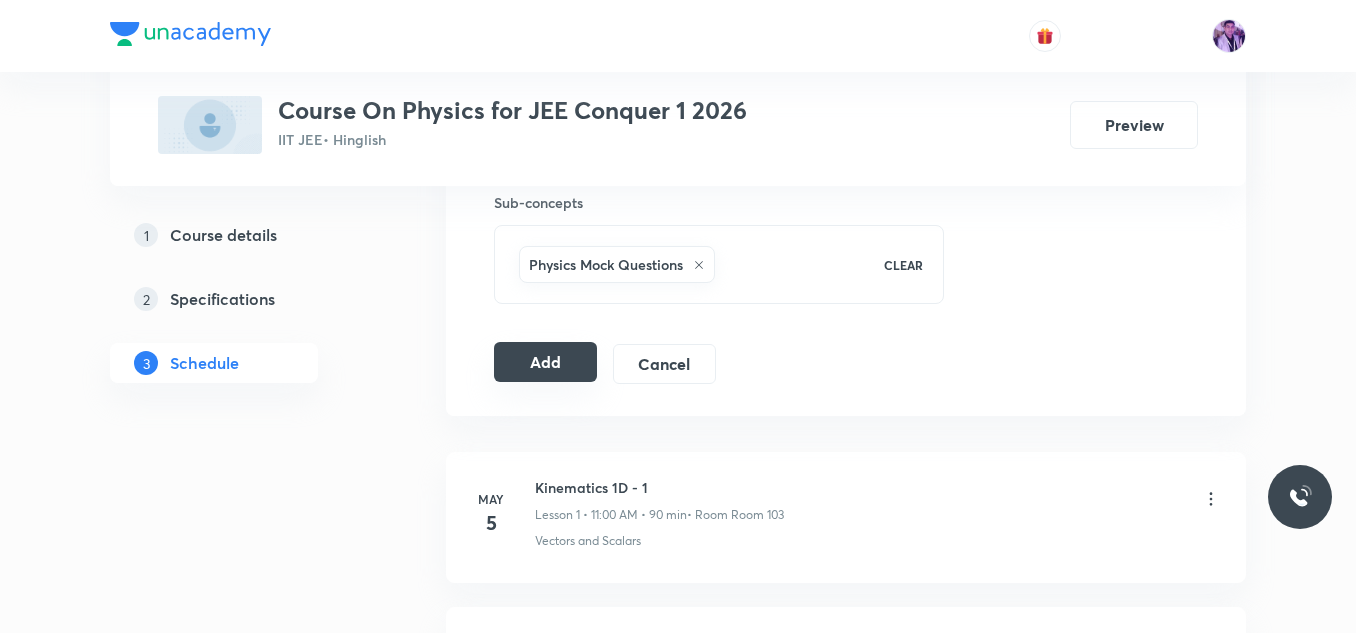 click on "Add" at bounding box center (545, 362) 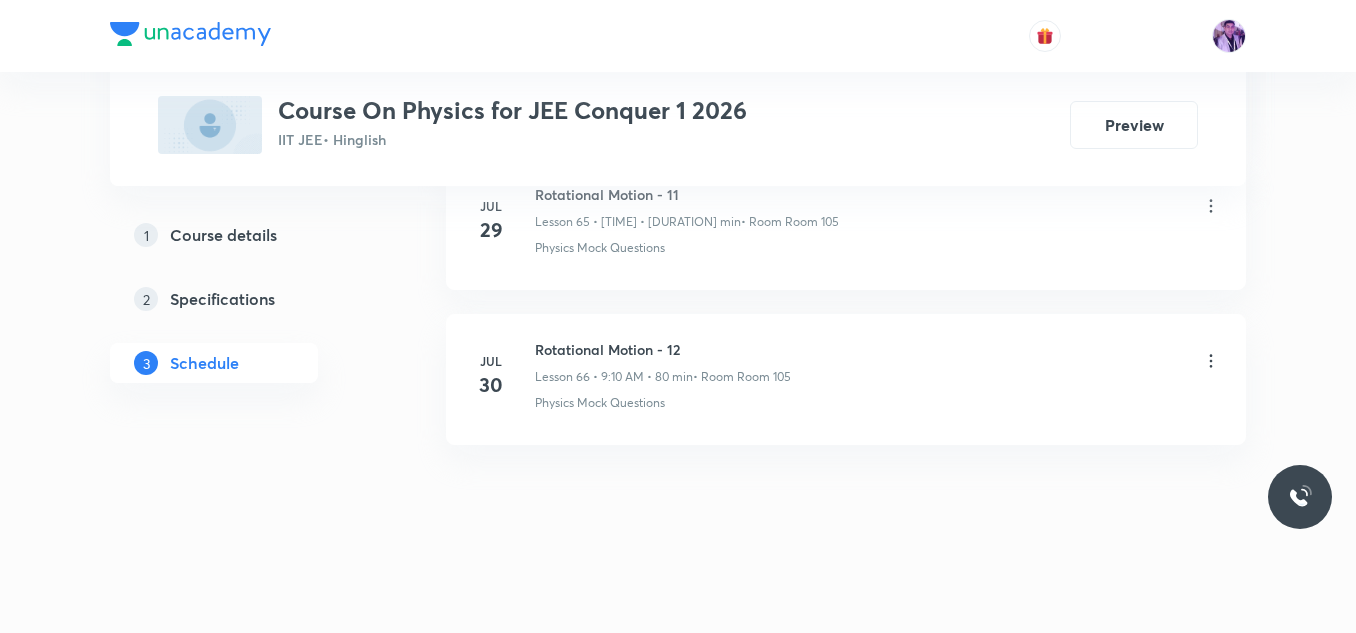 scroll, scrollTop: 10281, scrollLeft: 0, axis: vertical 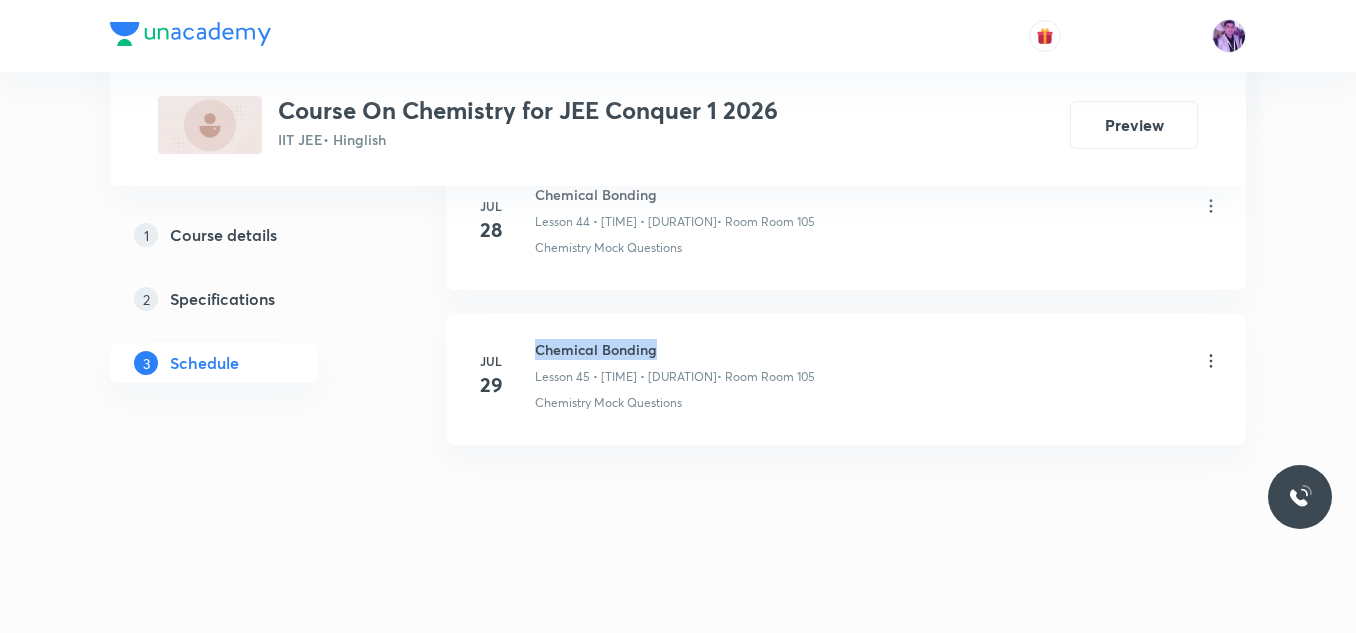 drag, startPoint x: 534, startPoint y: 350, endPoint x: 701, endPoint y: 347, distance: 167.02695 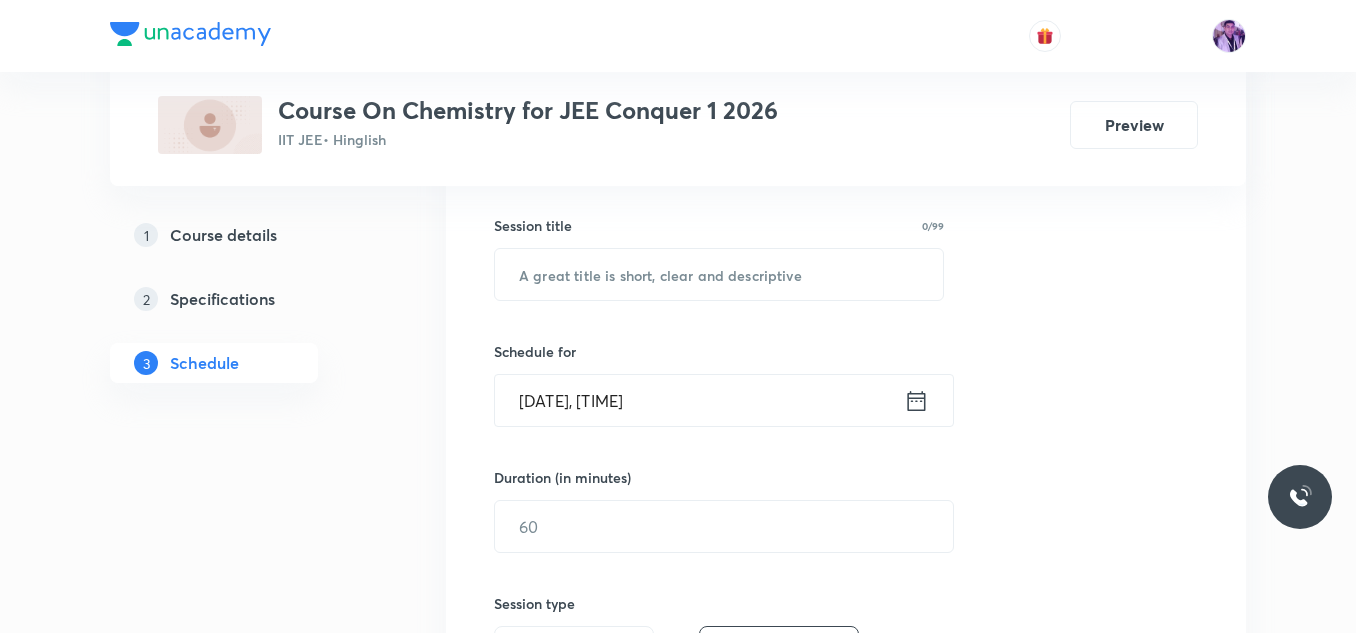scroll, scrollTop: 366, scrollLeft: 0, axis: vertical 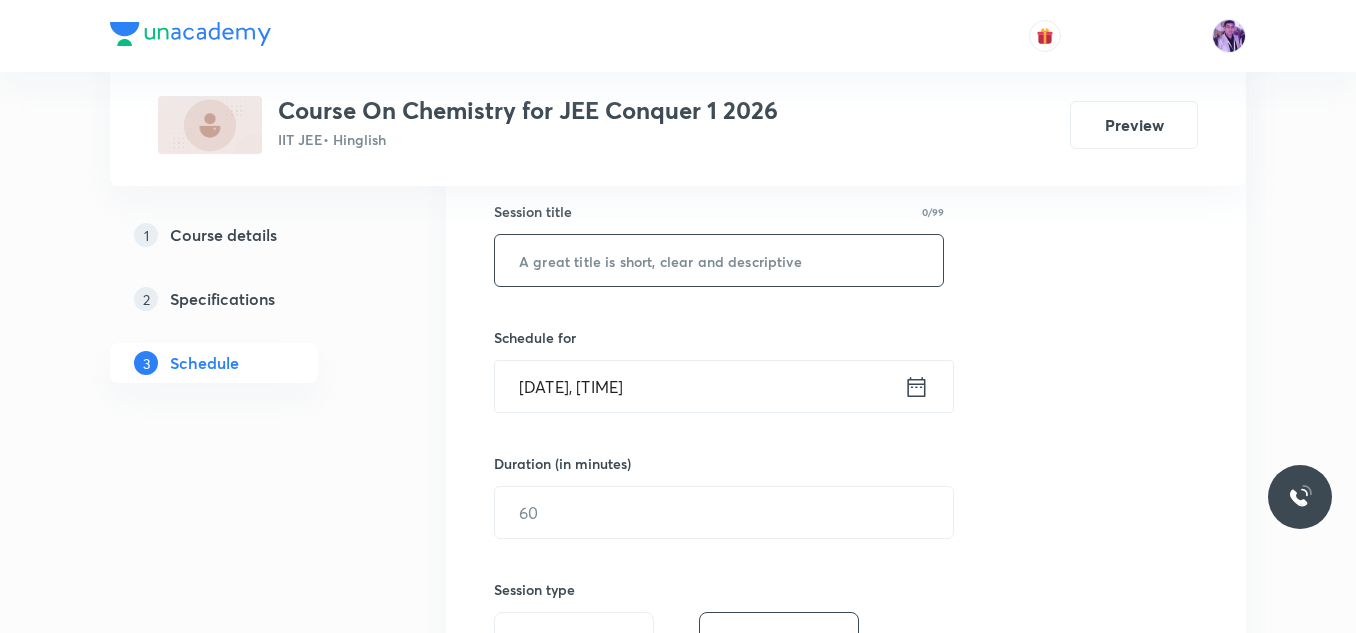 click at bounding box center (719, 260) 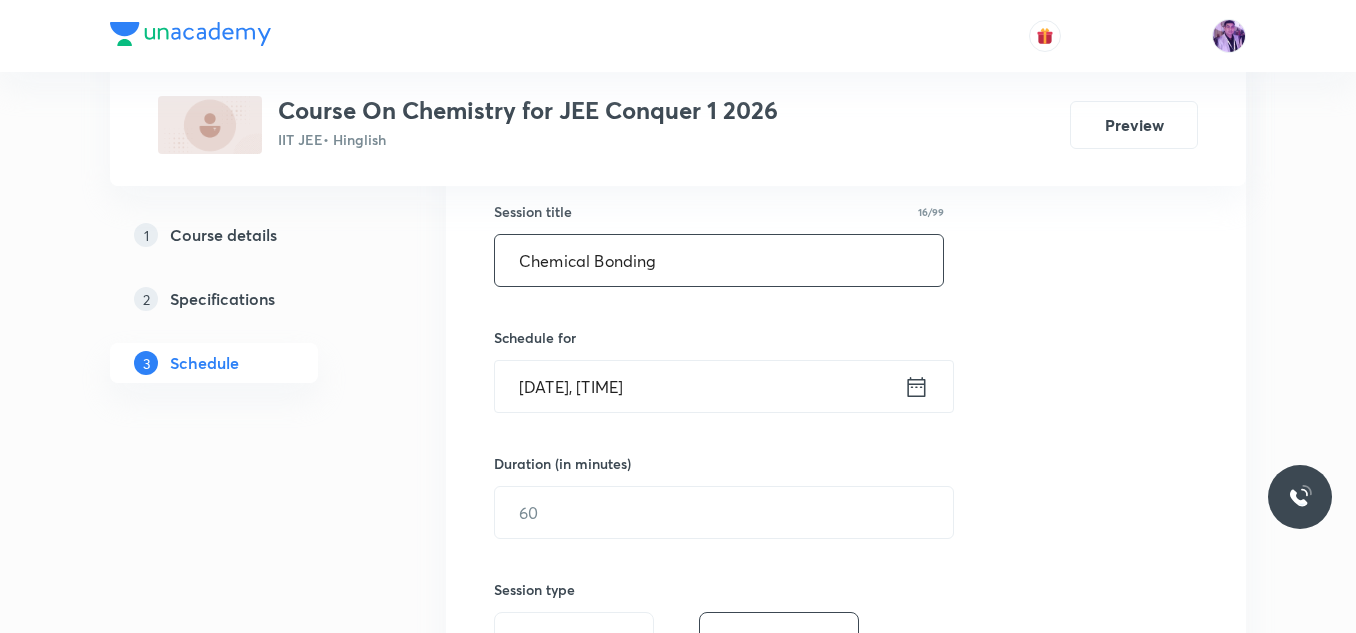 type on "Chemical Bonding" 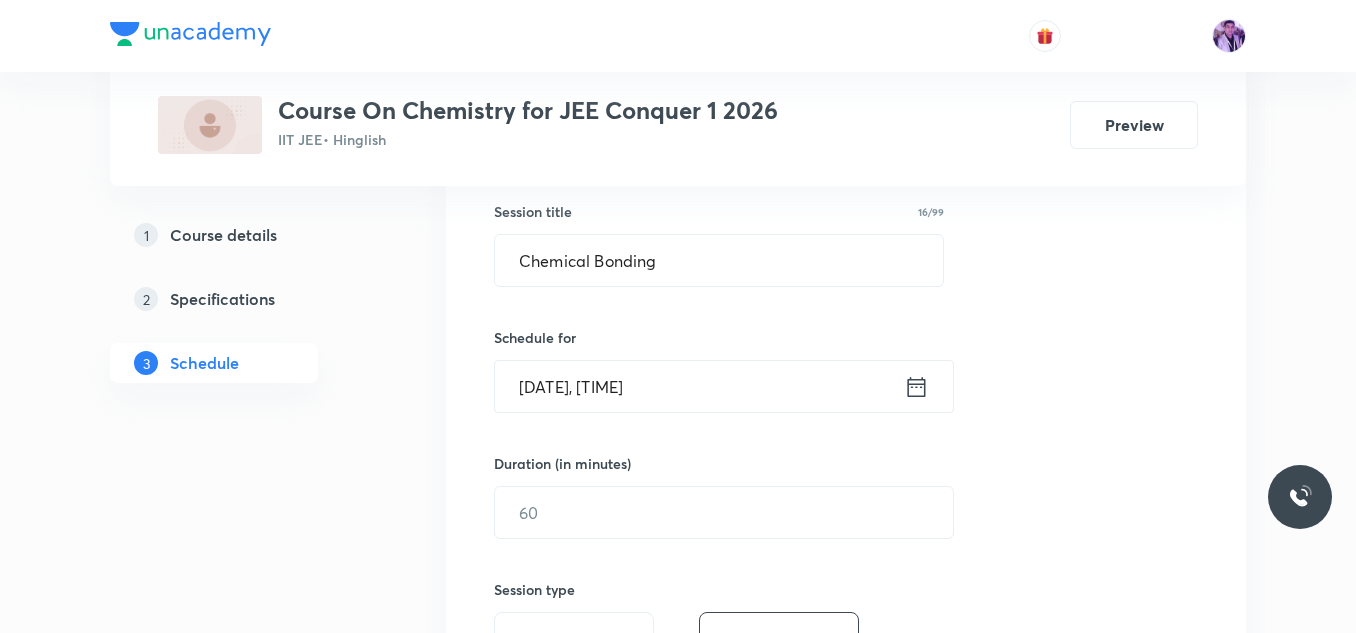 click on "Aug 1, 2025, 8:11 AM" at bounding box center [699, 386] 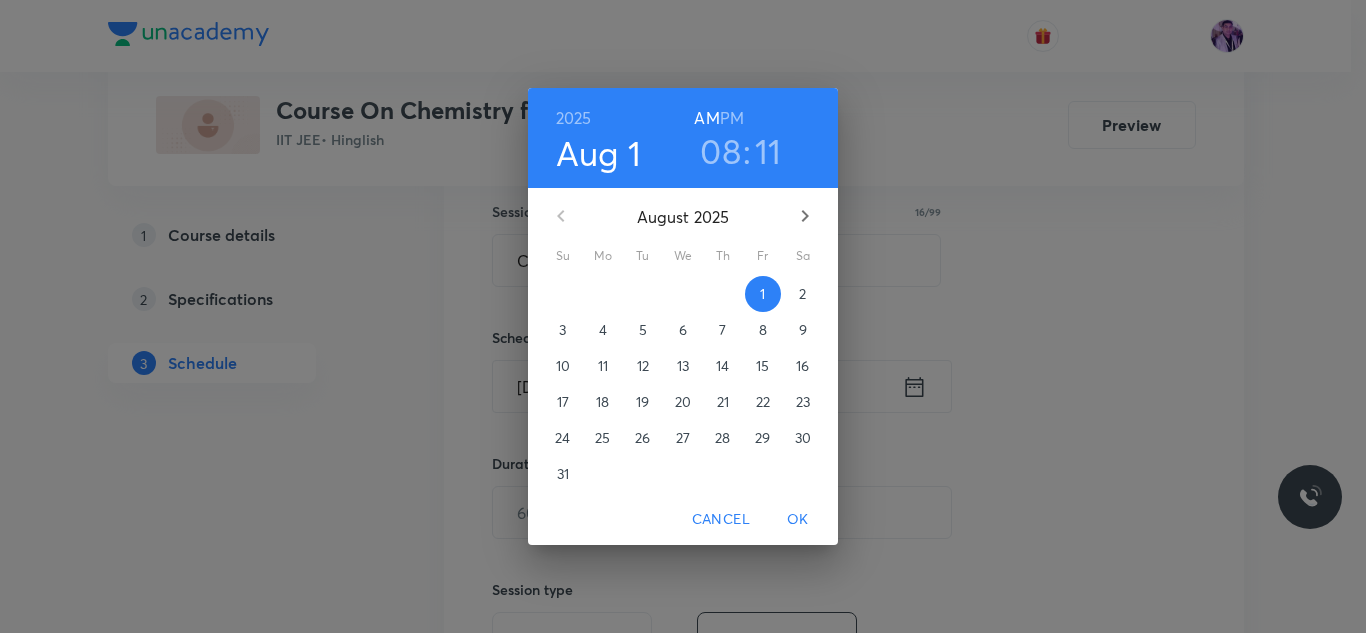 click on "08" at bounding box center (720, 151) 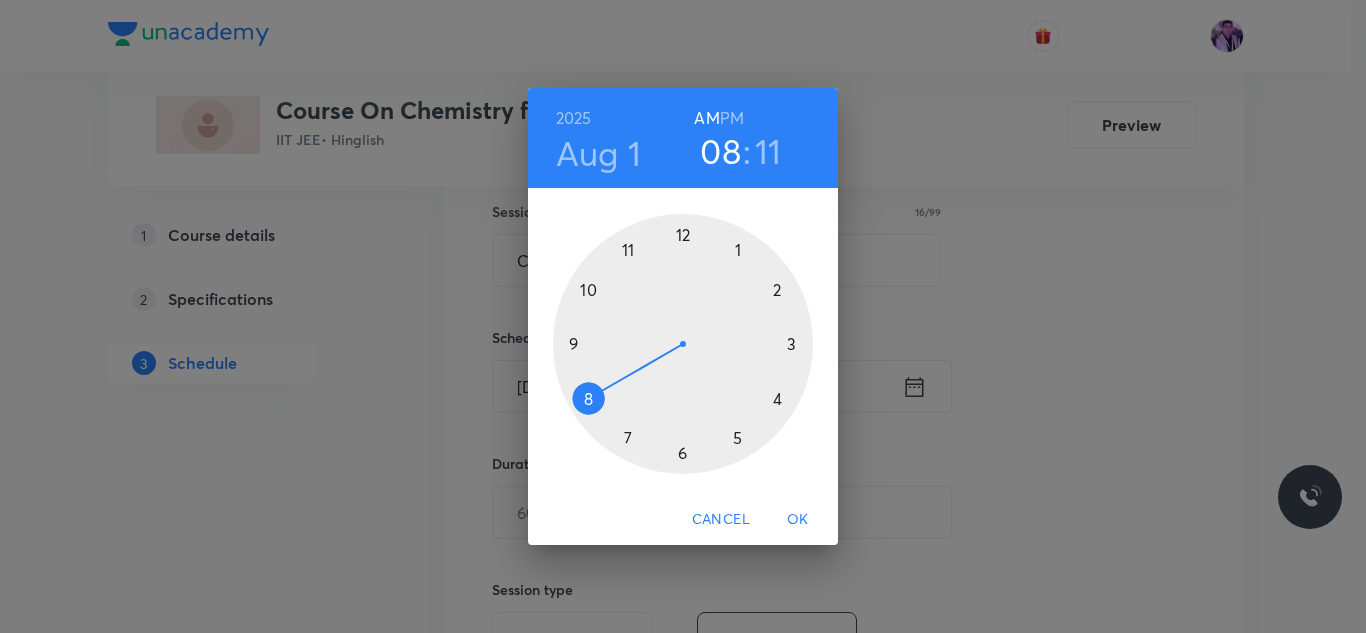 click at bounding box center [683, 344] 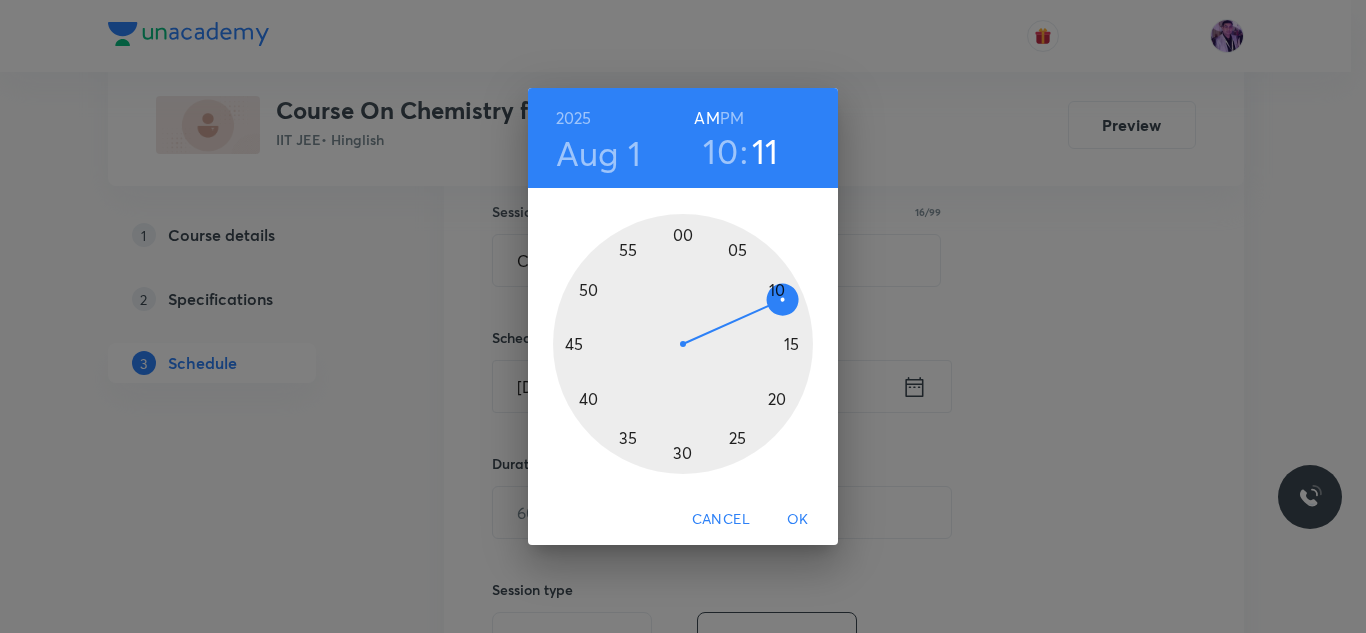 click at bounding box center [683, 344] 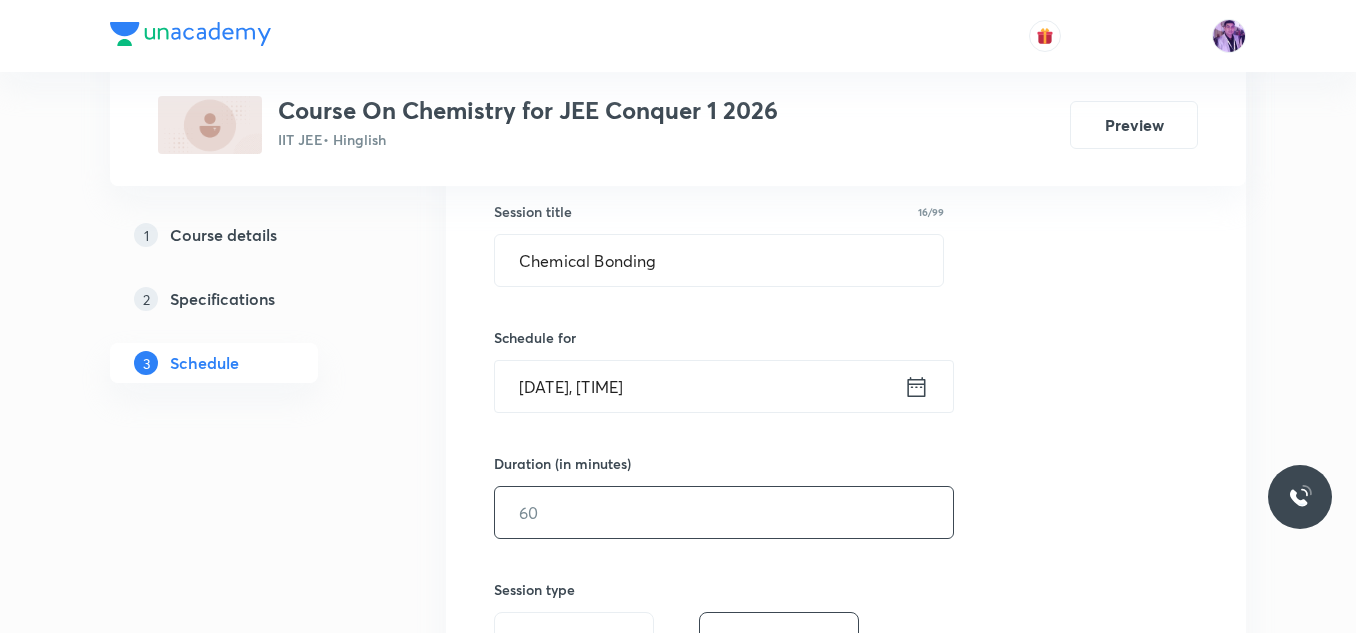 click at bounding box center [724, 512] 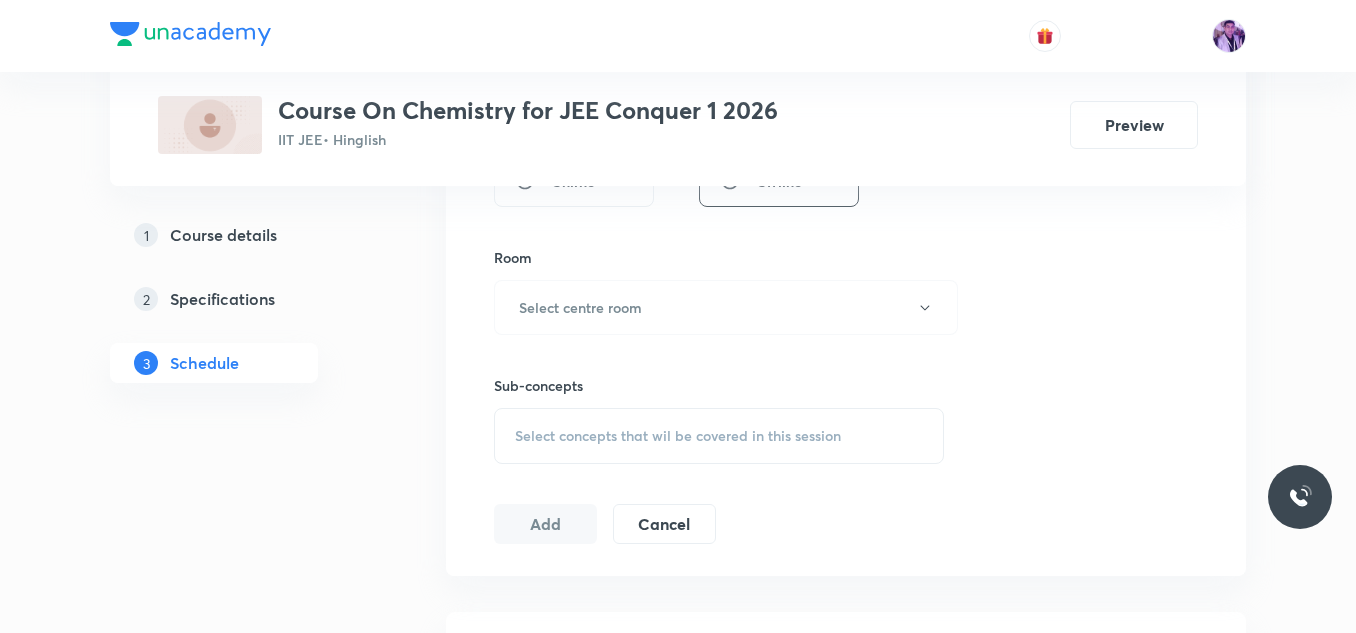 scroll, scrollTop: 854, scrollLeft: 0, axis: vertical 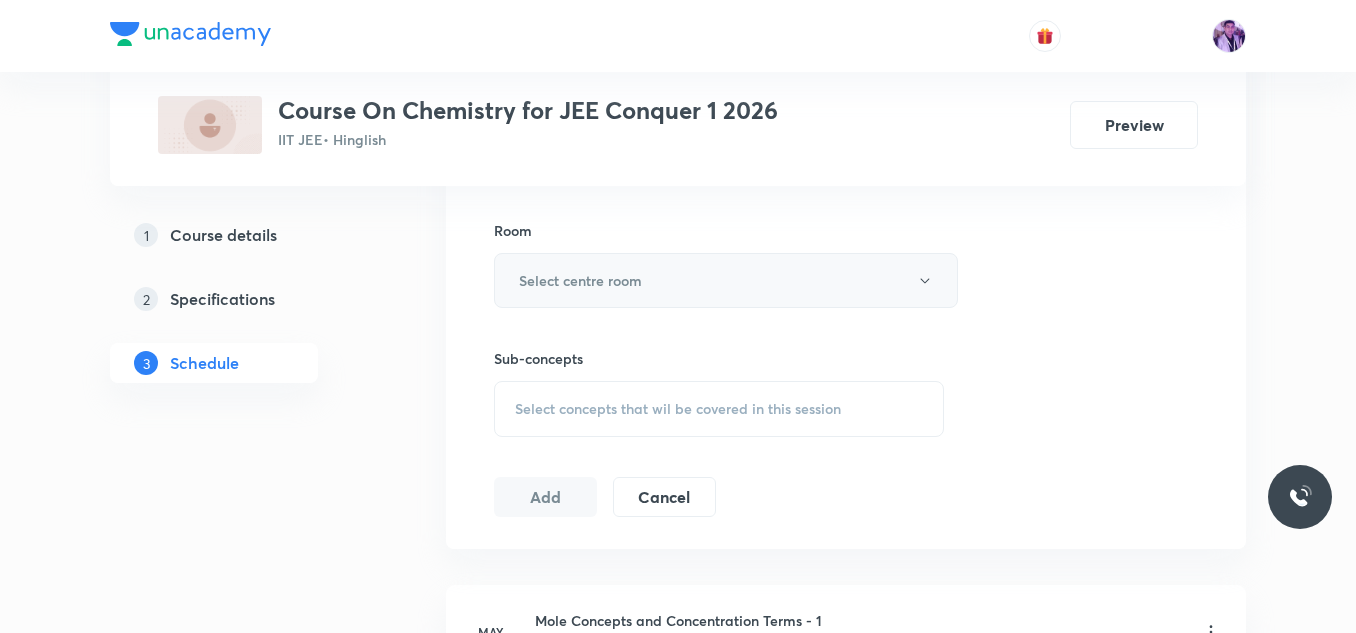 type on "80" 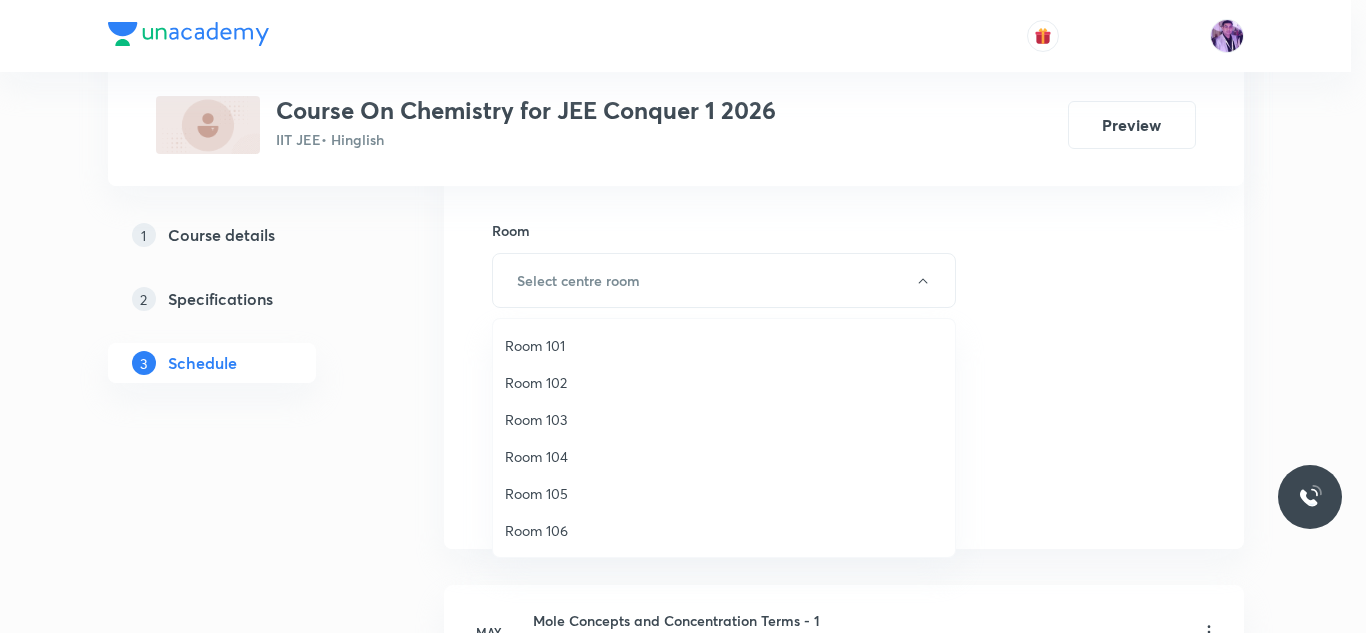 click on "Room 105" at bounding box center (724, 493) 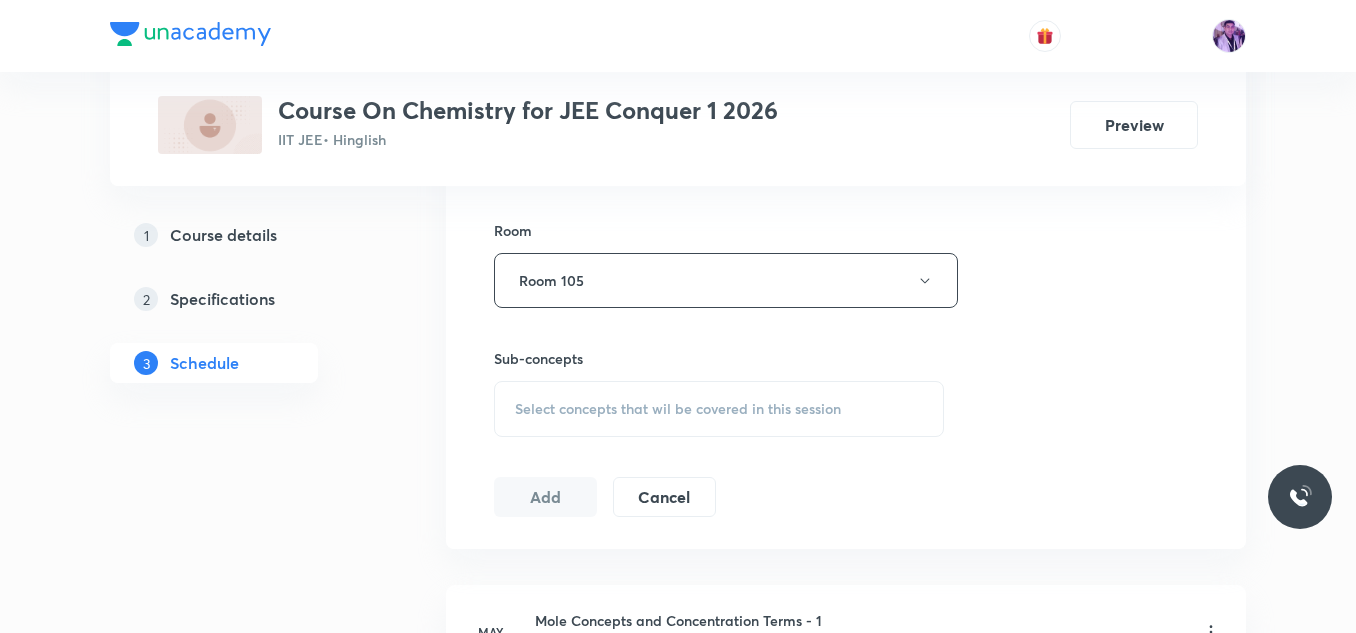 click on "Select concepts that wil be covered in this session" at bounding box center (678, 409) 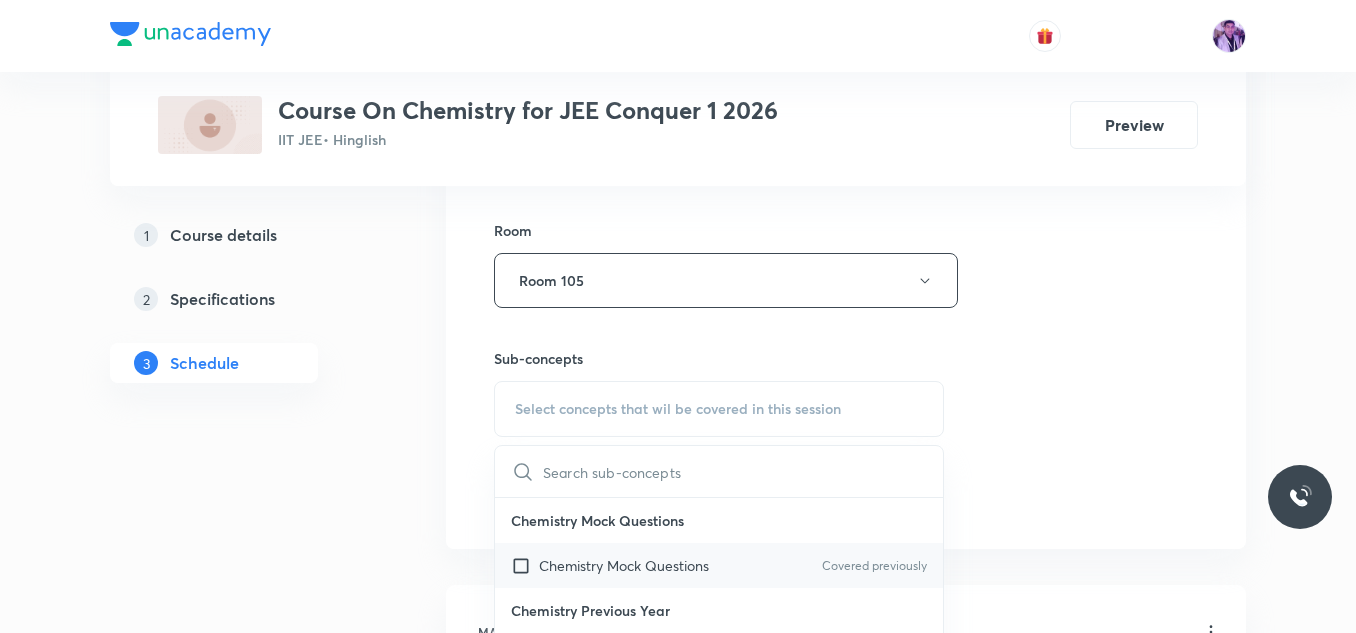 click on "Chemistry Mock Questions" at bounding box center [624, 565] 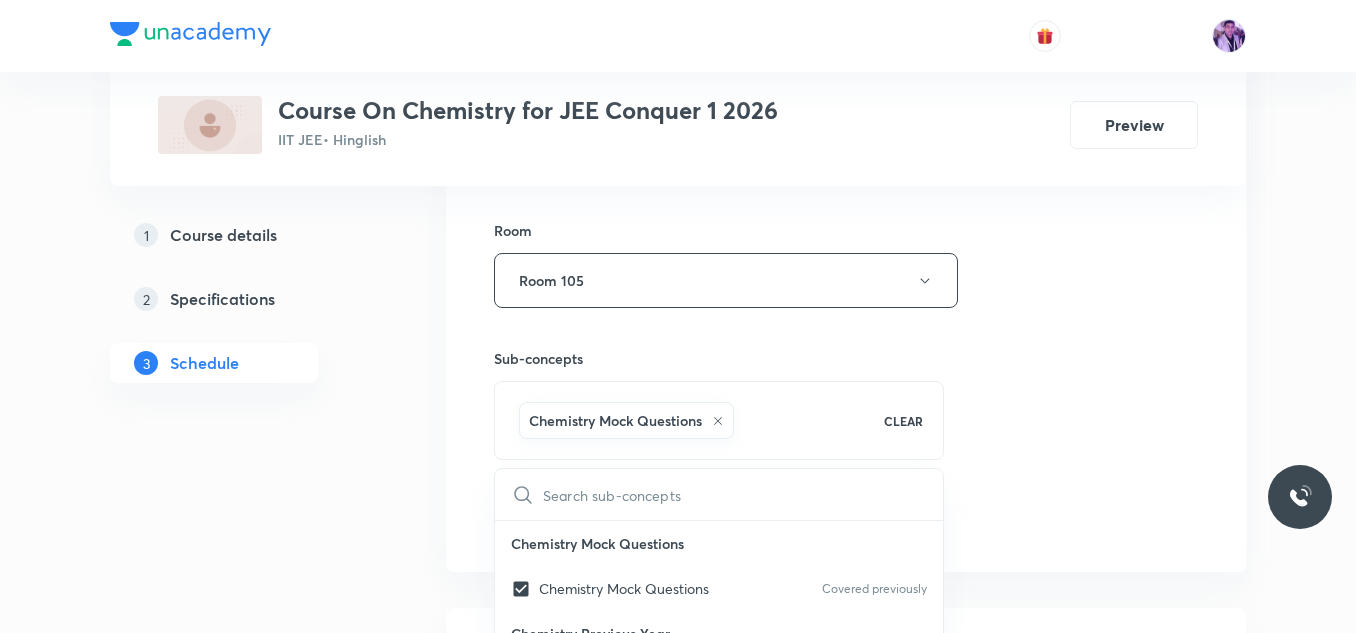 click on "Plus Courses Course On Chemistry for JEE Conquer 1 2026 IIT JEE  • Hinglish Preview 1 Course details 2 Specifications 3 Schedule Schedule 45  classes Session  46 Live class Session title 16/99 Chemical Bonding ​ Schedule for Aug 1, 2025, 10:40 AM ​ Duration (in minutes) 80 ​   Session type Online Offline Room Room 105 Sub-concepts Chemistry Mock Questions CLEAR ​ Chemistry Mock Questions Chemistry Mock Questions Covered previously Chemistry Previous Year Chemistry Previous Year Covered previously General Topics & Mole Concept Basic Concepts Covered previously Basic Introduction Percentage Composition Stoichiometry Principle of Atom Conservation (POAC) Relation between Stoichiometric Quantities Application of Mole Concept: Gravimetric Analysis Different Laws Formula and Composition Concentration Terms Some basic concepts of Chemistry Atomic Structure Discovery Of Electron Covered previously Some Prerequisites of Physics Discovery Of Protons And Neutrons Atomic Models and Theories  Covered previously" at bounding box center [678, 3484] 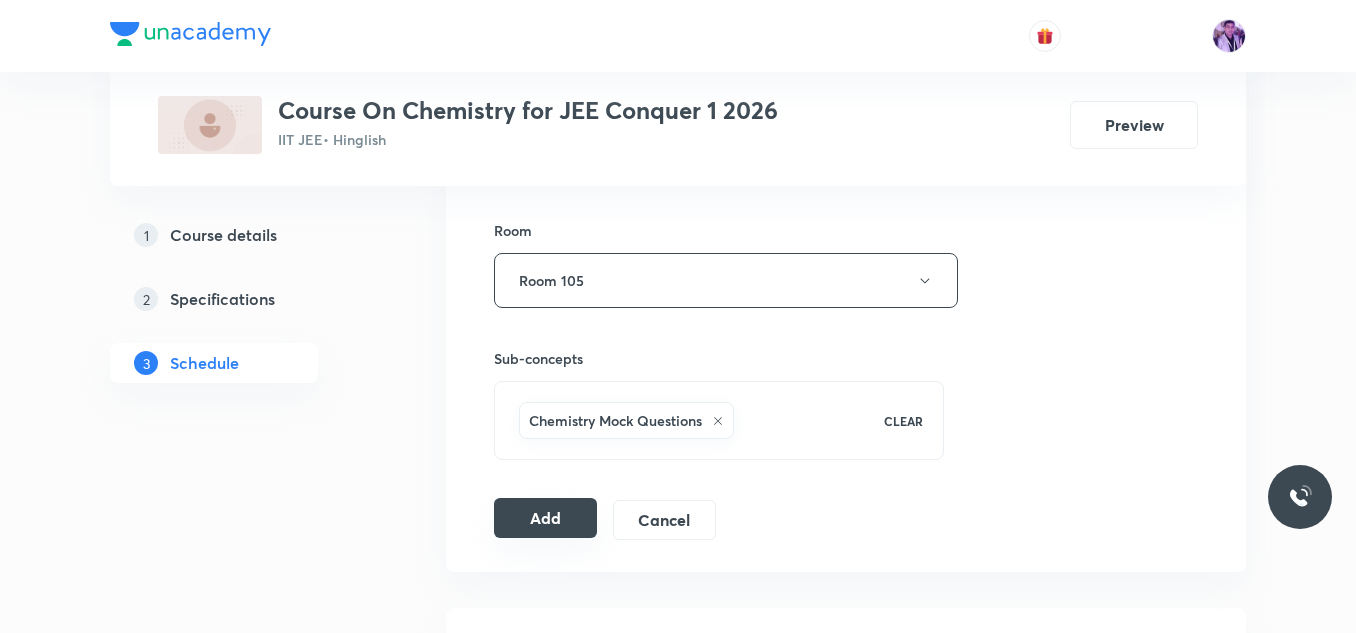 click on "Add" at bounding box center [545, 518] 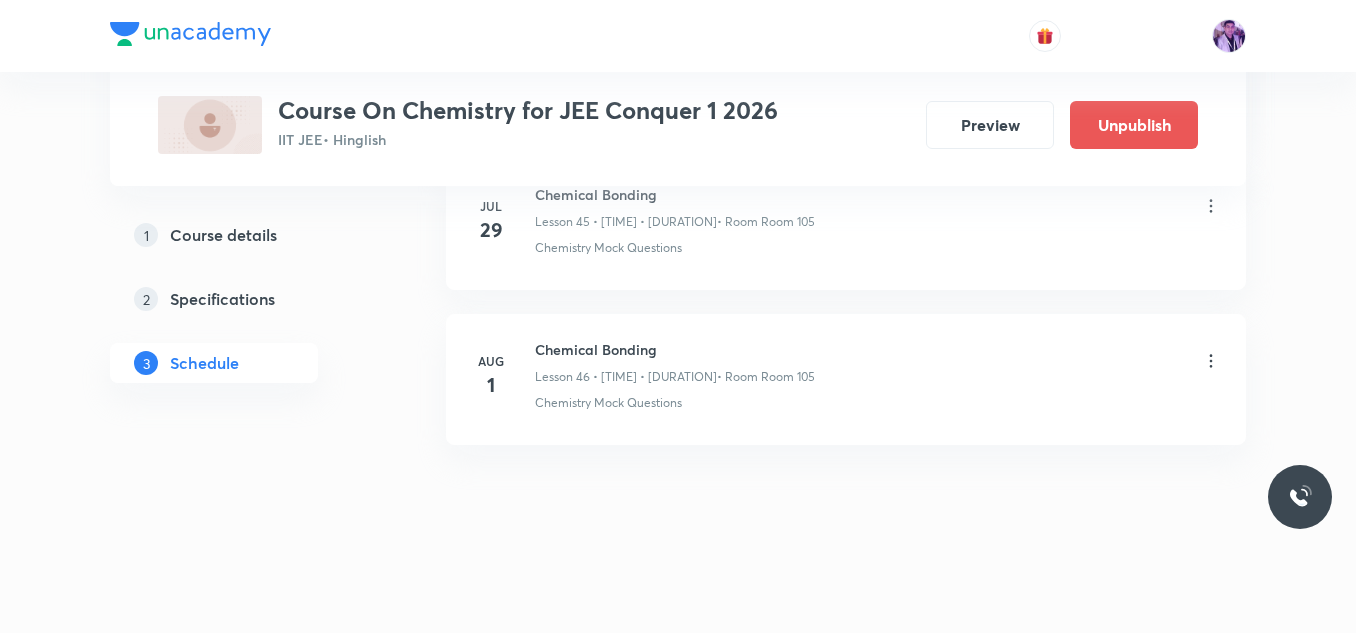 scroll, scrollTop: 6976, scrollLeft: 0, axis: vertical 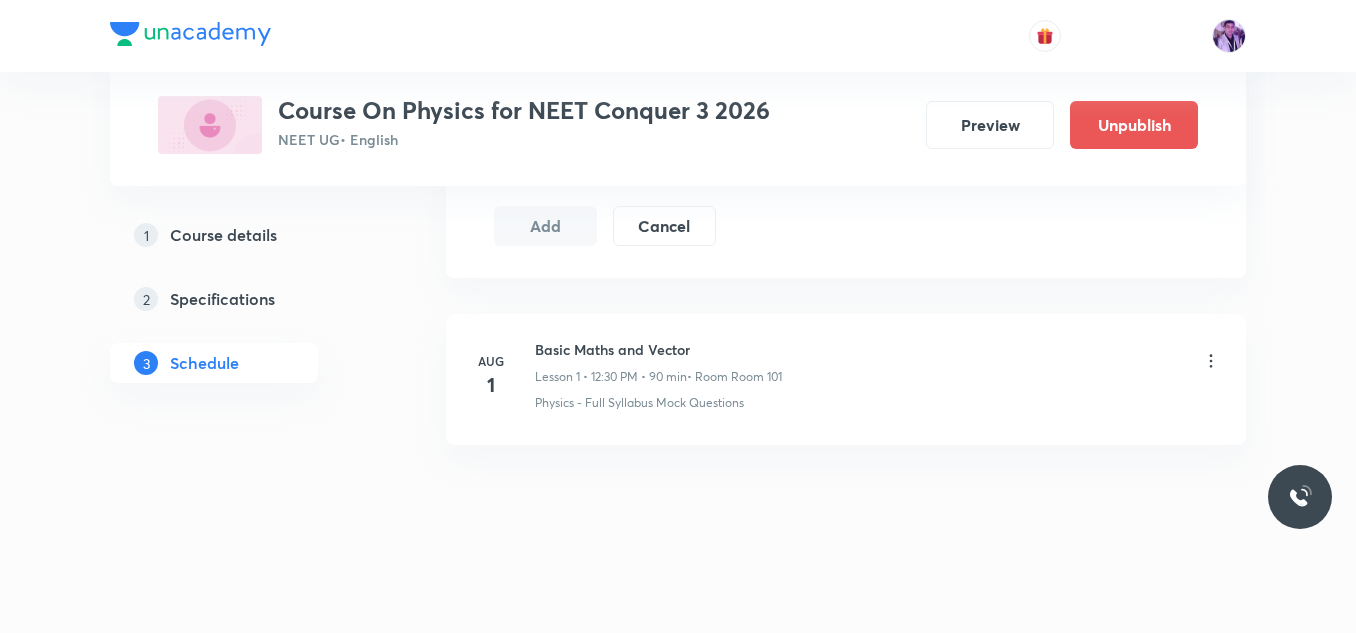 click 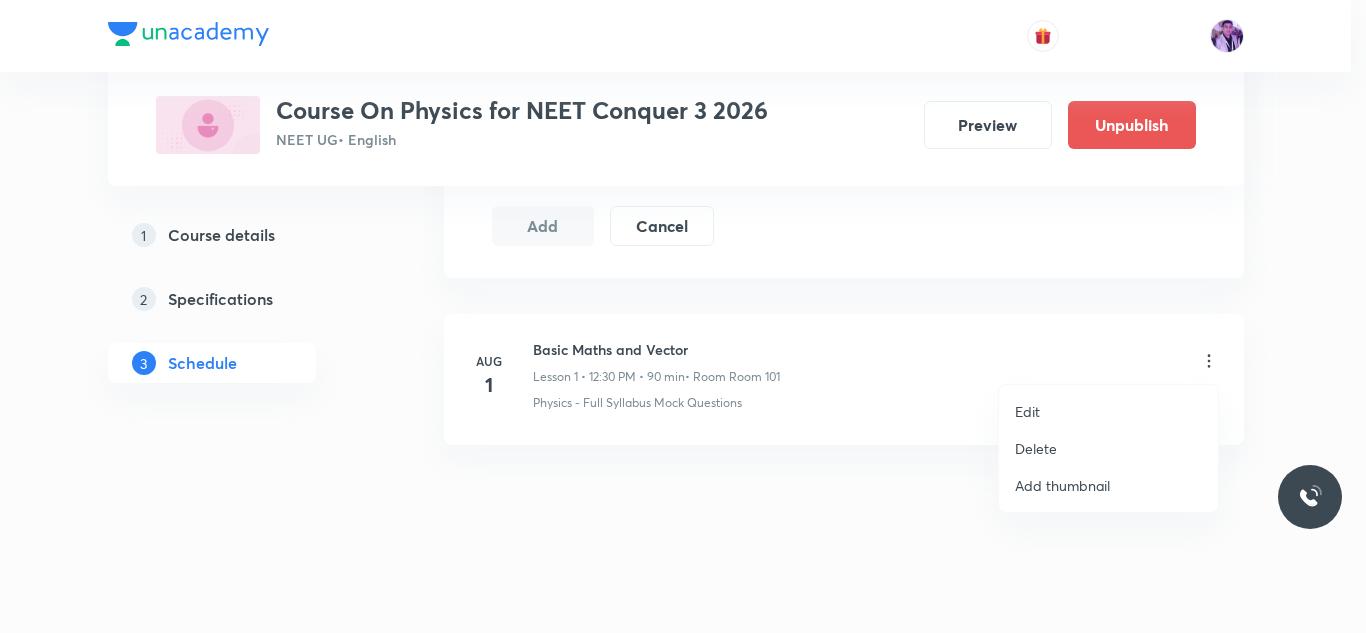 click on "Delete" at bounding box center (1036, 448) 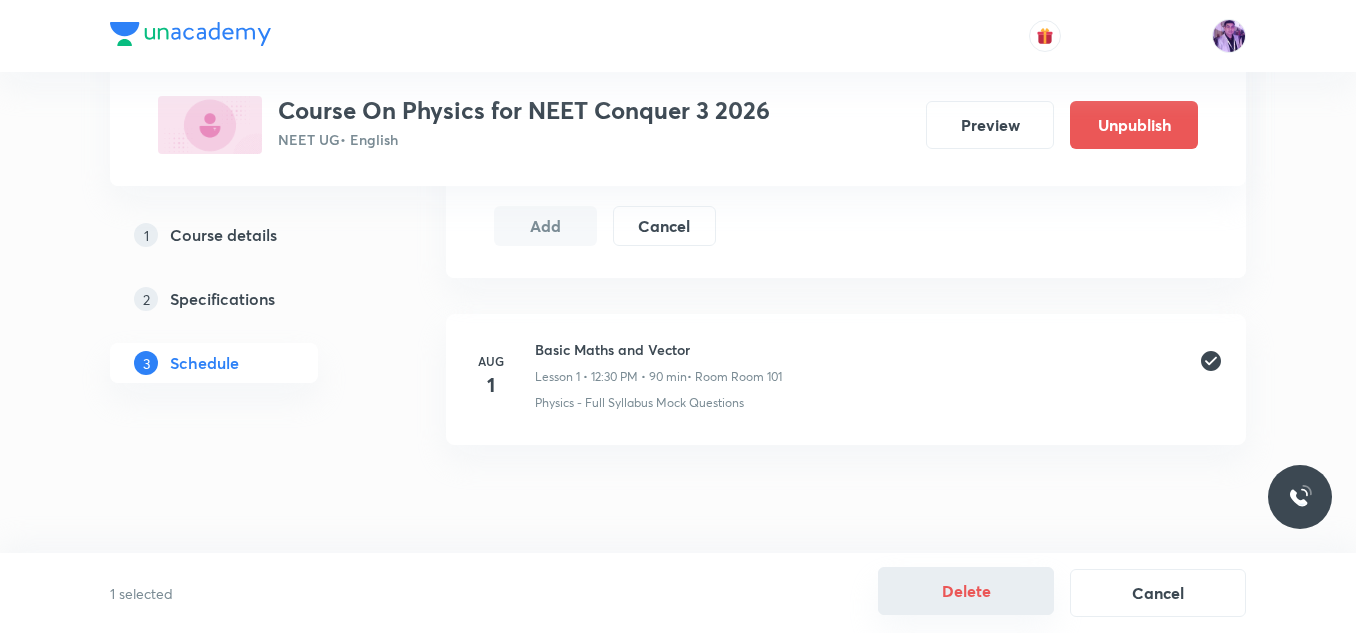 click on "Delete" at bounding box center (966, 591) 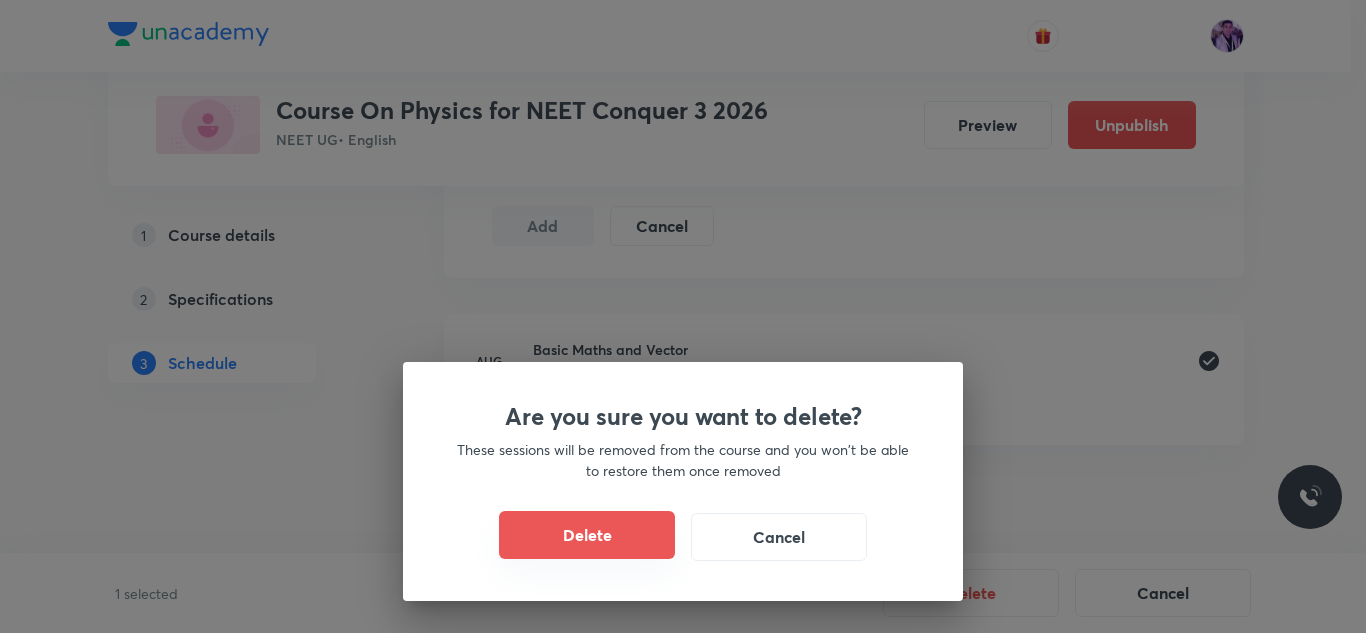 click on "Delete" at bounding box center [587, 535] 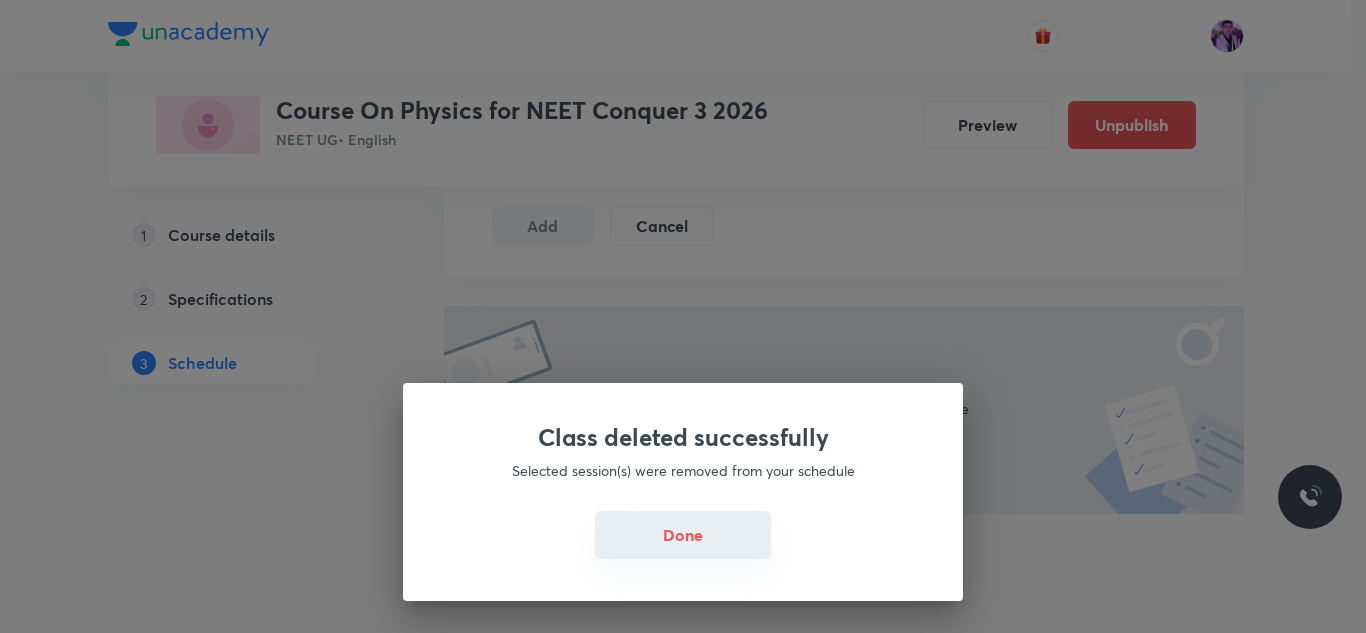 click on "Done" at bounding box center [683, 535] 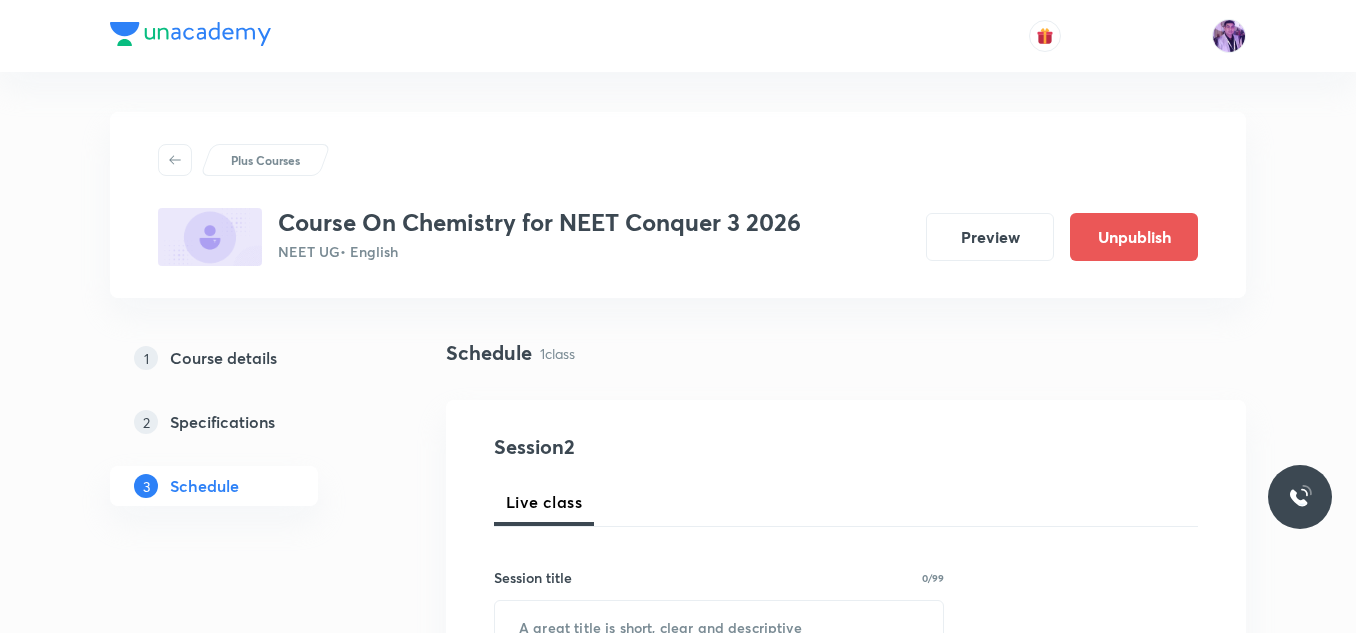 scroll, scrollTop: 0, scrollLeft: 0, axis: both 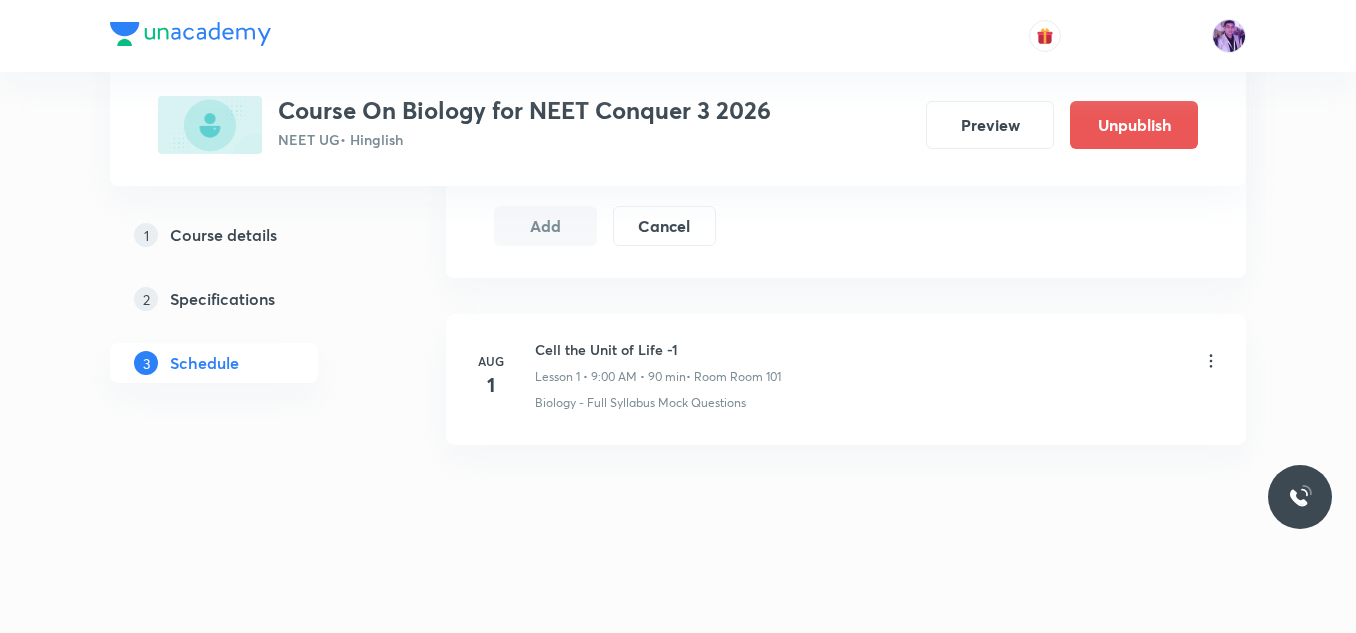 click 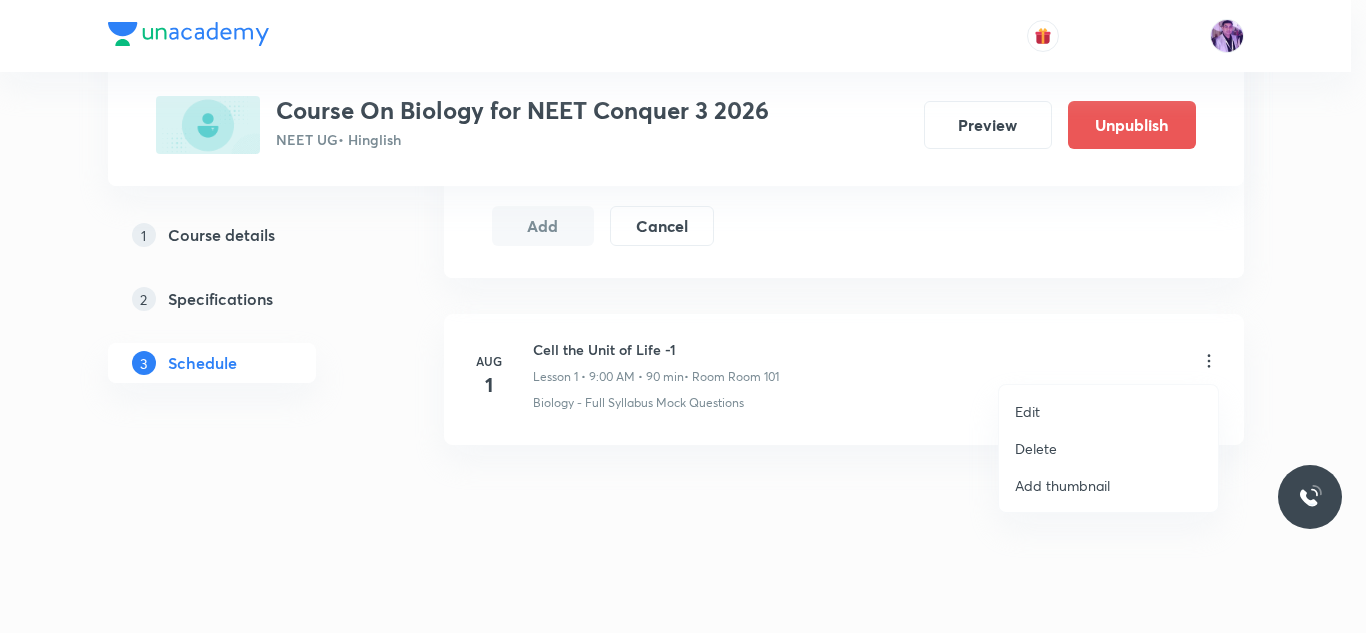 click on "Edit" at bounding box center [1108, 411] 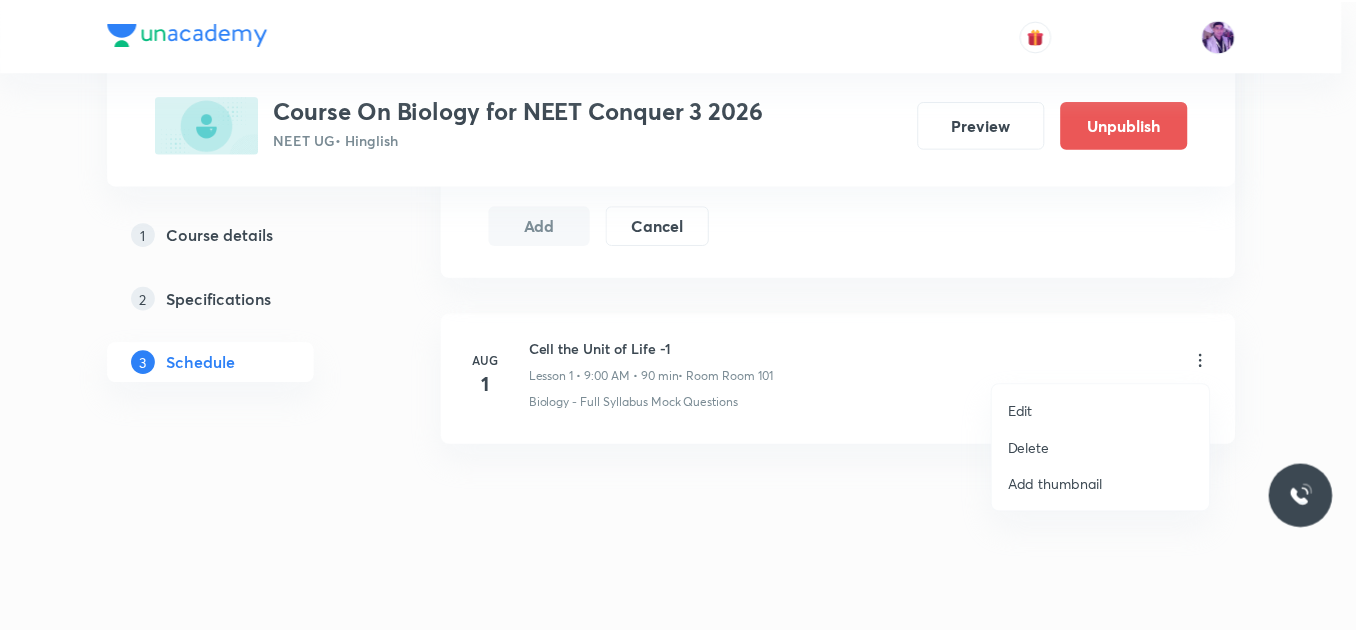 scroll, scrollTop: 975, scrollLeft: 0, axis: vertical 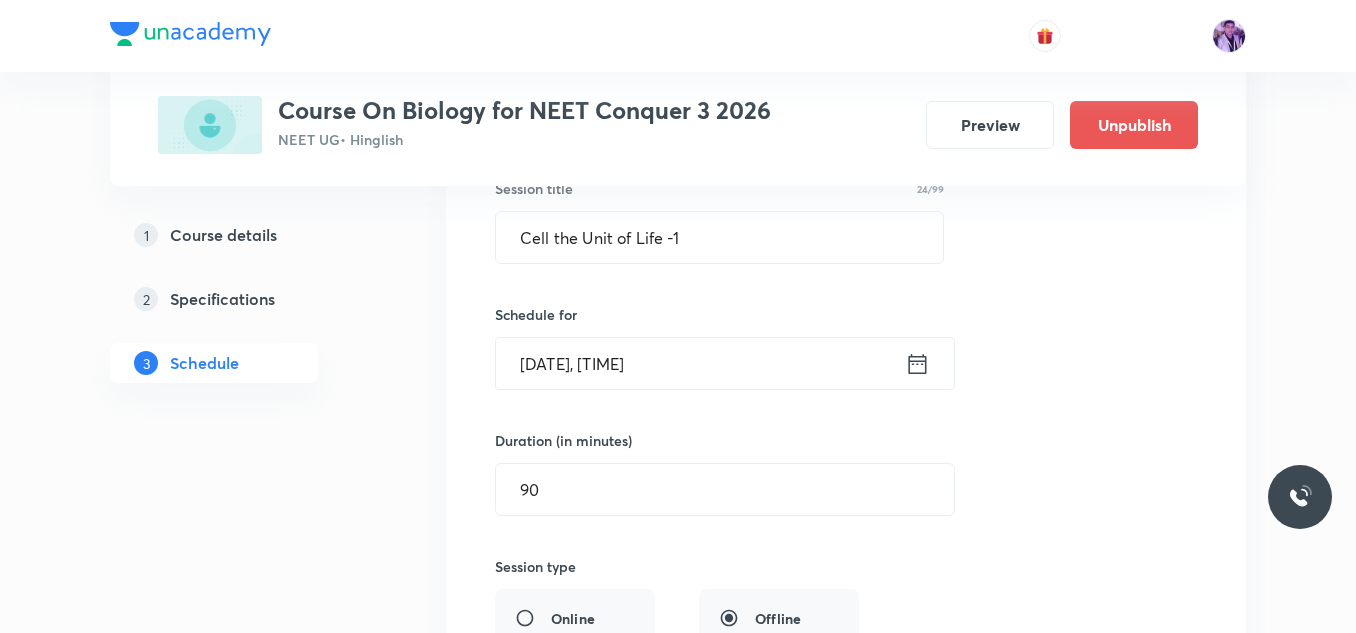 click on "[DATE], [TIME]" at bounding box center (700, 363) 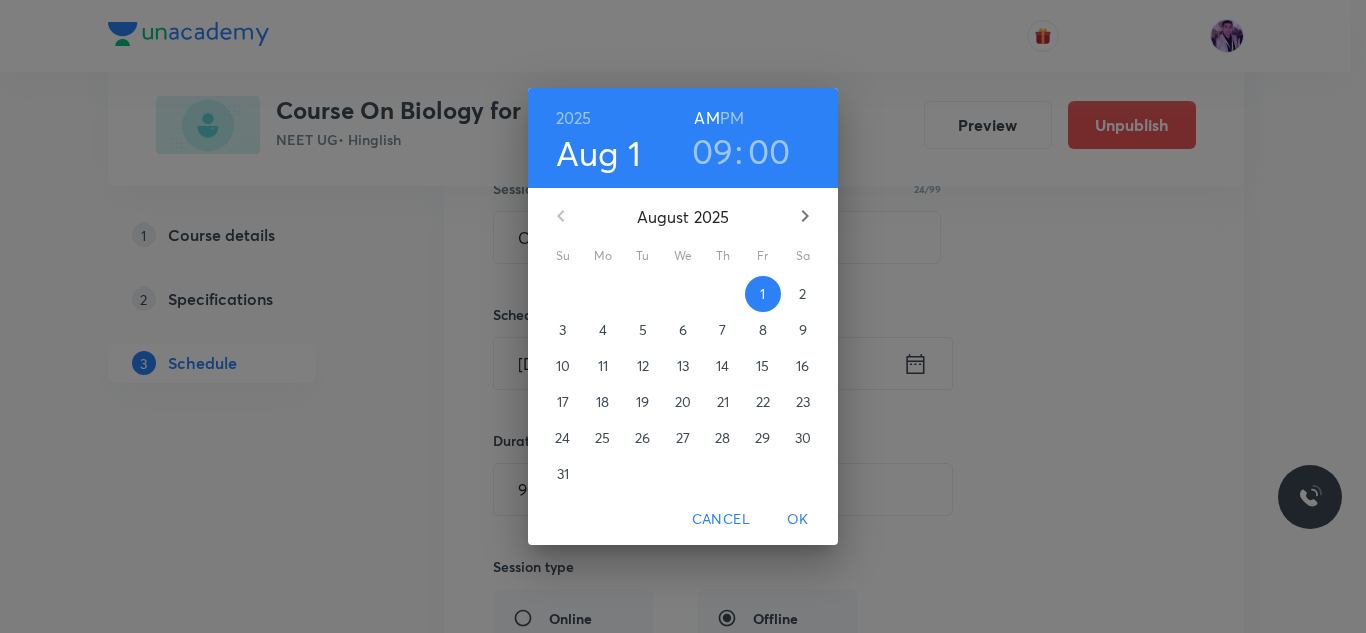 click on "PM" at bounding box center (732, 118) 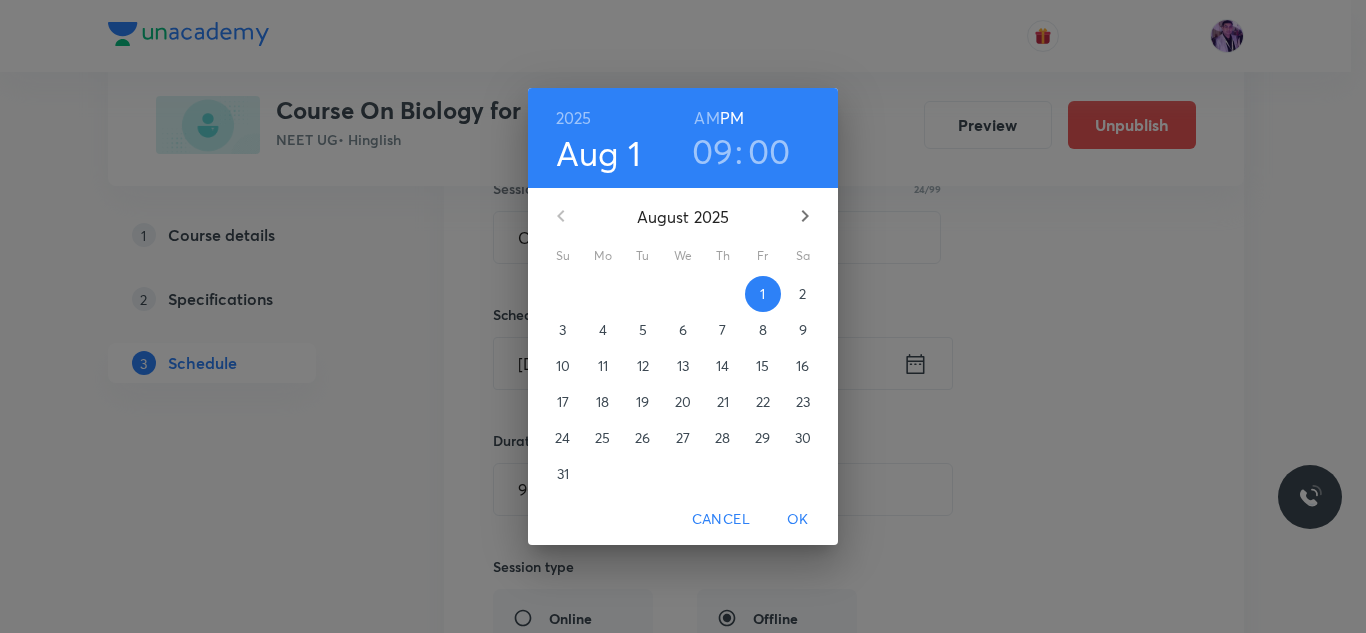 click on "09" at bounding box center (713, 151) 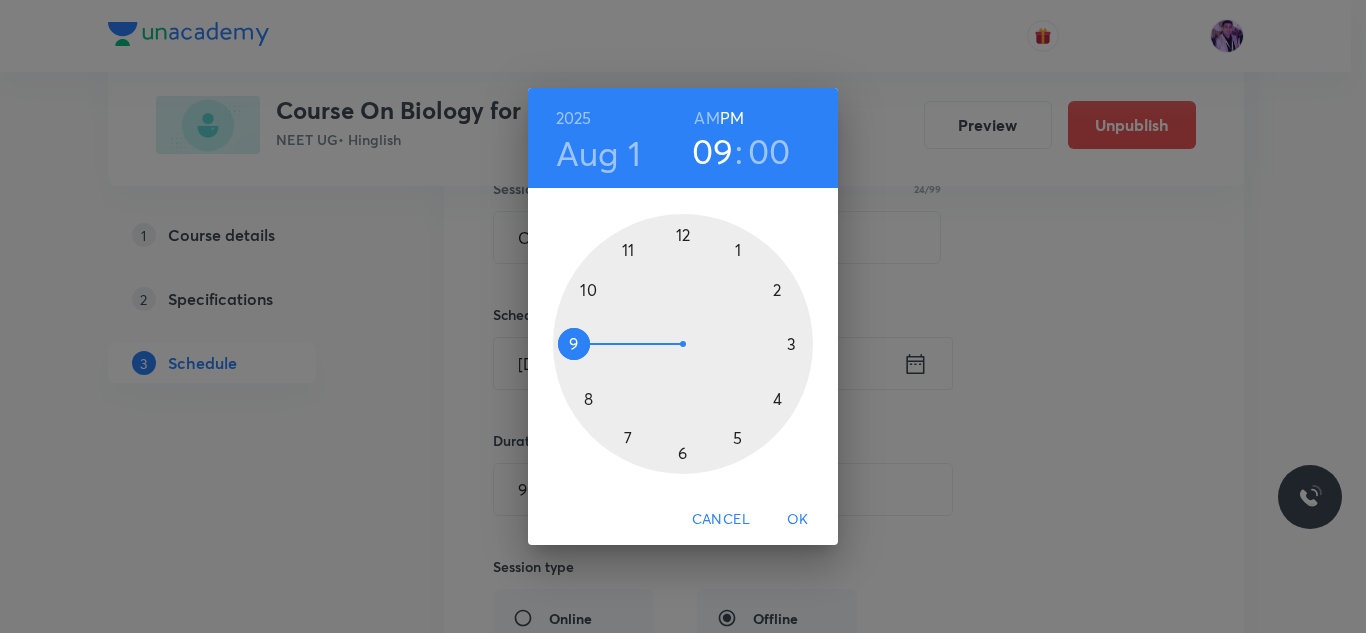click at bounding box center (683, 344) 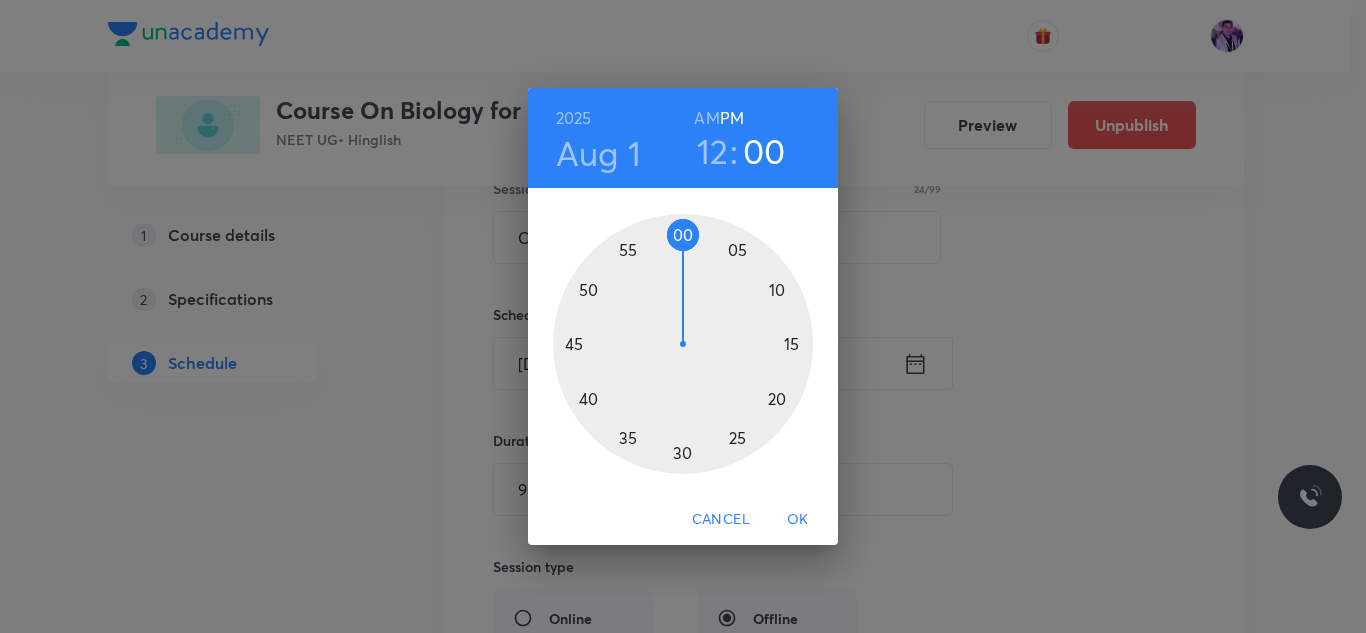 click at bounding box center (683, 344) 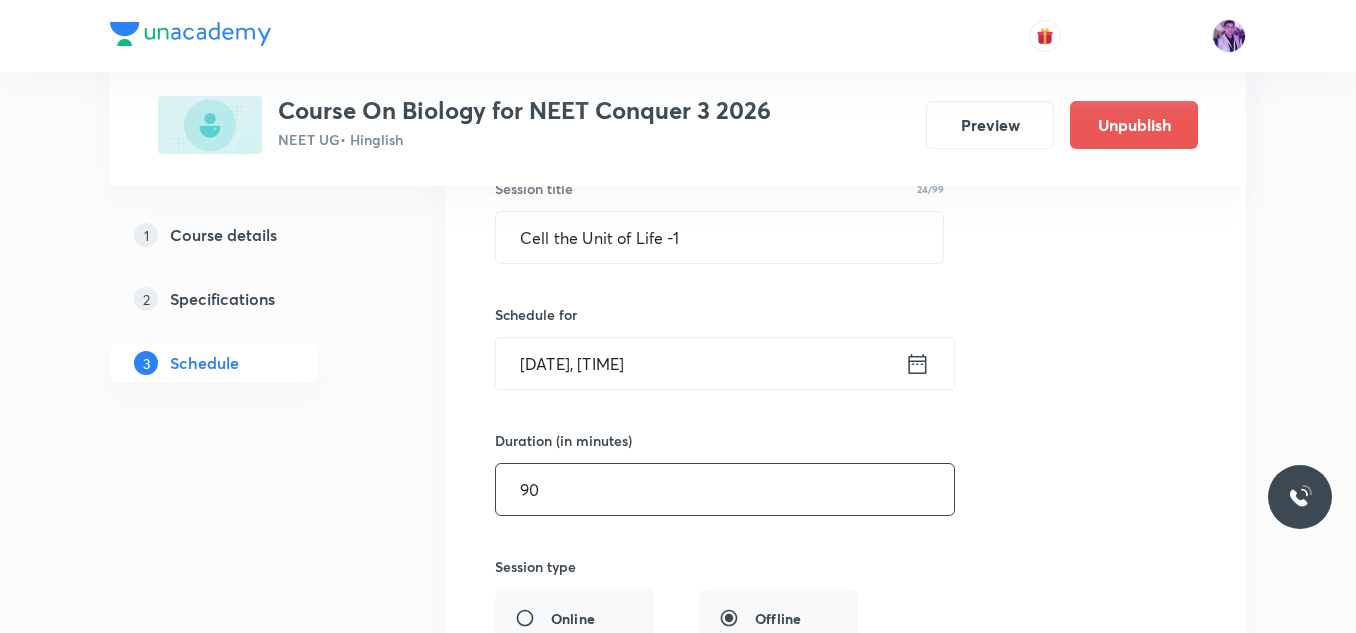 drag, startPoint x: 648, startPoint y: 474, endPoint x: 490, endPoint y: 495, distance: 159.38947 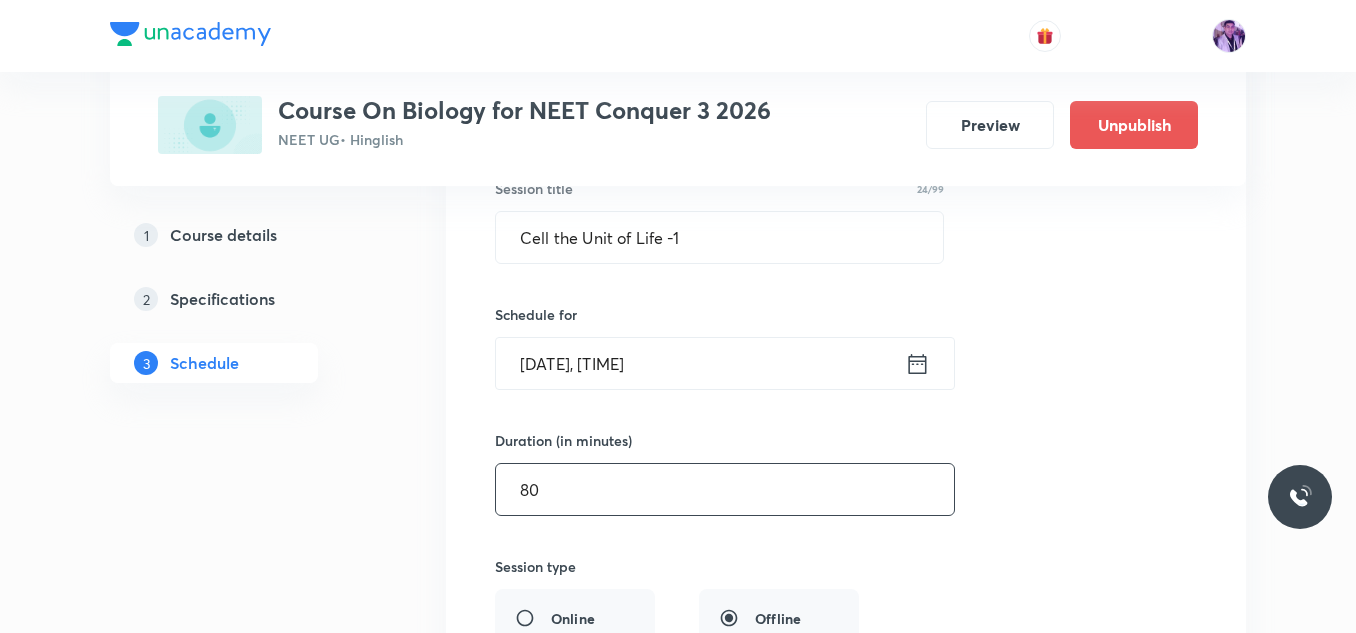 scroll, scrollTop: 391, scrollLeft: 0, axis: vertical 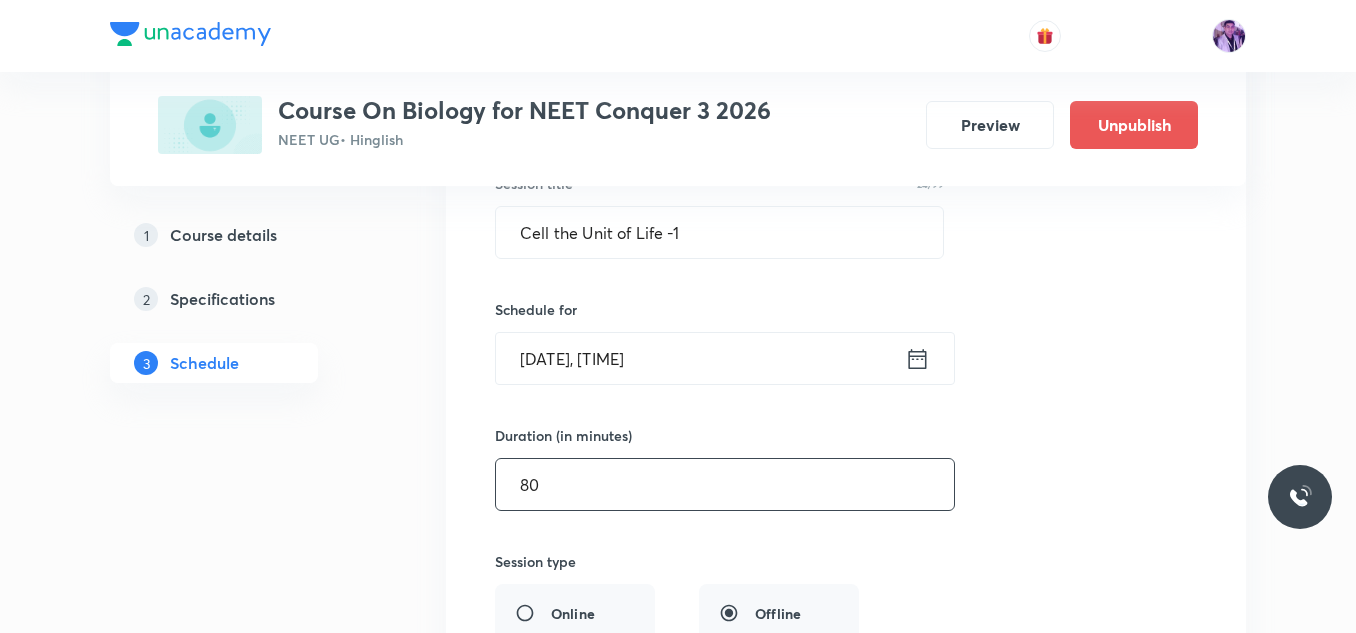 type on "80" 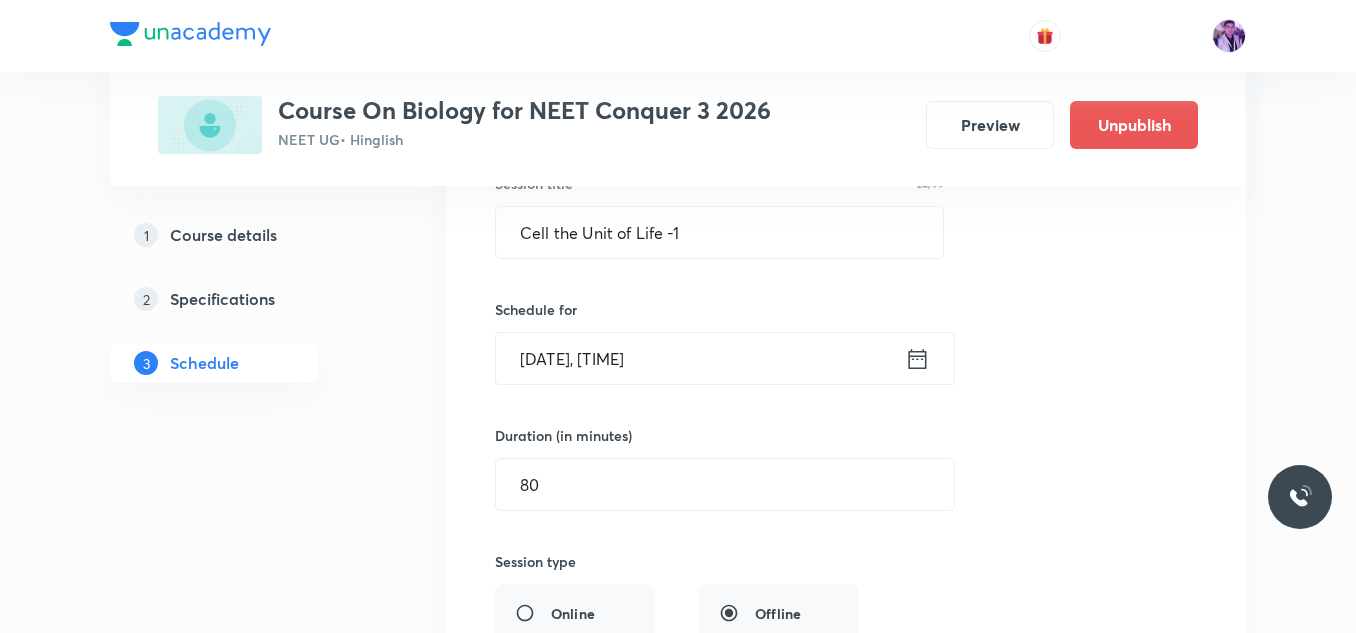 click on "Aug 1, 2025, 12:25 PM" at bounding box center [700, 358] 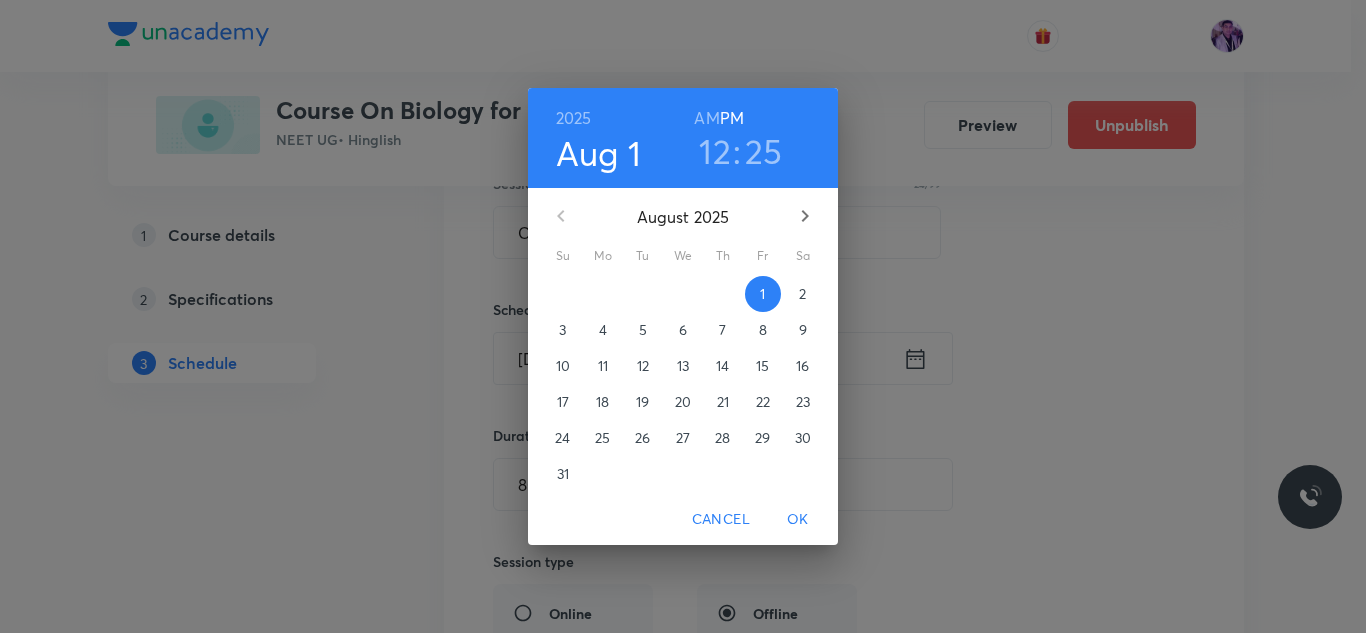 click on "25" at bounding box center (764, 151) 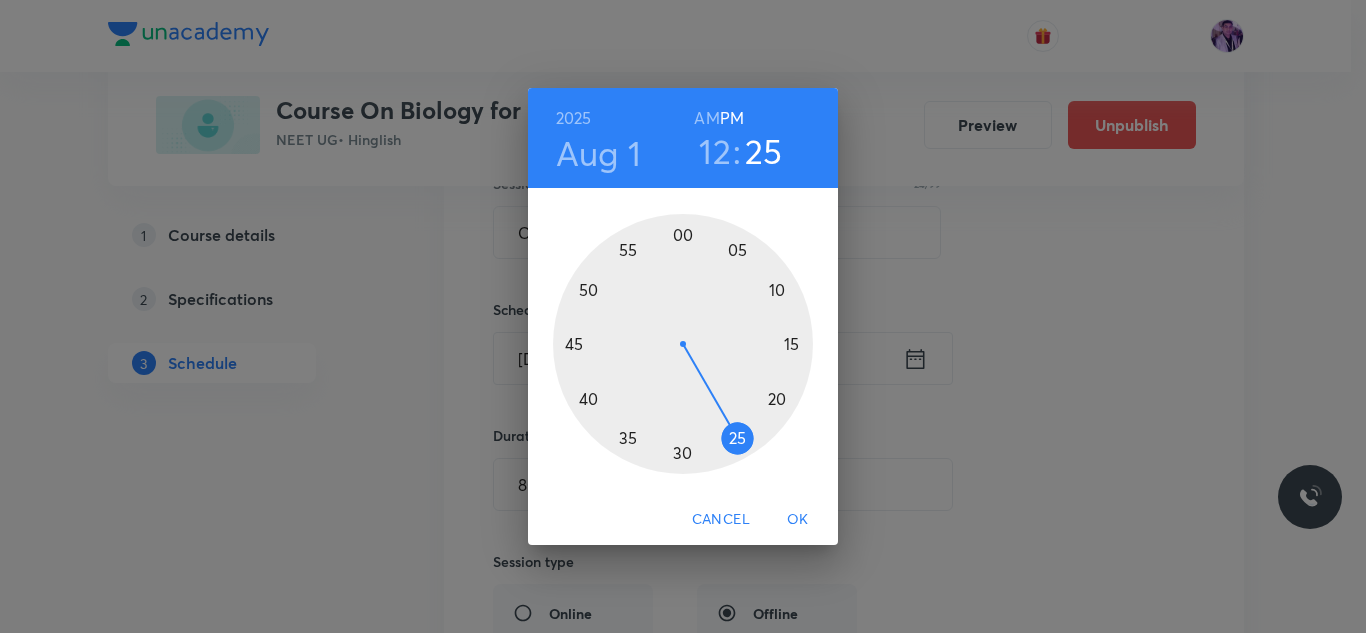click at bounding box center [683, 344] 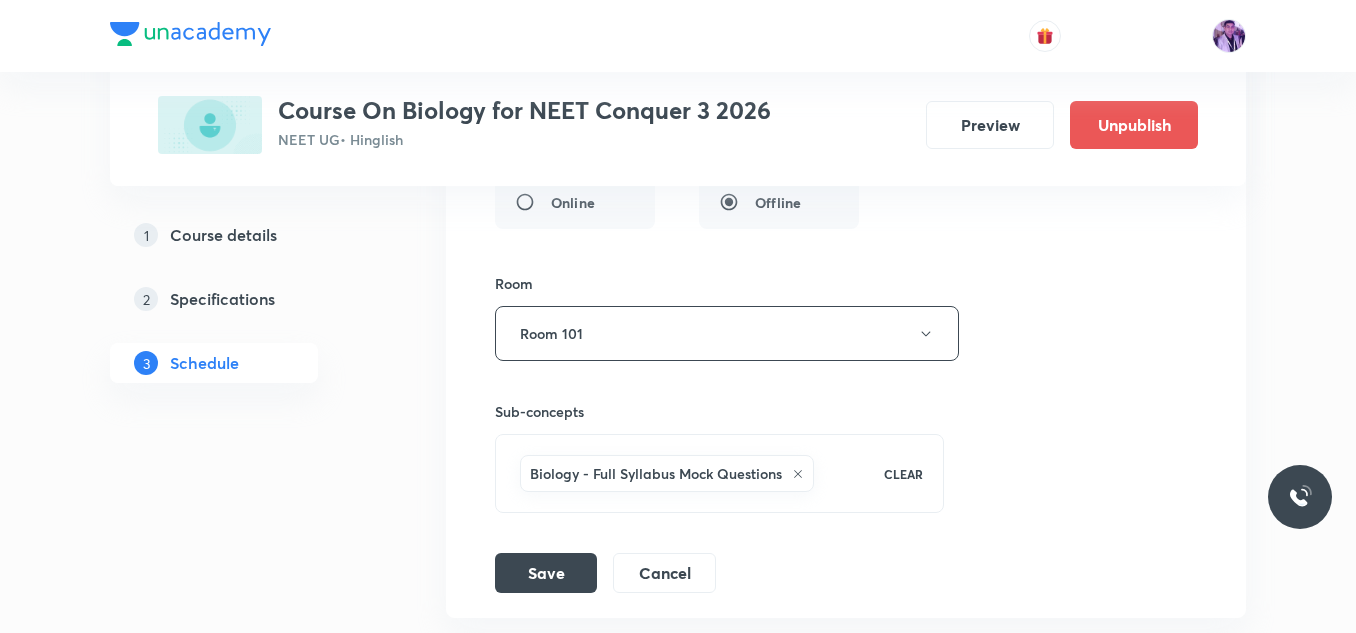 scroll, scrollTop: 810, scrollLeft: 0, axis: vertical 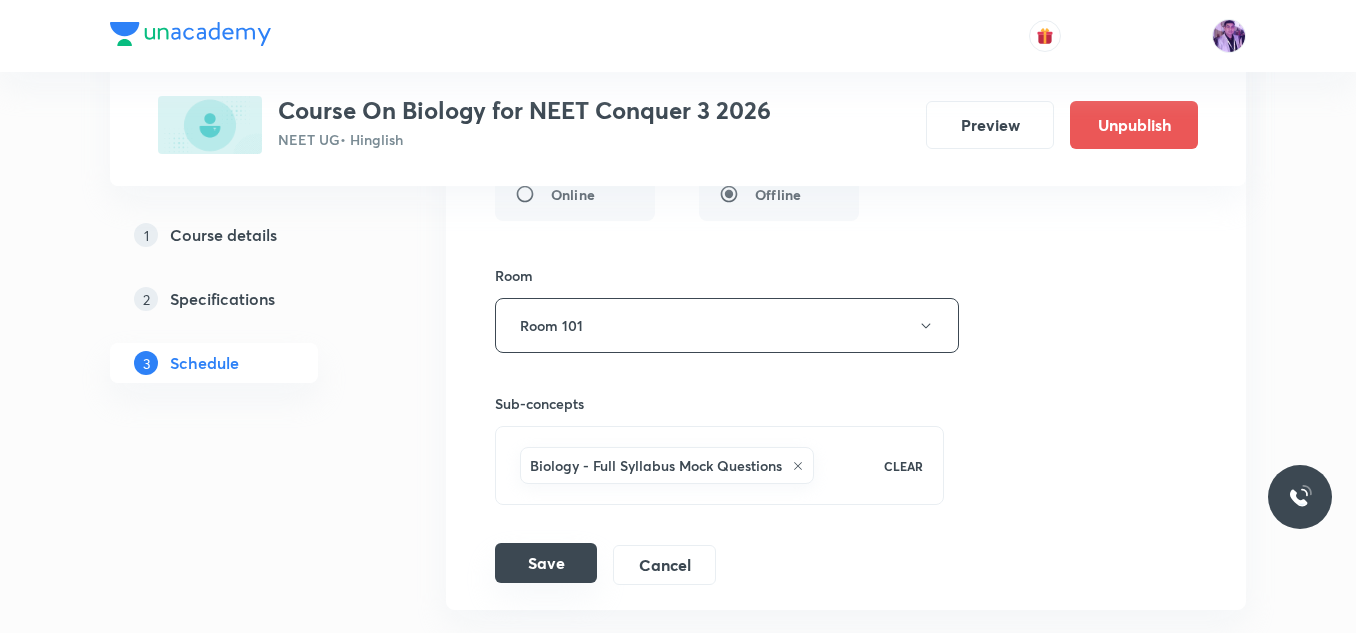 click on "Save" at bounding box center (546, 563) 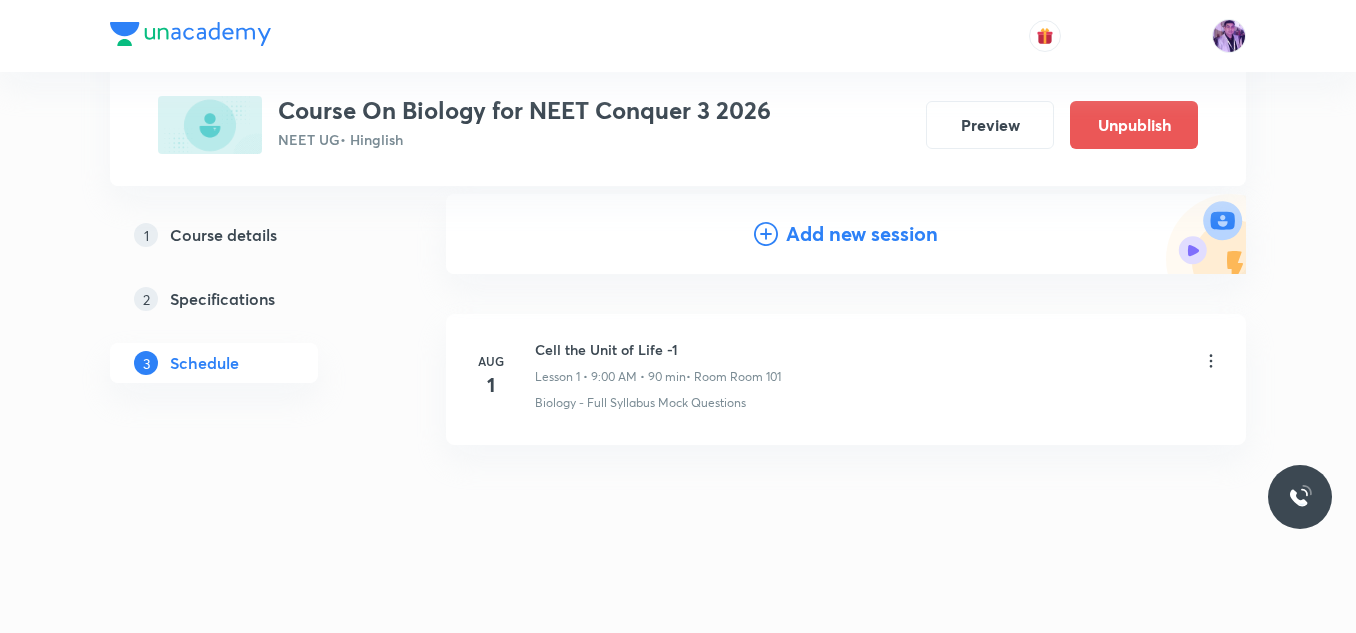 scroll, scrollTop: 206, scrollLeft: 0, axis: vertical 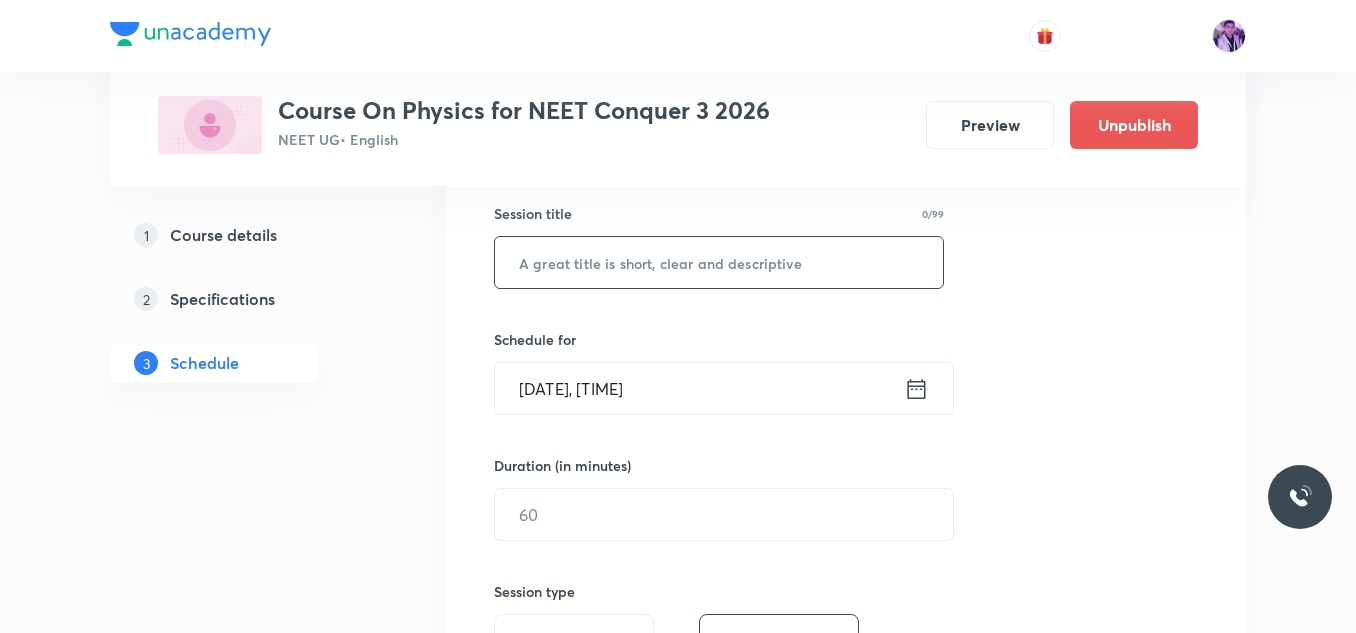 click at bounding box center [719, 262] 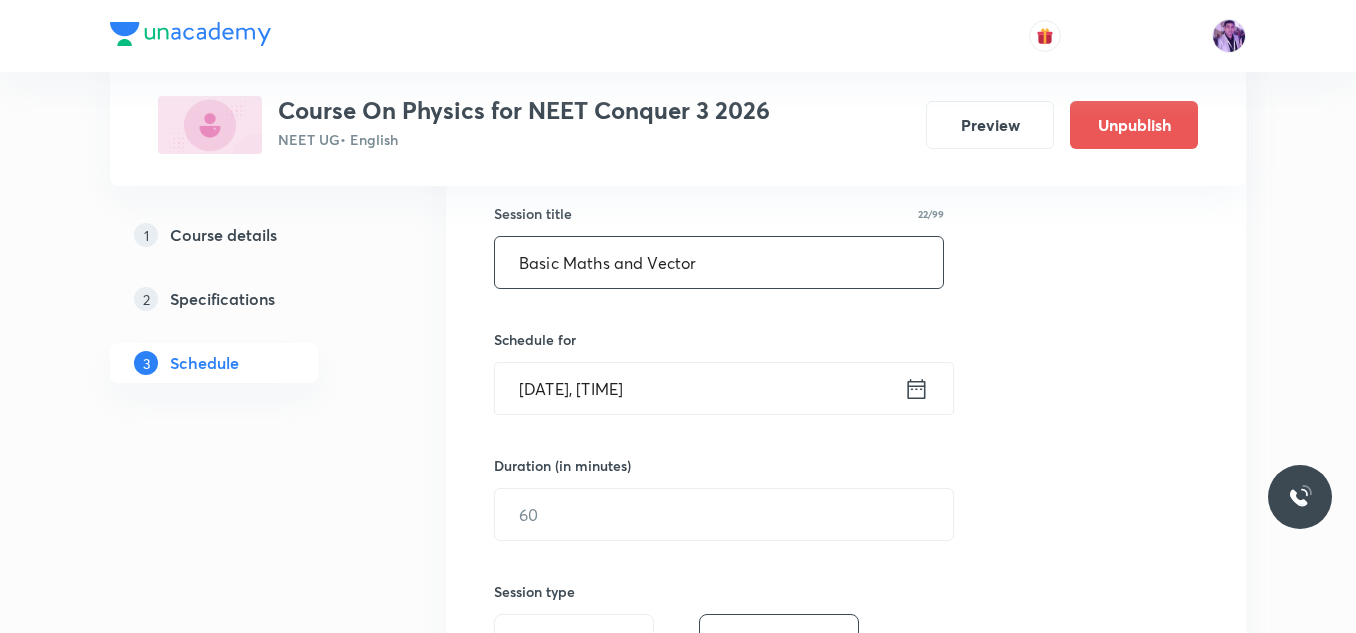 type on "Basic Maths and Vector" 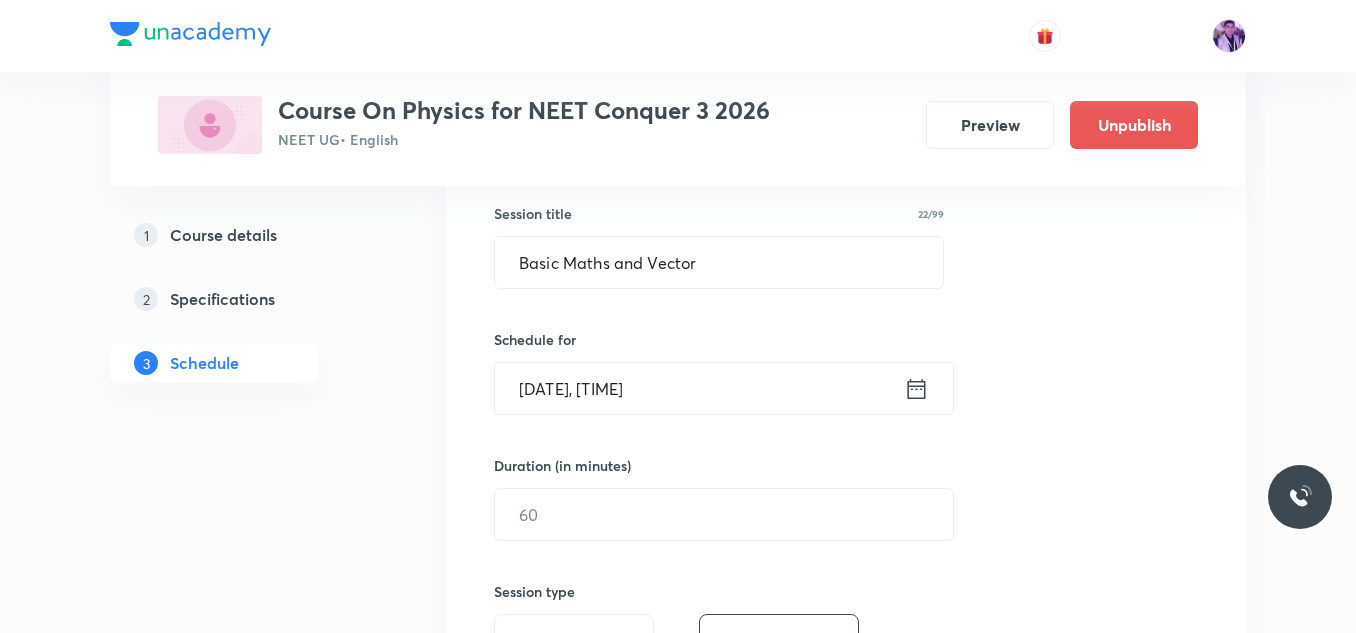 click on "[DATE], [TIME]" at bounding box center (699, 388) 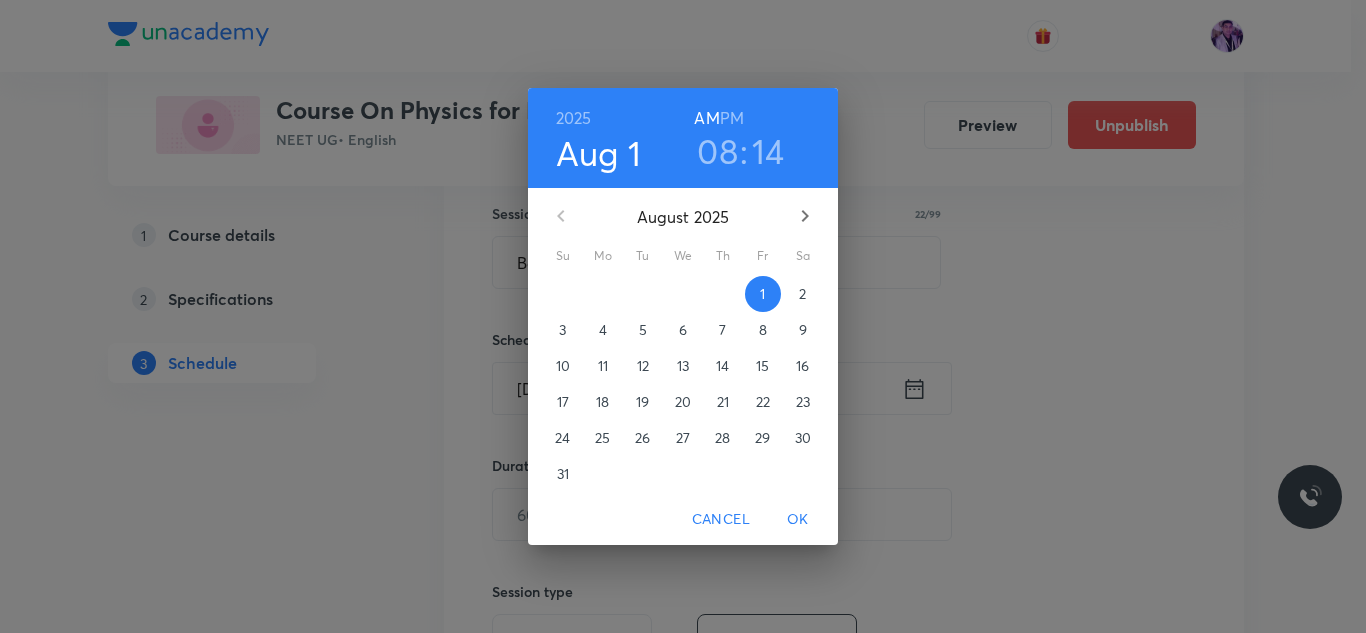 click on "08" at bounding box center (717, 151) 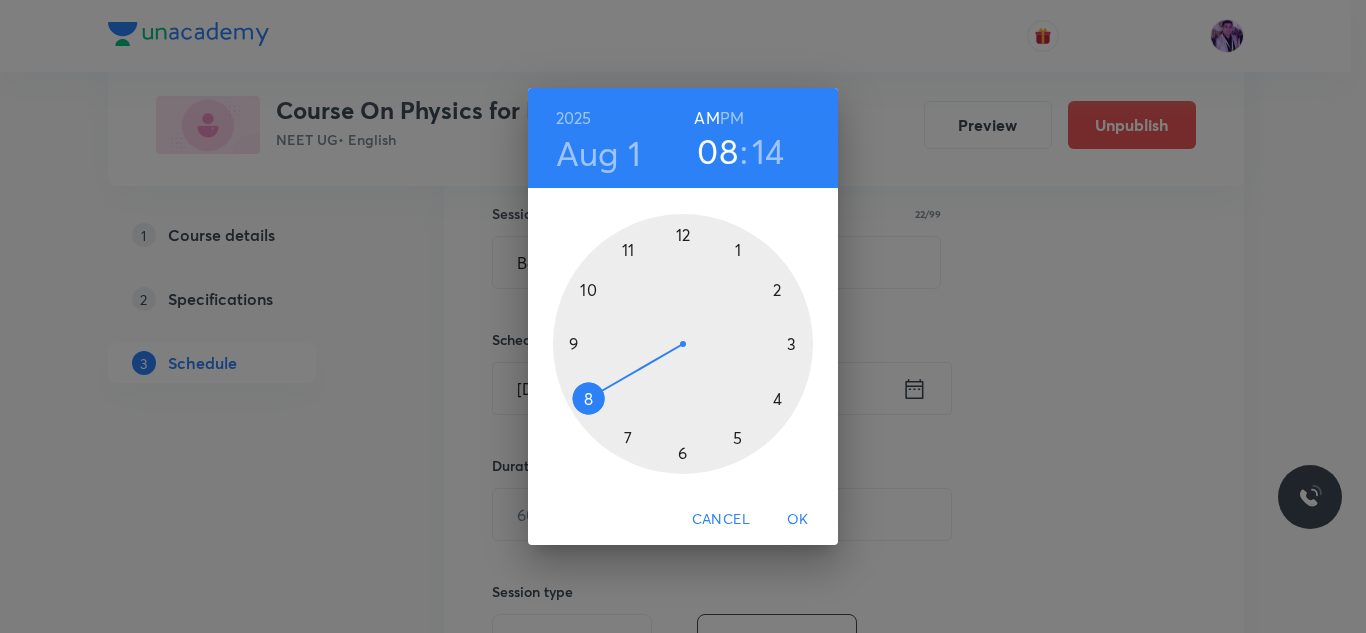 click at bounding box center [683, 344] 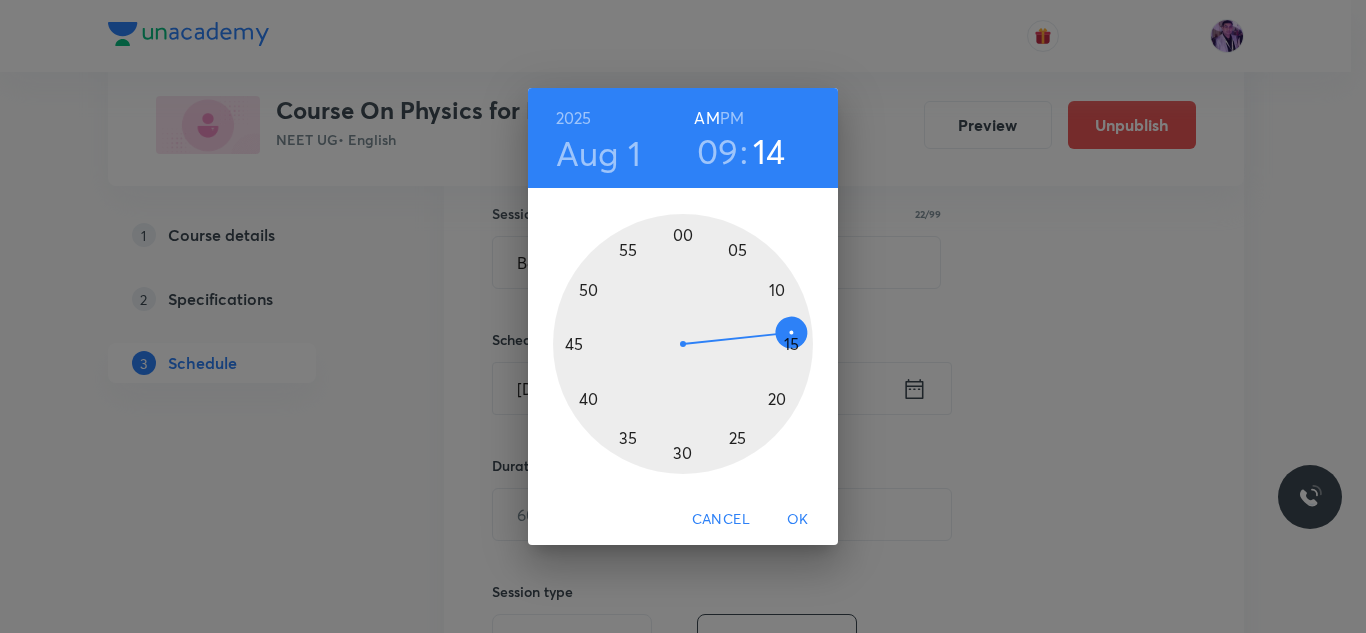 click at bounding box center [683, 344] 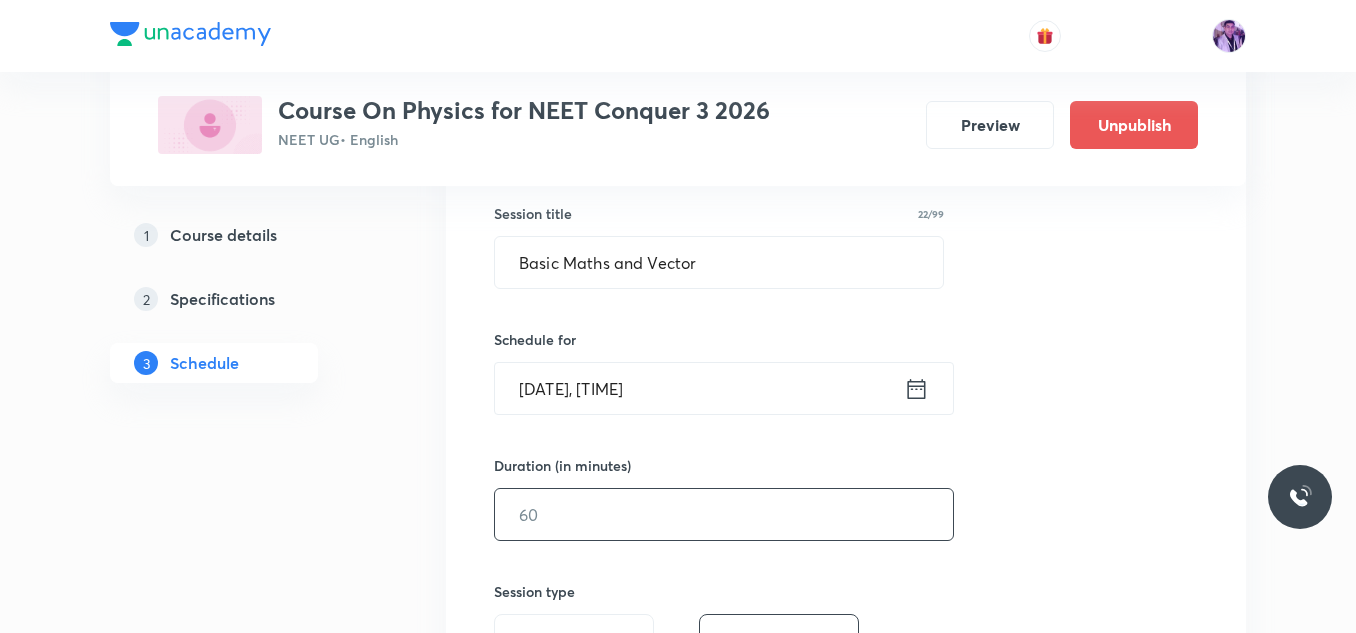 click at bounding box center (724, 514) 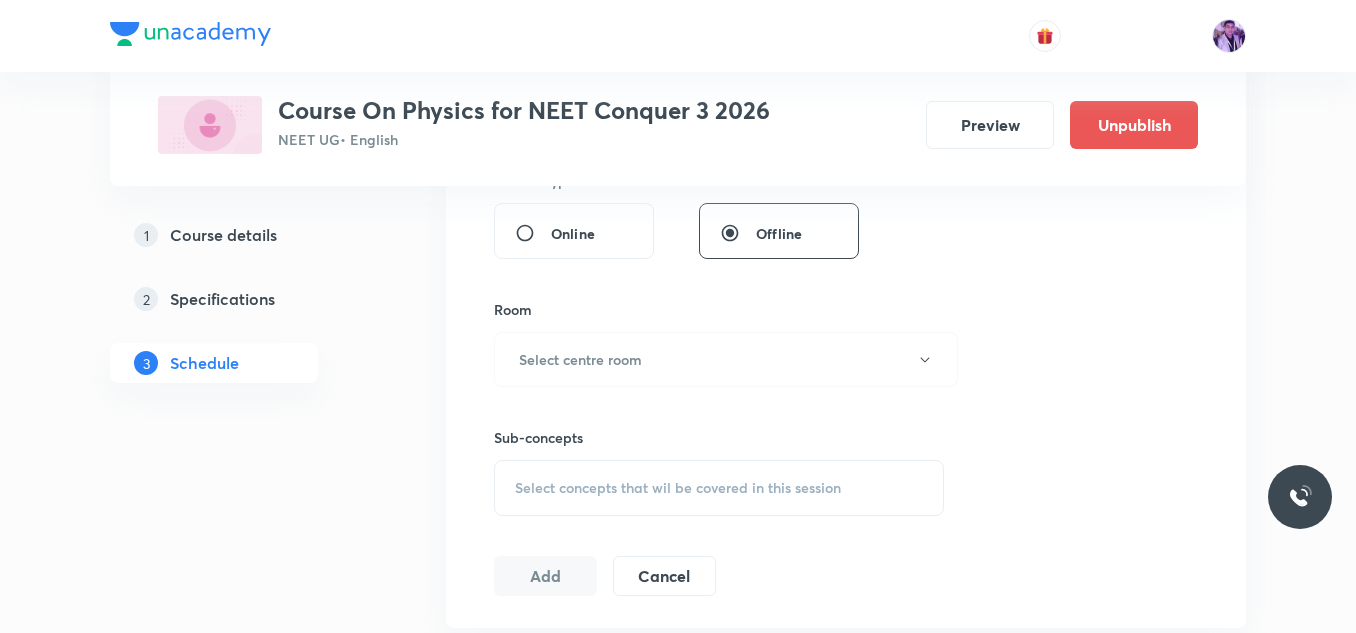 scroll, scrollTop: 777, scrollLeft: 0, axis: vertical 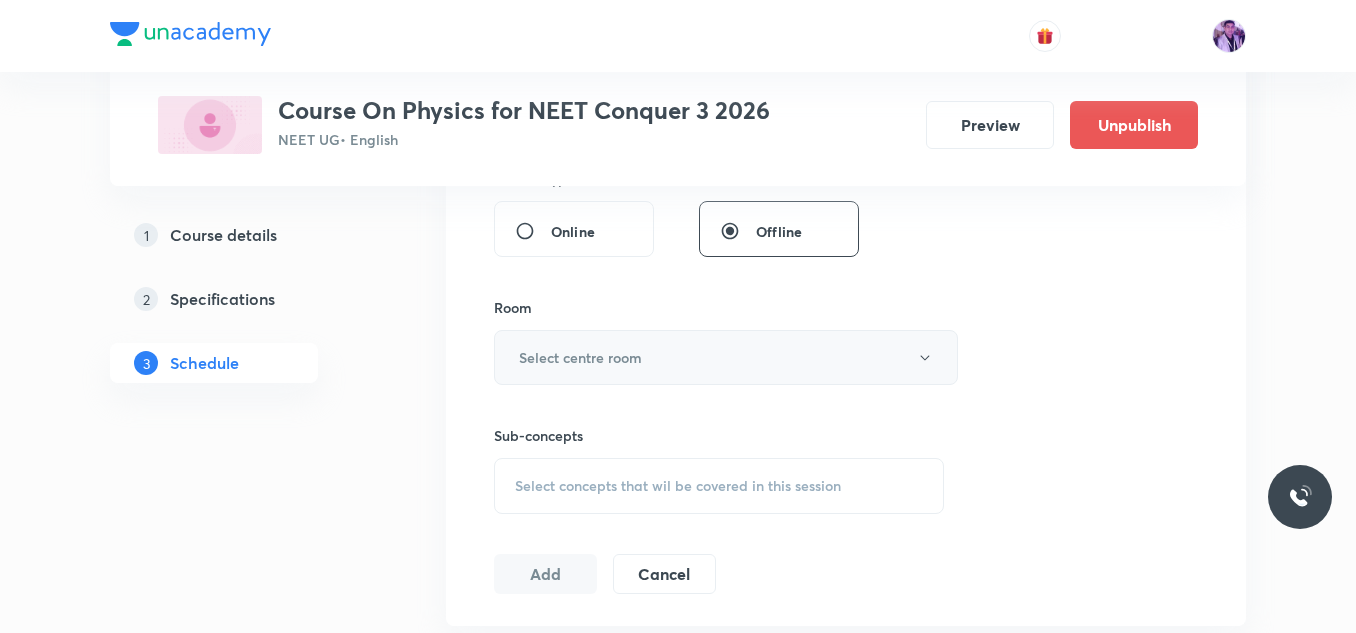 type on "80" 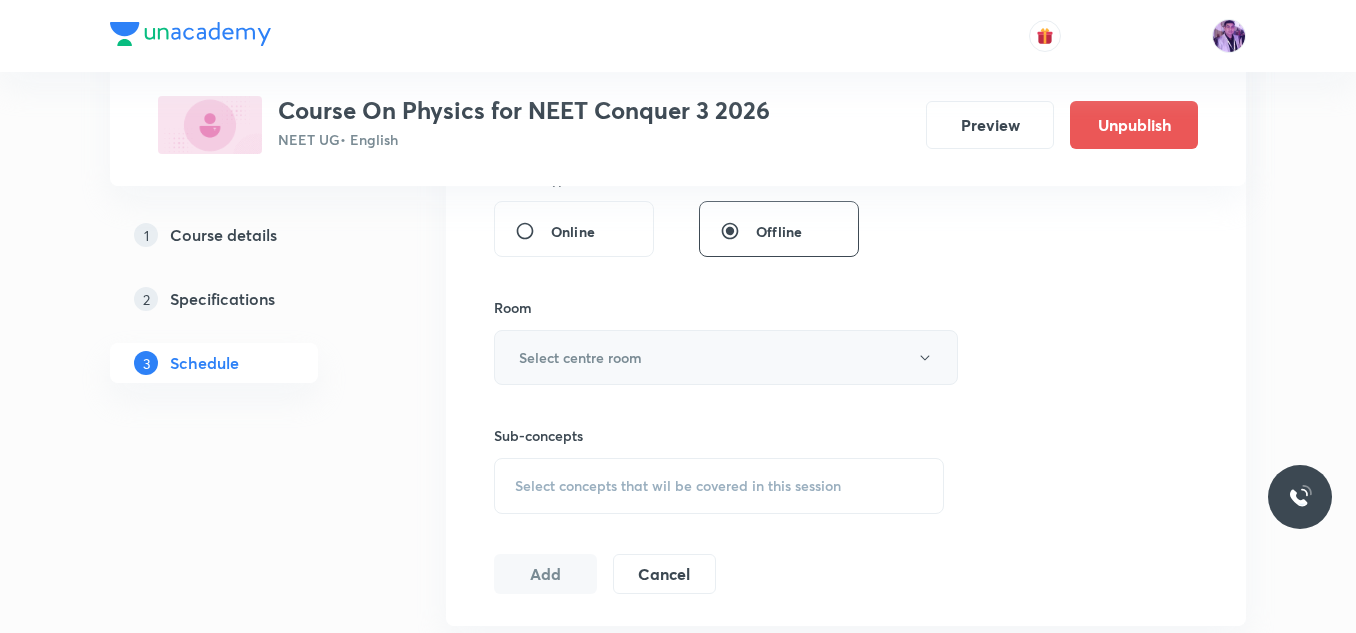 click on "Select centre room" at bounding box center [726, 357] 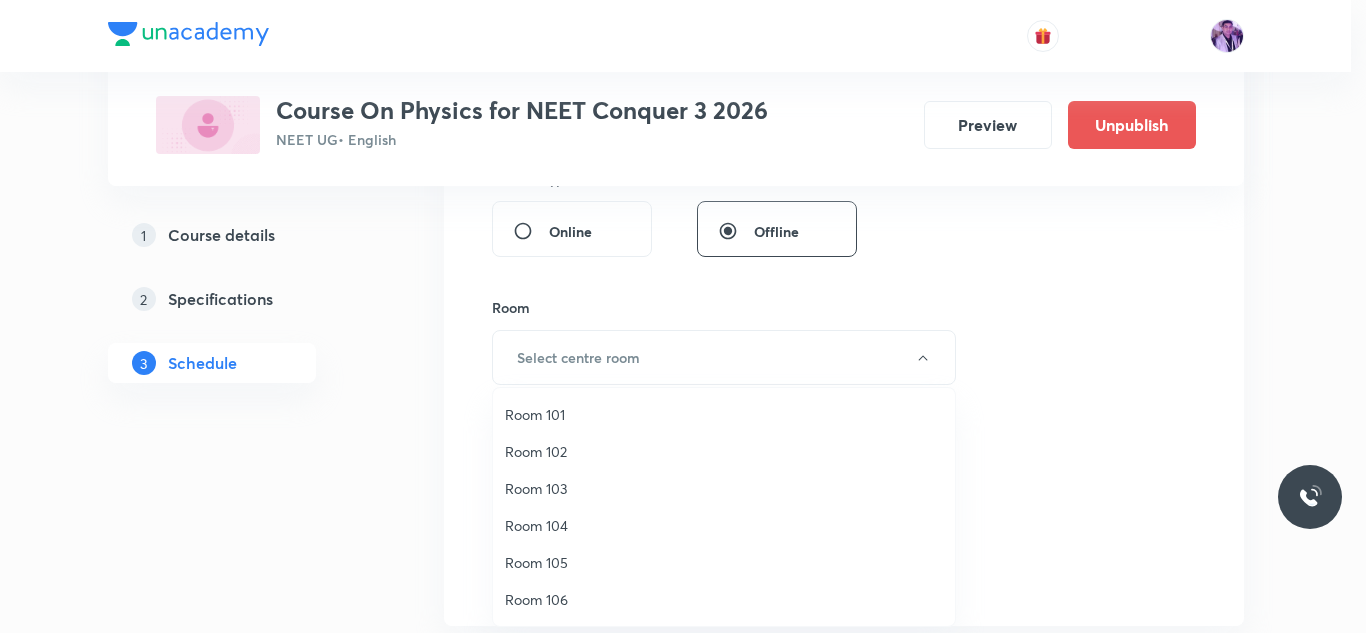 click on "Room 105" at bounding box center [724, 562] 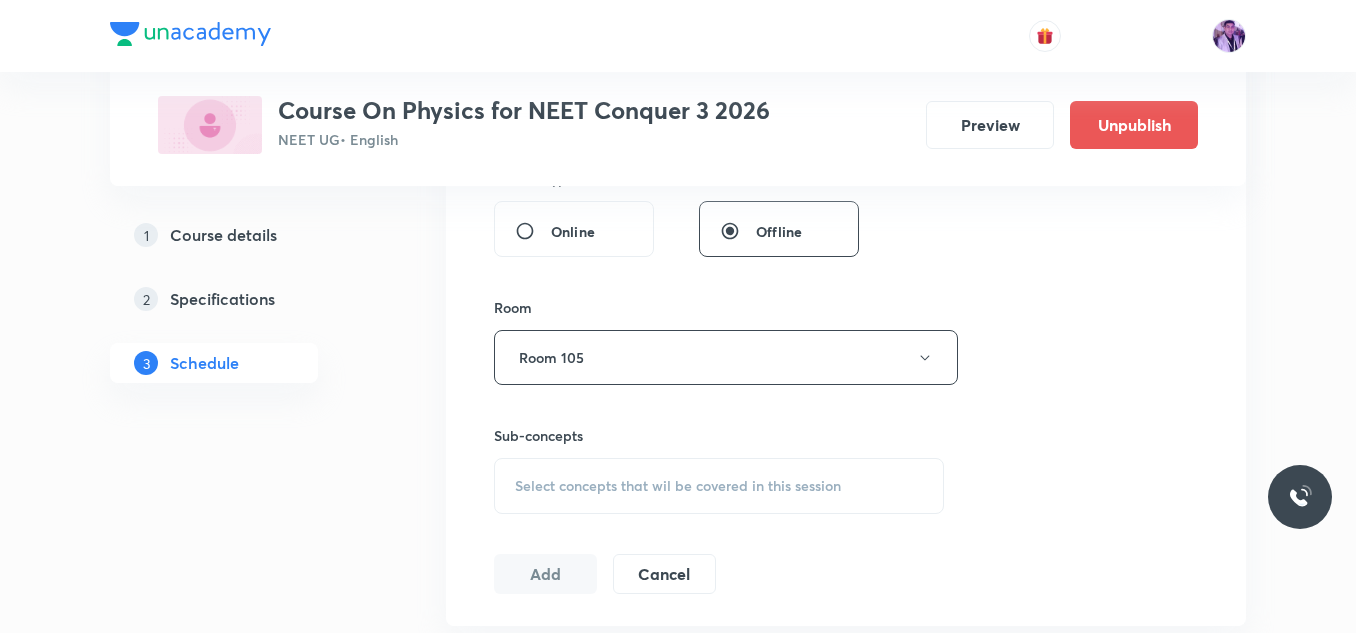 click on "Select concepts that wil be covered in this session" at bounding box center (678, 486) 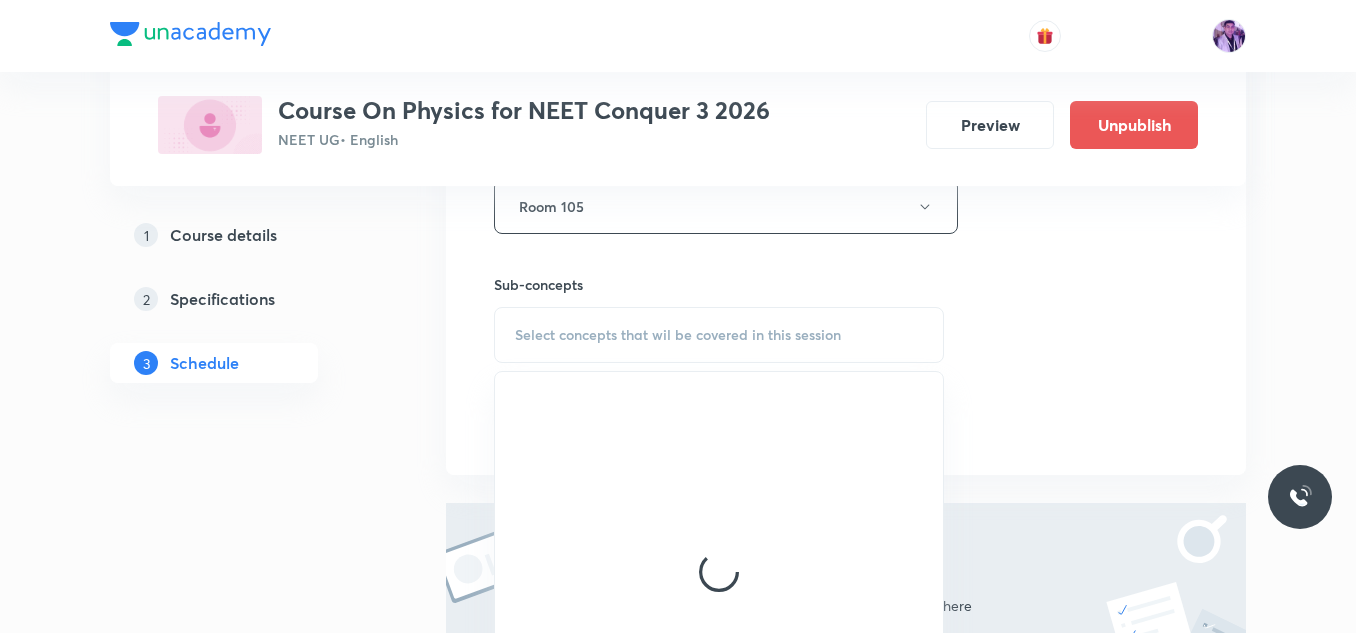 scroll, scrollTop: 934, scrollLeft: 0, axis: vertical 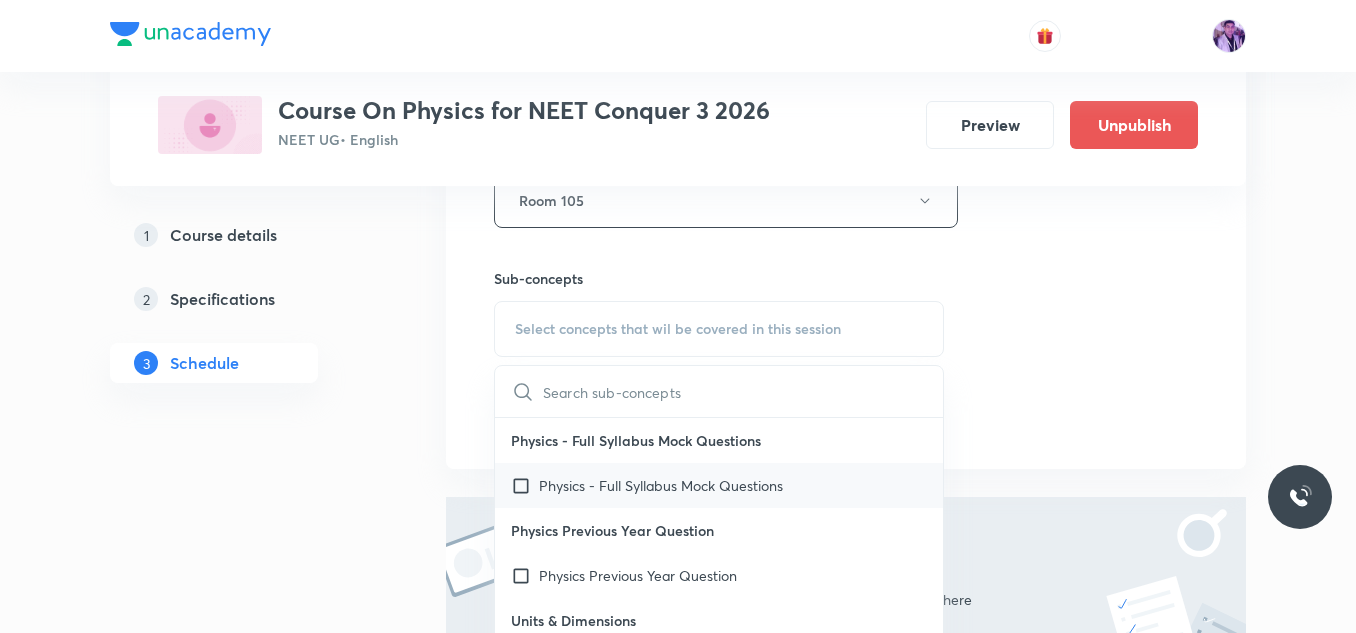 click on "Physics - Full Syllabus Mock Questions" at bounding box center [661, 485] 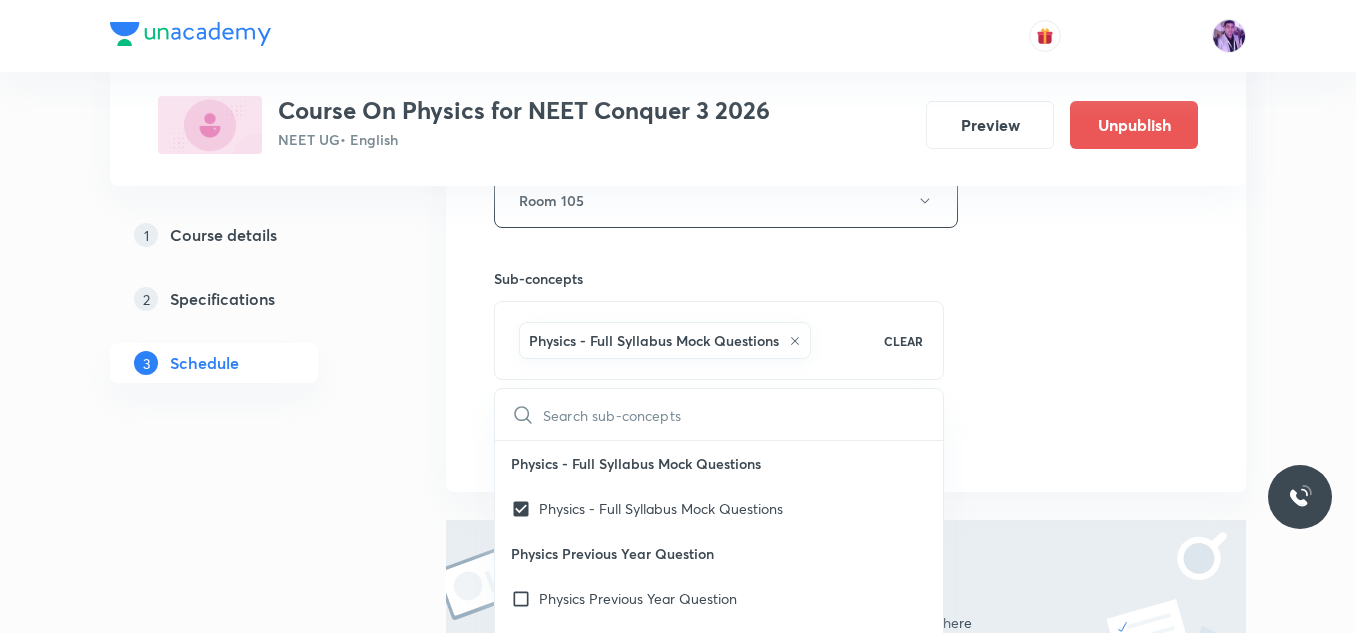 click on "Session  1 Live class Session title 22/99 Basic Maths and Vector ​ Schedule for Aug 1, 2025, 9:00 AM ​ Duration (in minutes) 80 ​   Session type Online Offline Room Room 105 Sub-concepts Physics - Full Syllabus Mock Questions CLEAR ​ Physics - Full Syllabus Mock Questions Physics - Full Syllabus Mock Questions Physics Previous Year Question Physics Previous Year Question Units & Dimensions Physical quantity Applications of Dimensional Analysis Significant Figures Units of Physical Quantities System of Units Dimensions of Some Mathematical Functions Unit and Dimension Product of Two Vectors Subtraction of Vectors Cross Product Least Count Analysis Errors of Measurement Vernier Callipers Screw Gauge Zero Error Basic Mathematics Elementary Algebra Elementary Trigonometry Basic Coordinate Geometry Functions Differentiation Integral of a Function Use of Differentiation & Integration in One Dimensional Motion Derivatives of Equations of Motion by Calculus Basic Mathematics Laboratory Experiments Dot-Product" at bounding box center [846, -21] 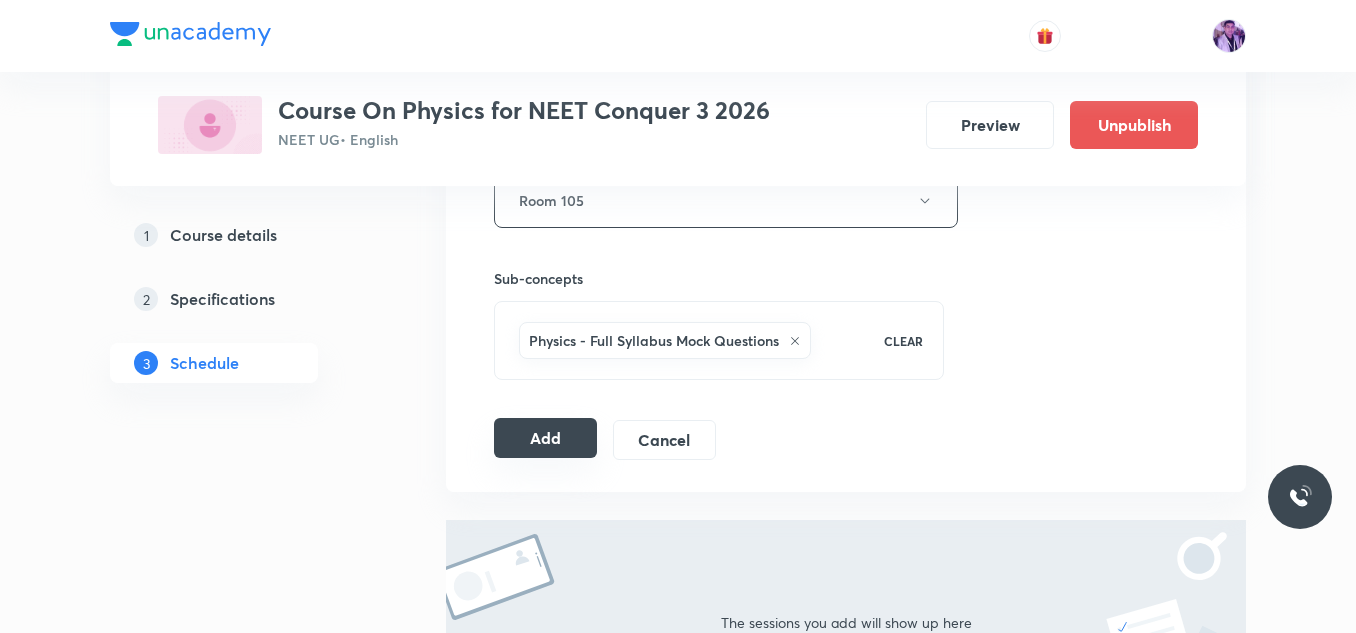click on "Add" at bounding box center [545, 438] 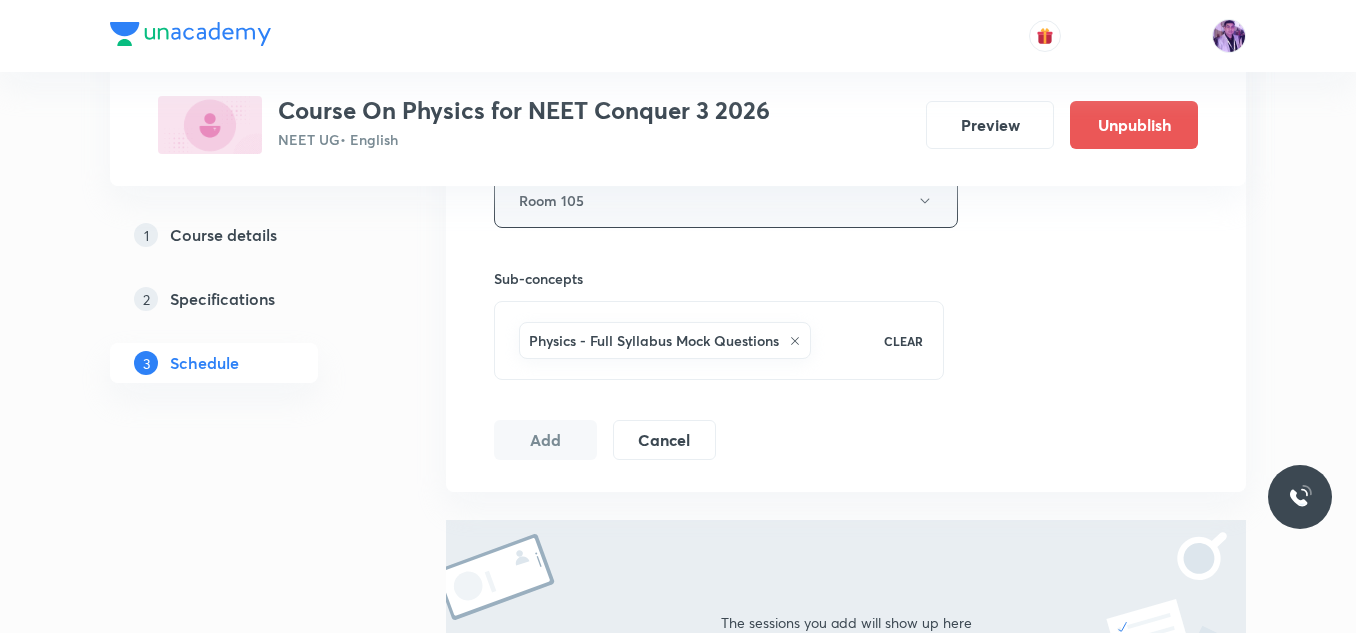 click on "Room 105" at bounding box center [726, 200] 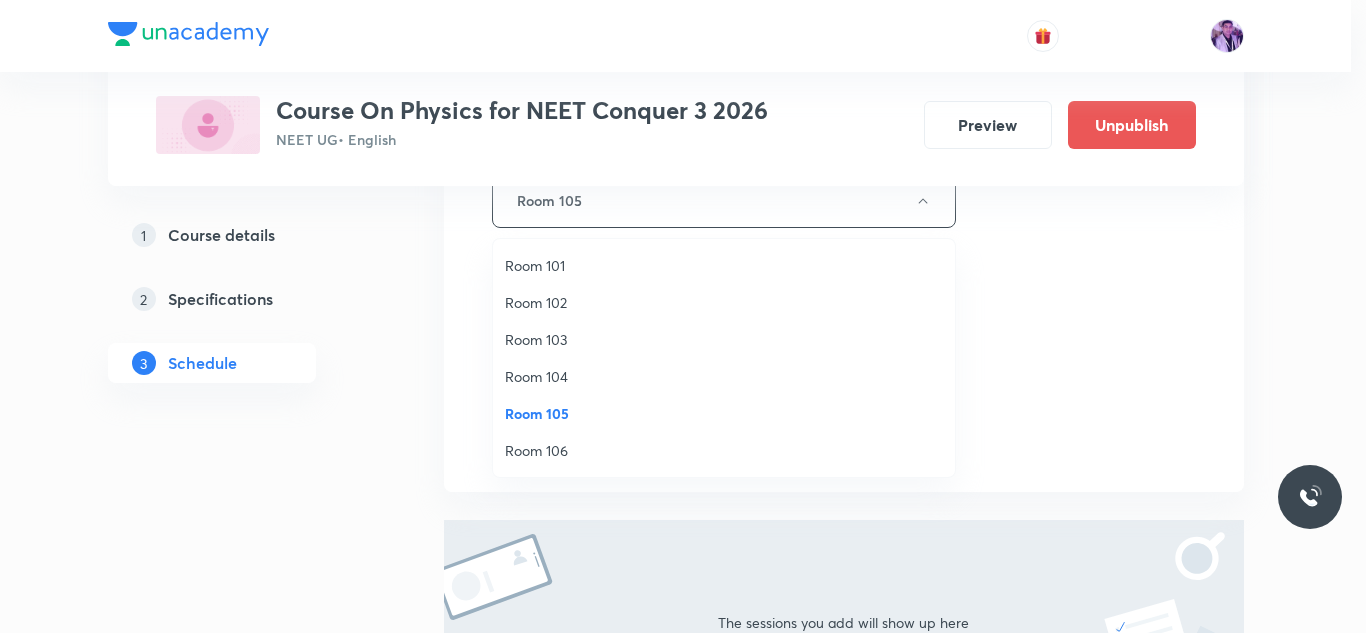 click on "Room 101" at bounding box center [724, 265] 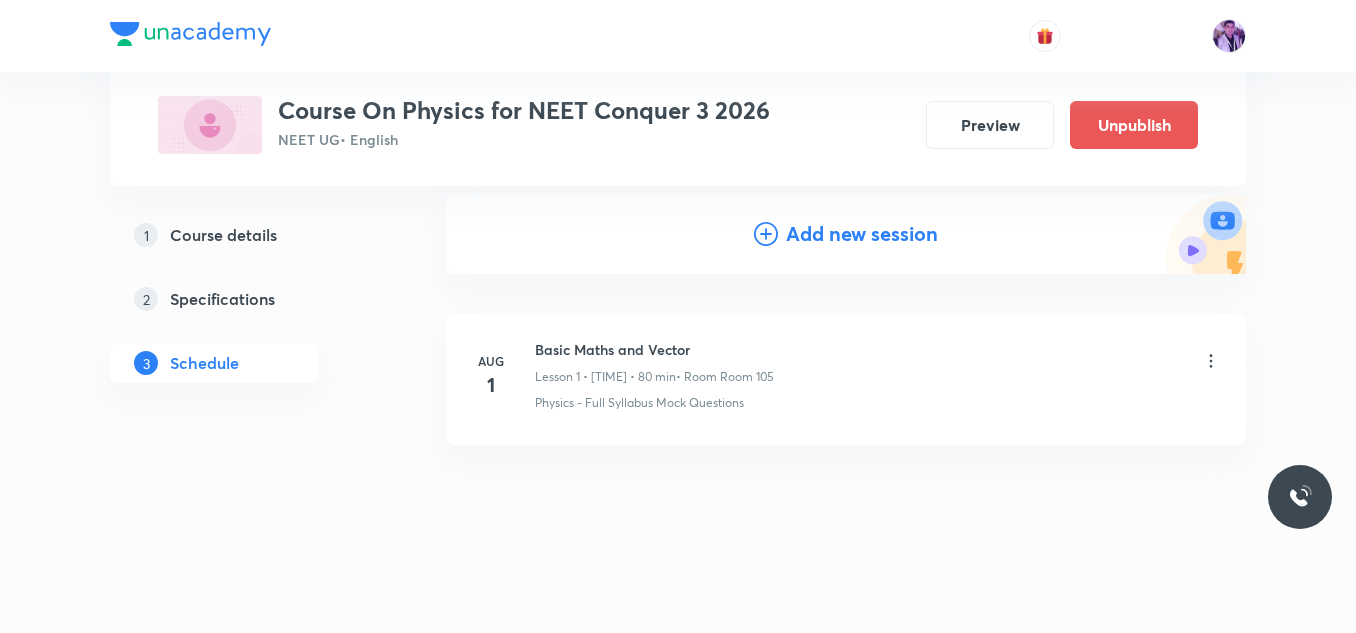 scroll, scrollTop: 206, scrollLeft: 0, axis: vertical 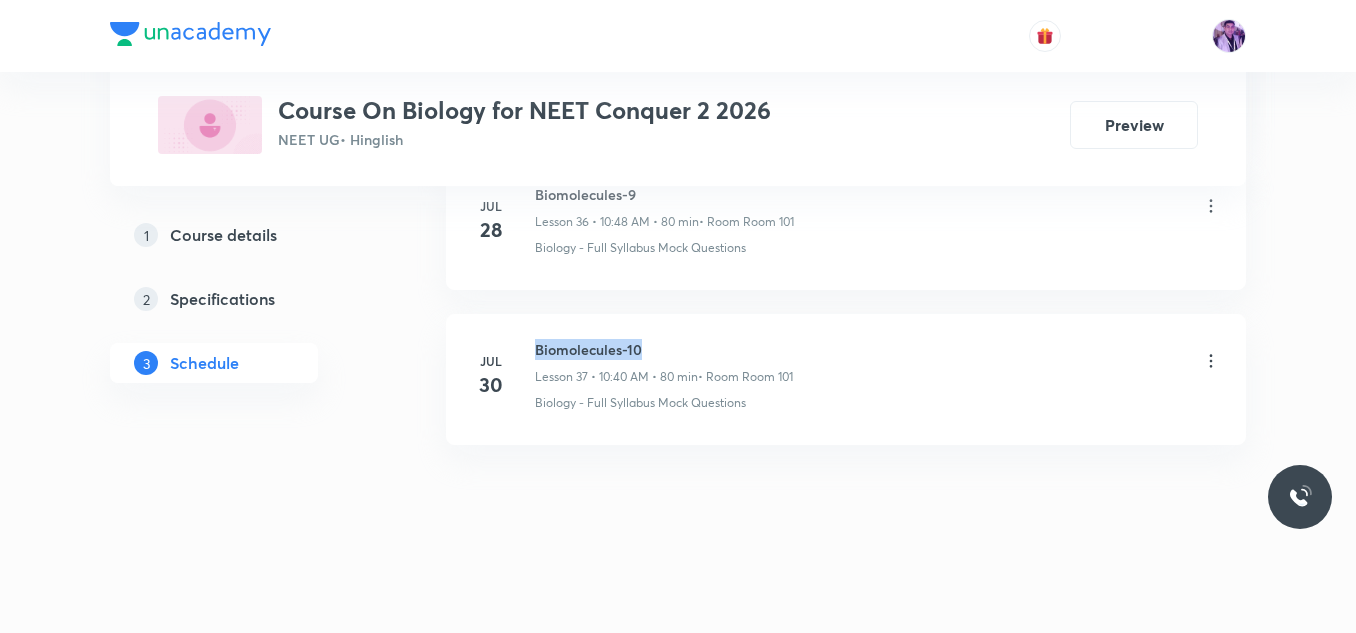 drag, startPoint x: 538, startPoint y: 349, endPoint x: 710, endPoint y: 342, distance: 172.14238 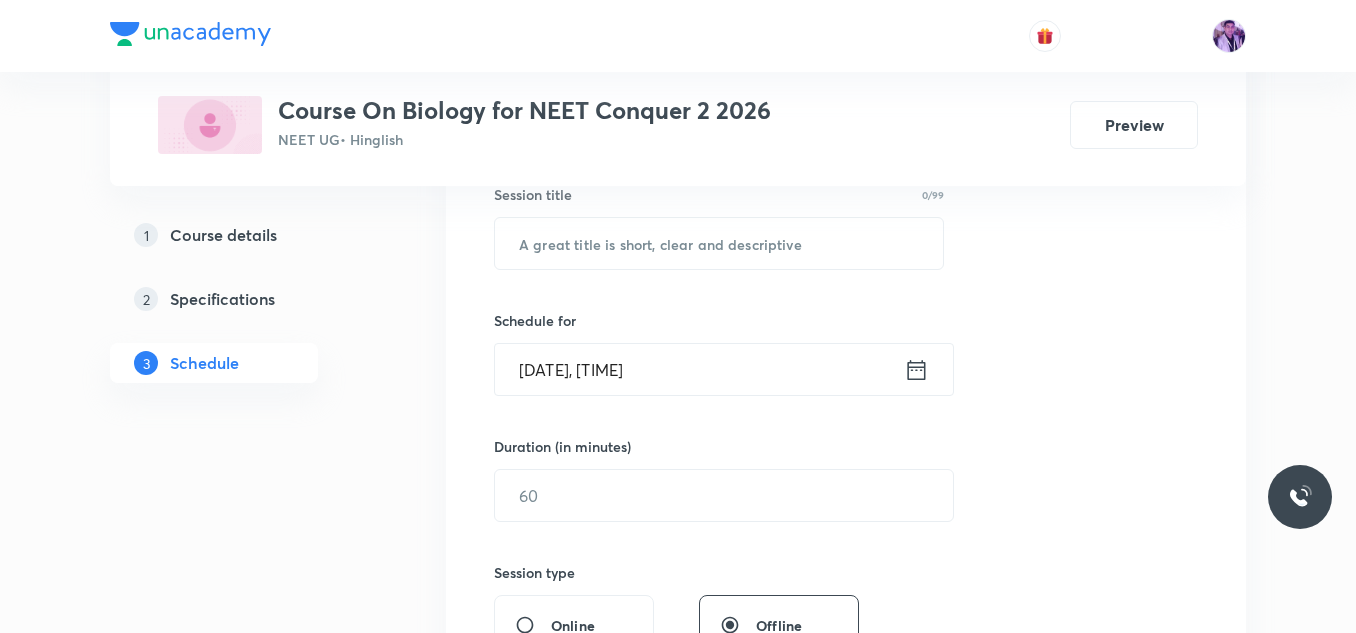 scroll, scrollTop: 394, scrollLeft: 0, axis: vertical 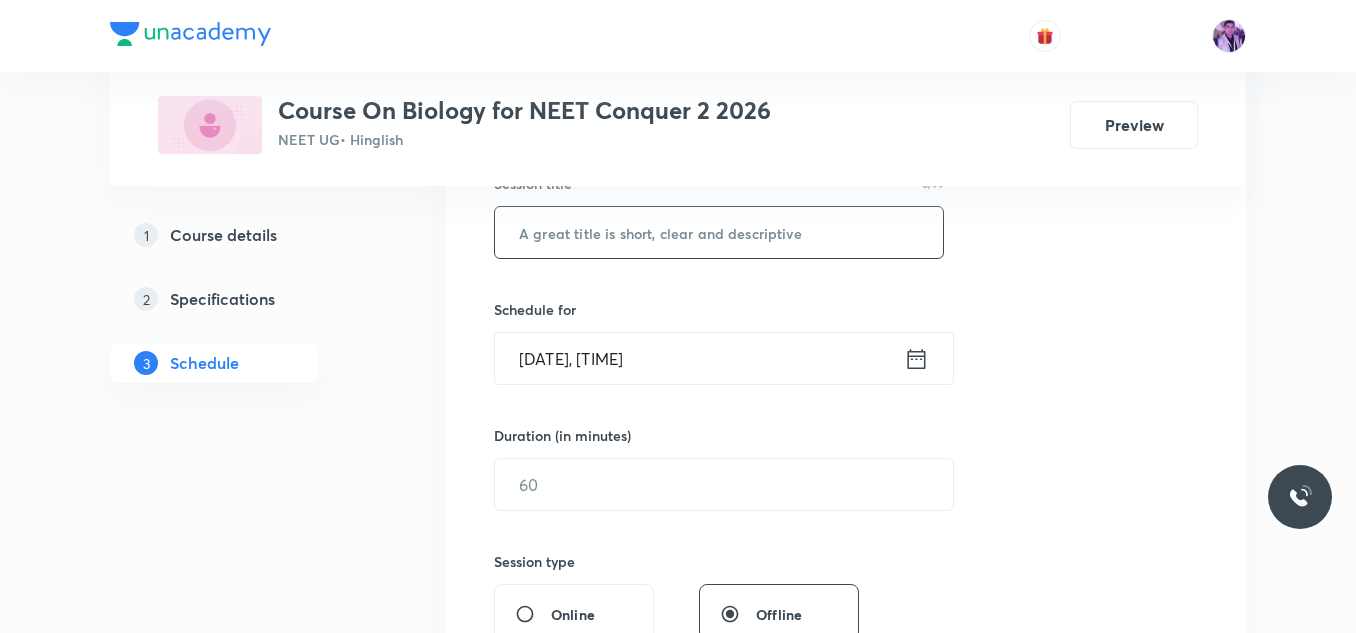 click at bounding box center (719, 232) 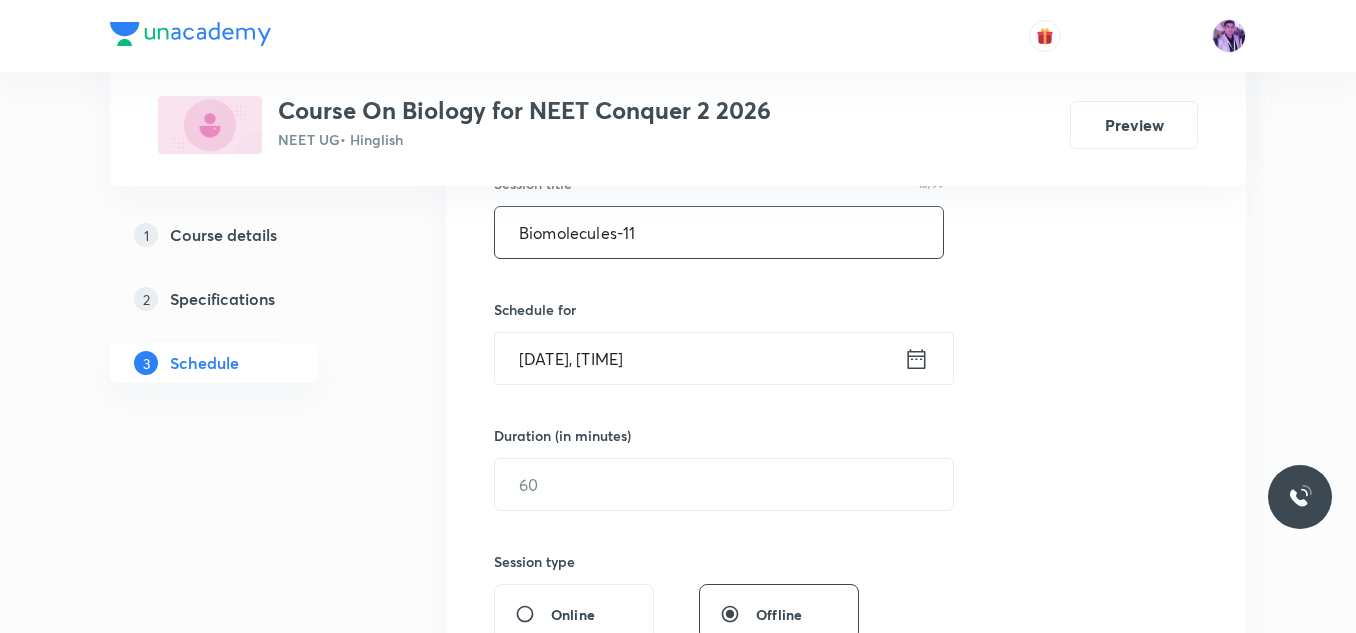 type on "Biomolecules-11" 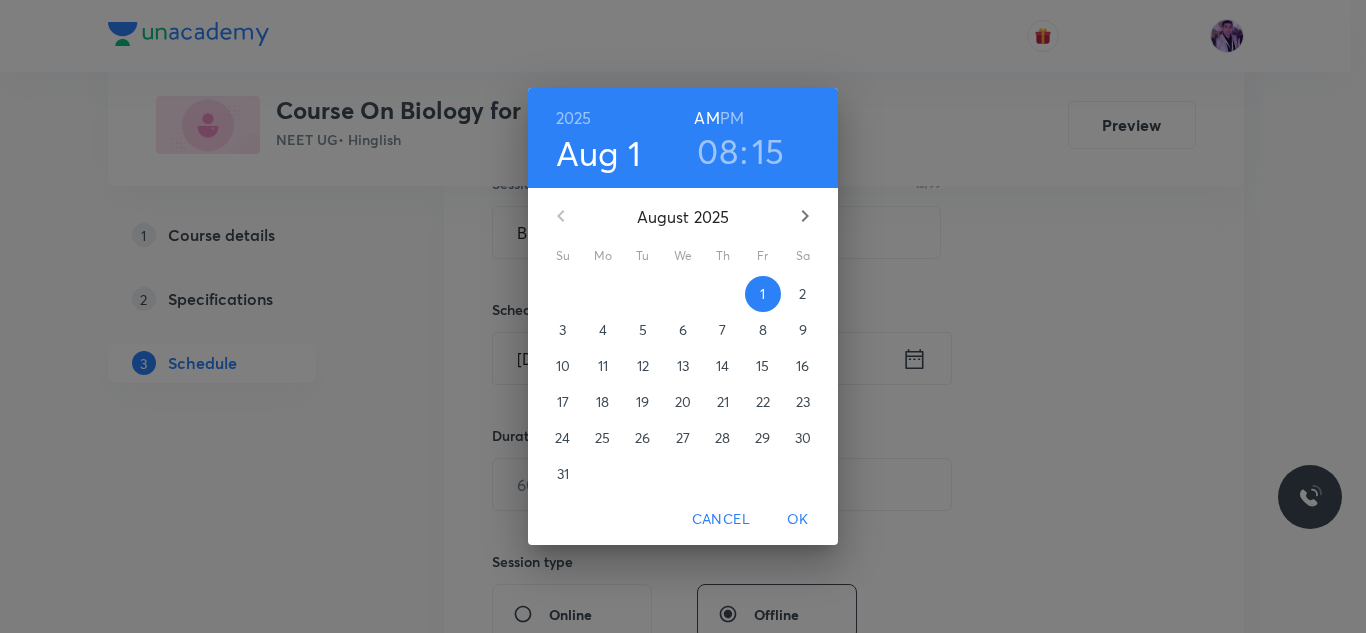 click on "08" at bounding box center [717, 151] 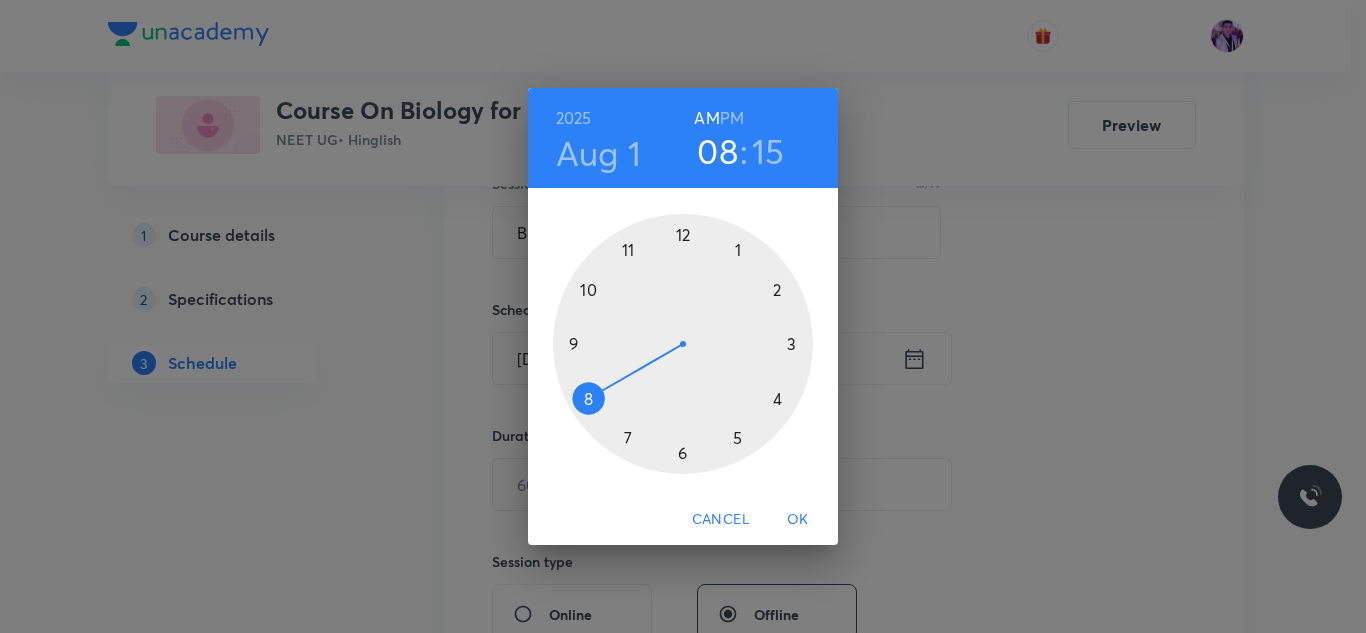 click at bounding box center [683, 344] 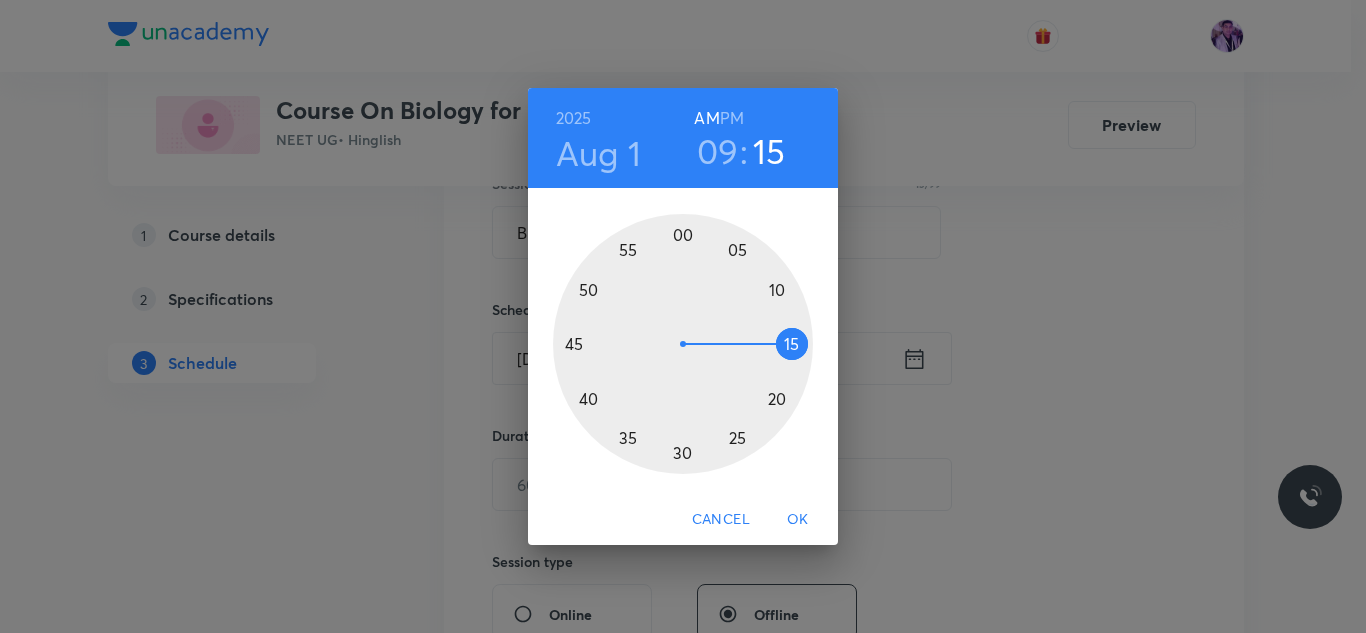 click at bounding box center (683, 344) 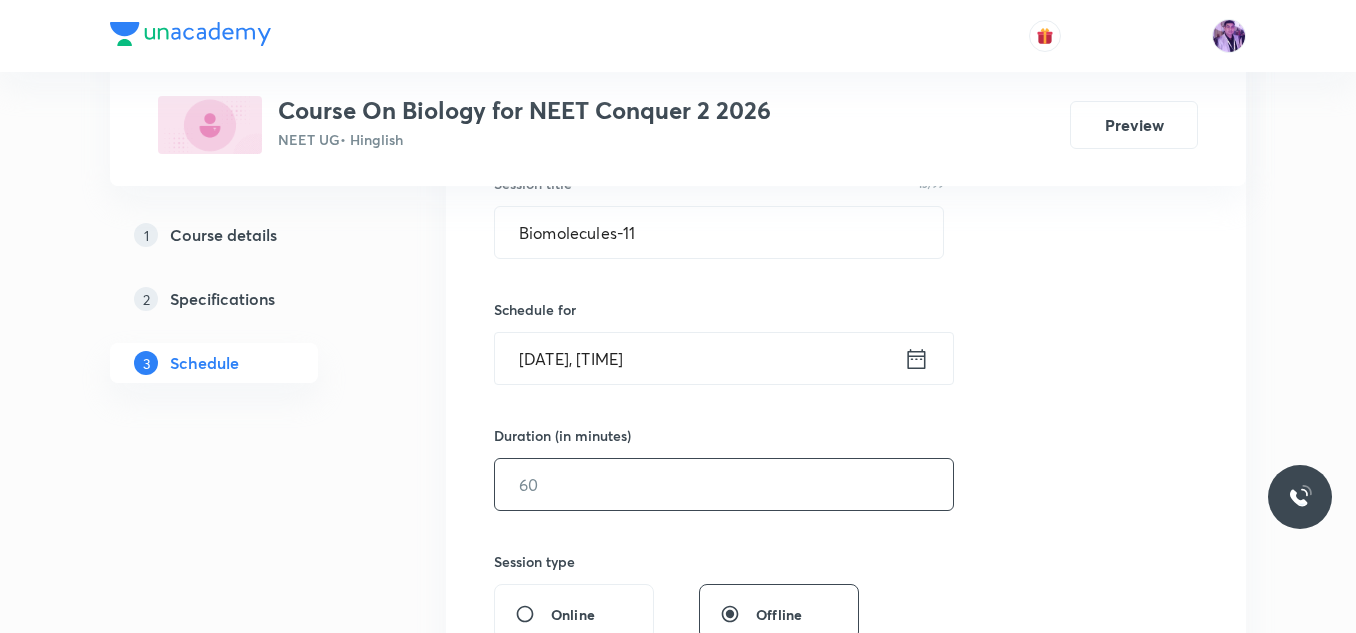 click at bounding box center [724, 484] 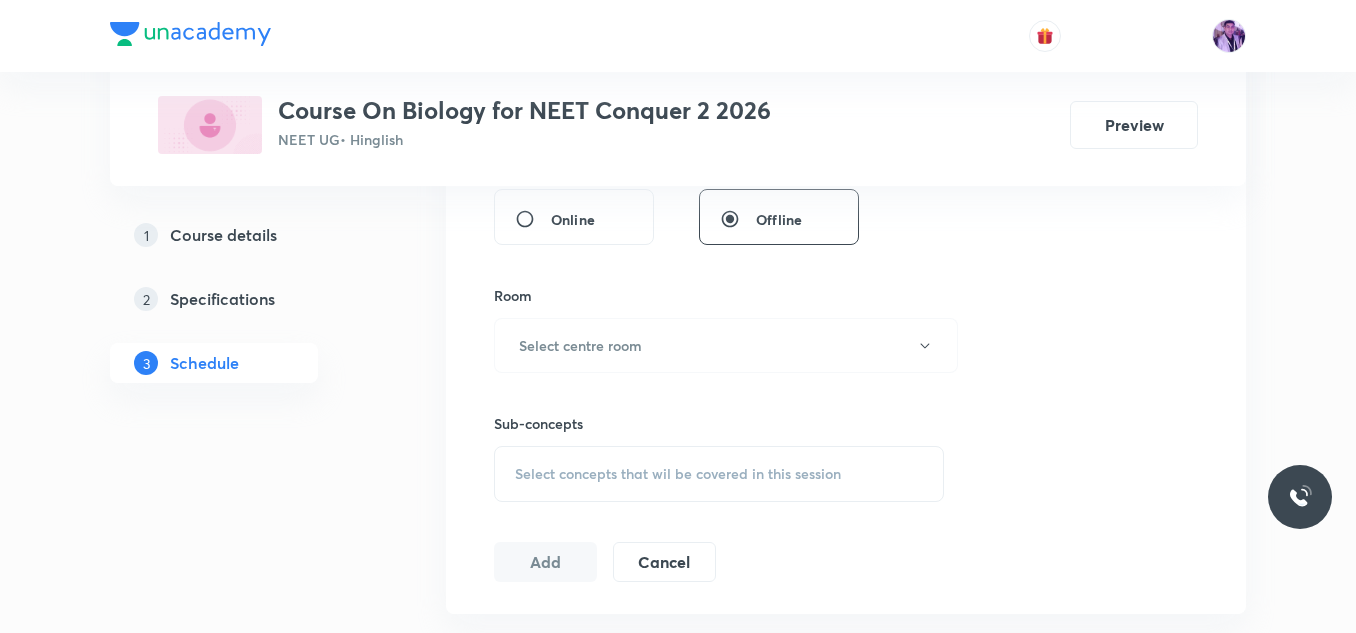 scroll, scrollTop: 847, scrollLeft: 0, axis: vertical 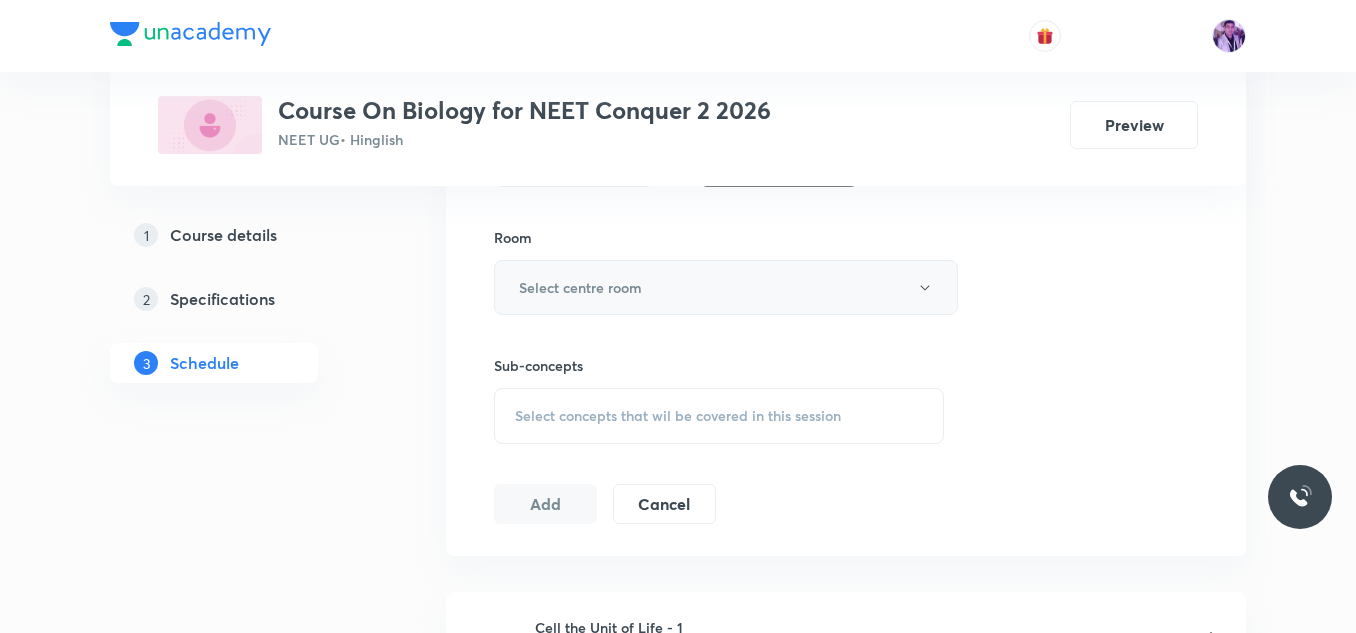 type on "80" 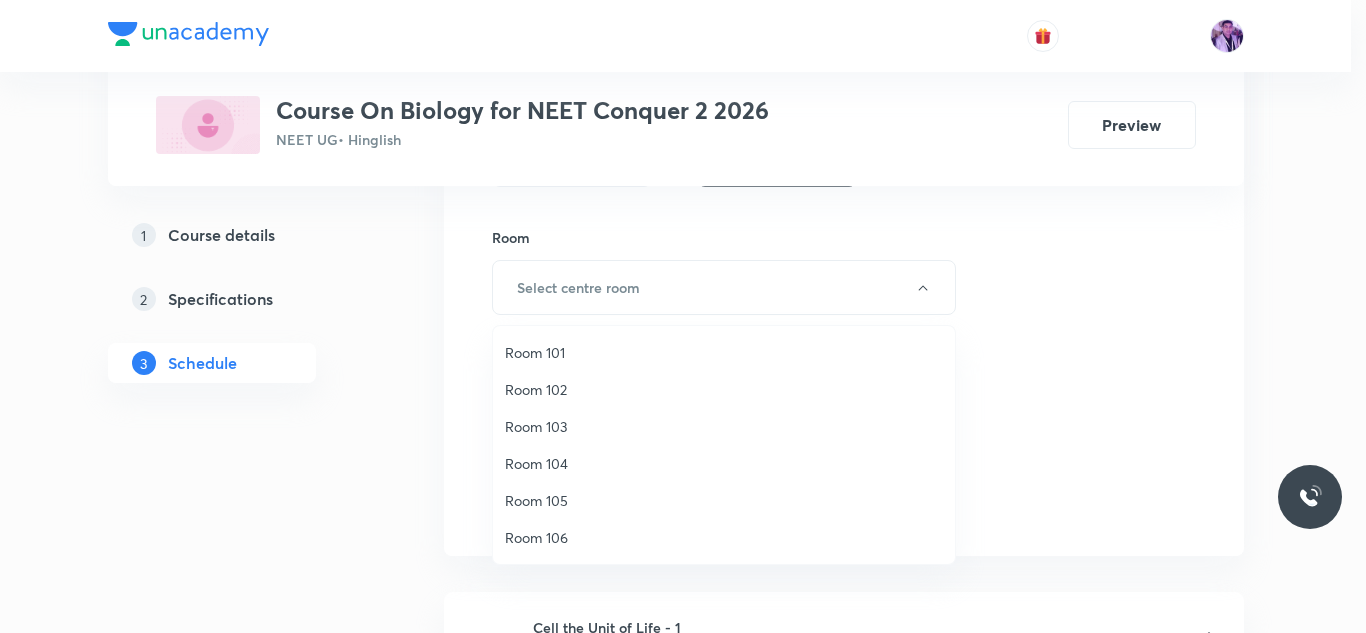 click on "Room 102" at bounding box center (724, 389) 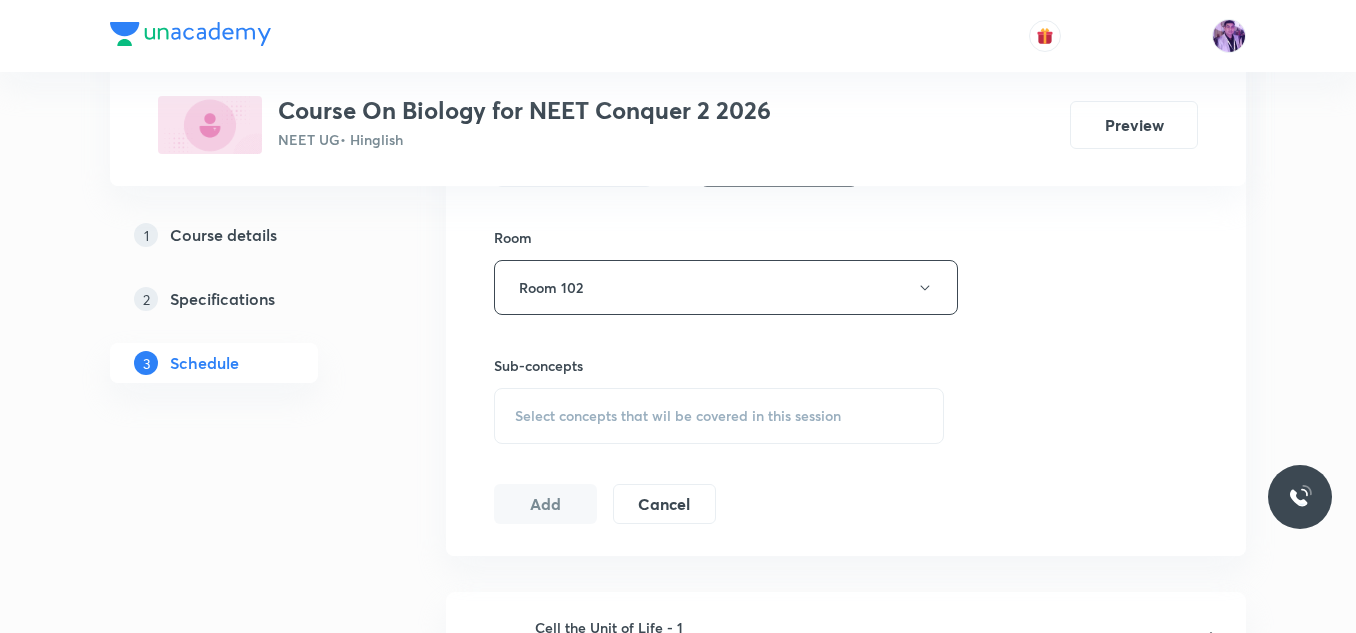 click on "Select concepts that wil be covered in this session" at bounding box center (719, 416) 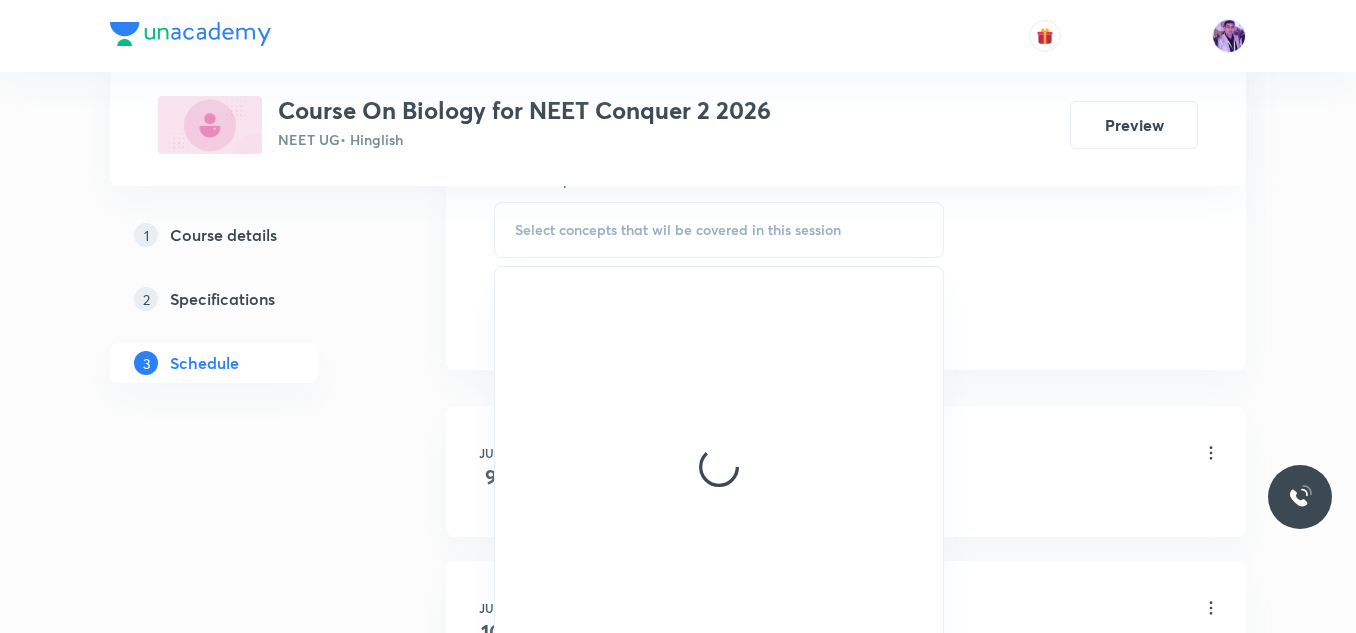 scroll, scrollTop: 1056, scrollLeft: 0, axis: vertical 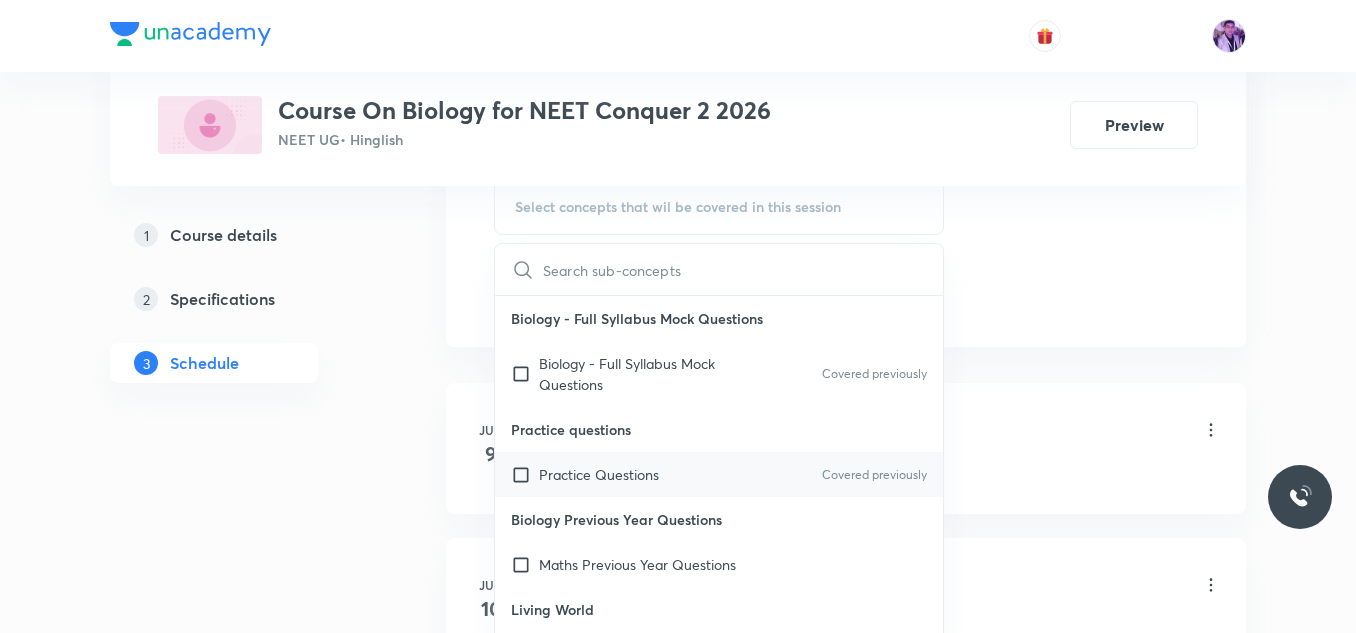 click on "Practice Questions Covered previously" at bounding box center (719, 474) 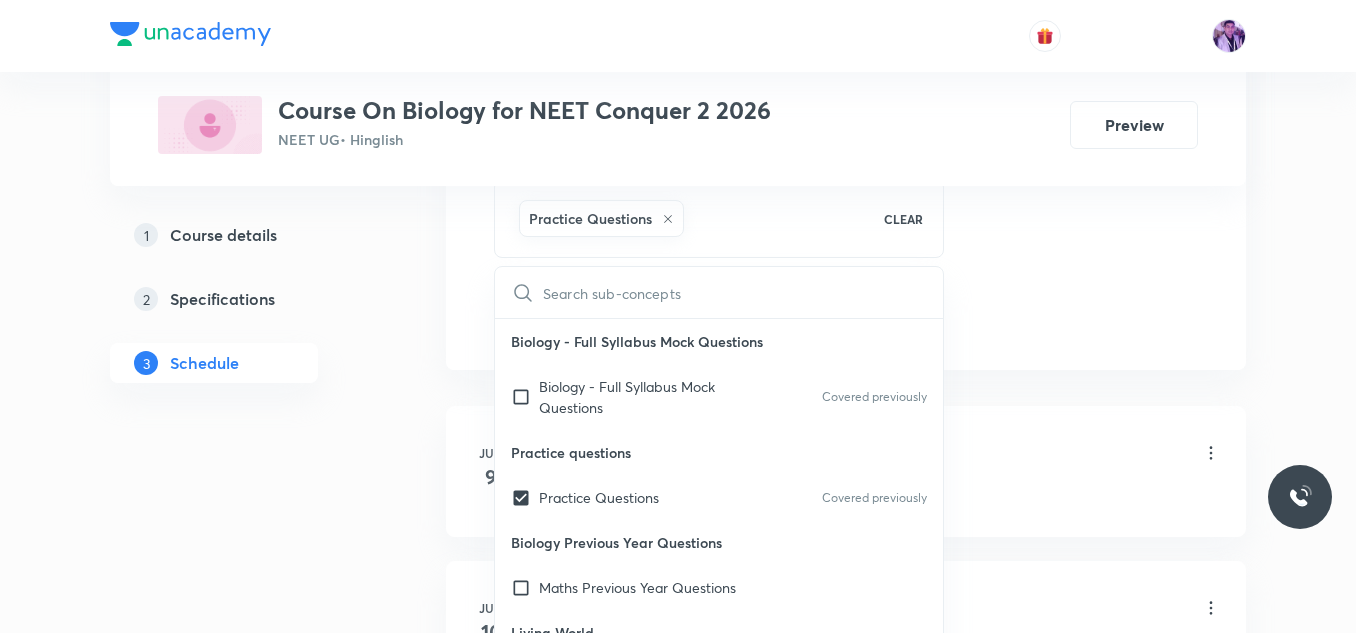 click on "Plus Courses Course On Biology for NEET Conquer 2 2026 NEET UG  • Hinglish Preview 1 Course details 2 Specifications 3 Schedule Schedule 37  classes Session  38 Live class Session title 15/99 Biomolecules-11 ​ Schedule for Aug 1, 2025, 9:00 AM ​ Duration (in minutes) 80 ​   Session type Online Offline Room Room 102 Sub-concepts Practice Questions CLEAR ​ Biology - Full Syllabus Mock Questions Biology - Full Syllabus Mock Questions Covered previously Practice questions Practice Questions Covered previously Biology Previous Year Questions Maths Previous Year Questions Living World What Is Living? Diversity In The Living World Systematics Types Of Taxonomy Fundamental Components Of Taxonomy Taxonomic Categories Taxonomical Aids The Three Domains Of Life Biological Nomenclature  Biological Classification System Of Classification Kingdom Monera Kingdom Protista Kingdom Fungi Kingdom Plantae Kingdom Animalia Linchens Mycorrhiza Virus Prions Viroids Plant Kingdom Algae Bryophytes Pteridophytes Gymnosperms" at bounding box center (678, 2662) 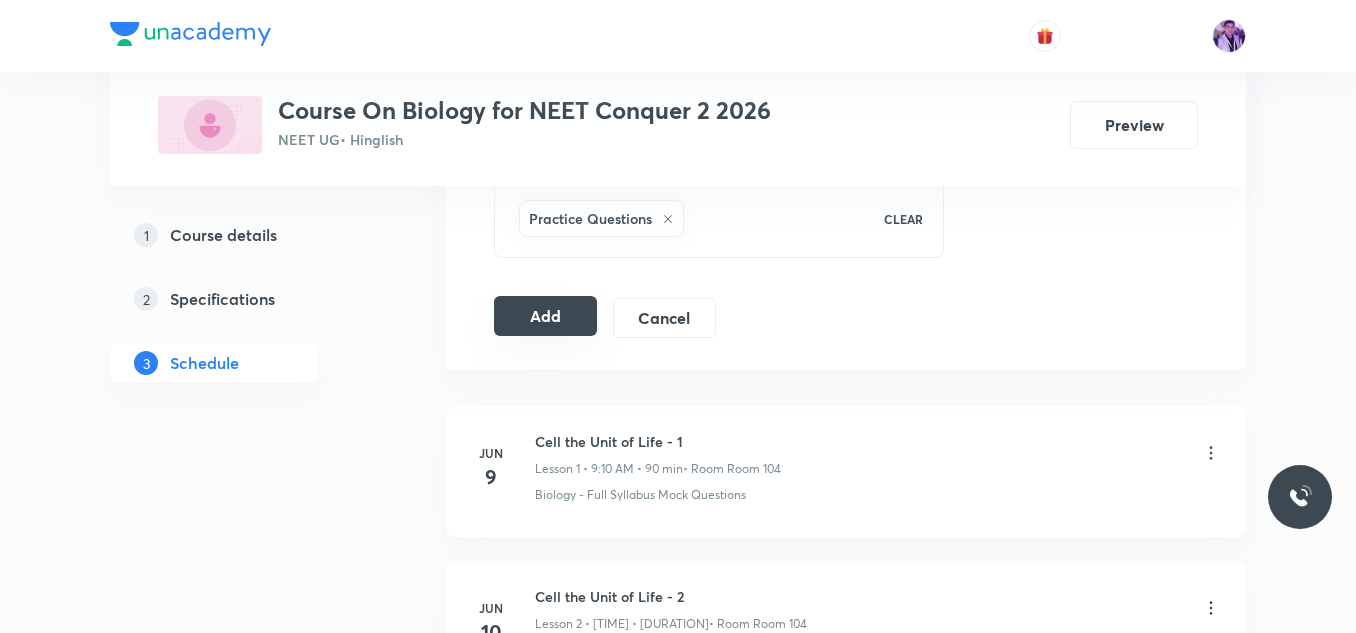 click on "Add" at bounding box center (545, 316) 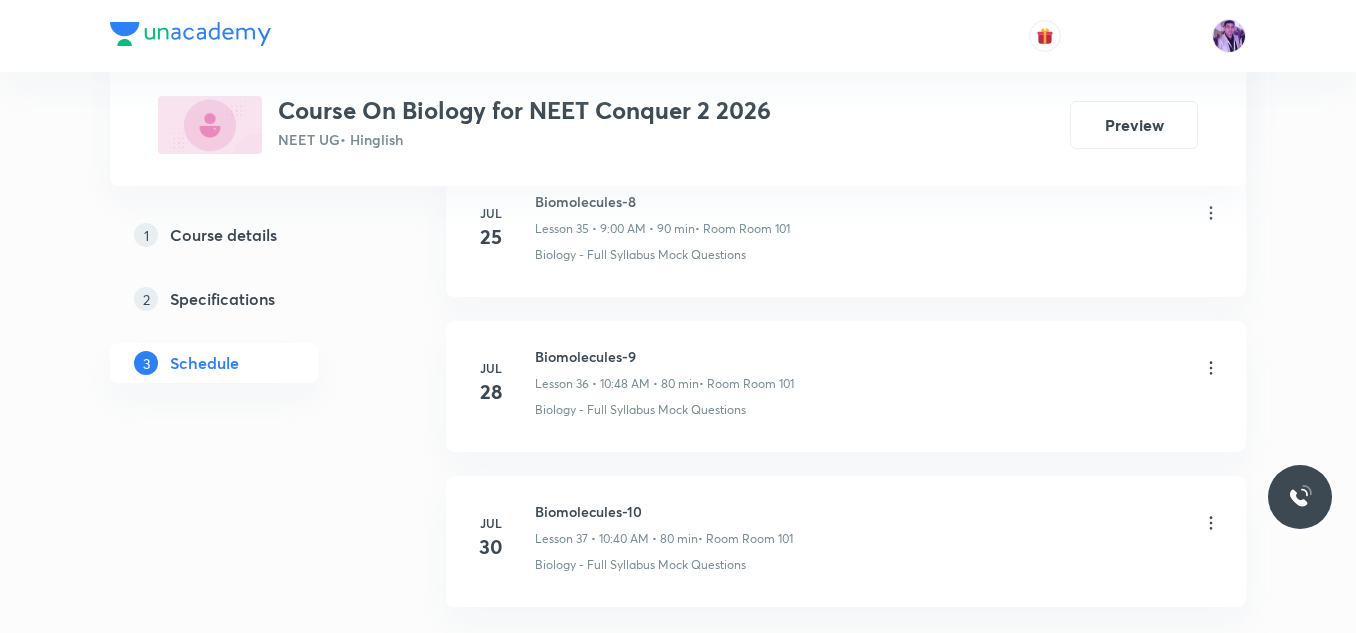 scroll, scrollTop: 6728, scrollLeft: 0, axis: vertical 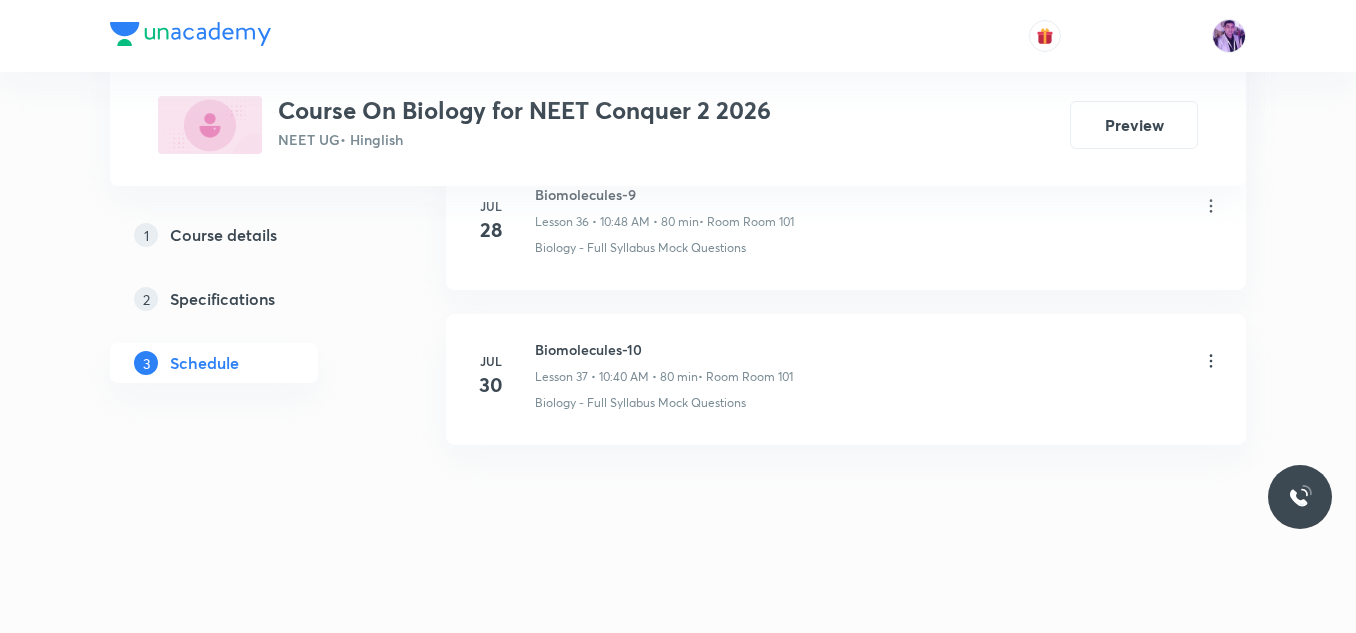 type 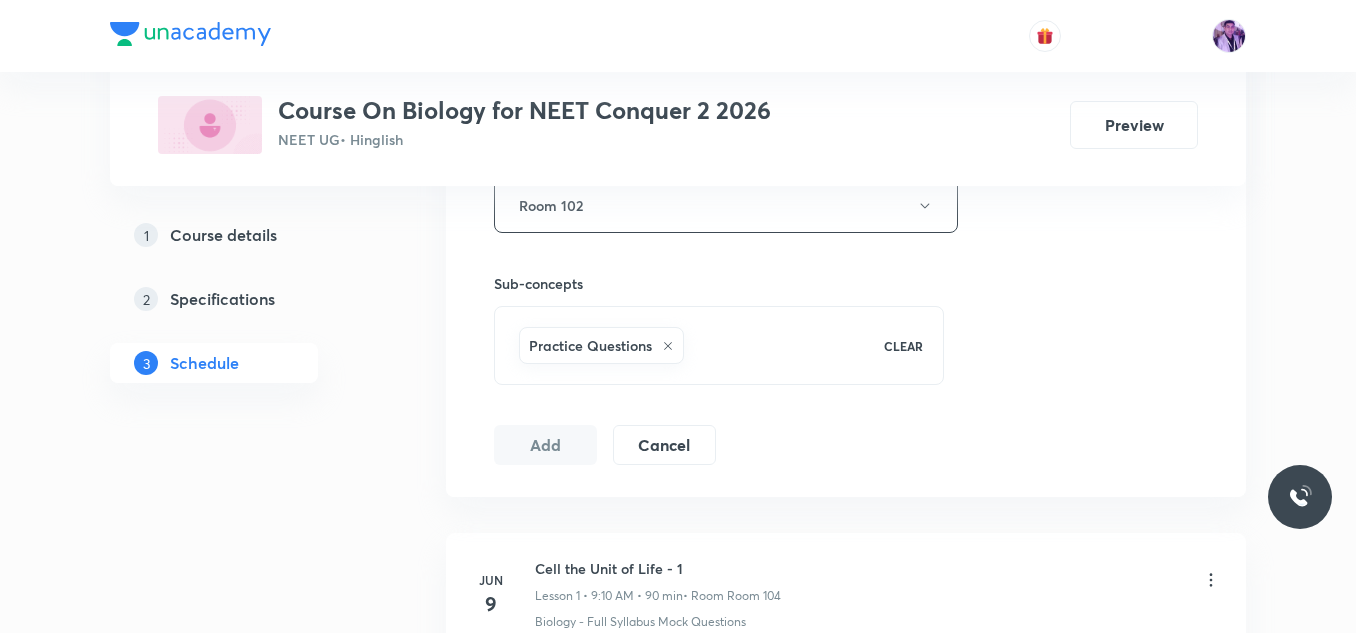 scroll, scrollTop: 988, scrollLeft: 0, axis: vertical 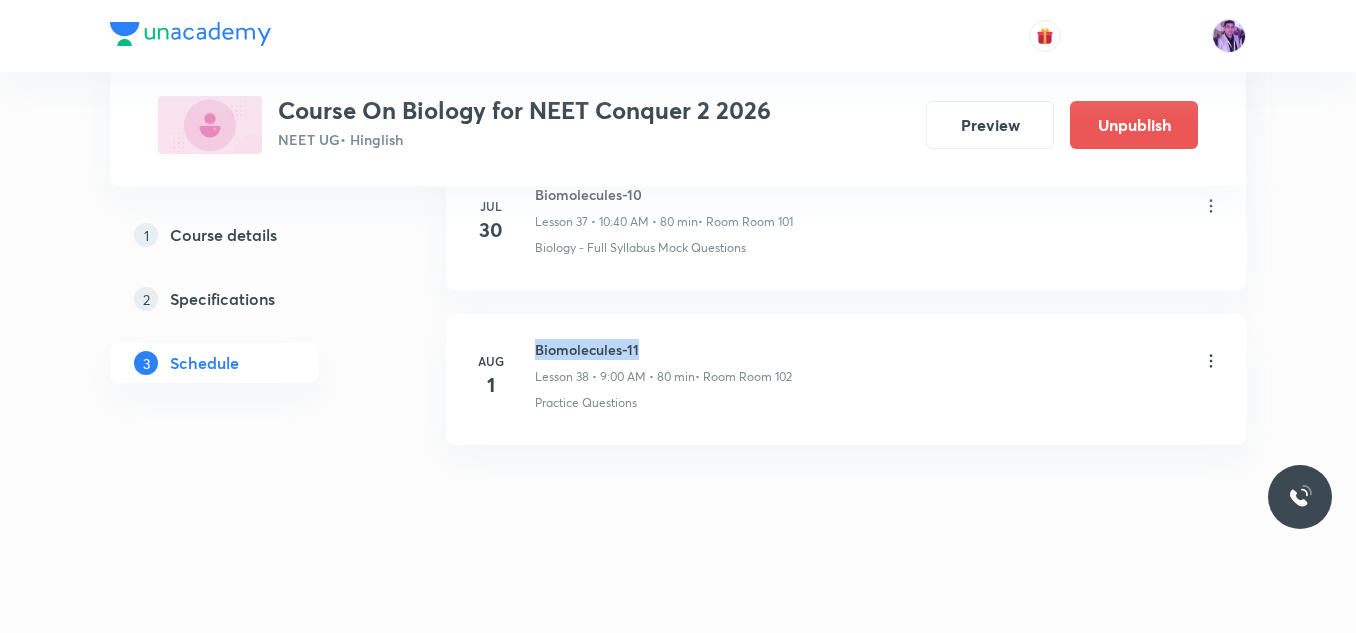 drag, startPoint x: 538, startPoint y: 345, endPoint x: 693, endPoint y: 334, distance: 155.38983 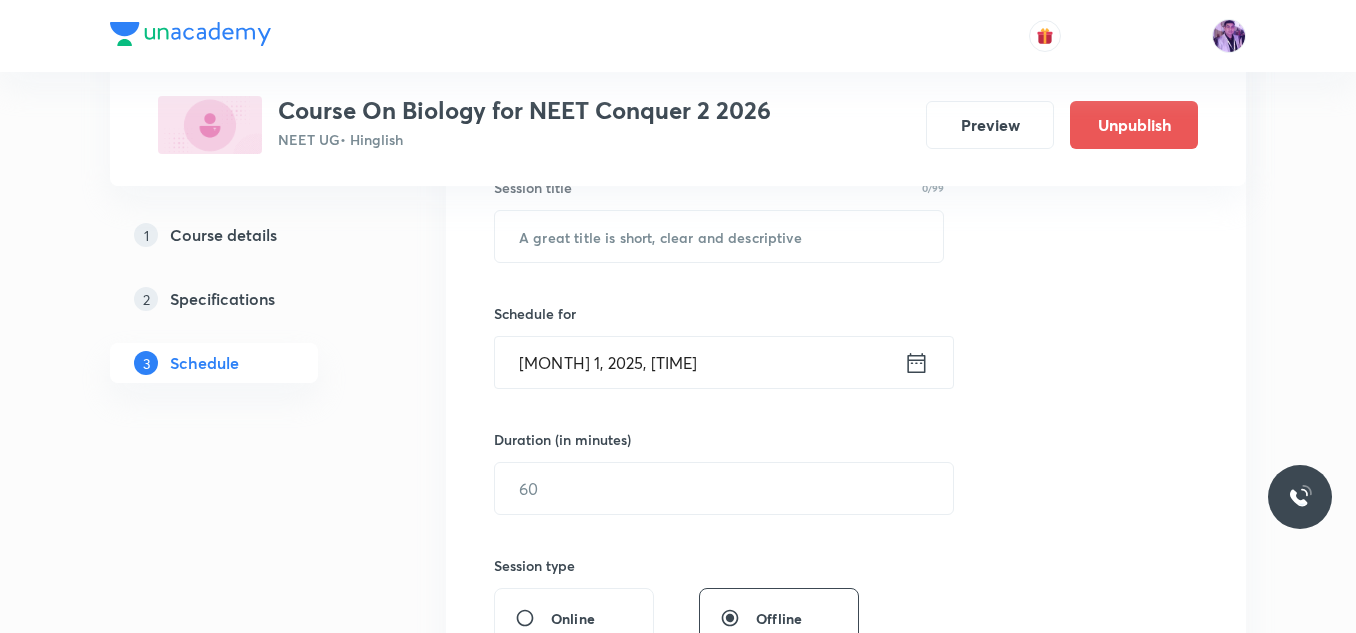 scroll, scrollTop: 438, scrollLeft: 0, axis: vertical 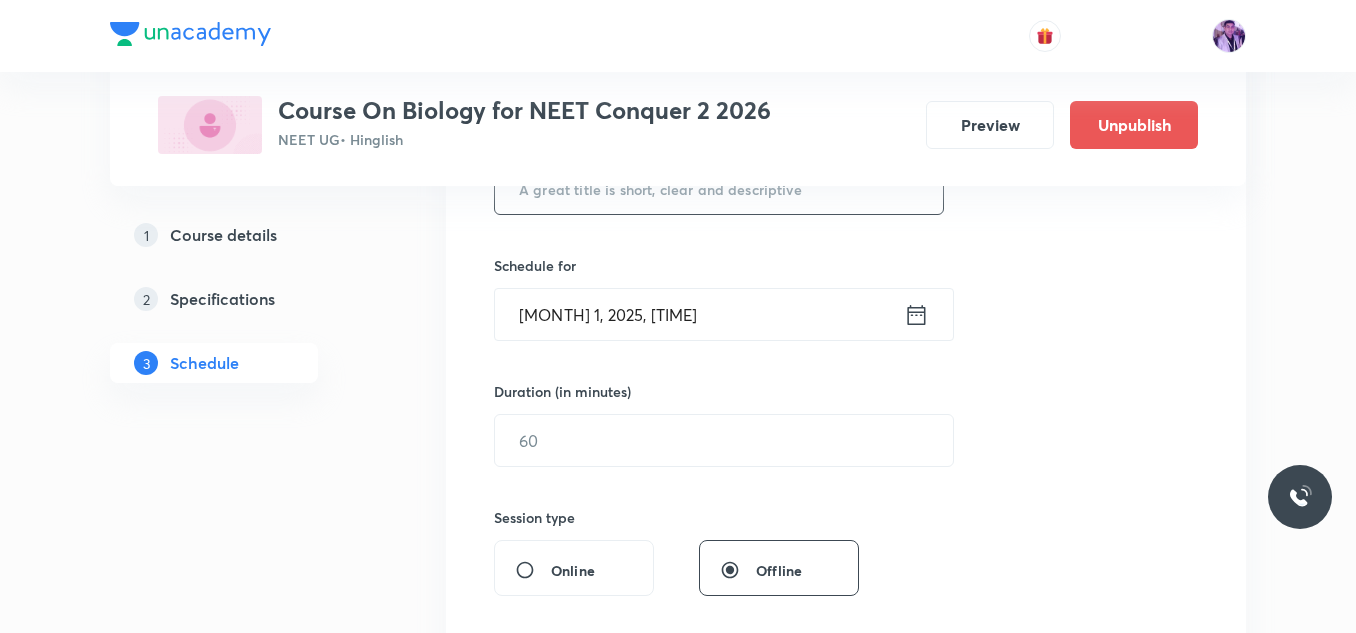 click at bounding box center (719, 188) 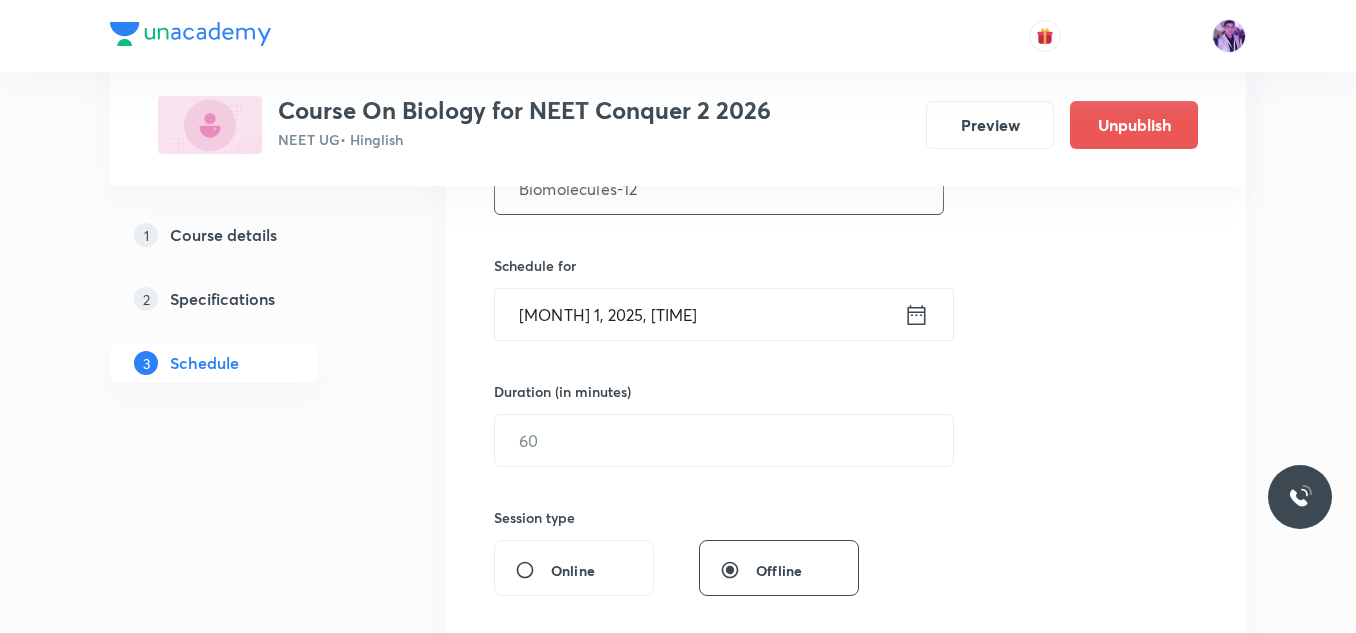 type on "Biomolecules-12" 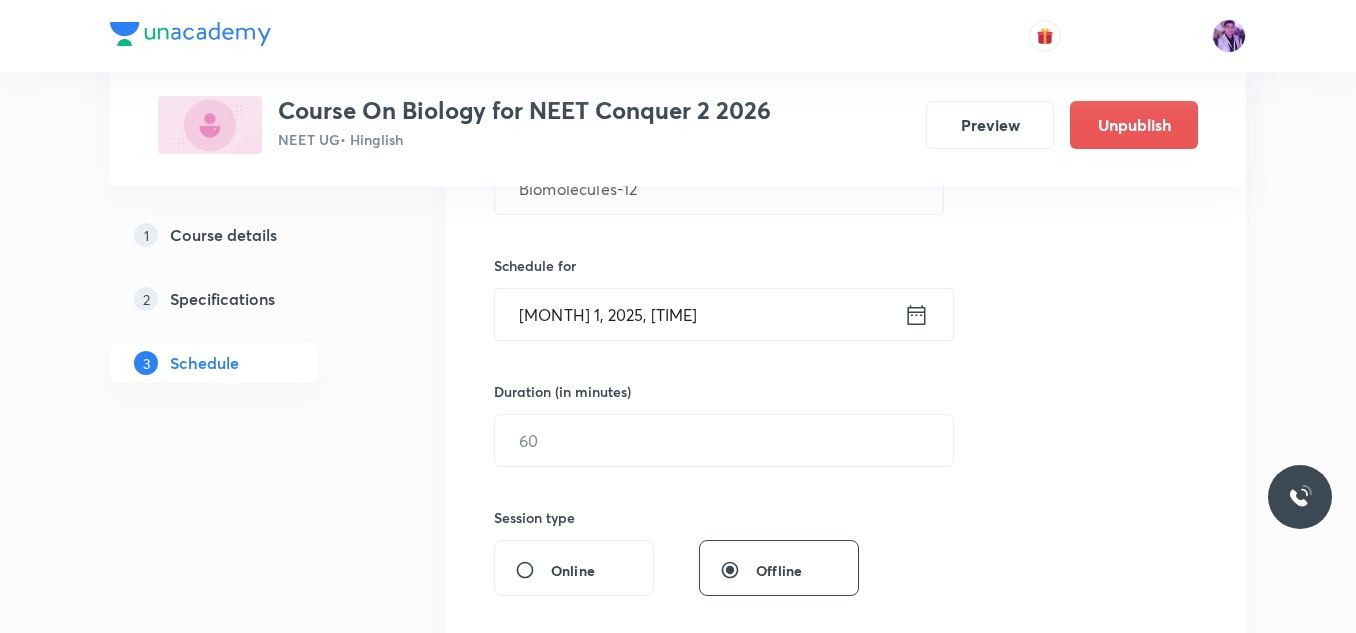 click on "[MONTH] 1, 2025, [TIME]" at bounding box center (699, 314) 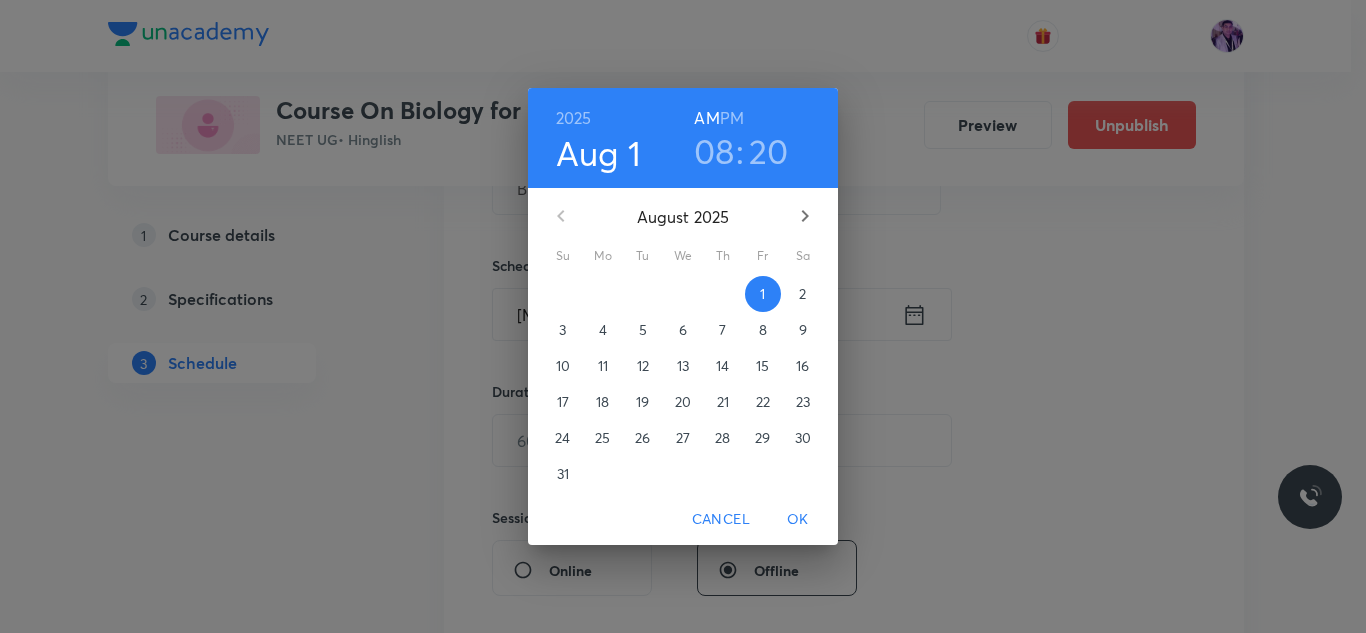 click on "08" at bounding box center [714, 151] 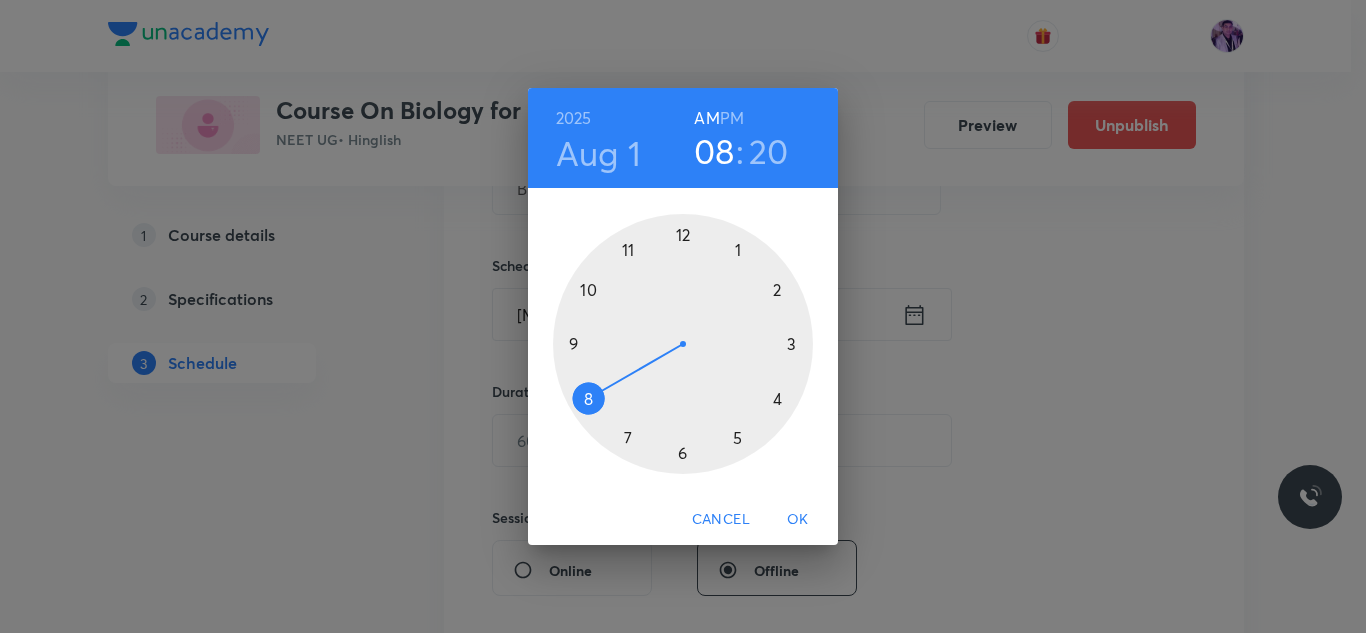 click at bounding box center (683, 344) 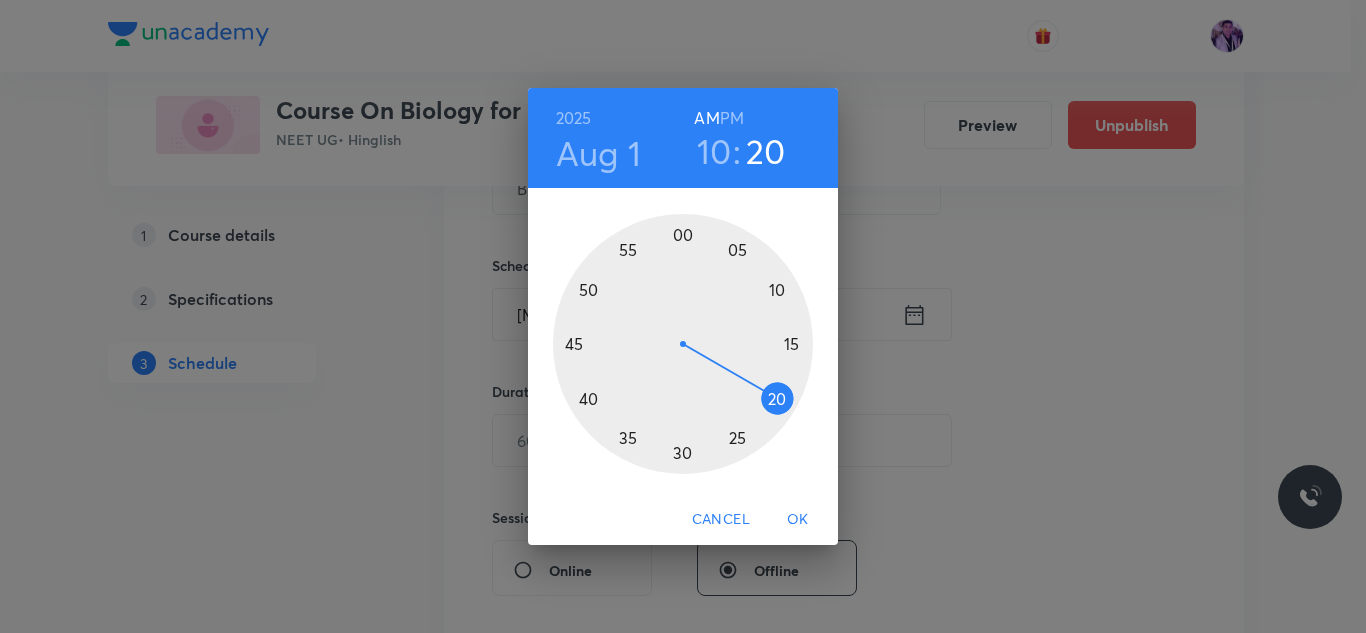 click at bounding box center [683, 344] 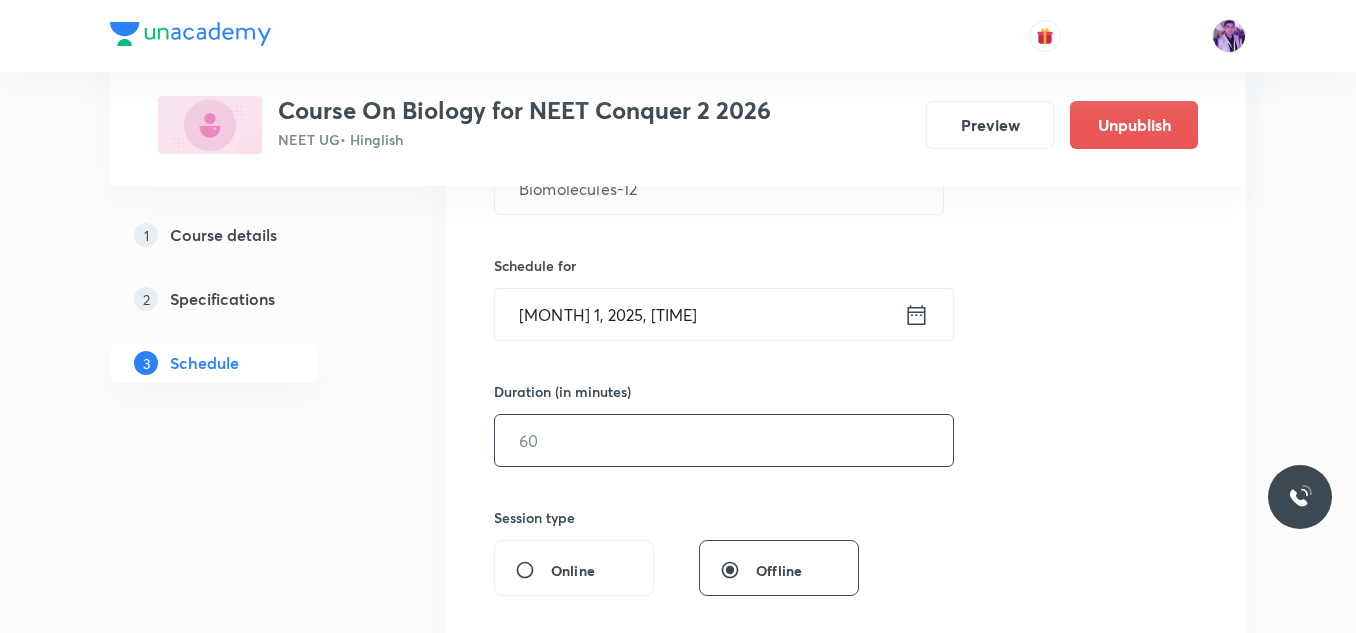 drag, startPoint x: 576, startPoint y: 467, endPoint x: 587, endPoint y: 455, distance: 16.27882 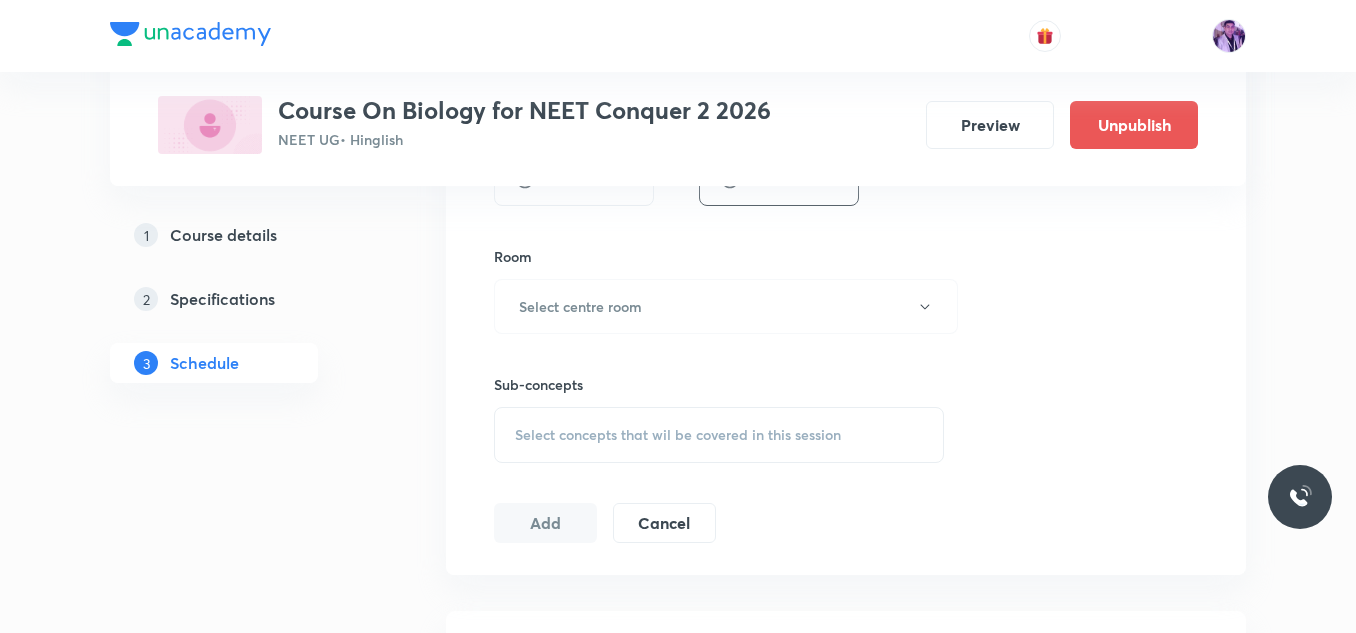 scroll, scrollTop: 816, scrollLeft: 0, axis: vertical 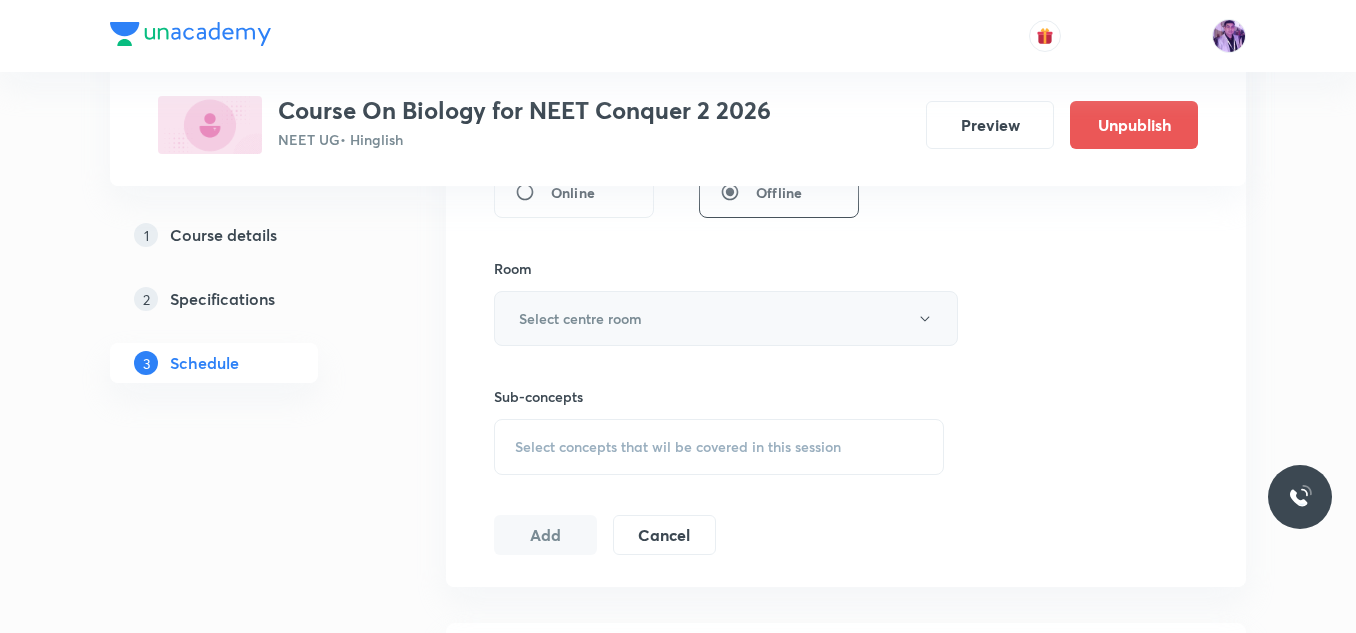 type on "75" 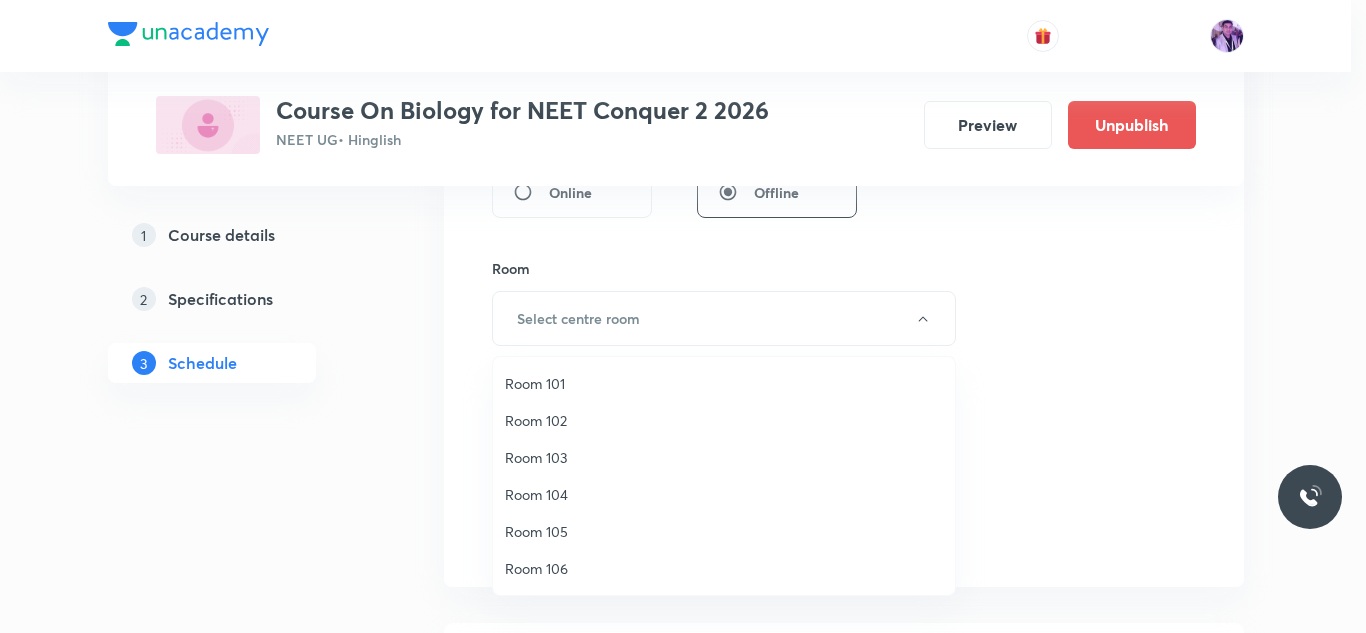 click on "Room 102" at bounding box center [724, 420] 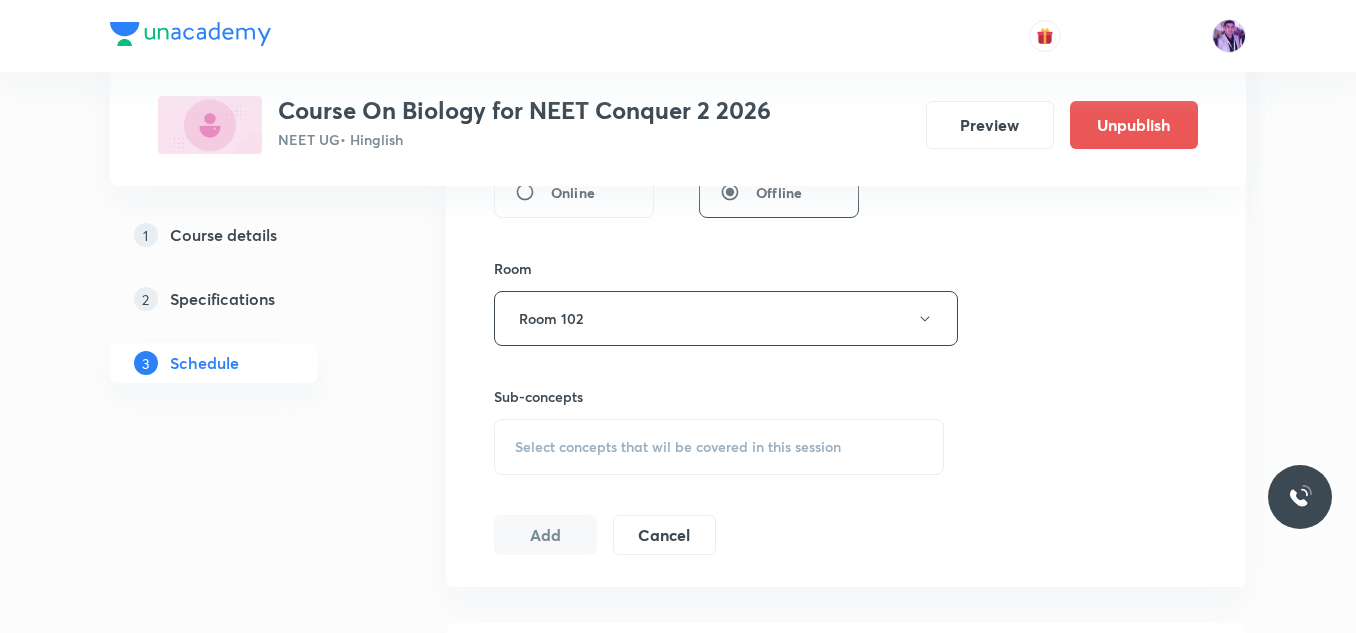 click on "Select concepts that wil be covered in this session" at bounding box center [719, 447] 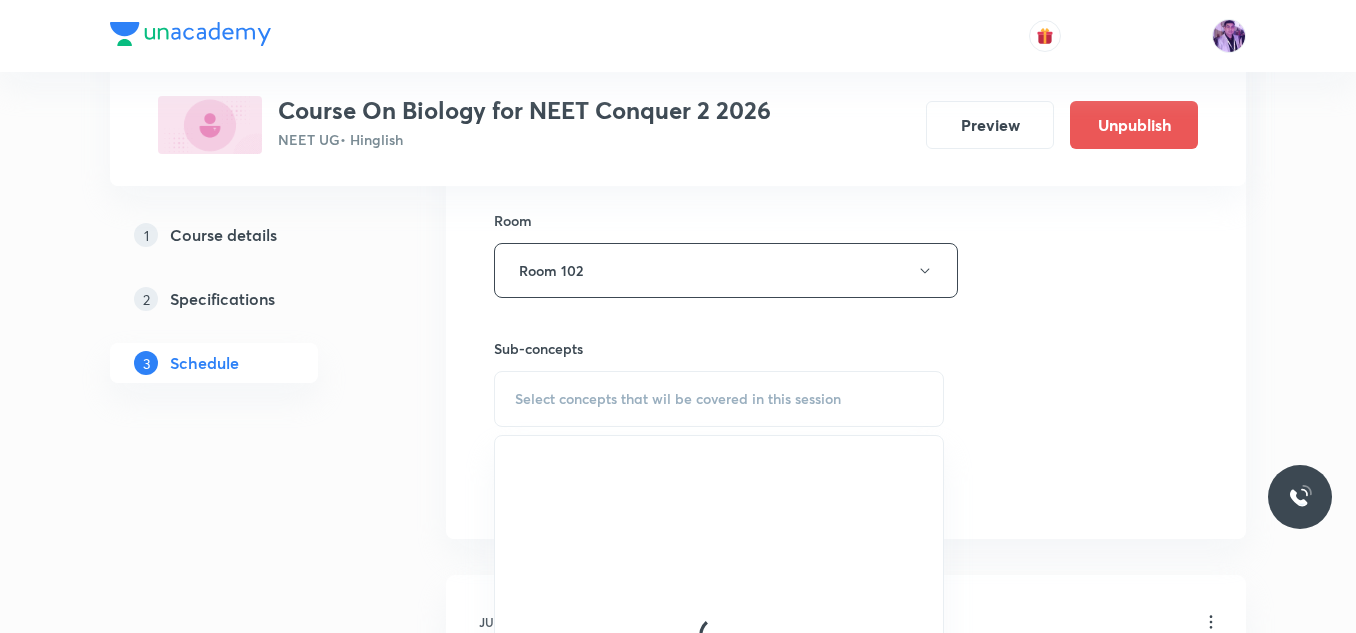 scroll, scrollTop: 875, scrollLeft: 0, axis: vertical 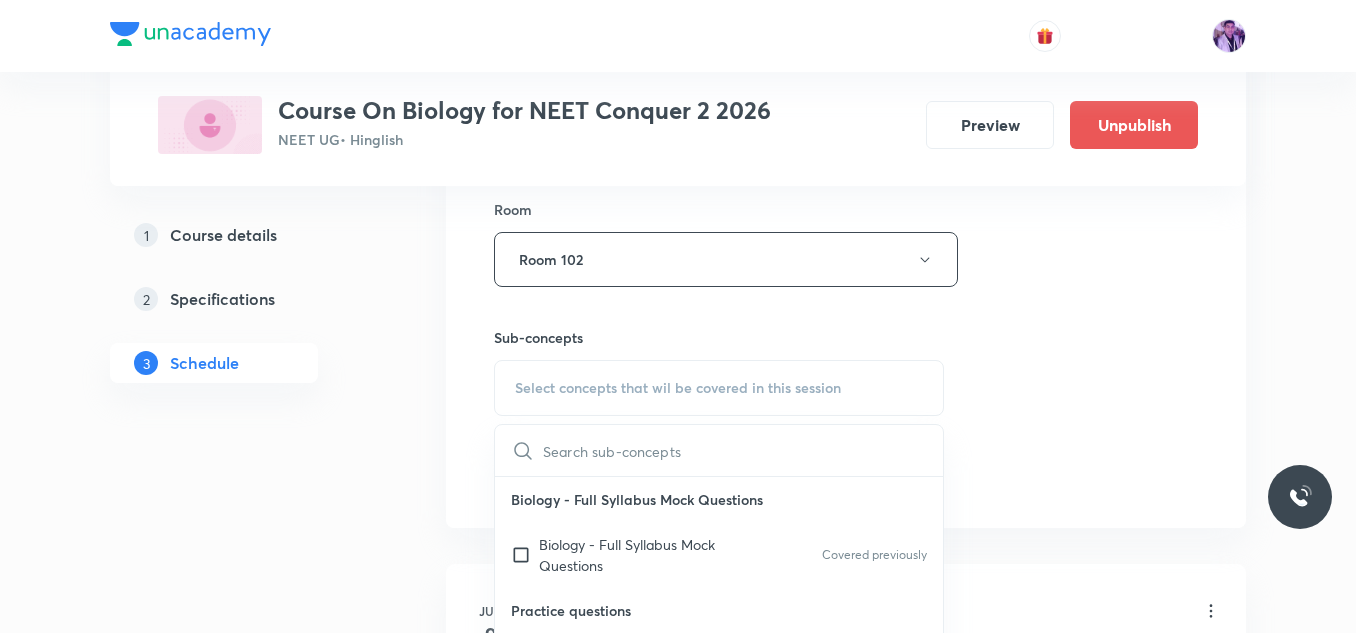 click on "Select concepts that wil be covered in this session" at bounding box center (719, 388) 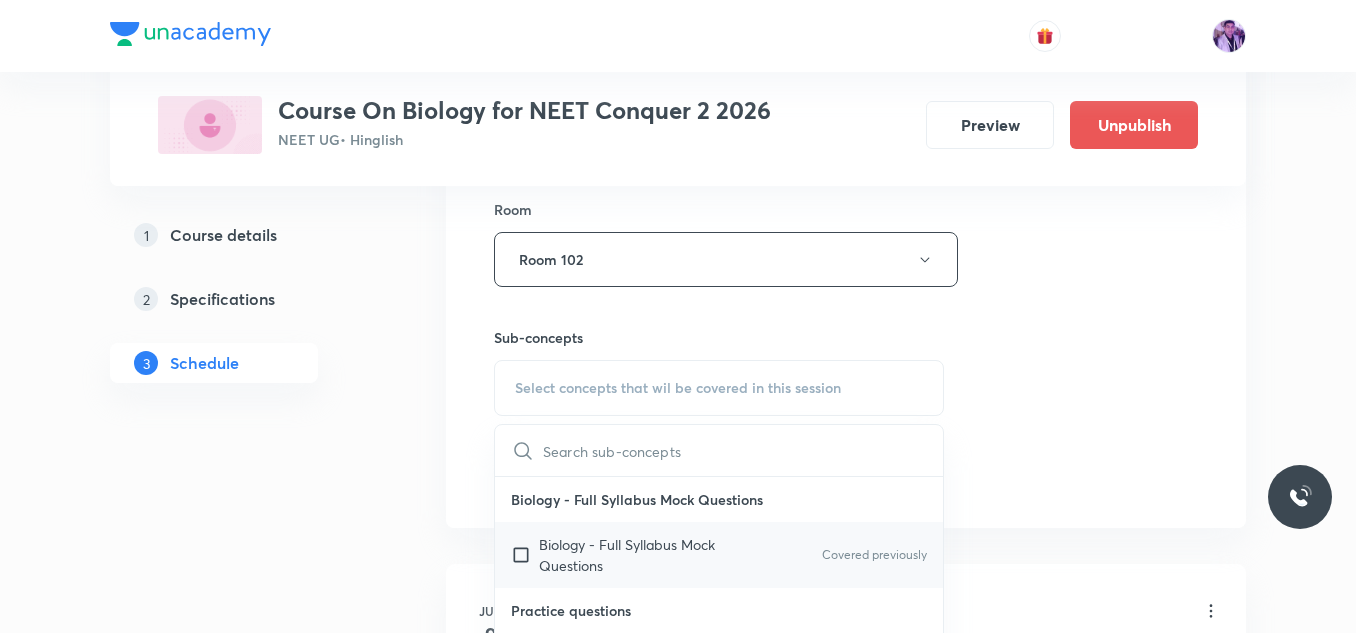 click at bounding box center [525, 555] 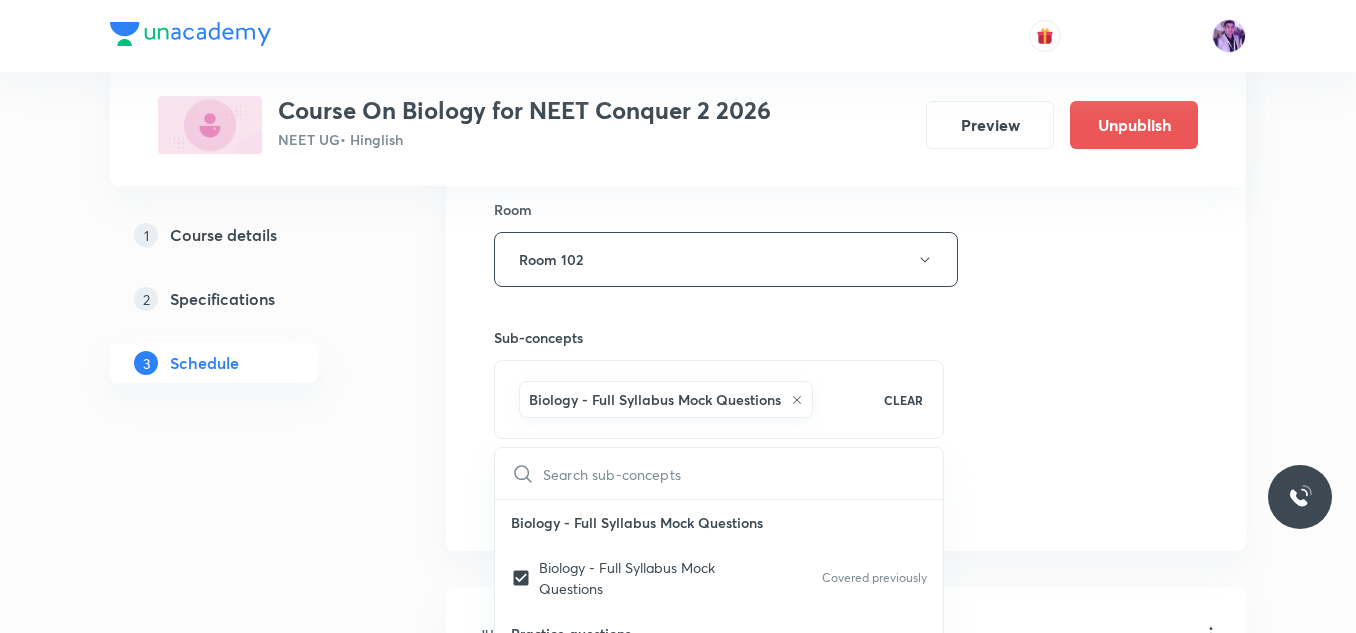 click on "Session  39 Live class Session title 15/99 Biomolecules-12 ​ Schedule for Aug 1, 2025, 10:40 AM ​ Duration (in minutes) 75 ​   Session type Online Offline Room Room 102 Sub-concepts Biology - Full Syllabus Mock Questions CLEAR ​ Biology - Full Syllabus Mock Questions Biology - Full Syllabus Mock Questions Covered previously Practice questions Practice Questions Covered previously Biology Previous Year Questions Maths Previous Year Questions Living World What Is Living? Diversity In The Living World Systematics Types Of Taxonomy Fundamental Components Of Taxonomy Taxonomic Categories Taxonomical Aids The Three Domains Of Life Biological Nomenclature  Biological Classification System Of Classification Kingdom Monera Kingdom Protista Kingdom Fungi Kingdom Plantae Kingdom Animalia Linchens Mycorrhiza Virus Prions Viroids Plant Kingdom Algae Bryophytes Pteridophytes Gymnosperms Angiosperms Animal Kingdom Basics Of Classification Classification Of Animals Animal Kingdom Animal Diversity Animal Diversity ER" at bounding box center [846, 38] 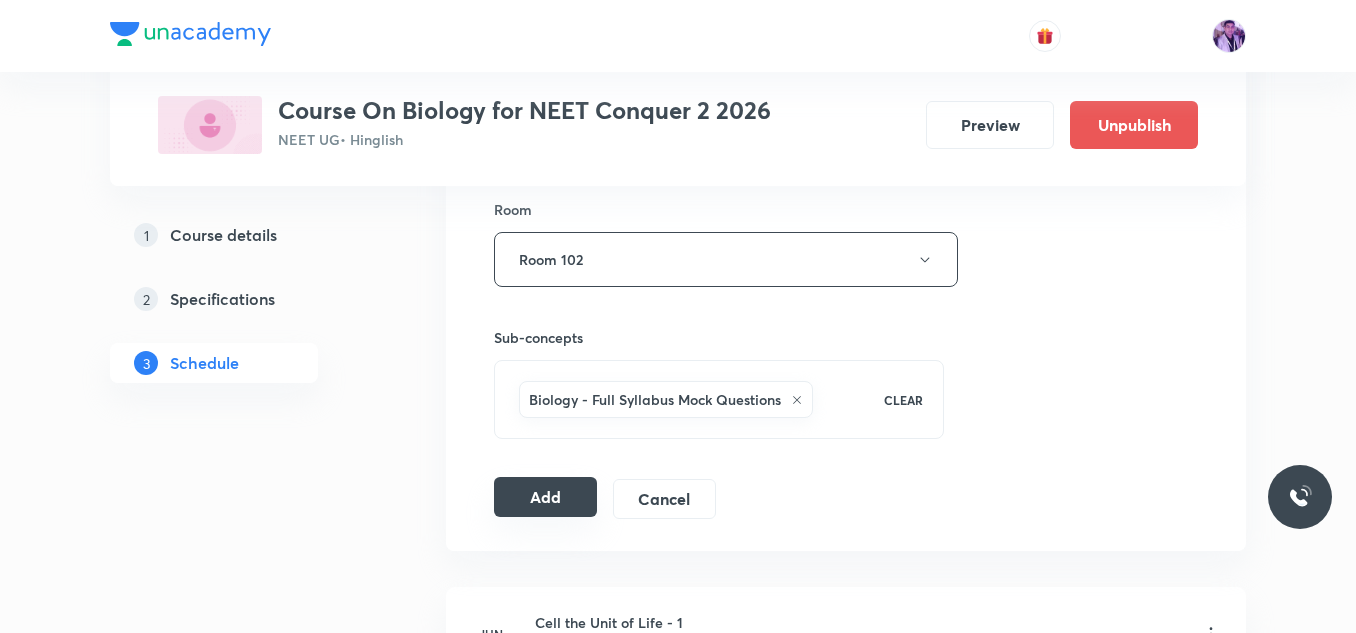 click on "Add" at bounding box center (545, 497) 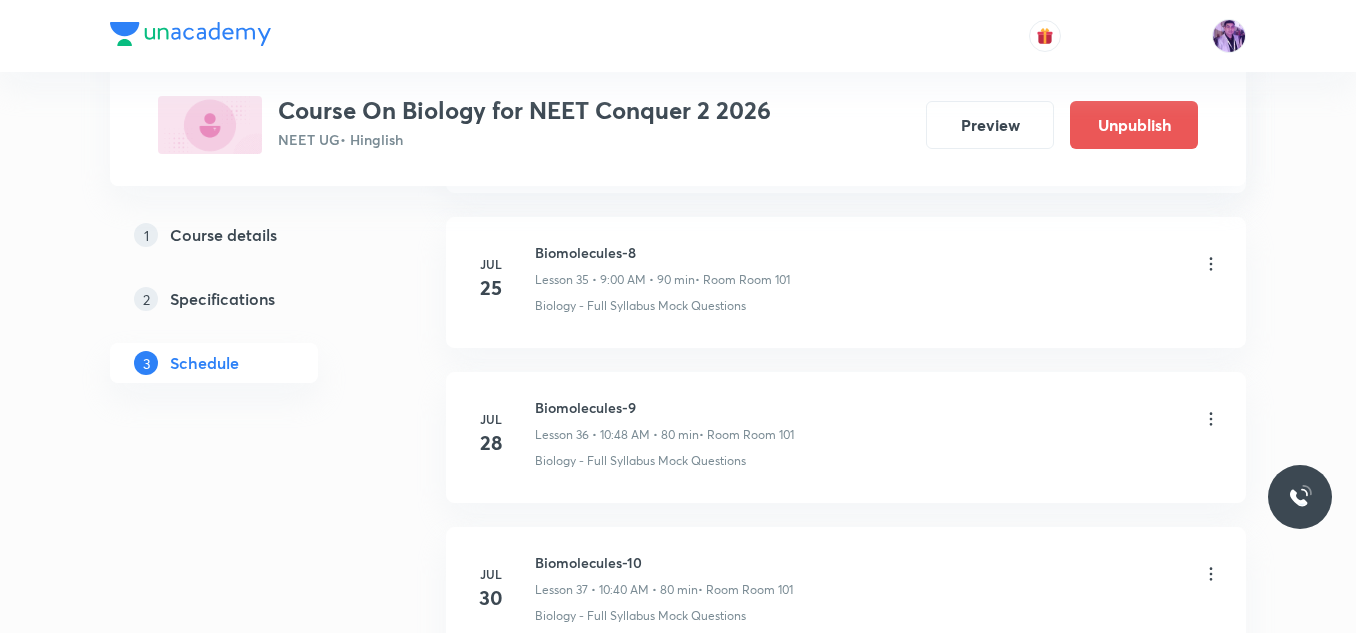 scroll, scrollTop: 6883, scrollLeft: 0, axis: vertical 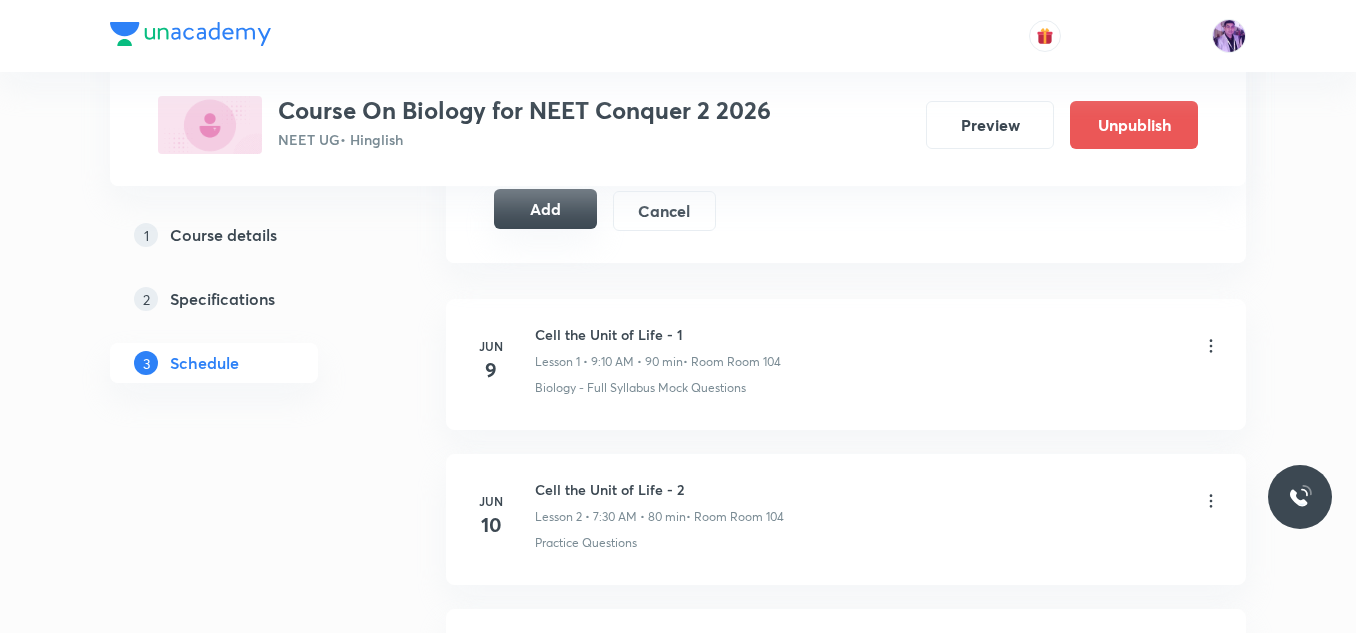 click on "Add" at bounding box center (545, 209) 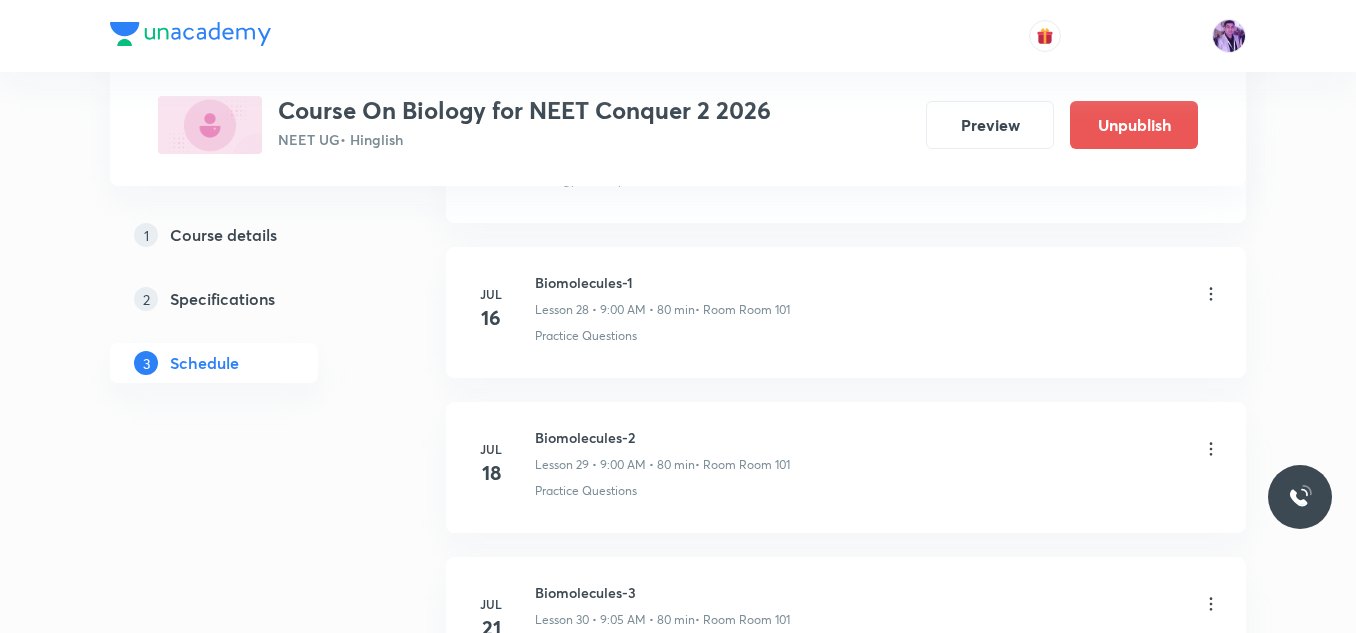 scroll, scrollTop: 5594, scrollLeft: 0, axis: vertical 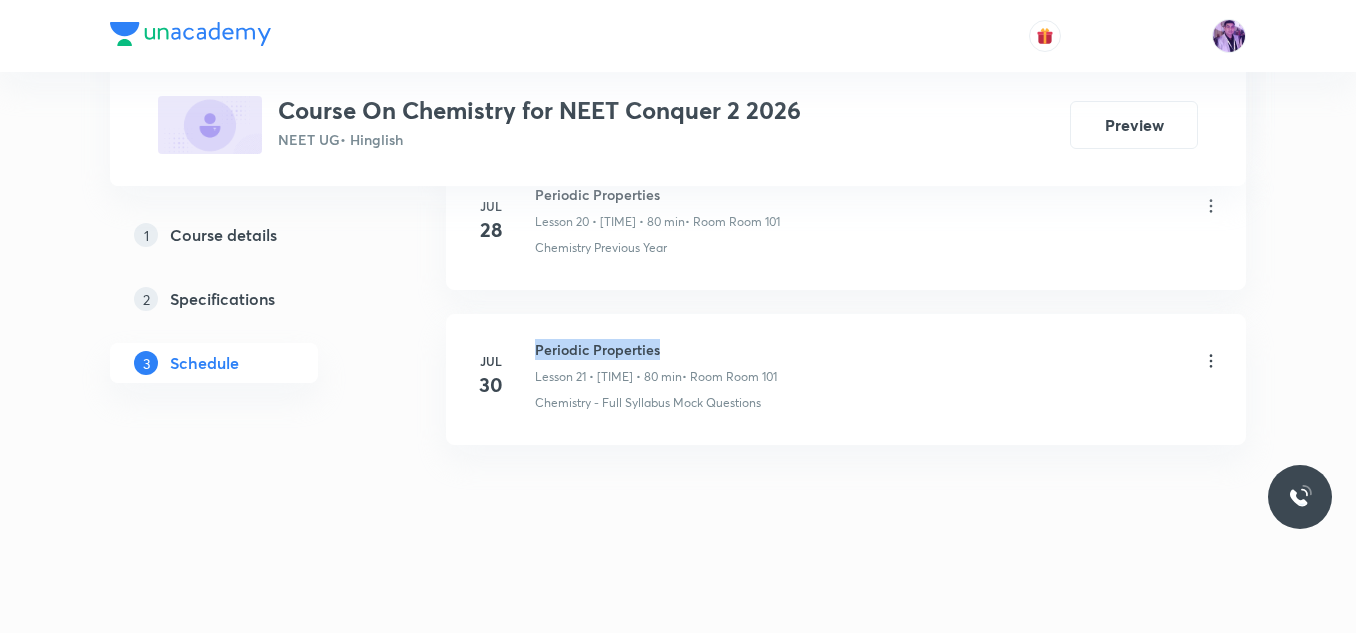 drag, startPoint x: 534, startPoint y: 343, endPoint x: 717, endPoint y: 333, distance: 183.27303 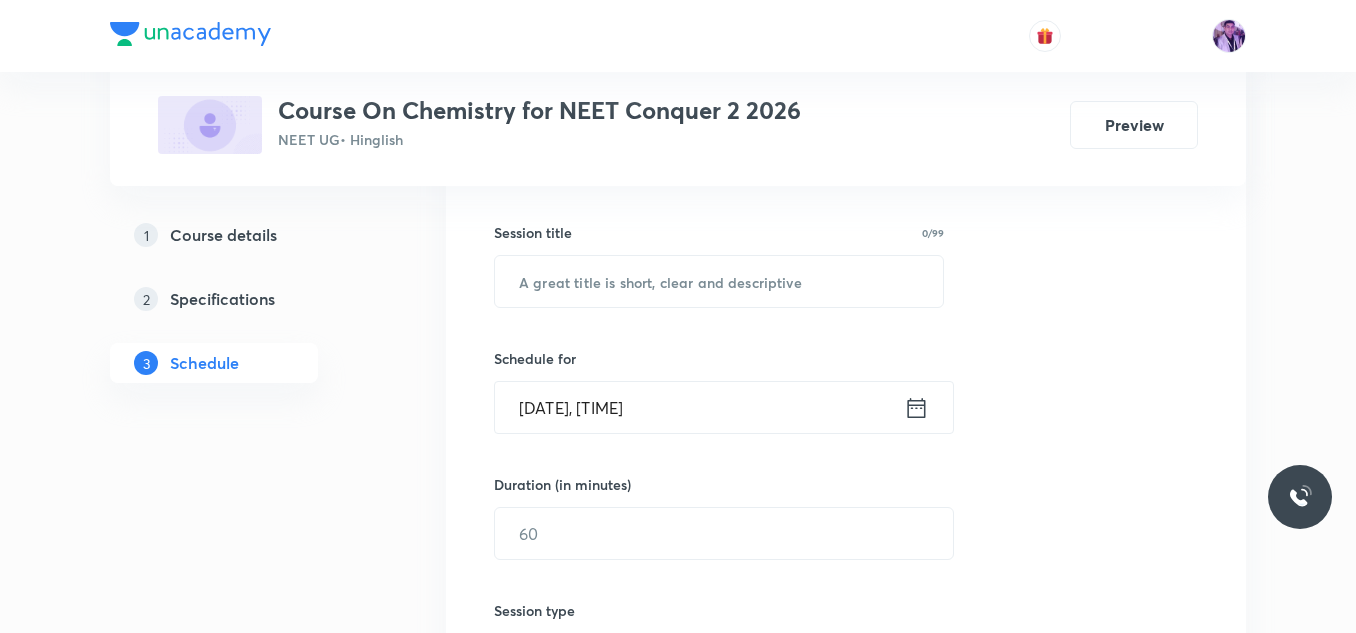 scroll, scrollTop: 352, scrollLeft: 0, axis: vertical 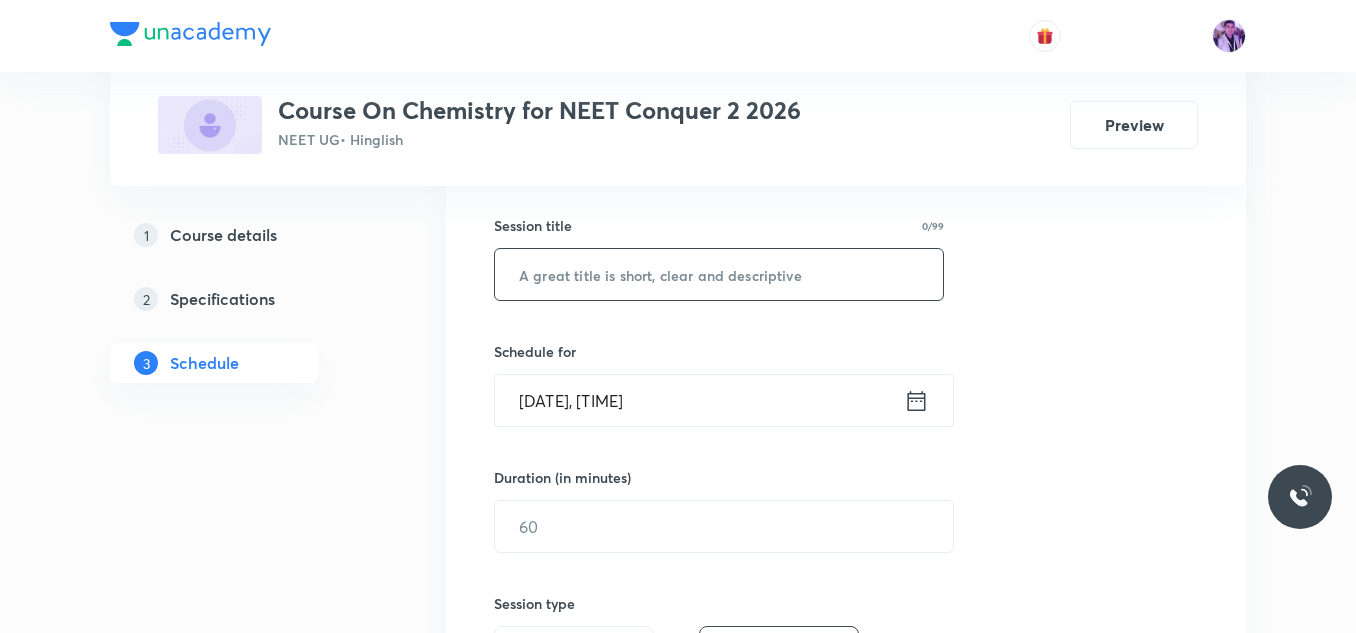 click at bounding box center (719, 274) 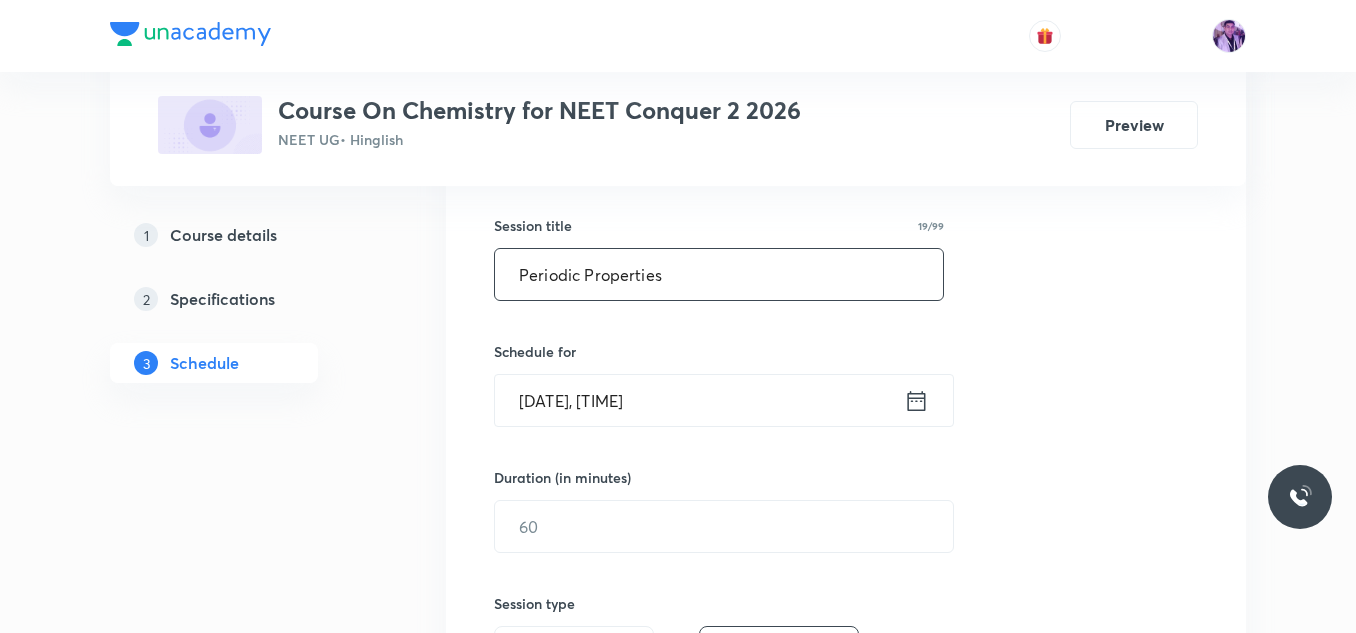 type on "Periodic Properties" 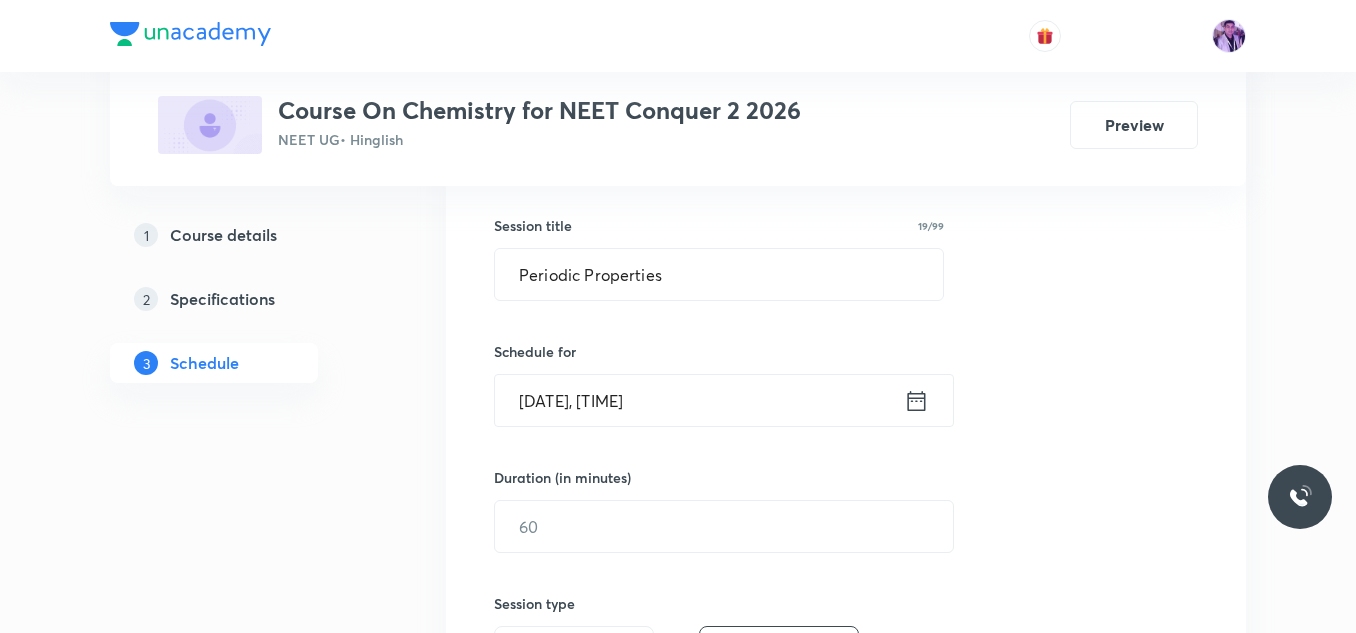 click on "[DATE], [TIME]" at bounding box center [699, 400] 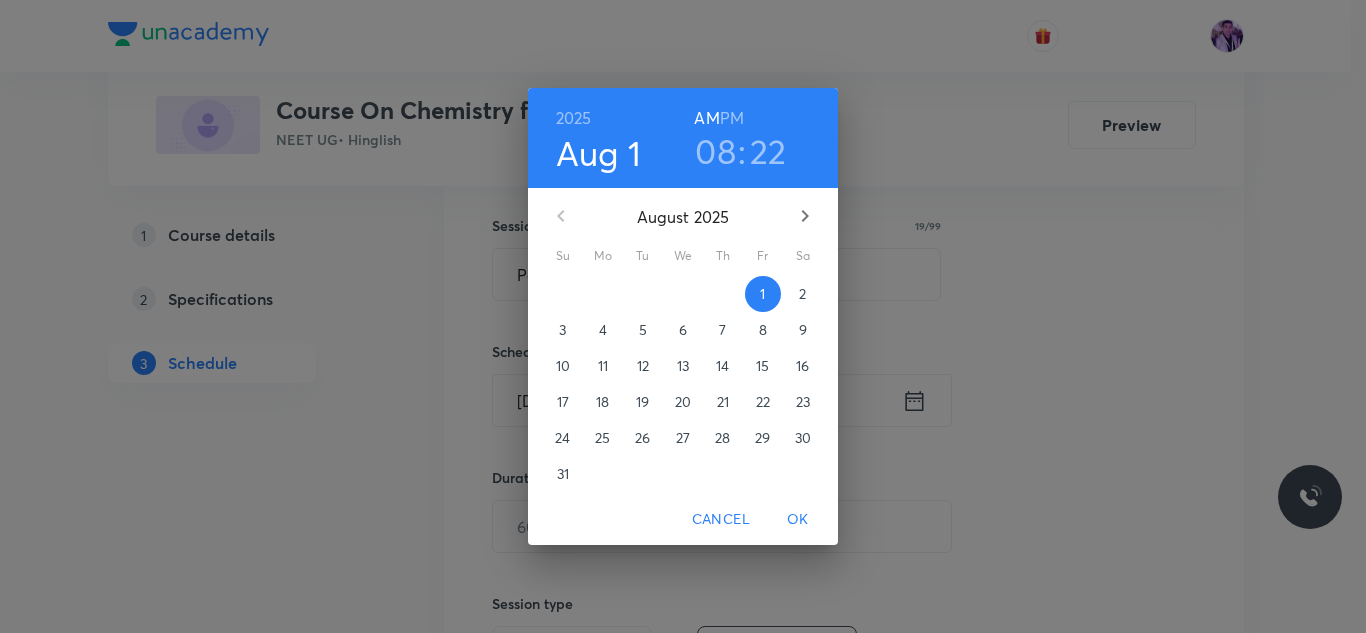 click on "08" at bounding box center [715, 151] 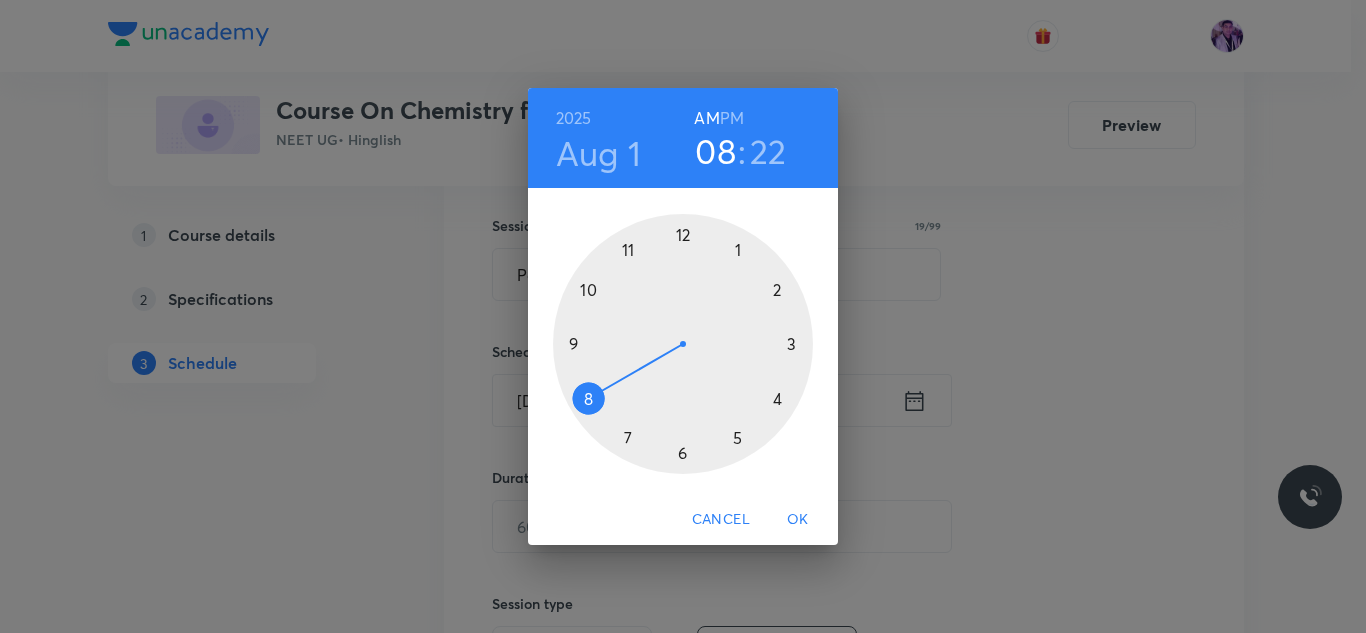 click at bounding box center (683, 344) 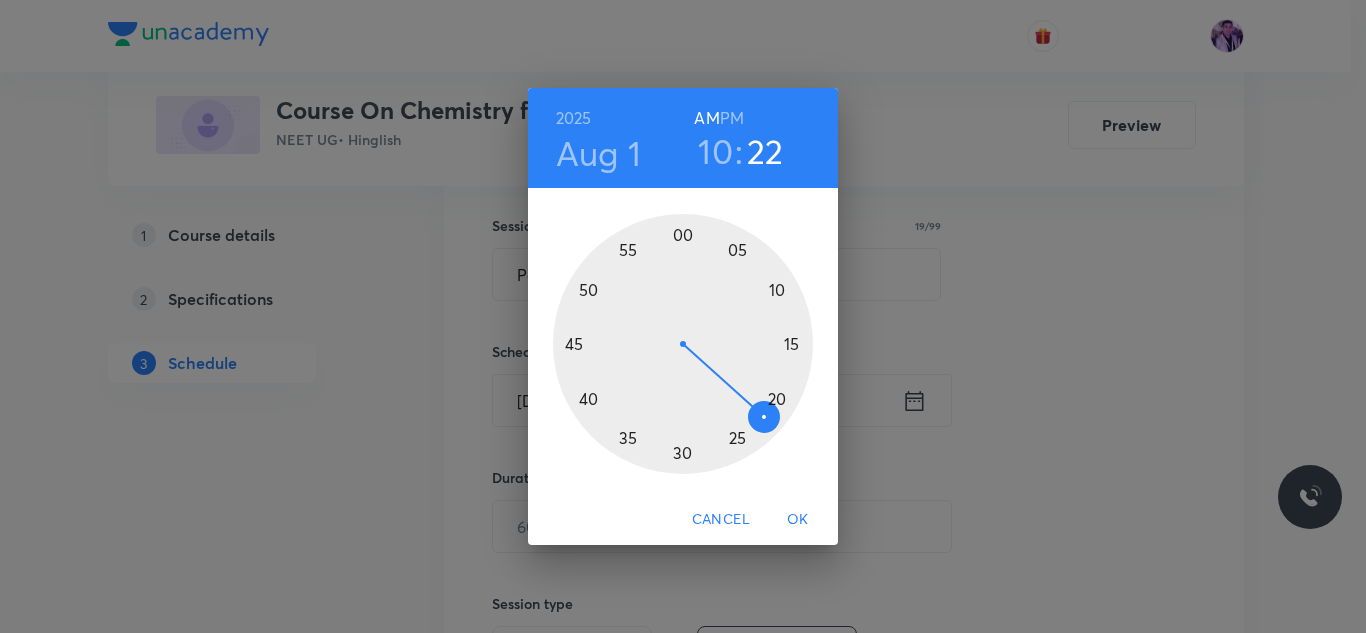 click on "10" at bounding box center [715, 151] 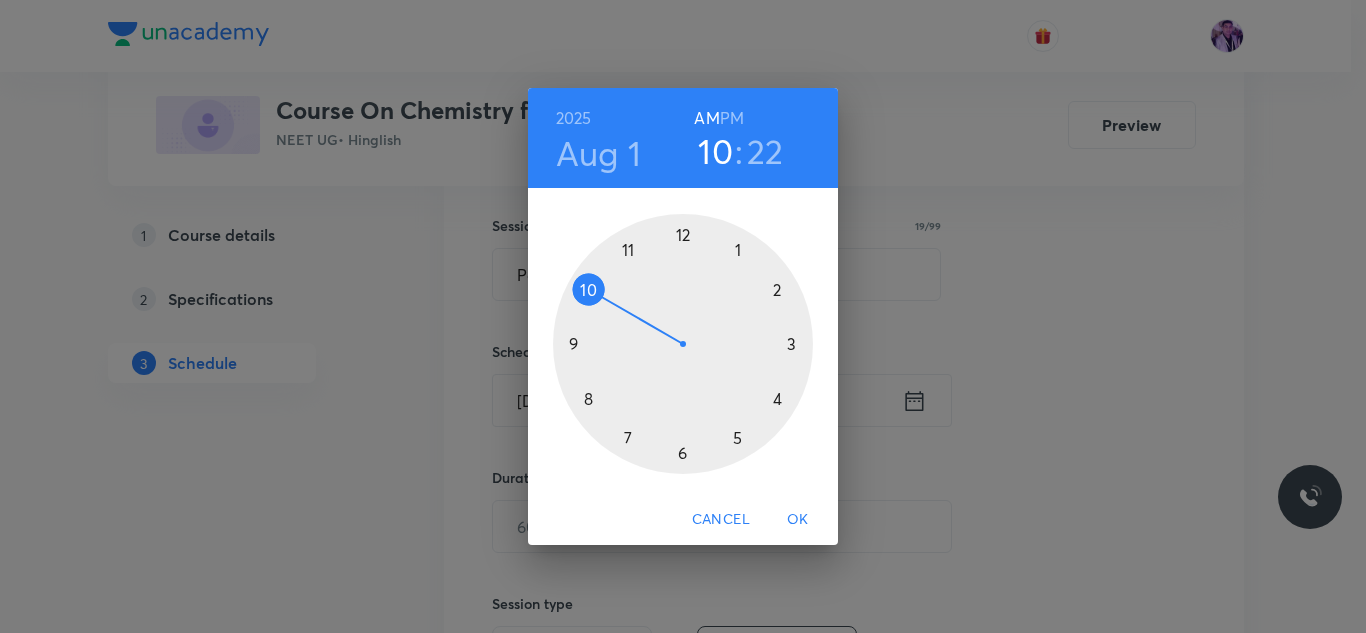 click at bounding box center (683, 344) 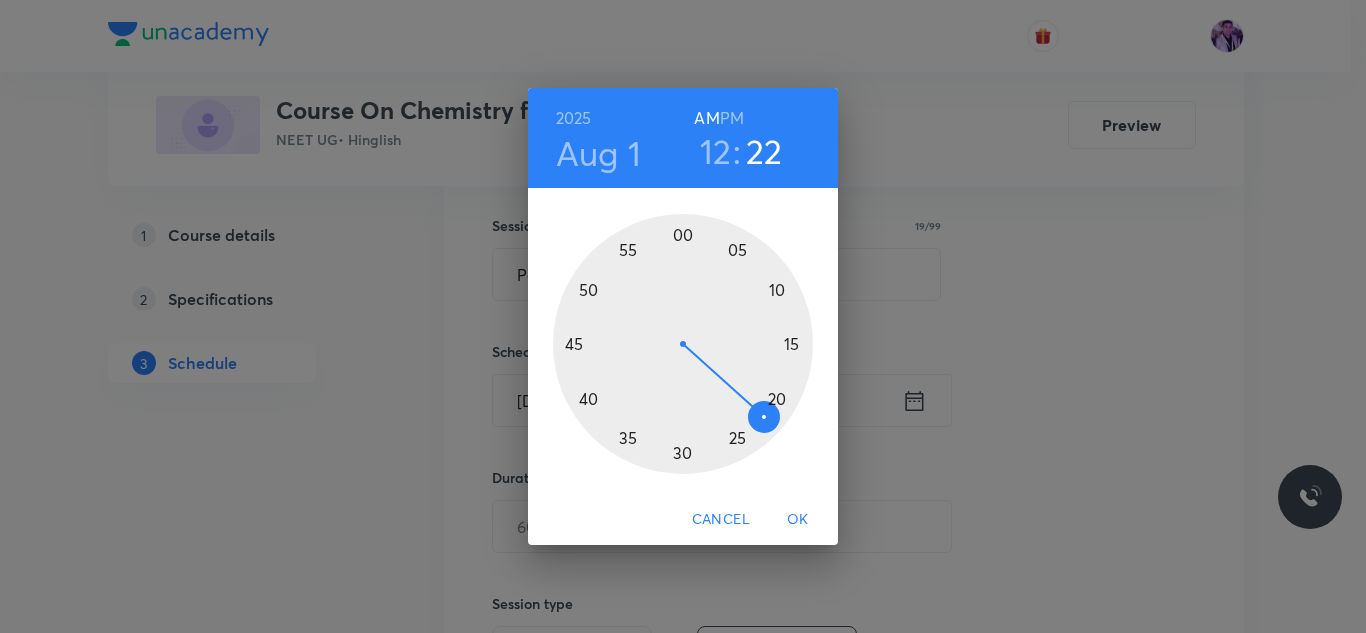 click on "PM" at bounding box center [732, 118] 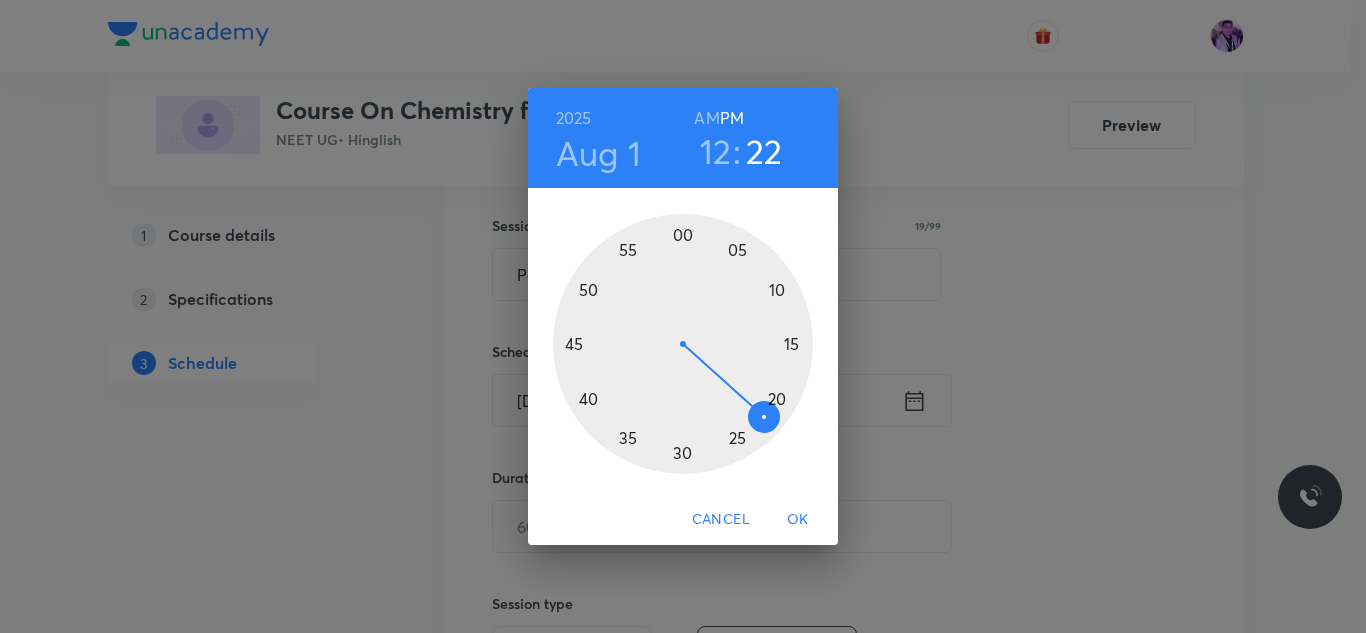 click at bounding box center (683, 344) 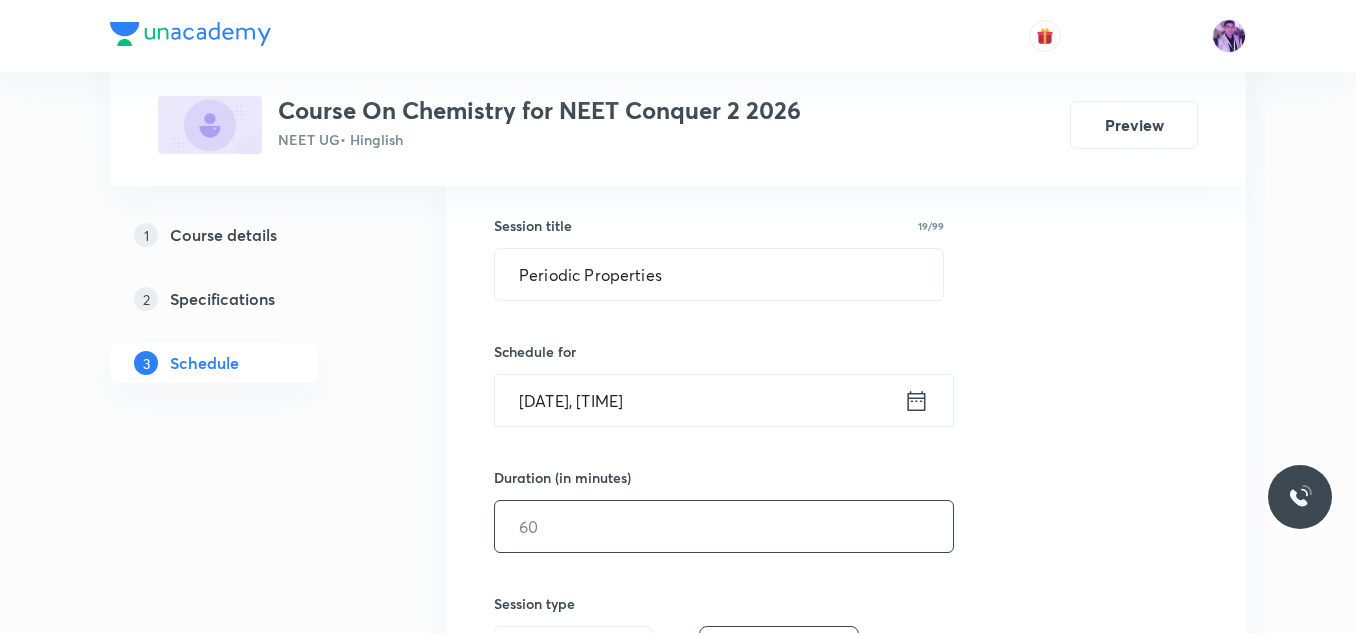 click at bounding box center [724, 526] 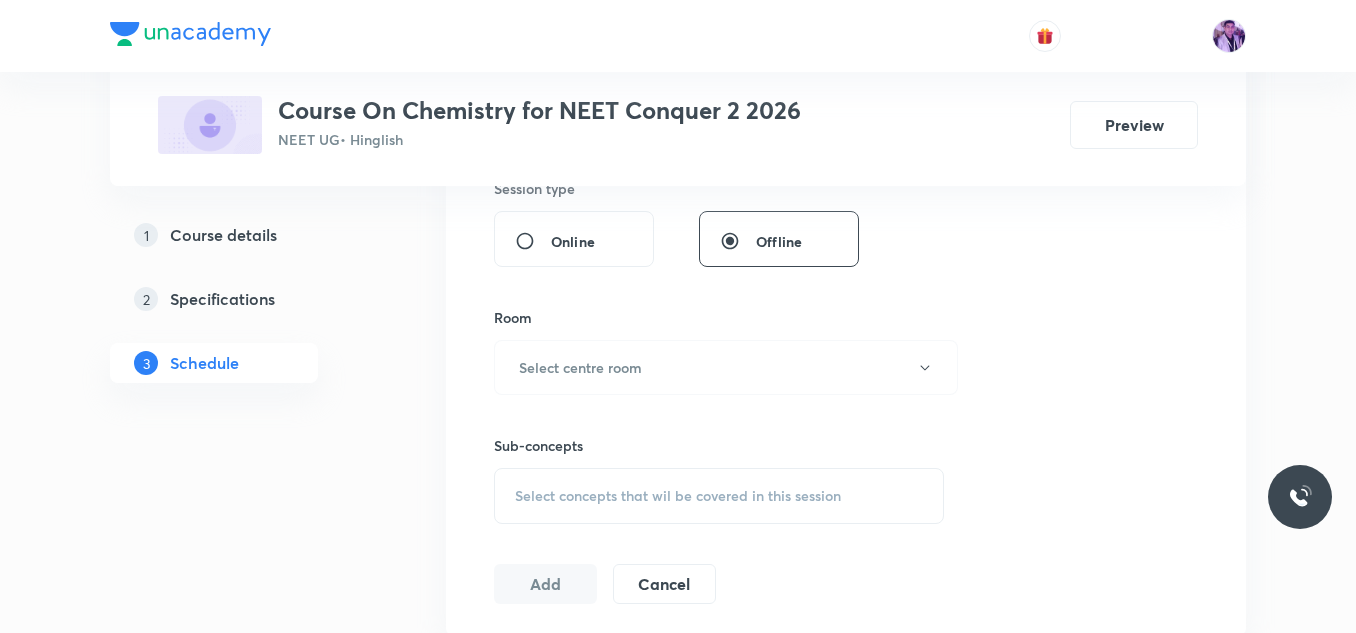 scroll, scrollTop: 859, scrollLeft: 0, axis: vertical 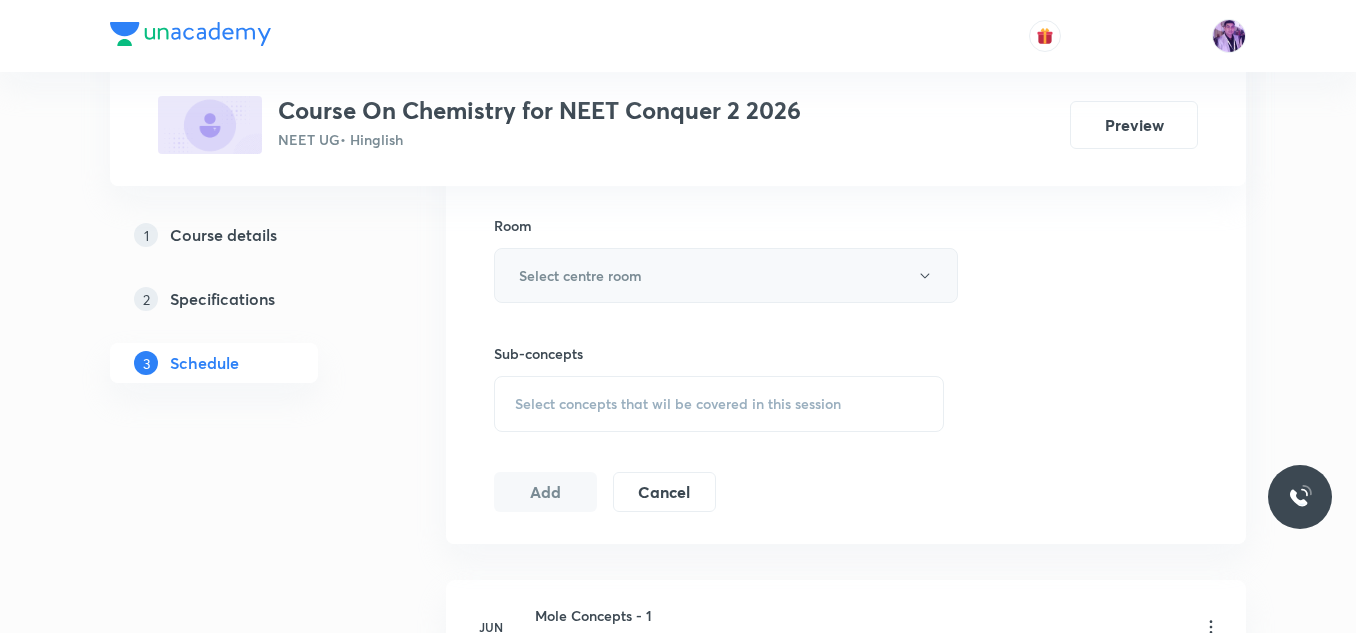 type on "80" 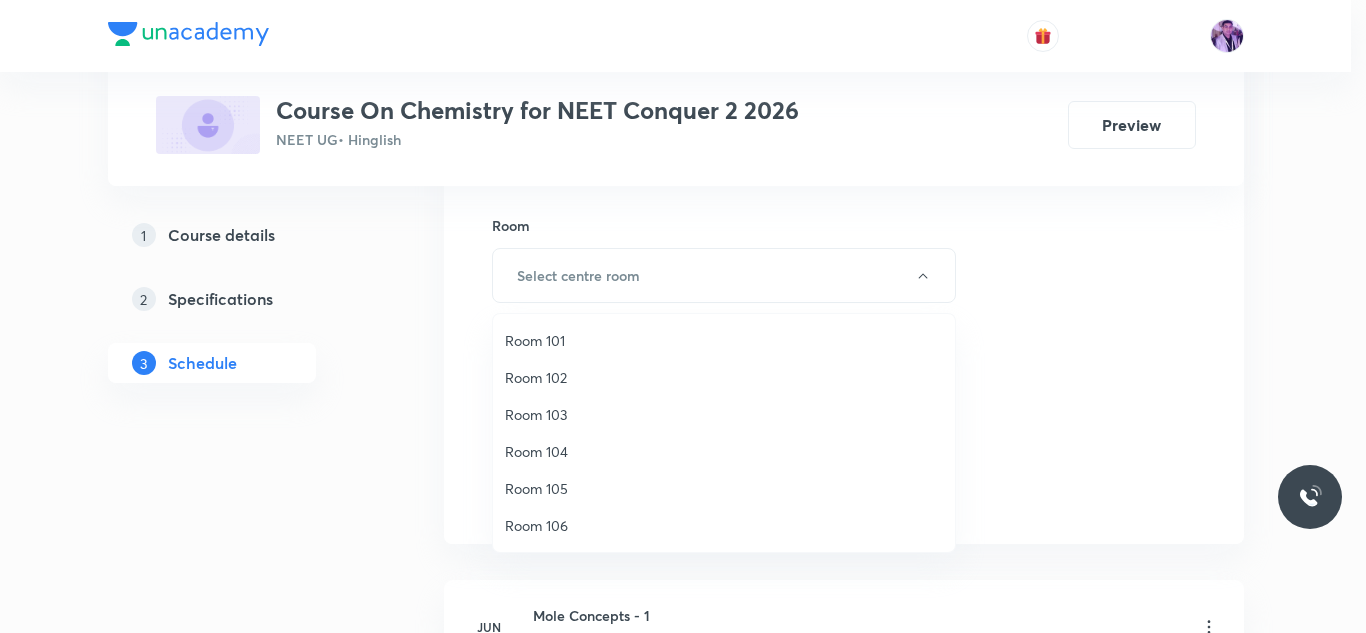 click on "Room 102" at bounding box center [724, 377] 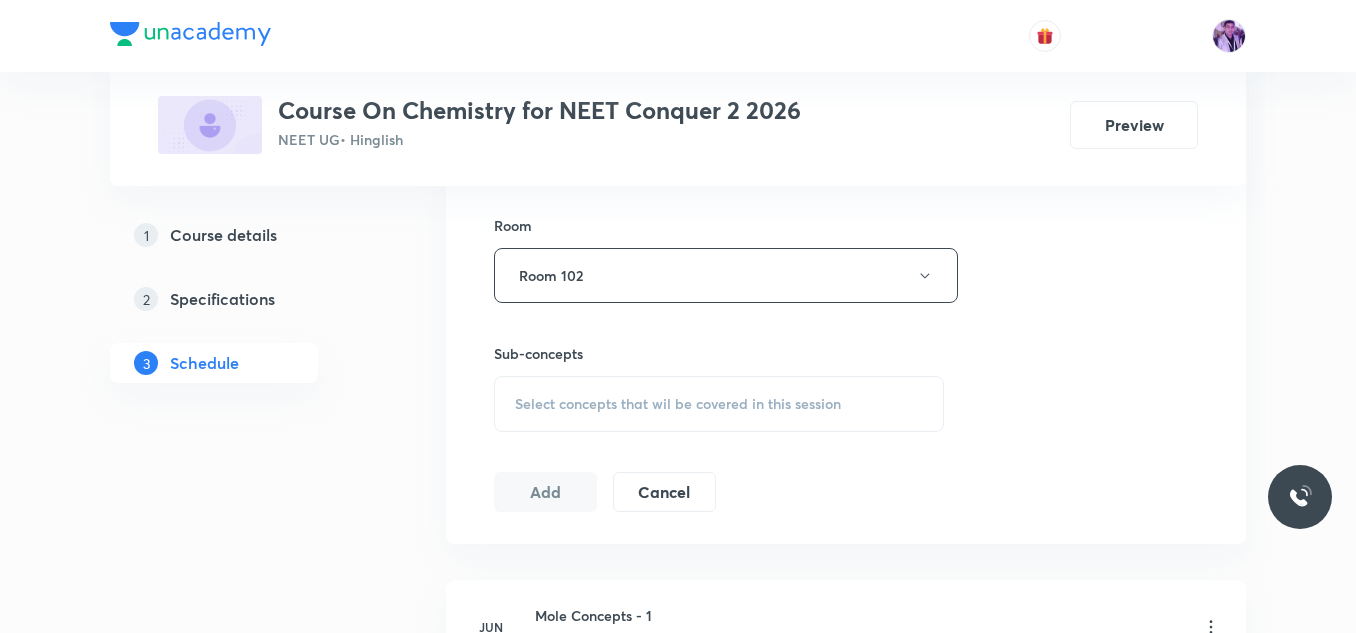 click on "Select concepts that wil be covered in this session" at bounding box center [719, 404] 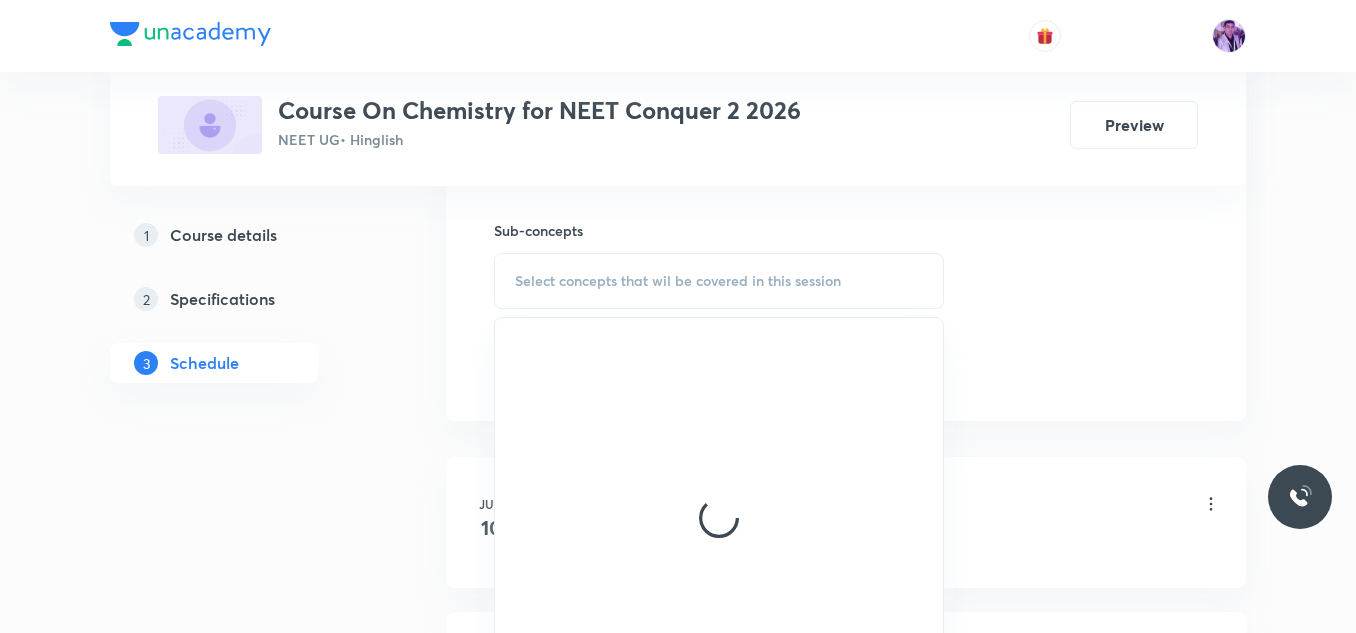 scroll, scrollTop: 989, scrollLeft: 0, axis: vertical 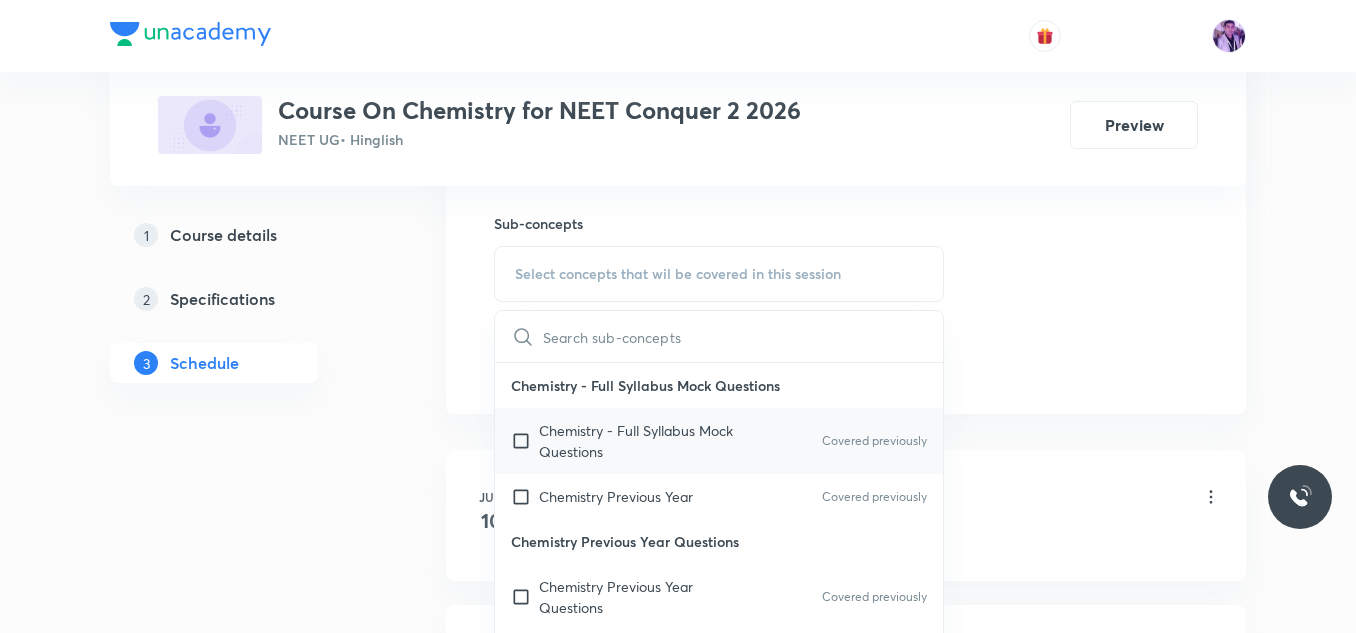 click on "Chemistry - Full Syllabus Mock Questions" at bounding box center [640, 441] 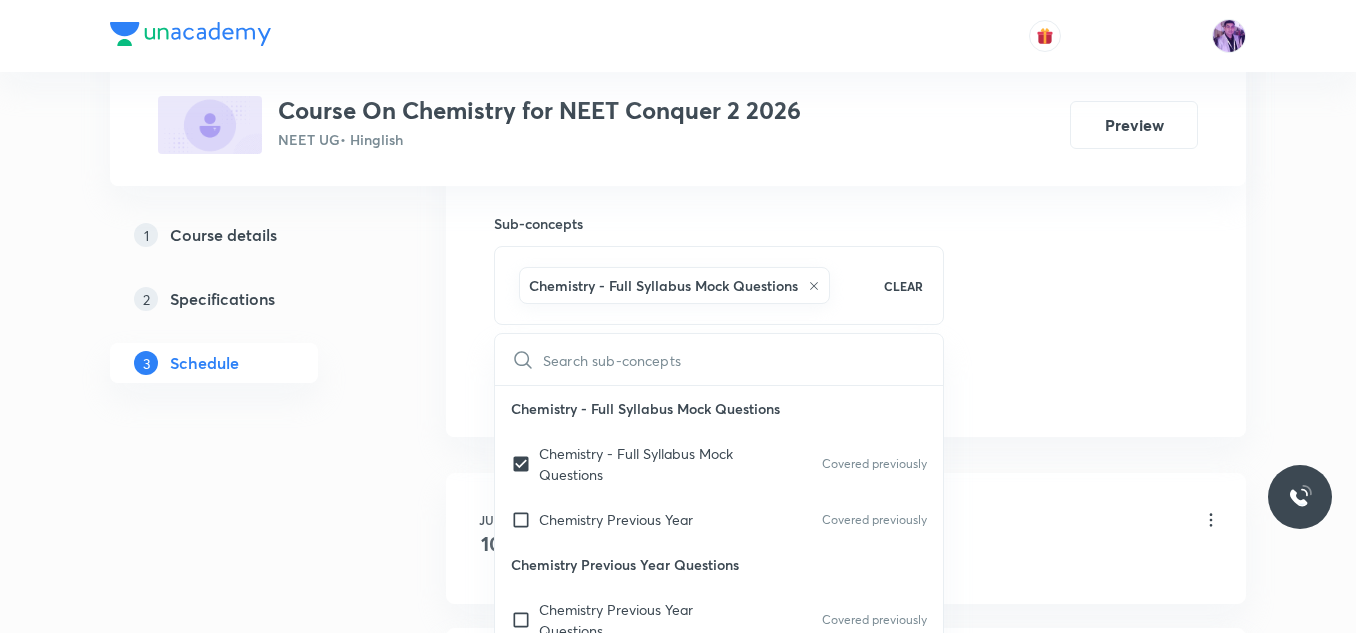 click on "​ Chemistry - Full Syllabus Mock Questions Chemistry - Full Syllabus Mock Questions Covered previously Chemistry Previous Year Covered previously Chemistry Previous Year Questions Chemistry Previous Year Questions Covered previously General Topics & Mole Concept Basic Concepts Mole – Basic Introduction Percentage Composition Stoichiometry Principle of Atom Conservation (POAC) Relation between Stoichiometric Quantities Application of Mole Concept: Gravimetric Analysis Electronic Configuration Of Atoms (Hund's rule)  Quantum Numbers (Magnetic Quantum no.) Quantum Numbers(Pauli's Exclusion law) Mean Molar Mass or Molecular Mass Variation of Conductivity with Concentration Mechanism of Corrosion Atomic Structure Discovery Of Electron Some Prerequisites of Physics Discovery Of Protons And Neutrons Atomic Models Representation Of Atom With Electrons And Neutrons Nature of Waves Nature Of Electromagnetic Radiation Planck’S Quantum Theory Spectra-Continuous and Discontinuous Spectrum Photoelectric Effect Wave" at bounding box center (719, 535) 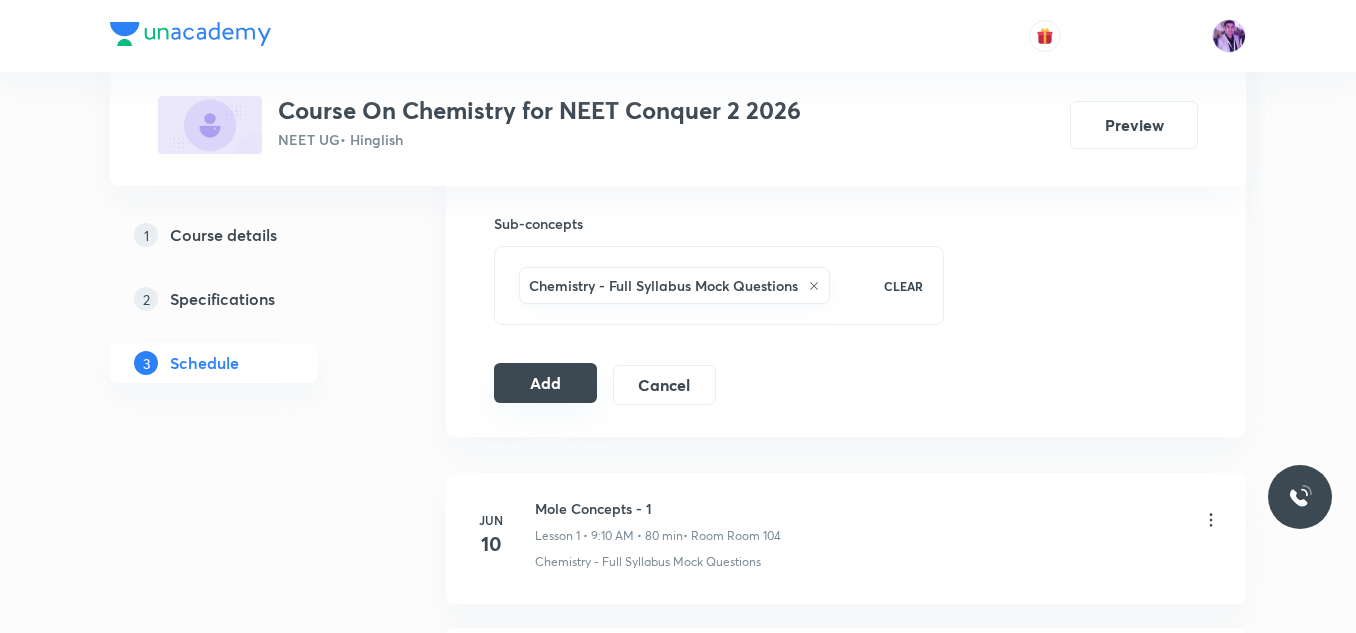 click on "Add" at bounding box center (545, 383) 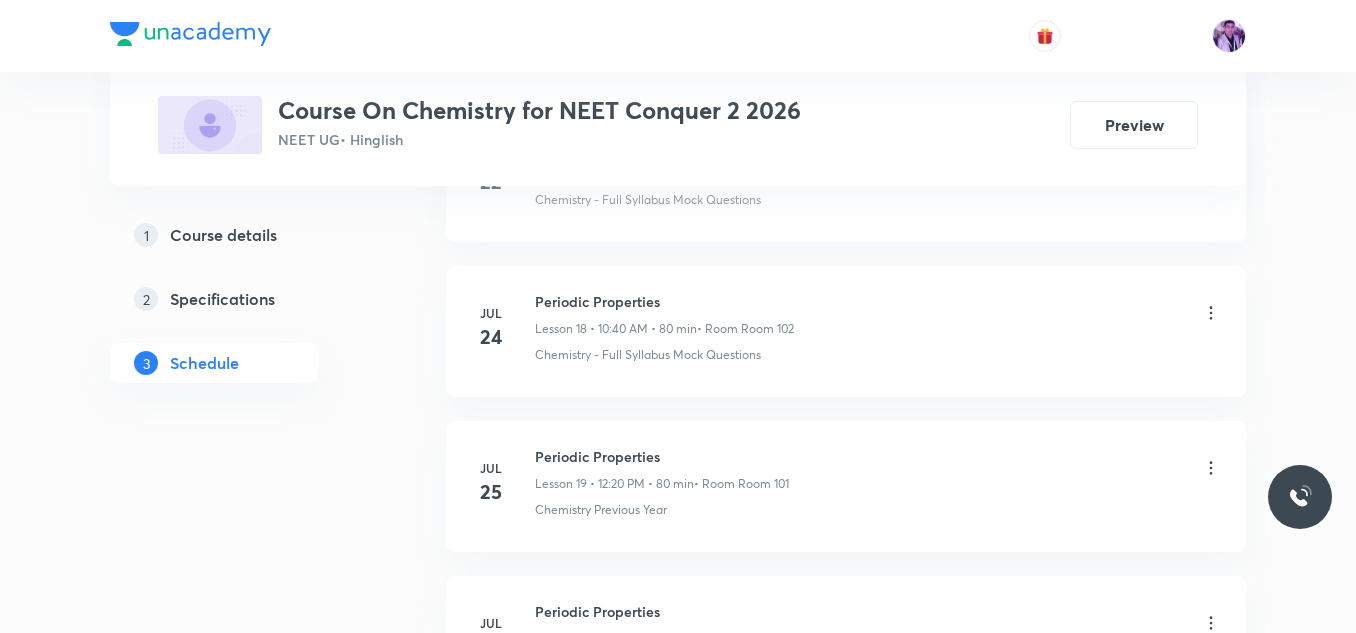 scroll, scrollTop: 3306, scrollLeft: 0, axis: vertical 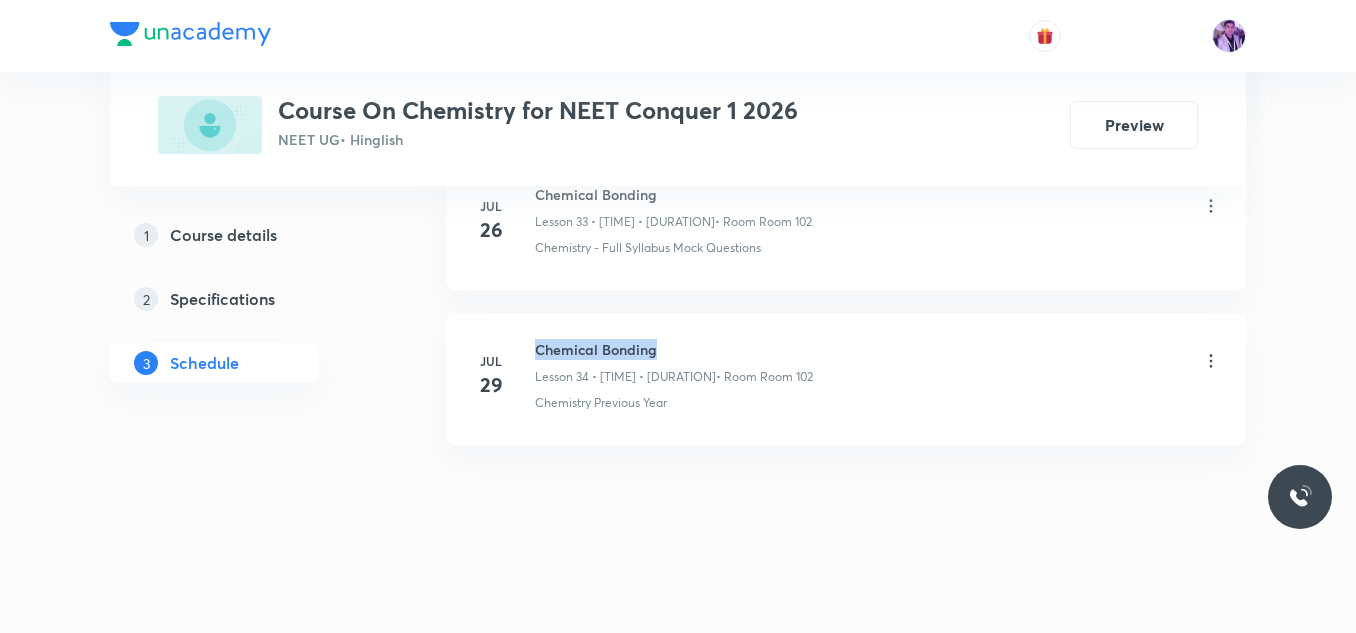 drag, startPoint x: 532, startPoint y: 345, endPoint x: 734, endPoint y: 329, distance: 202.63268 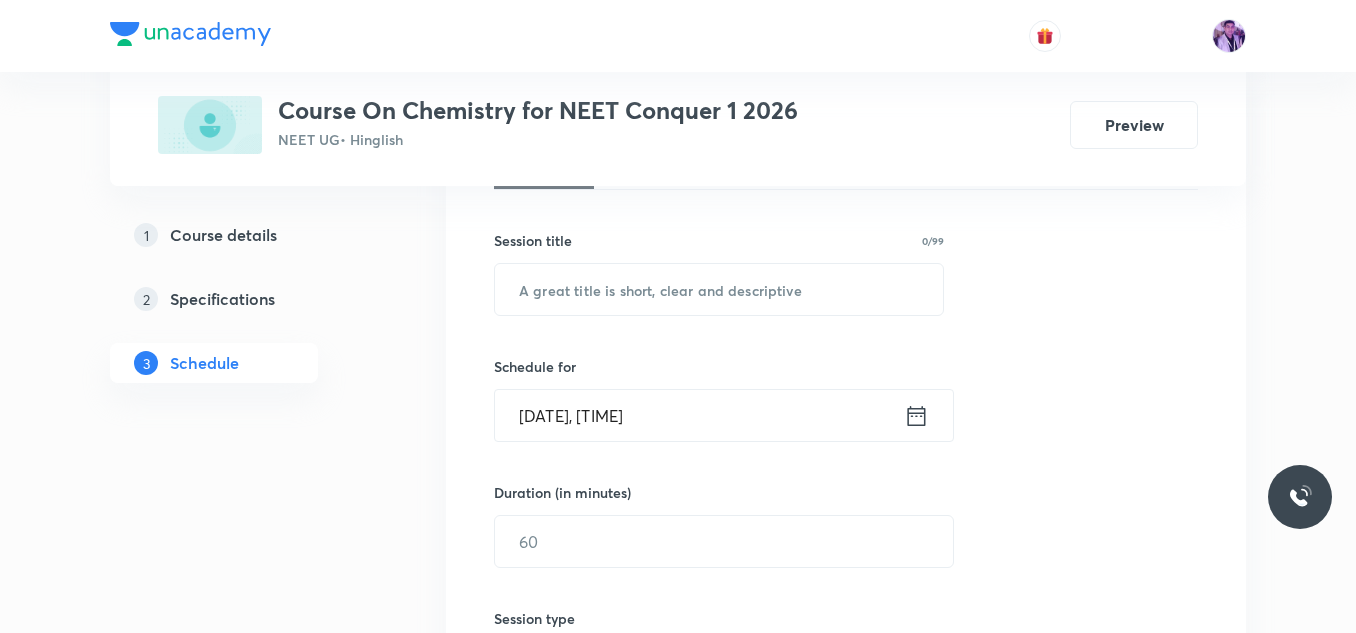 scroll, scrollTop: 347, scrollLeft: 0, axis: vertical 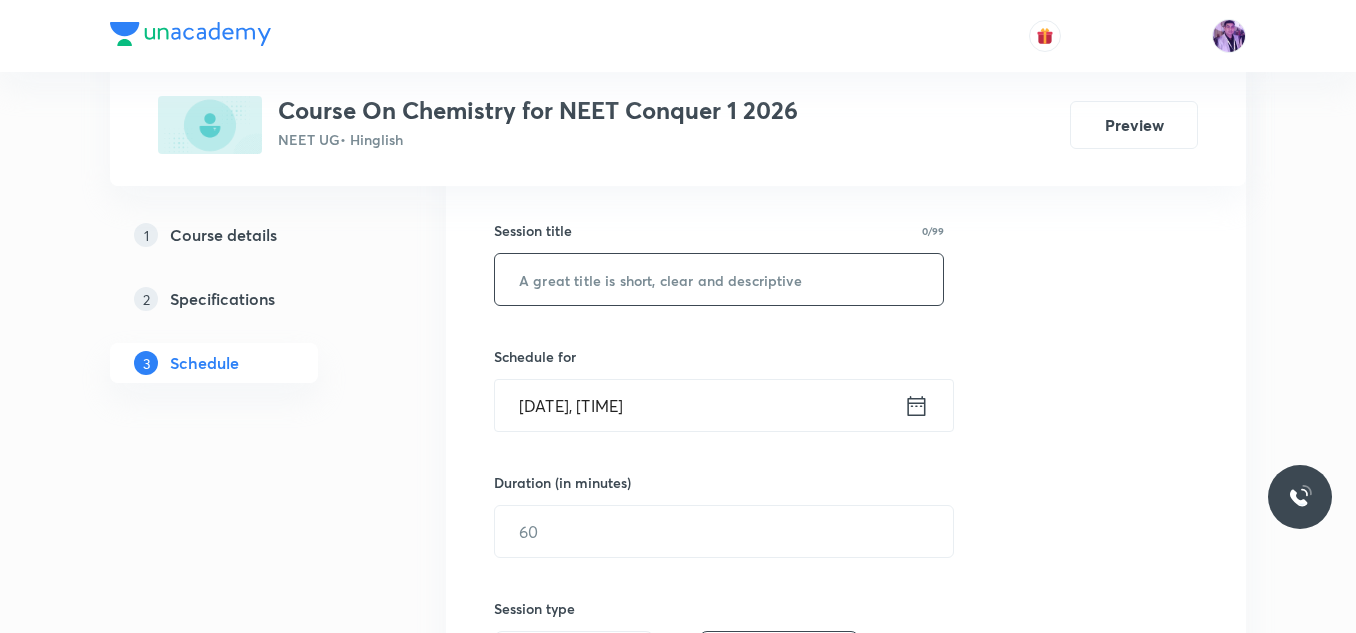 click at bounding box center (719, 279) 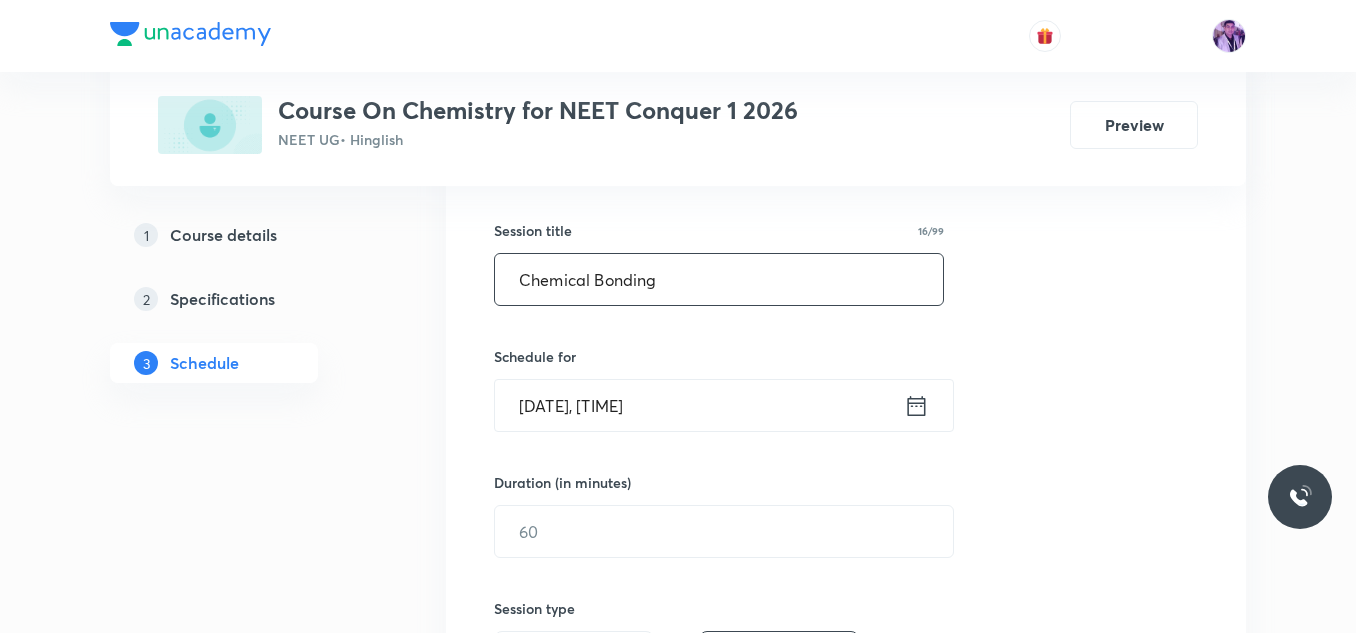 type on "Chemical Bonding" 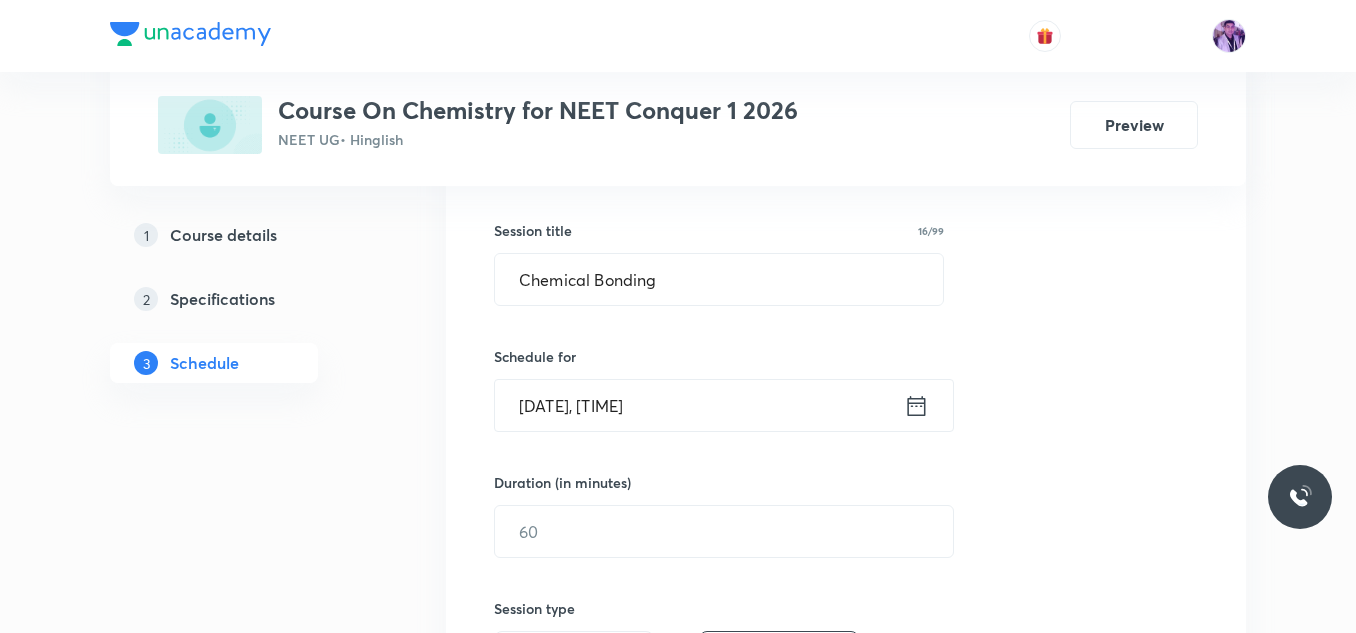 click on "[DATE], [TIME]" at bounding box center (699, 405) 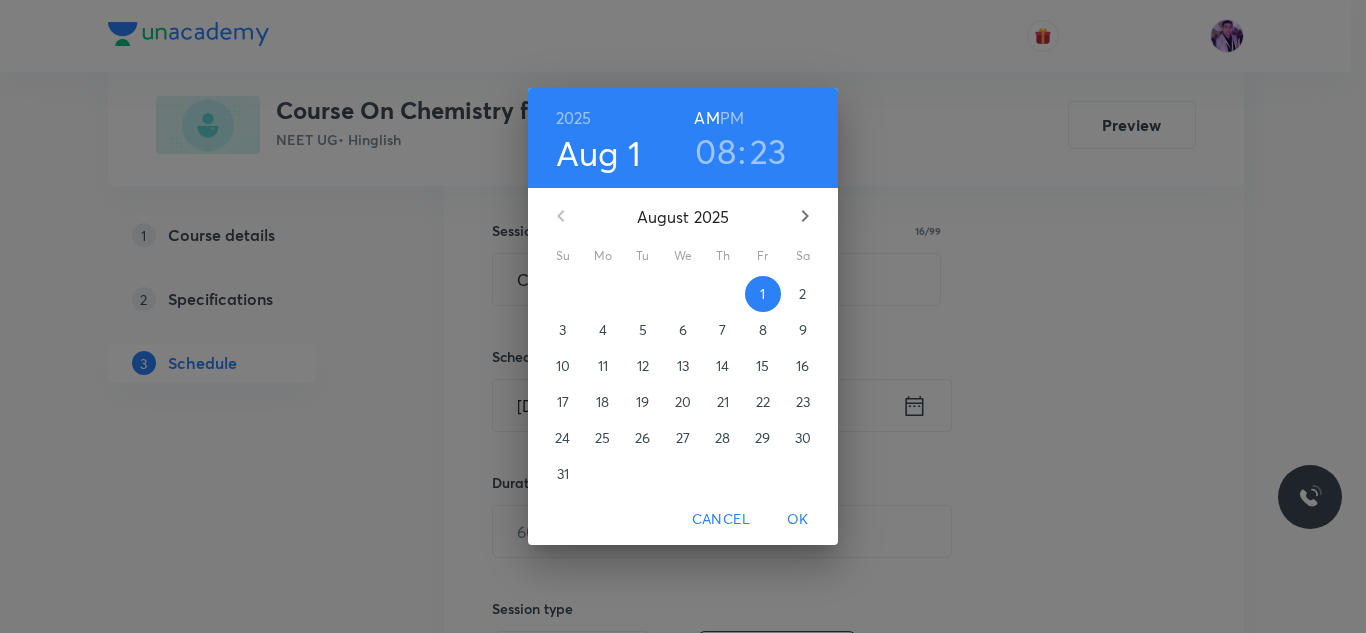 click on "08" at bounding box center (715, 151) 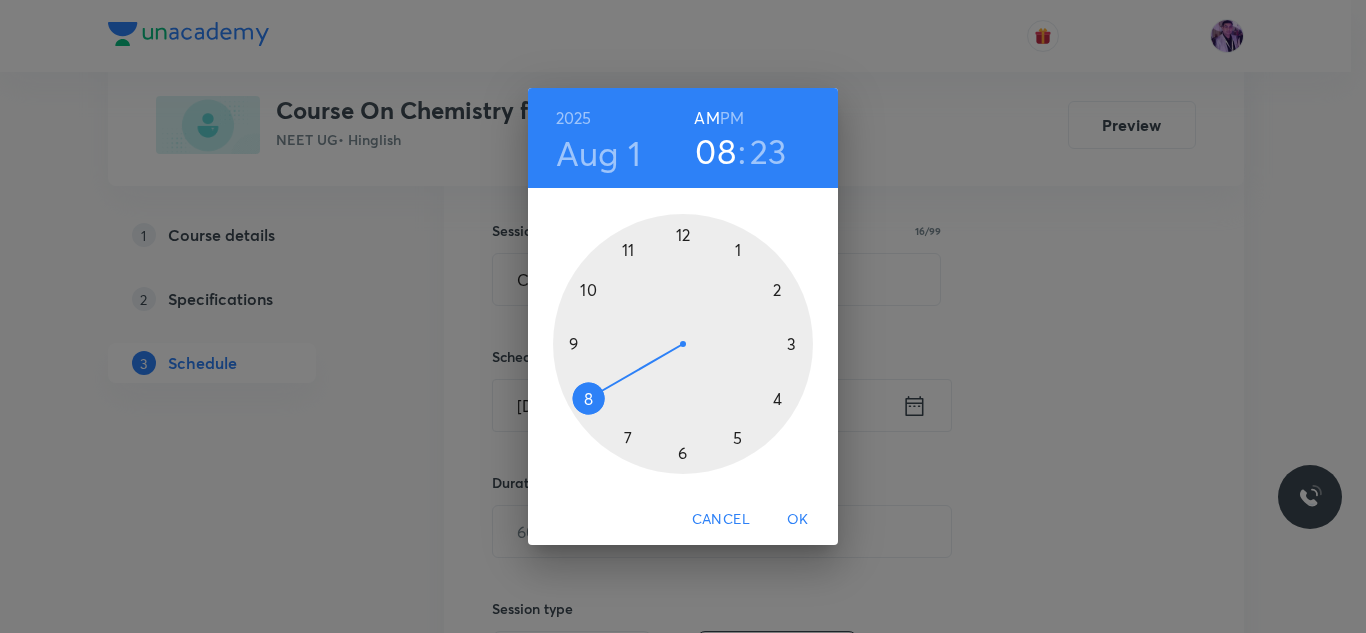 click at bounding box center (683, 344) 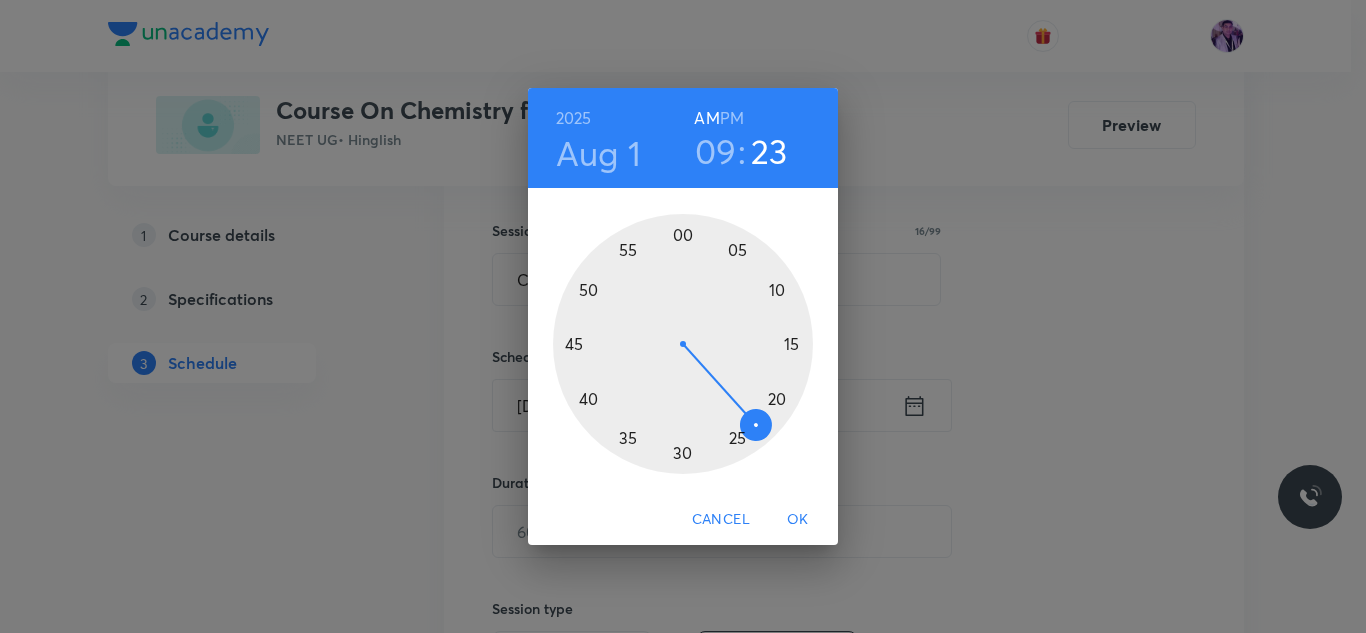 click at bounding box center (683, 344) 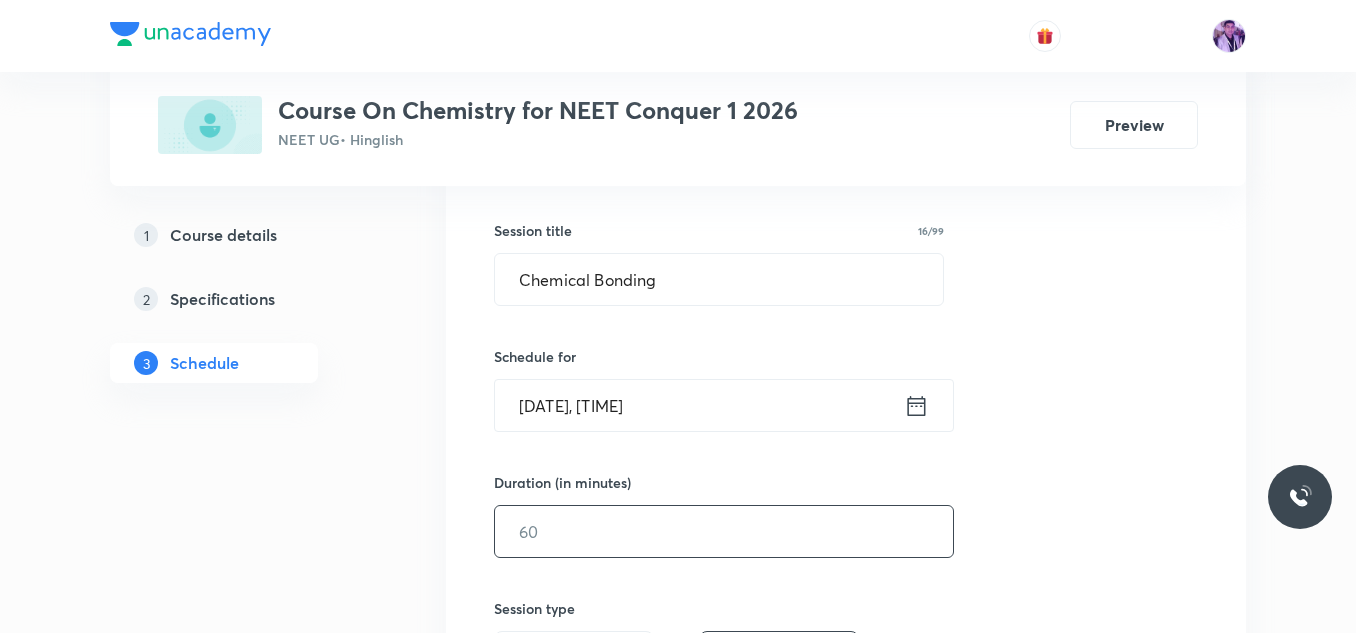 click at bounding box center [724, 531] 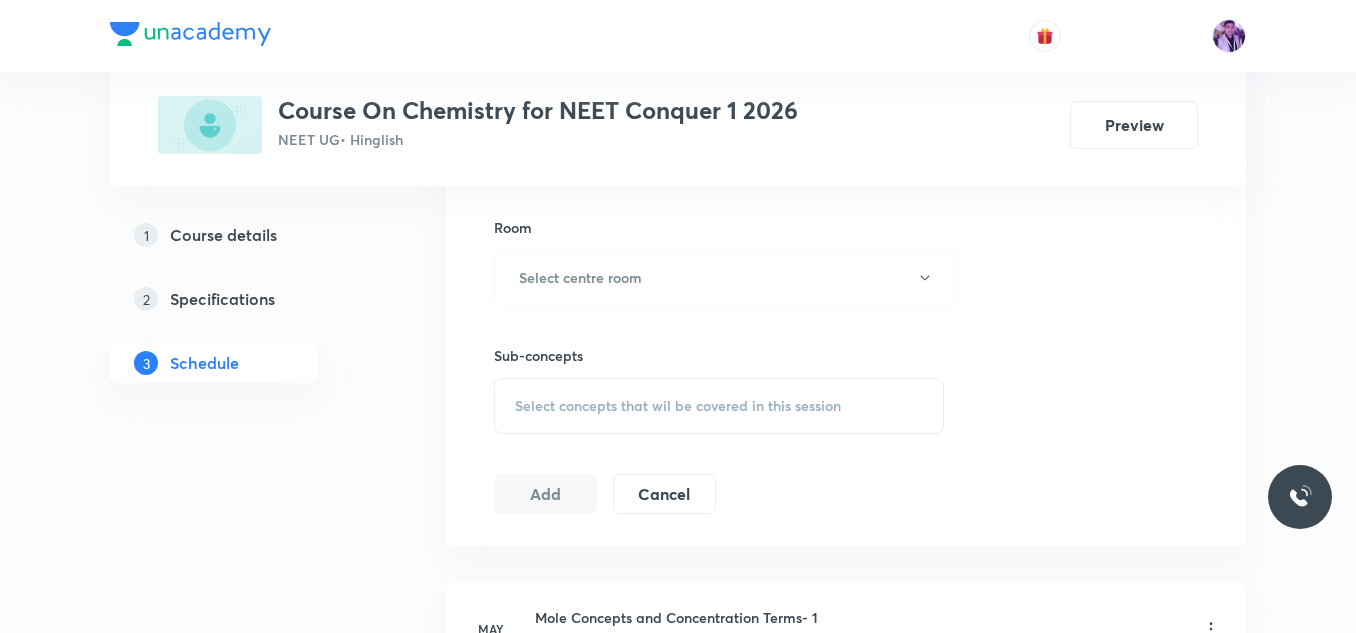 scroll, scrollTop: 879, scrollLeft: 0, axis: vertical 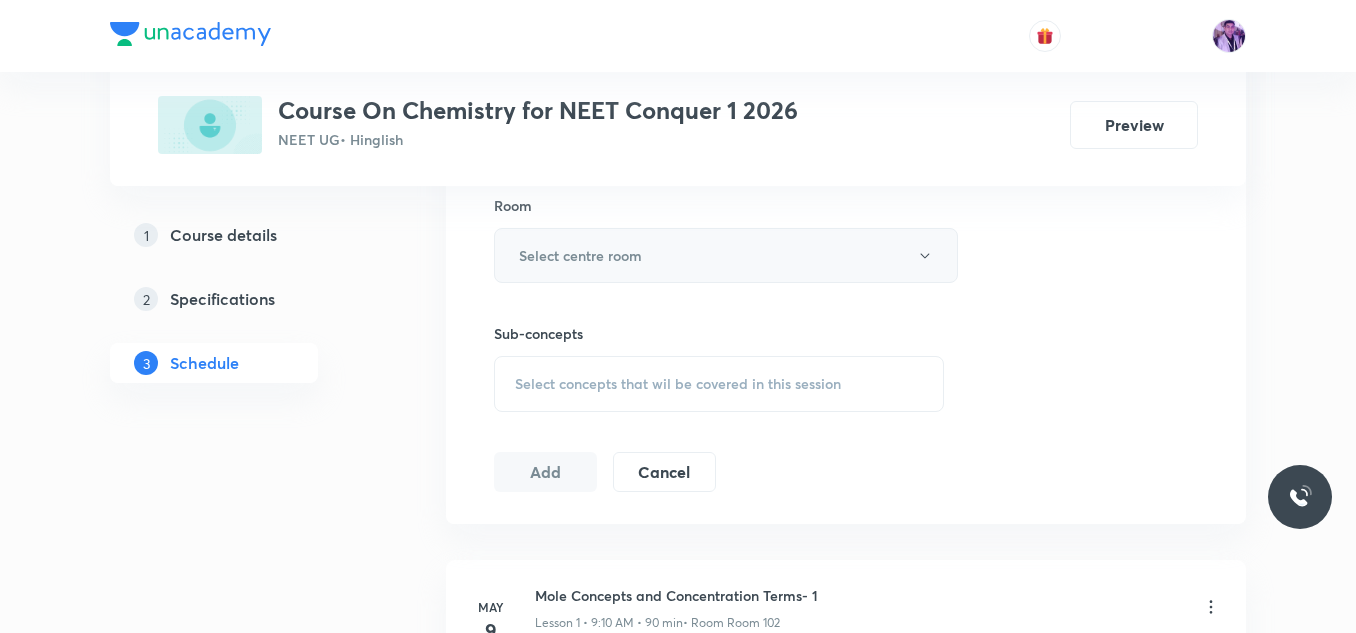 type on "80" 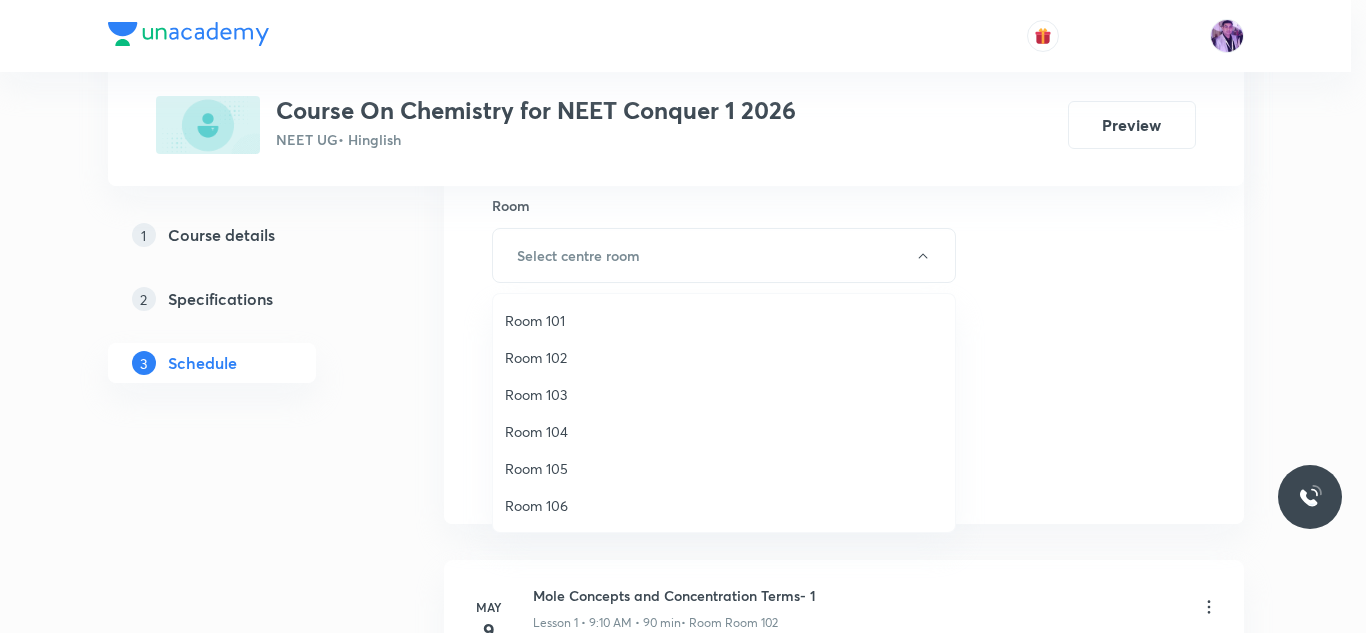 click on "Room 103" at bounding box center [724, 394] 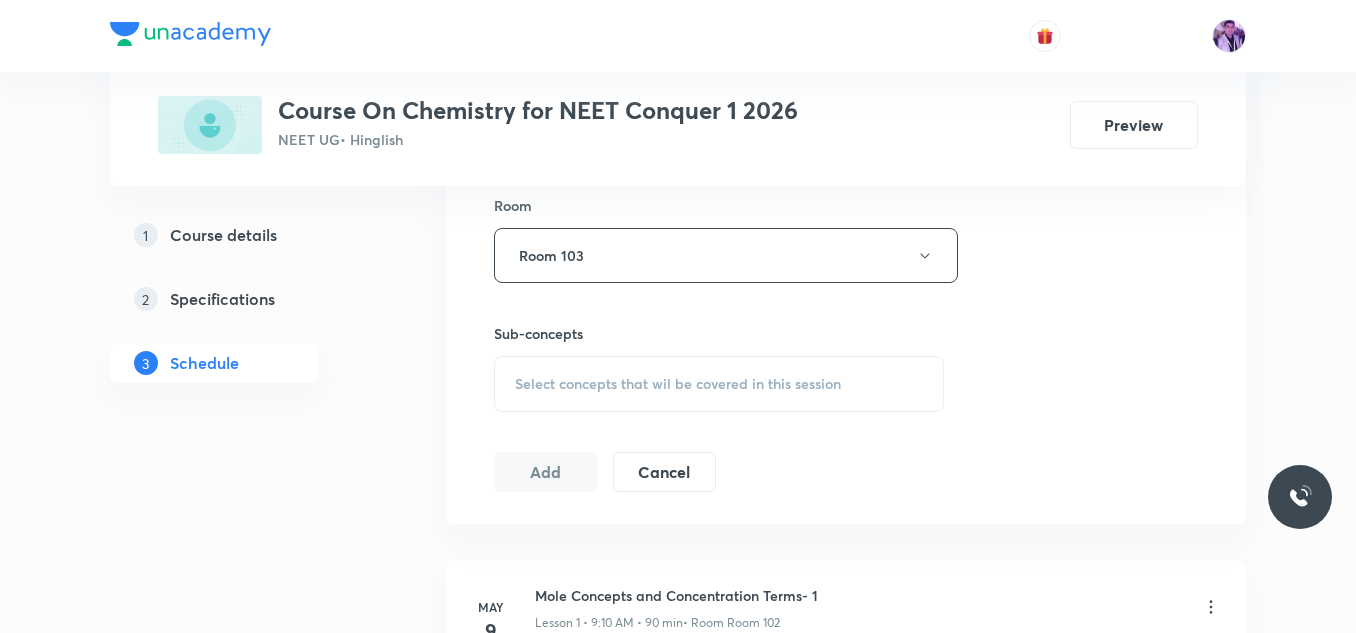 click on "Select concepts that wil be covered in this session" at bounding box center [719, 384] 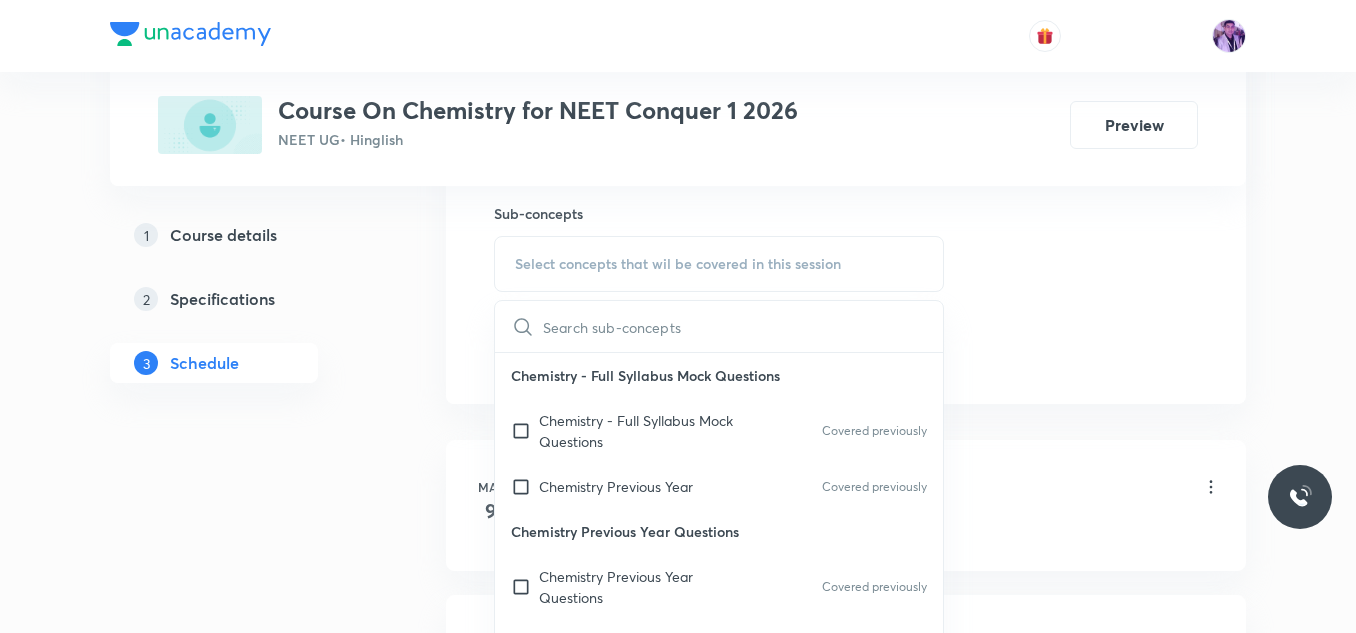 scroll, scrollTop: 1009, scrollLeft: 0, axis: vertical 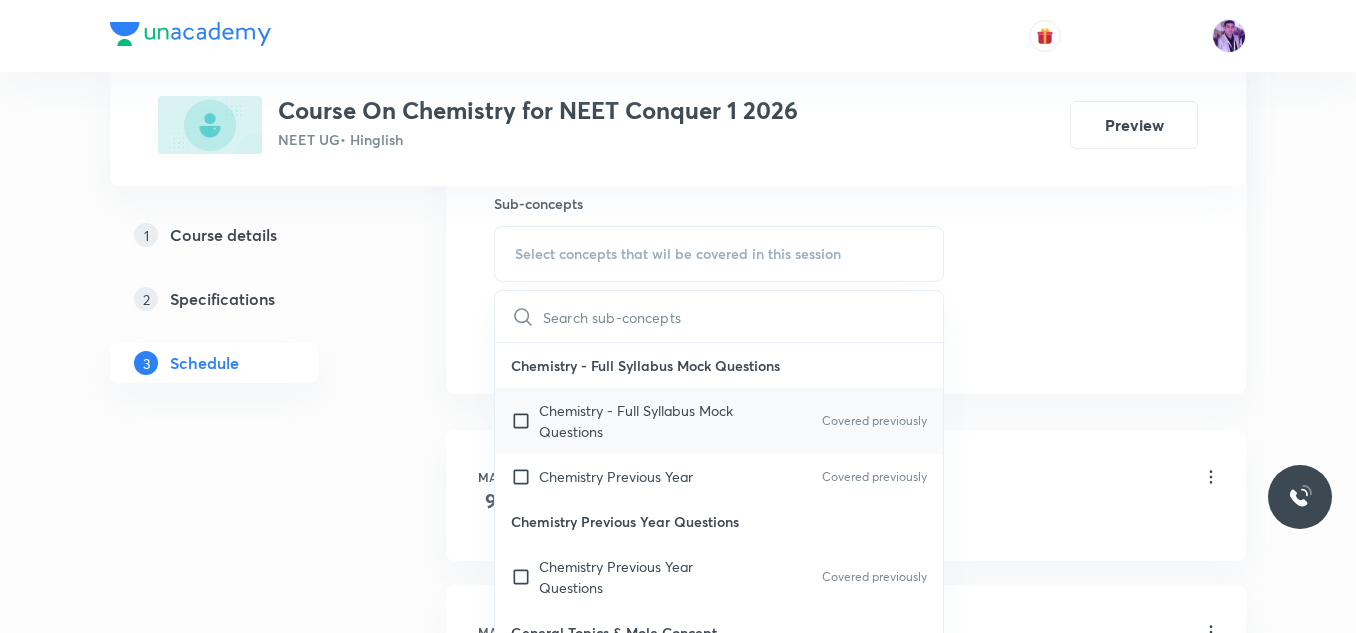 click on "Chemistry - Full Syllabus Mock Questions" at bounding box center (640, 421) 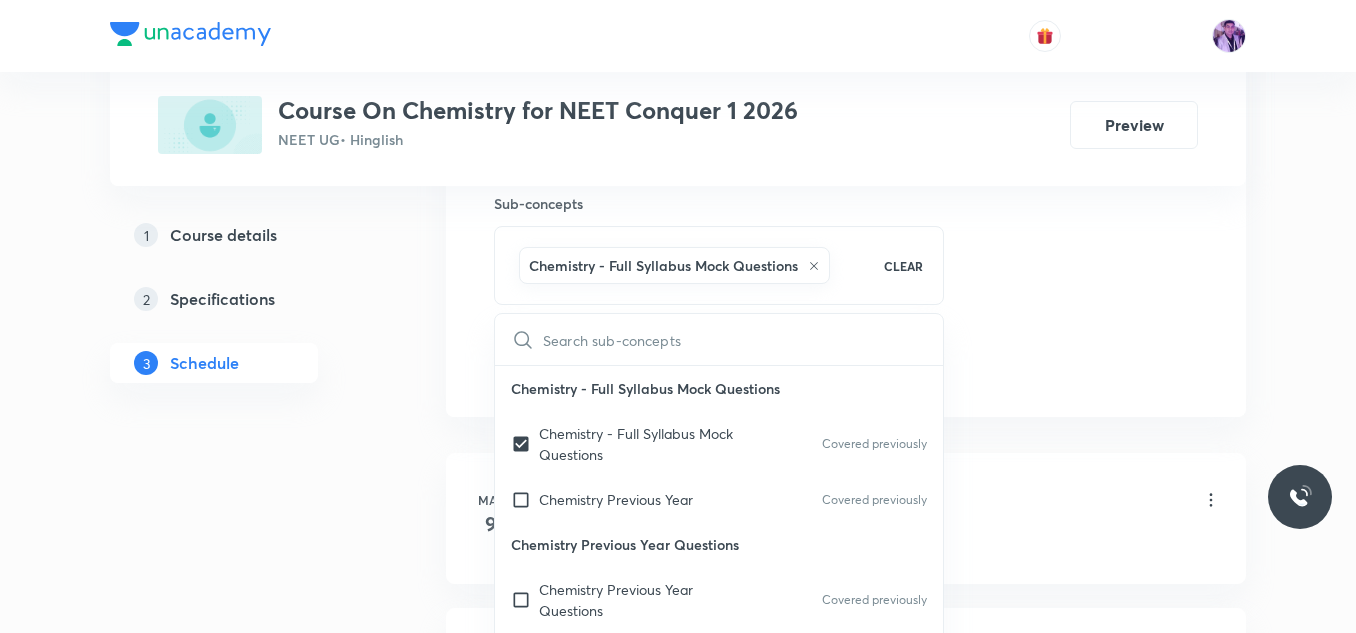 click on "Session  35 Live class Session title 16/99 Chemical Bonding ​ Schedule for Aug 1, 2025, 9:00 AM ​ Duration (in minutes) 80 ​   Session type Online Offline Room Room 103 Sub-concepts Chemistry - Full Syllabus Mock Questions CLEAR ​ Chemistry - Full Syllabus Mock Questions Chemistry - Full Syllabus Mock Questions Covered previously Chemistry Previous Year Covered previously Chemistry Previous Year Questions Chemistry Previous Year Questions Covered previously General Topics & Mole Concept Basic Concepts Covered previously Mole – Basic Introduction Percentage Composition Stoichiometry Principle of Atom Conservation (POAC) Relation between Stoichiometric Quantities Application of Mole Concept: Gravimetric Analysis Electronic Configuration Of Atoms (Hund's rule)  Quantum Numbers (Magnetic Quantum no.) Covered previously Quantum Numbers(Pauli's Exclusion law) Mean Molar Mass or Molecular Mass Variation of Conductivity with Concentration Mechanism of Corrosion Atomic Structure Discovery Of Electron Wave pH" at bounding box center [846, -96] 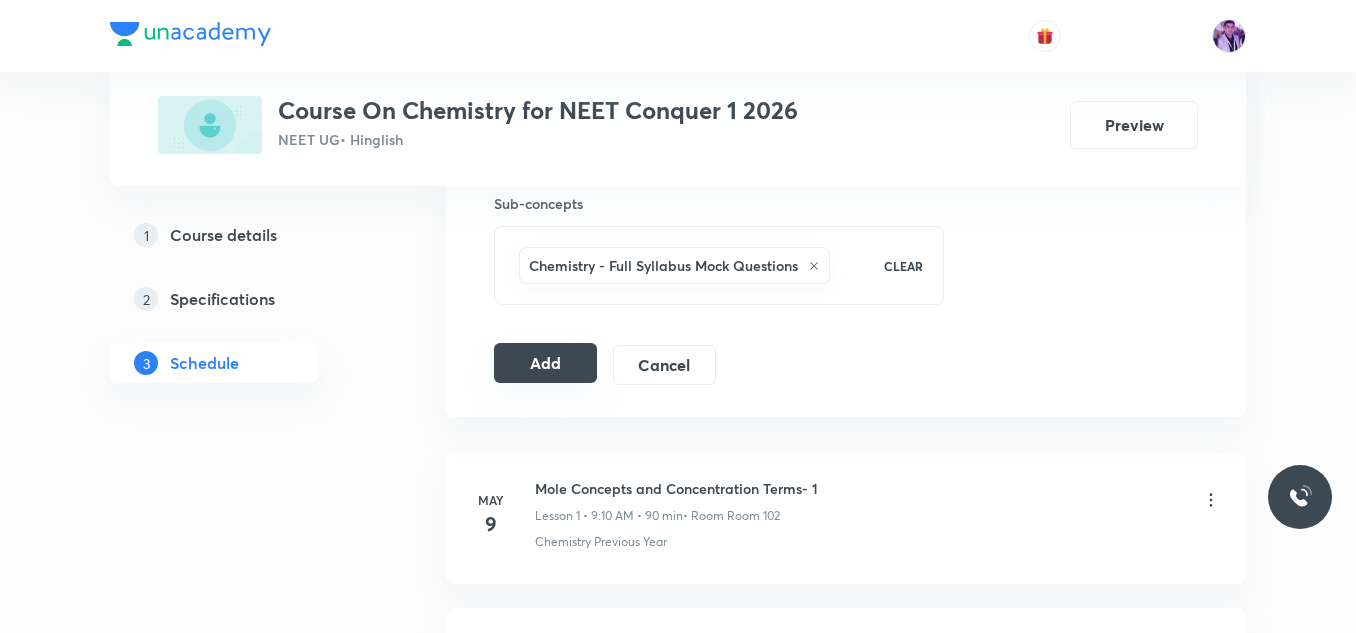 click on "Add" at bounding box center (545, 363) 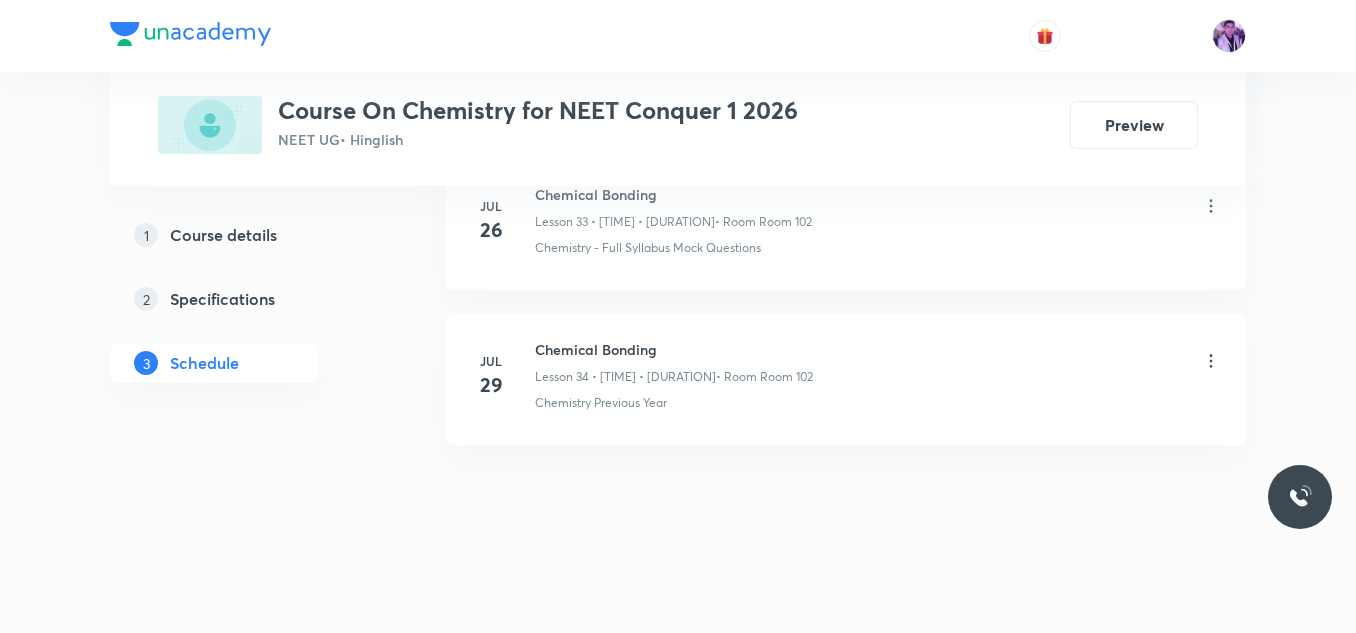 scroll, scrollTop: 5321, scrollLeft: 0, axis: vertical 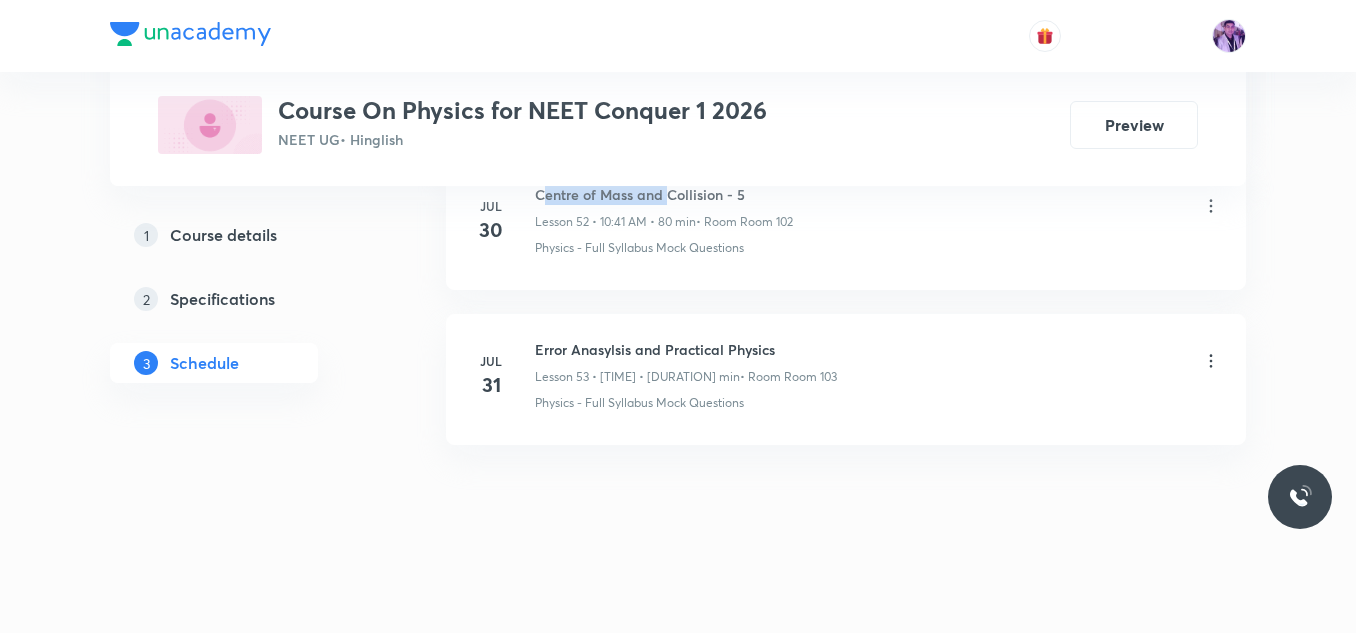 drag, startPoint x: 541, startPoint y: 187, endPoint x: 683, endPoint y: 192, distance: 142.088 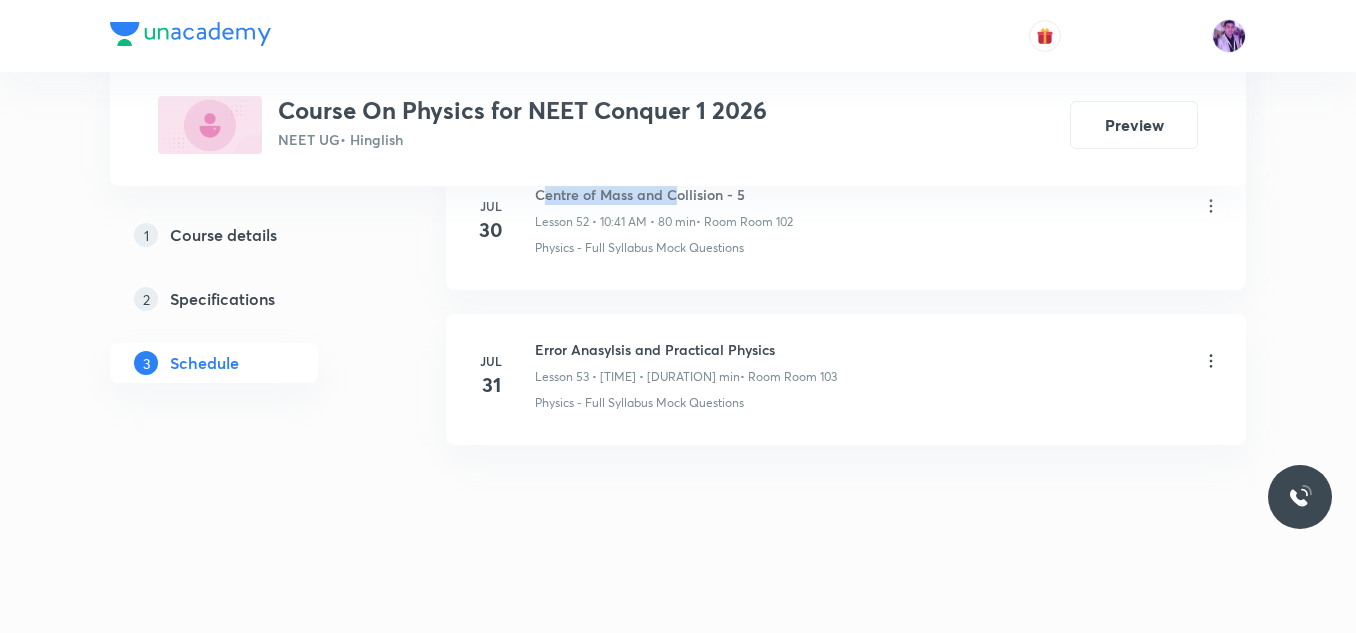 drag, startPoint x: 535, startPoint y: 188, endPoint x: 802, endPoint y: 169, distance: 267.67517 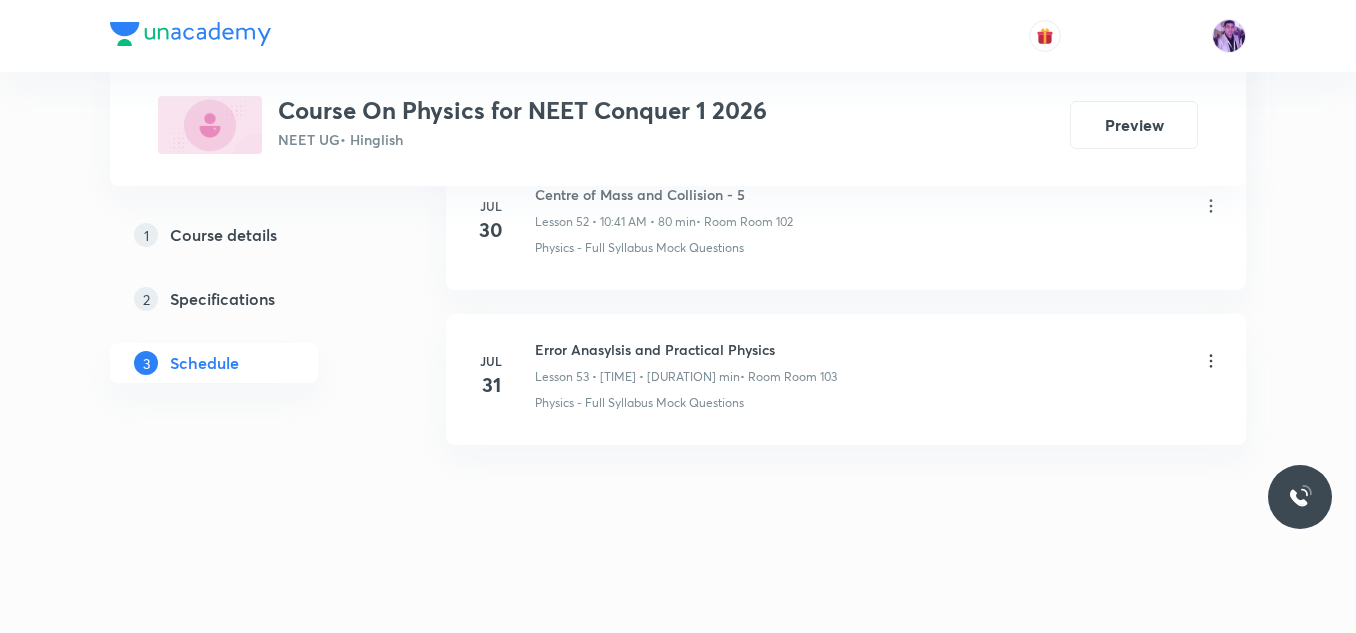 drag, startPoint x: 538, startPoint y: 193, endPoint x: 772, endPoint y: 183, distance: 234.21358 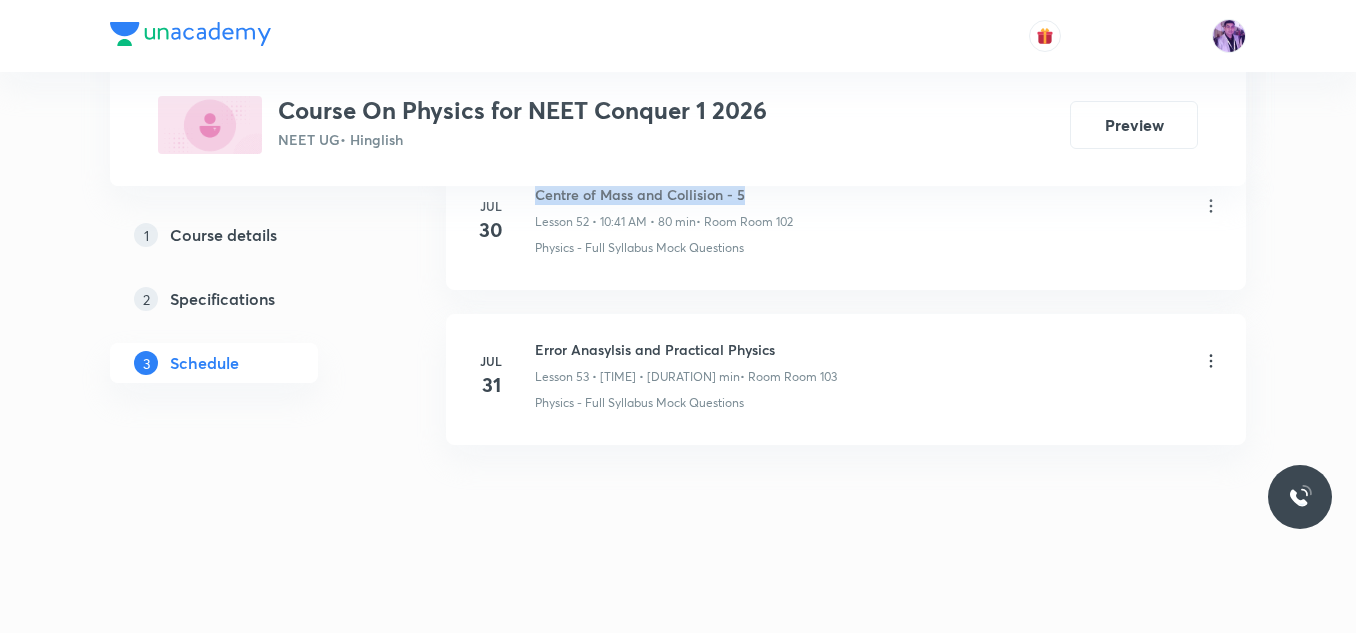 drag, startPoint x: 536, startPoint y: 196, endPoint x: 775, endPoint y: 191, distance: 239.05229 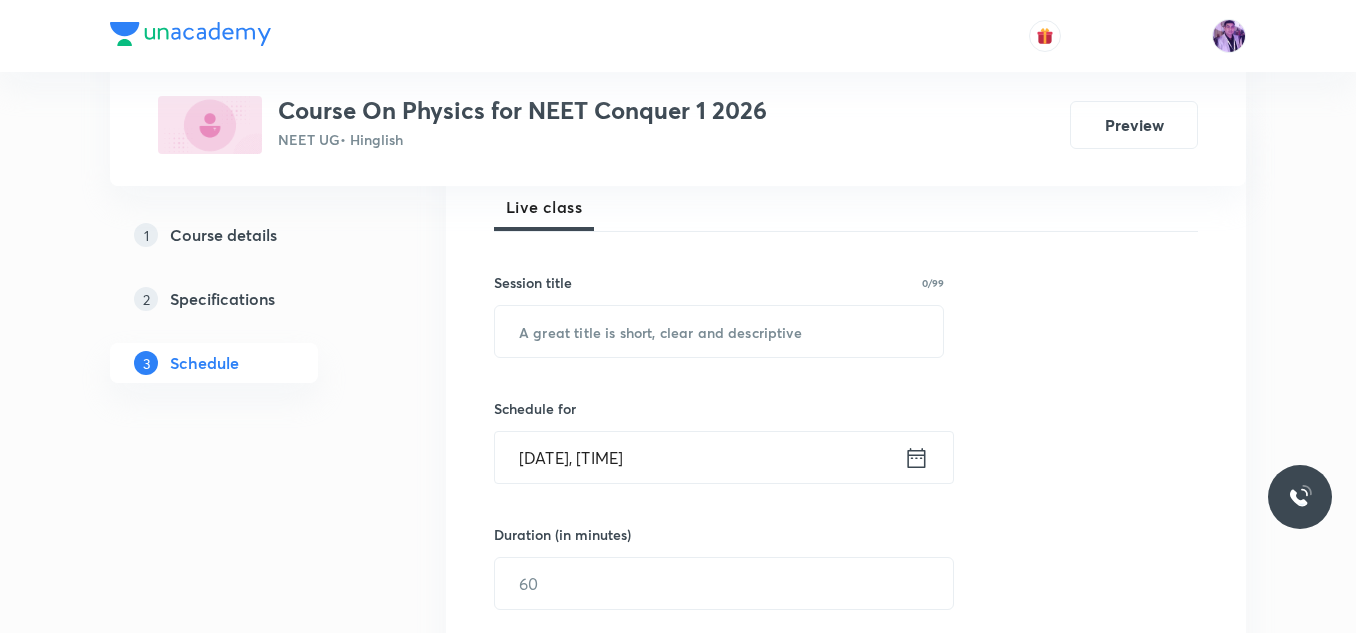scroll, scrollTop: 325, scrollLeft: 0, axis: vertical 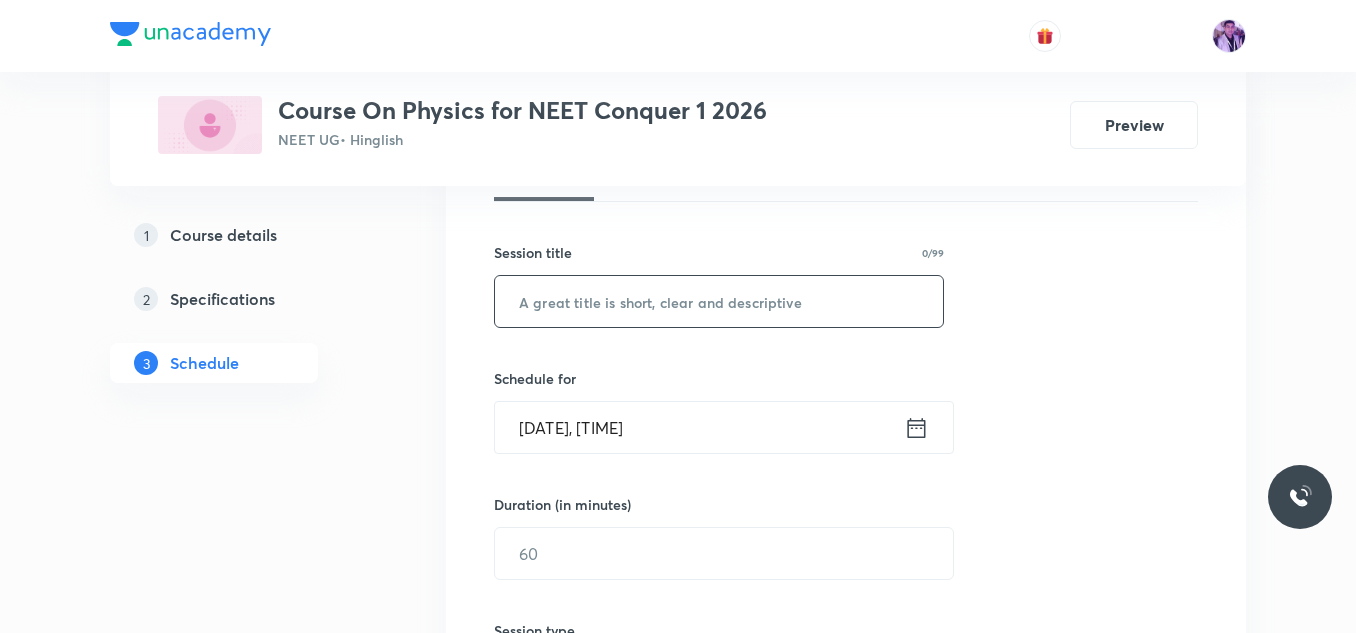 click at bounding box center [719, 301] 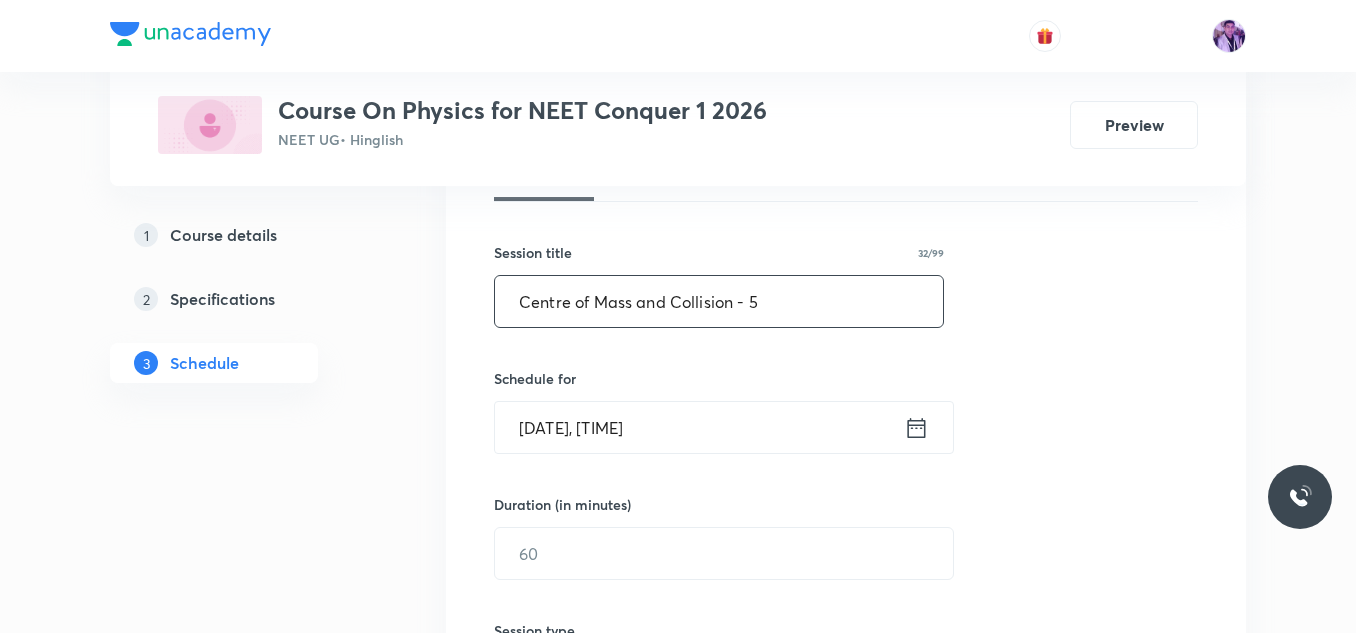 click on "Centre of Mass and Collision - 5" at bounding box center (719, 301) 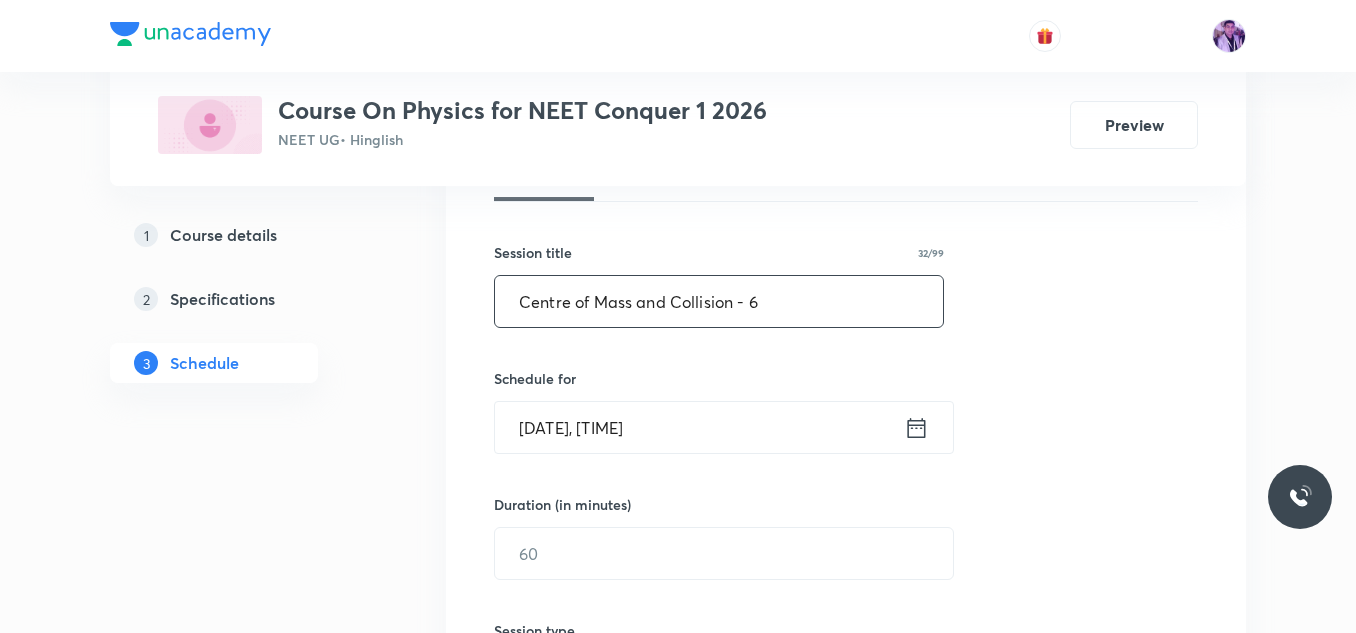 type on "Centre of Mass and Collision - 6" 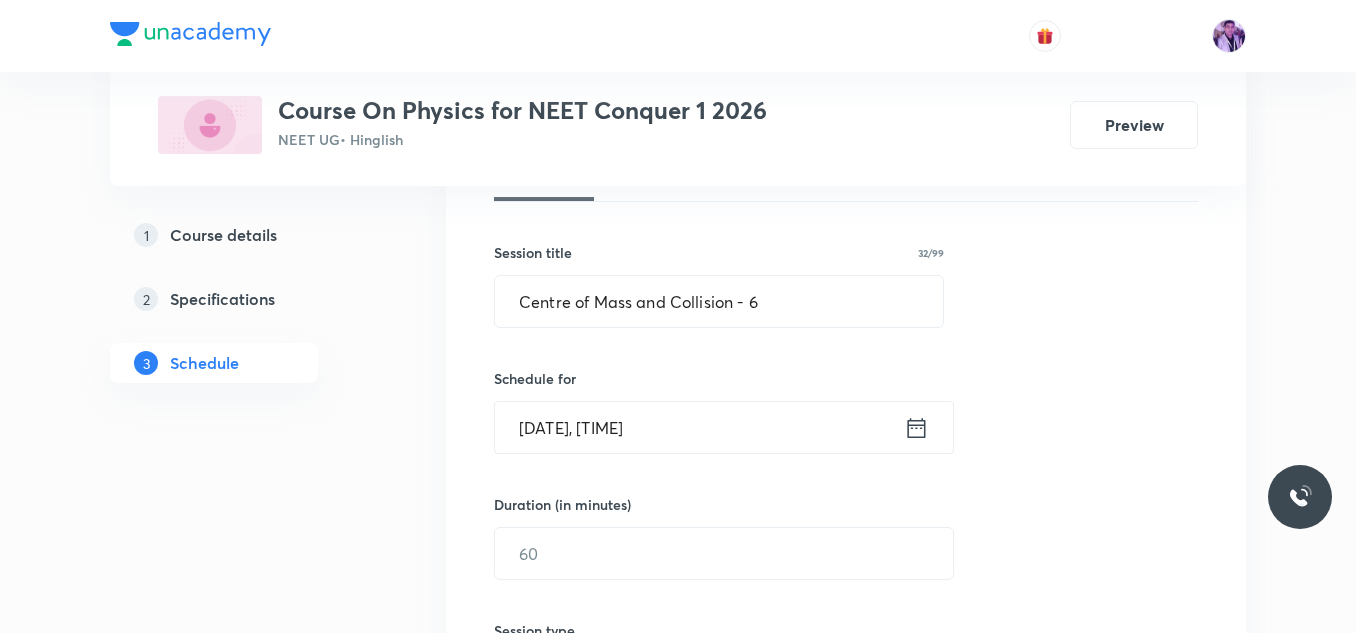 click on "Aug 1, 2025, 8:24 AM" at bounding box center (699, 427) 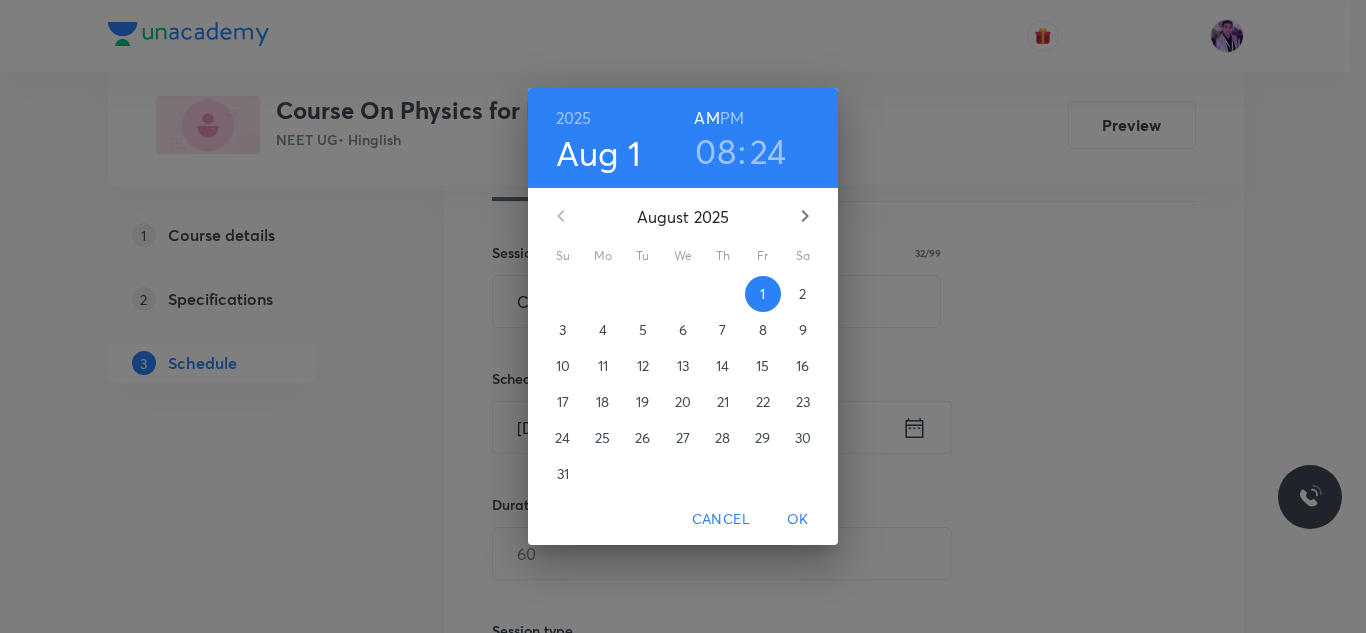 click on "08" at bounding box center (715, 151) 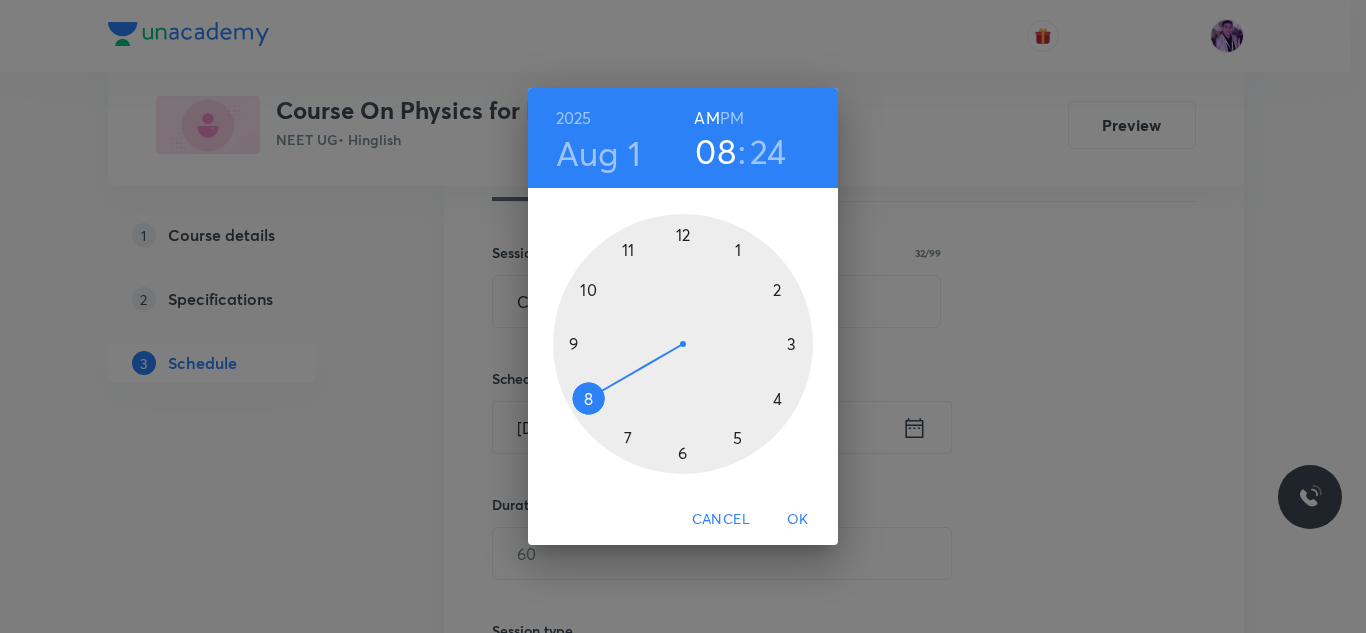 click at bounding box center (683, 344) 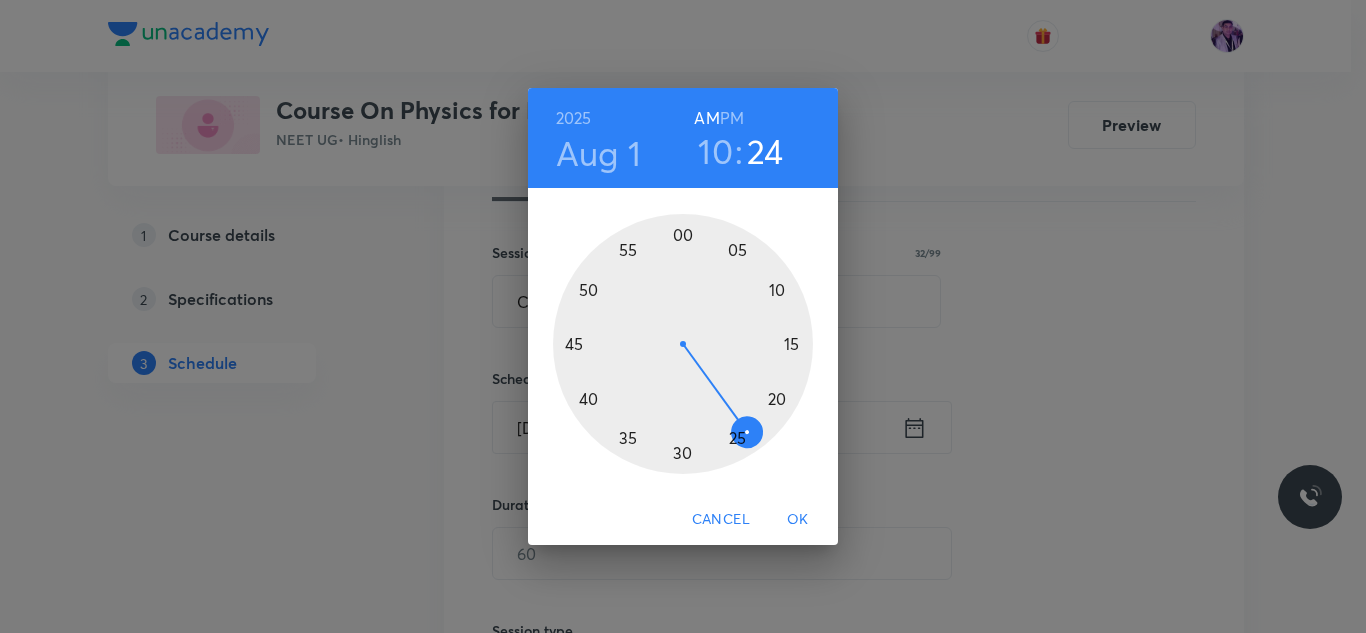 click at bounding box center (683, 344) 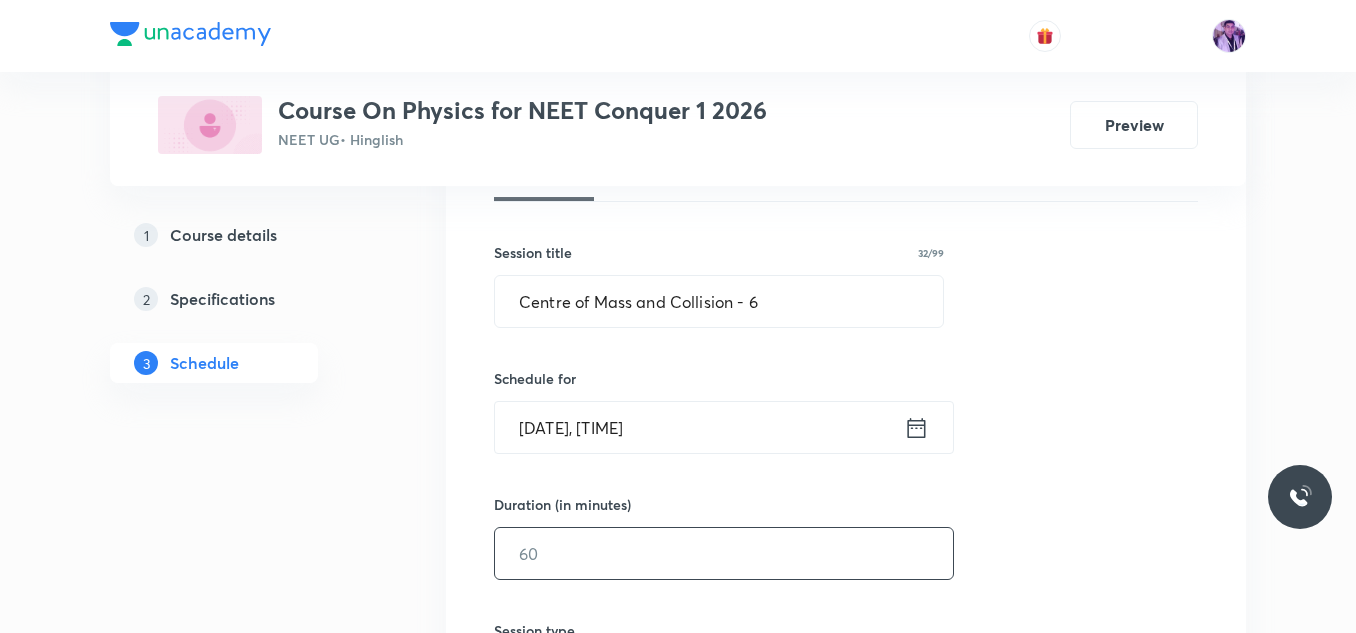 click at bounding box center [724, 553] 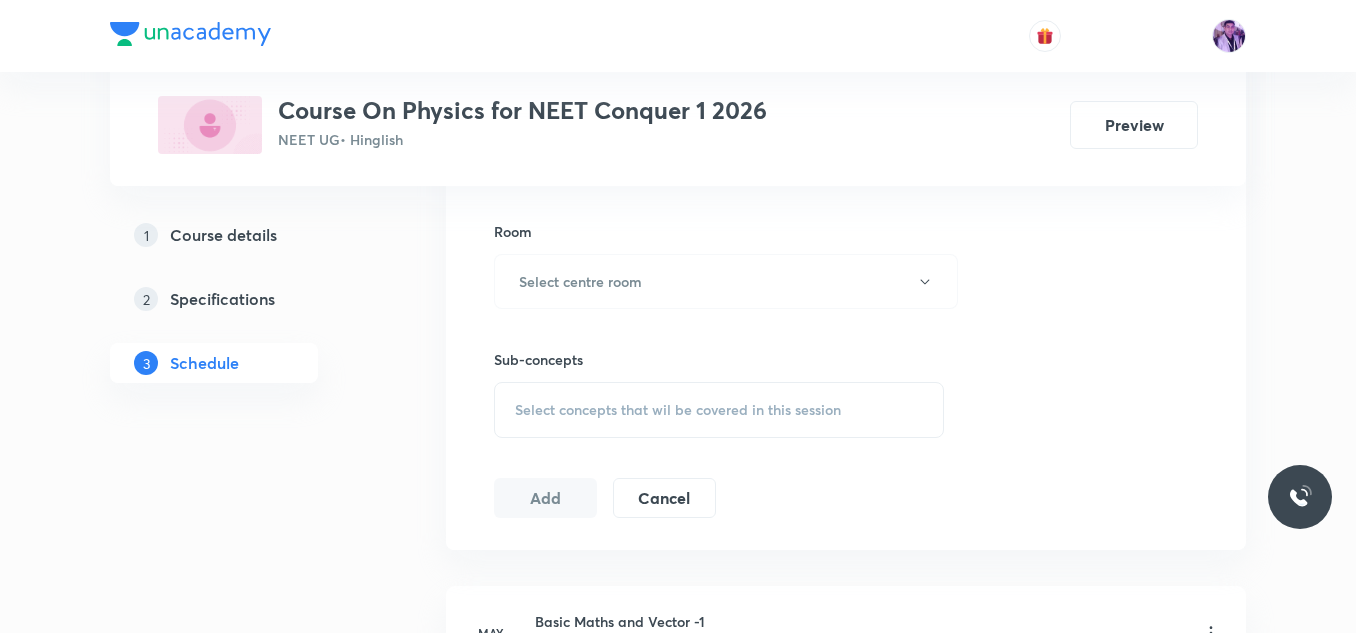 scroll, scrollTop: 869, scrollLeft: 0, axis: vertical 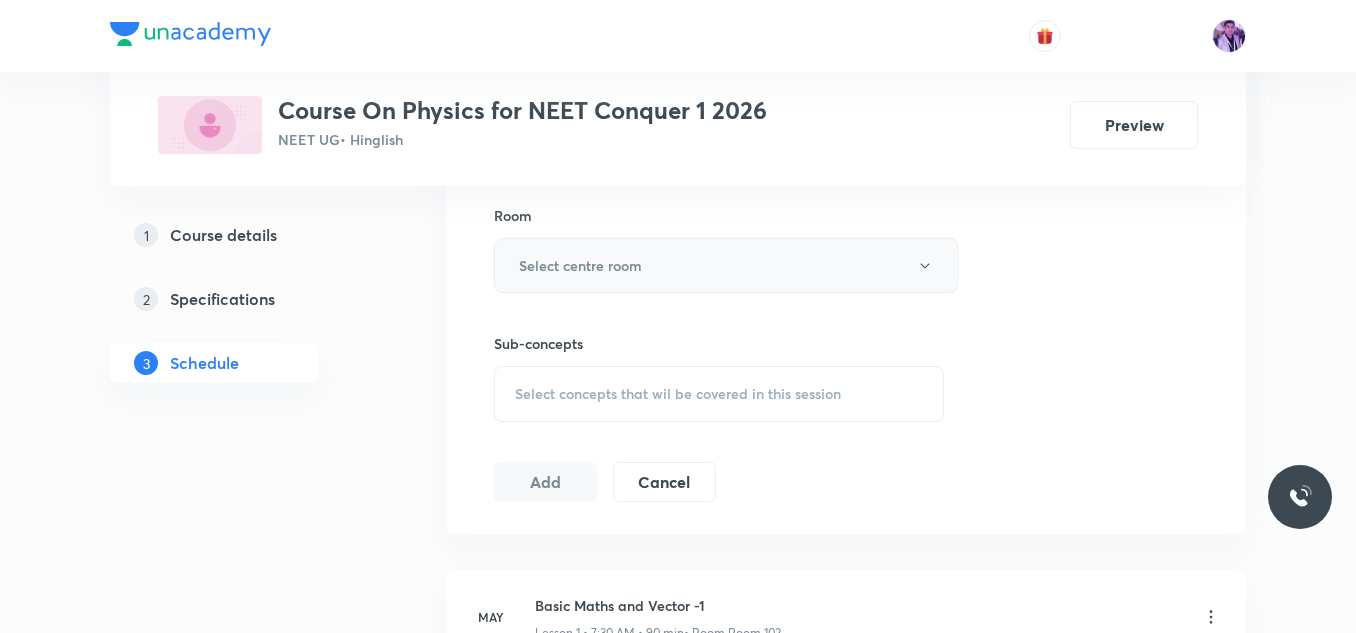 type on "80" 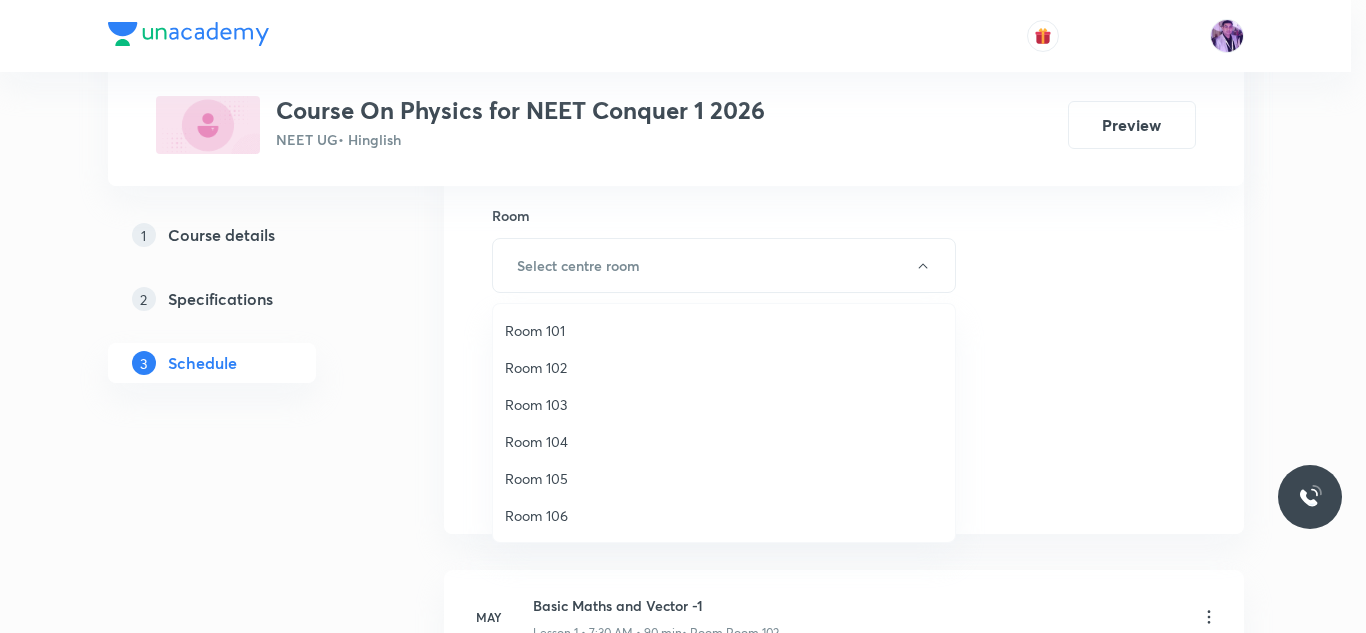 click on "Room 103" at bounding box center [724, 404] 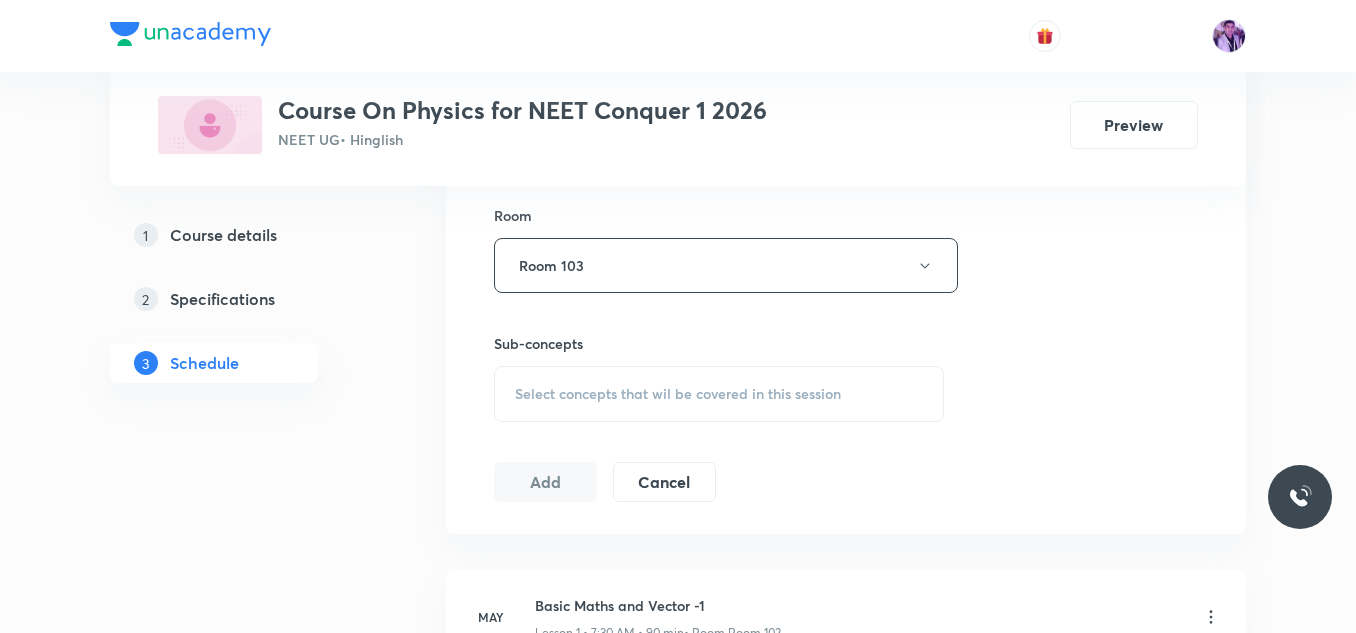 click on "Select concepts that wil be covered in this session" at bounding box center (678, 394) 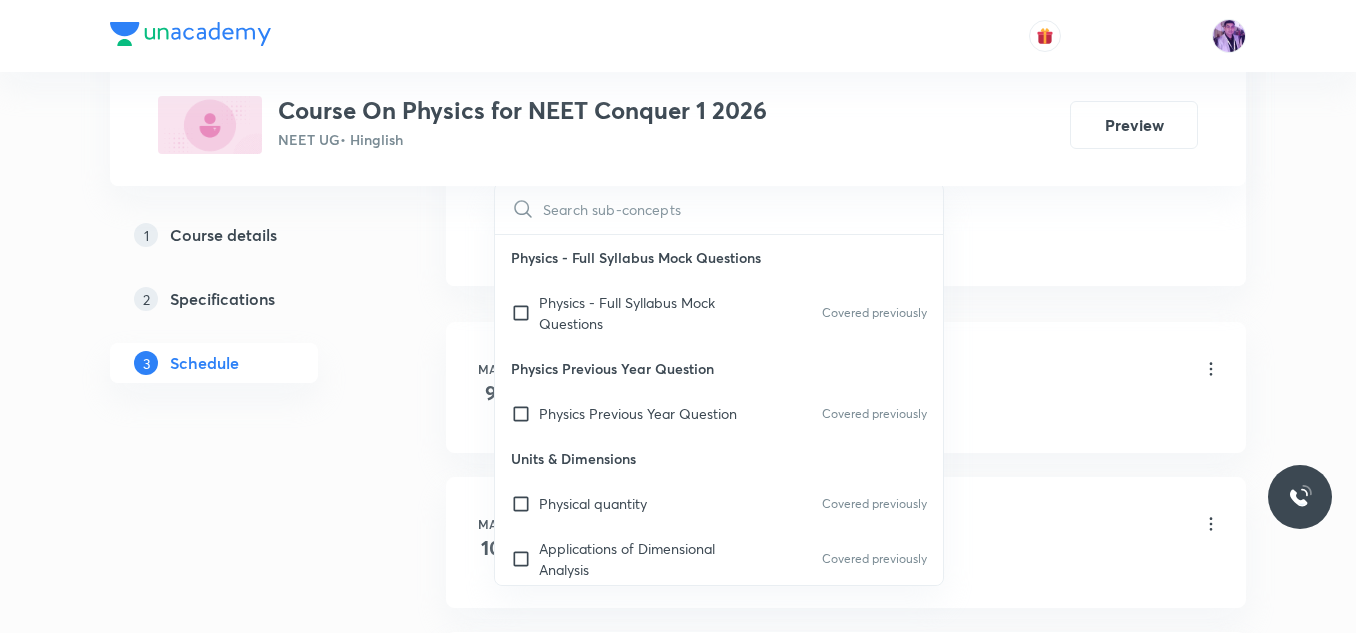 scroll, scrollTop: 1071, scrollLeft: 0, axis: vertical 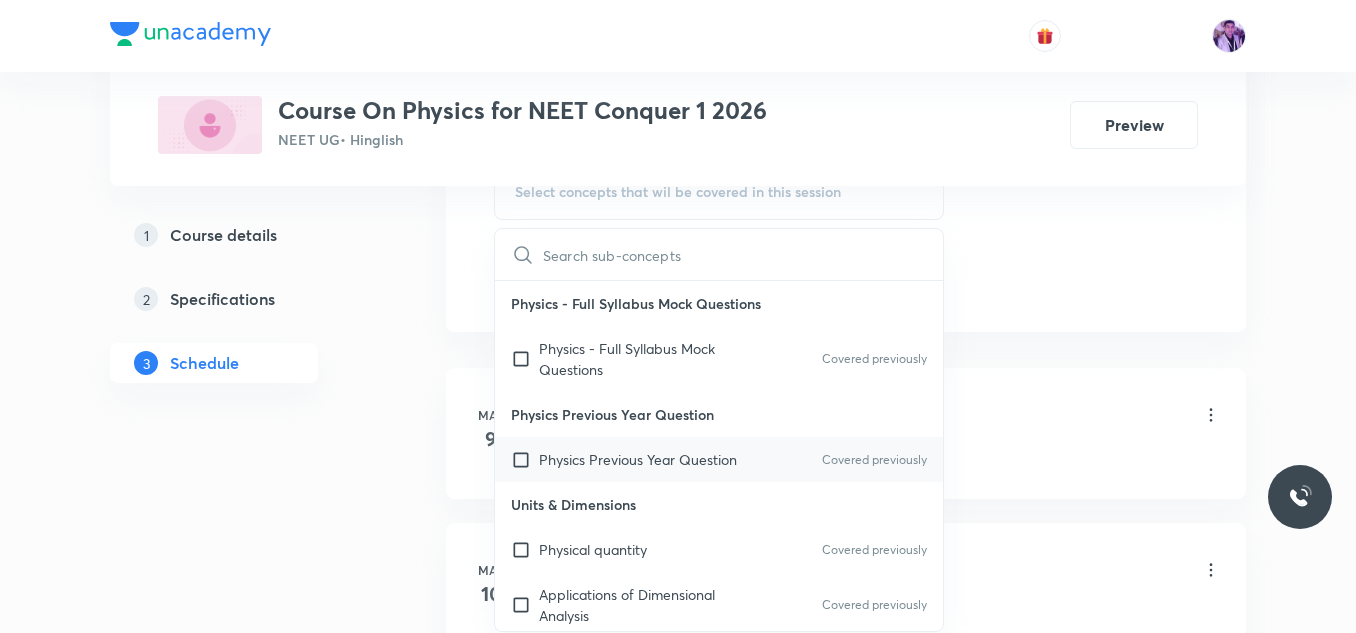 click on "Physics Previous Year Question Covered previously" at bounding box center (719, 459) 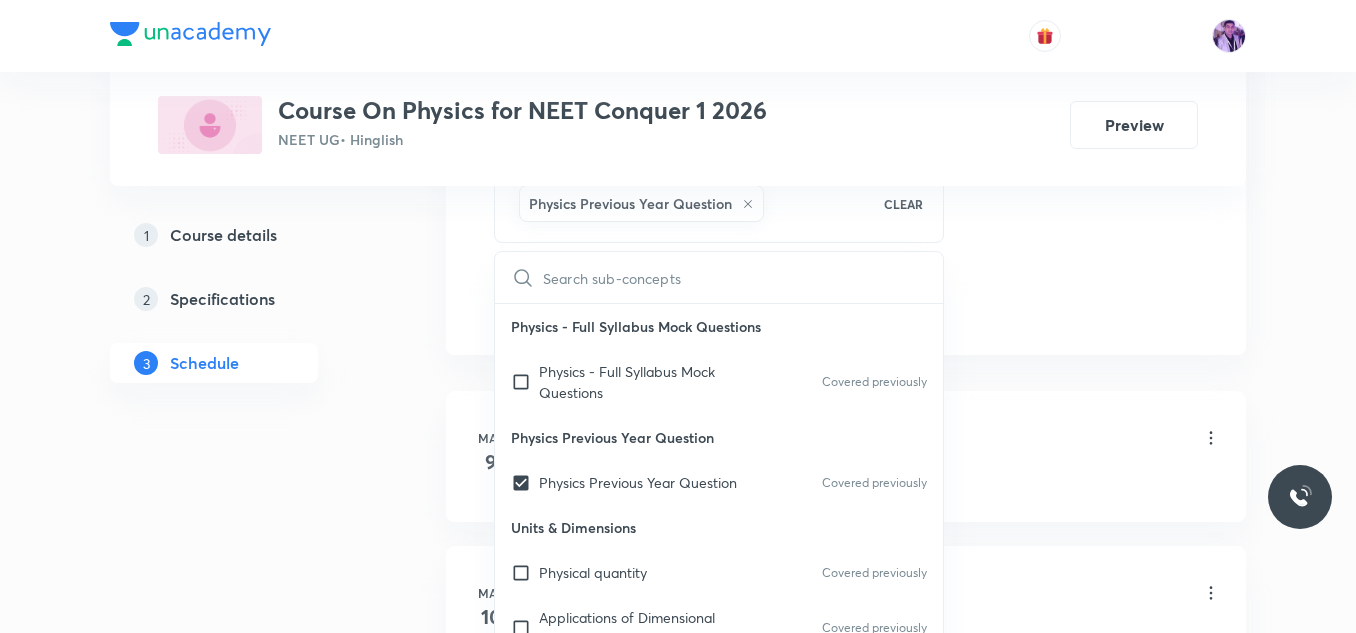 click on "Plus Courses Course On Physics for NEET Conquer 1 2026 NEET UG  • Hinglish Preview 1 Course details 2 Specifications 3 Schedule Schedule 53  classes Session  54 Live class Session title 32/99 Centre of Mass and Collision - 6 ​ Schedule for Aug 1, 2025, 10:44 AM ​ Duration (in minutes) 80 ​   Session type Online Offline Room Room 103 Sub-concepts Physics Previous Year Question CLEAR ​ Physics - Full Syllabus Mock Questions Physics - Full Syllabus Mock Questions Covered previously Physics Previous Year Question Physics Previous Year Question Covered previously Units & Dimensions Physical quantity Covered previously Applications of Dimensional Analysis Covered previously Significant Figures Units of Physical Quantities System of Units Dimensions of Some Mathematical Functions Unit and Dimension Product of Two Vectors Subtraction of Vectors Cross Product Least Count Analysis Errors of Measurement Vernier Callipers Screw Gauge Zero Error Basic Mathematics Elementary Algebra Elementary Trigonometry Error" at bounding box center (678, 3887) 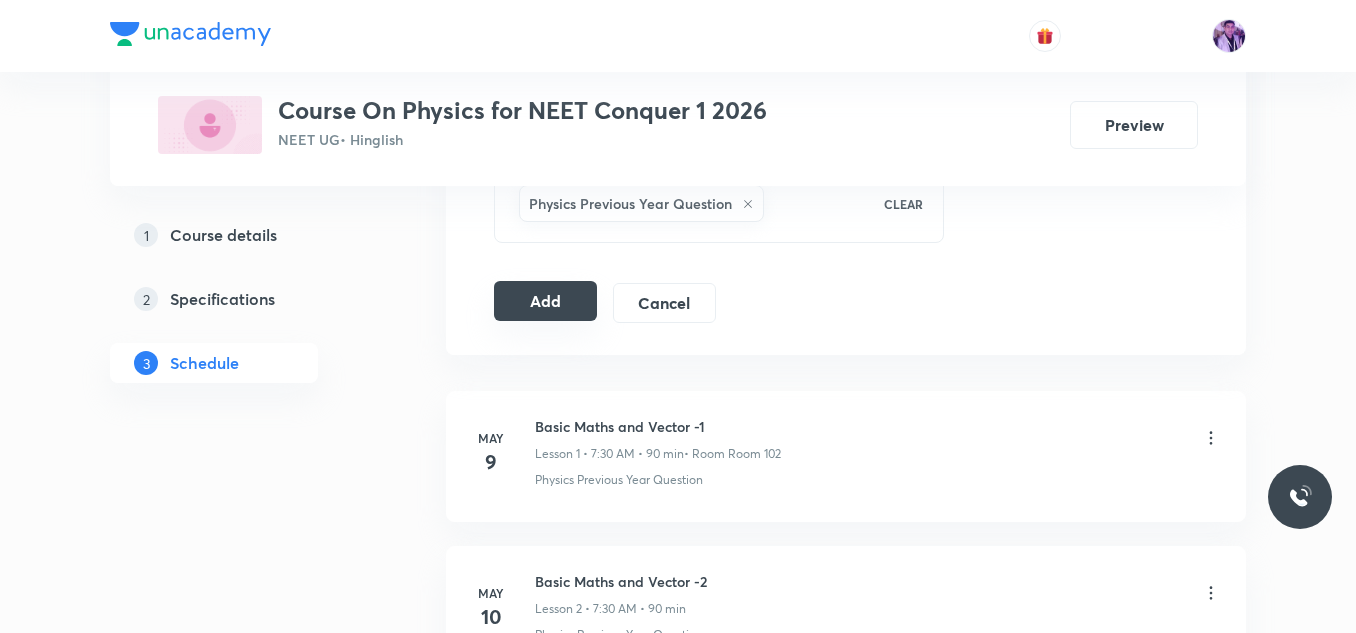 click on "Add" at bounding box center (545, 301) 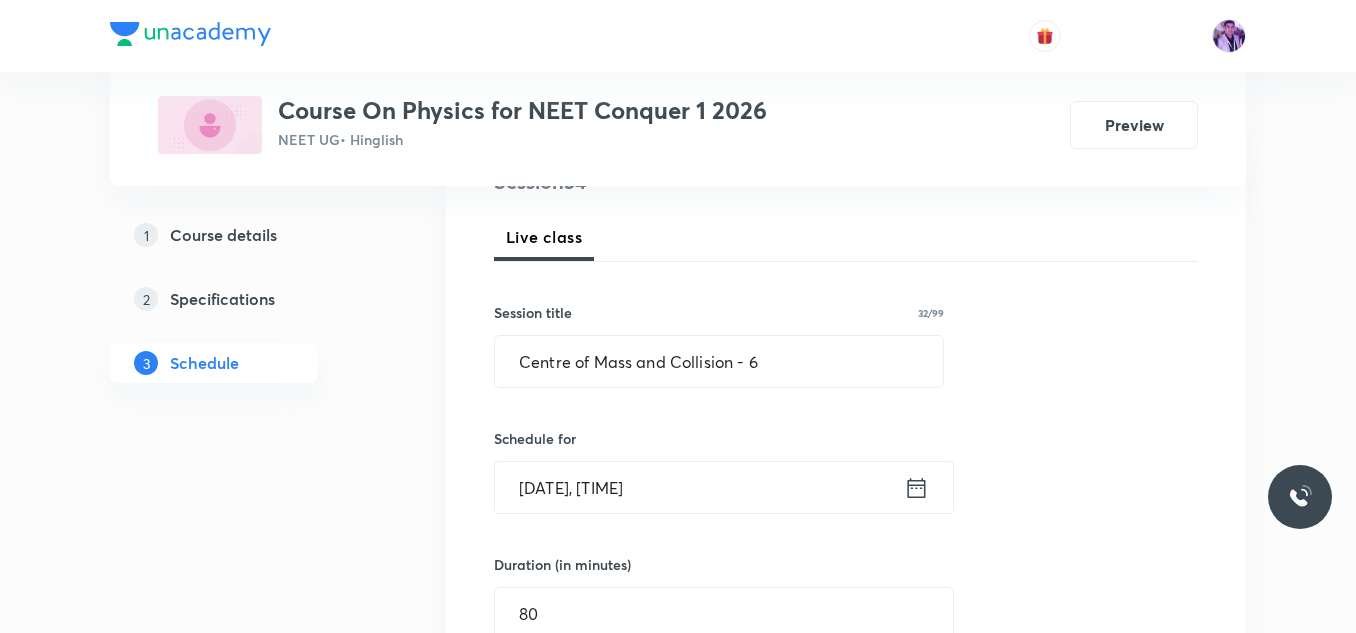 scroll, scrollTop: 280, scrollLeft: 0, axis: vertical 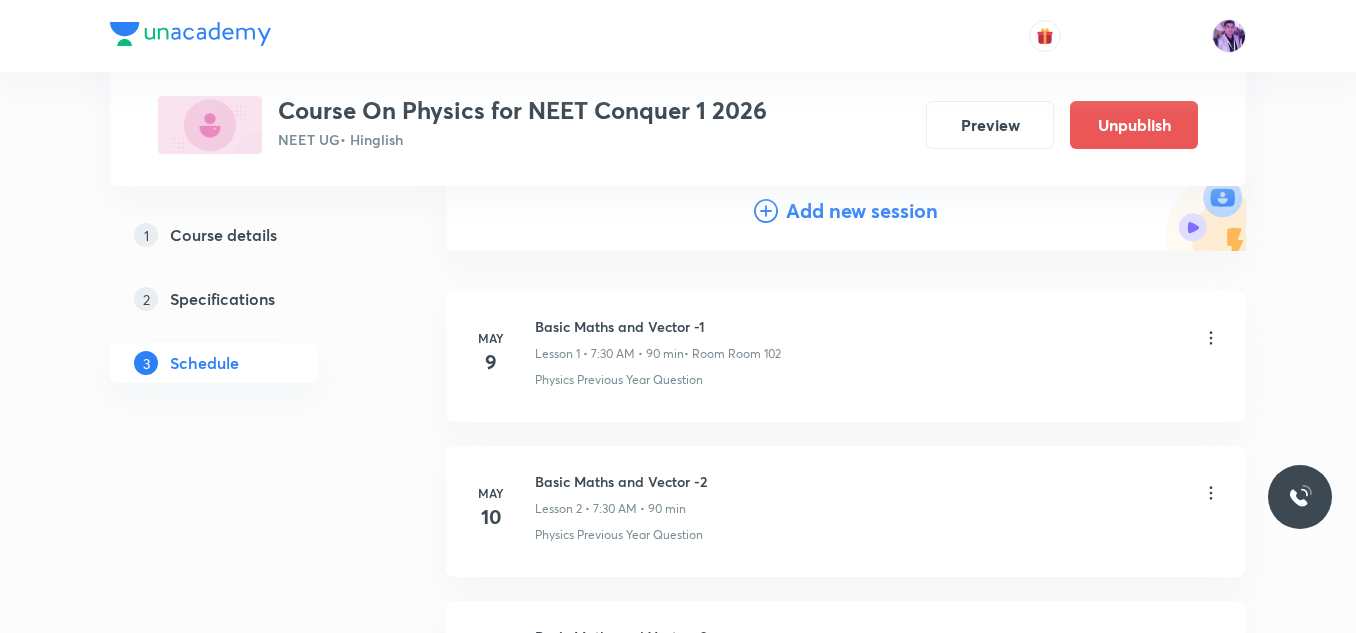 click on "Add new session" at bounding box center (862, 211) 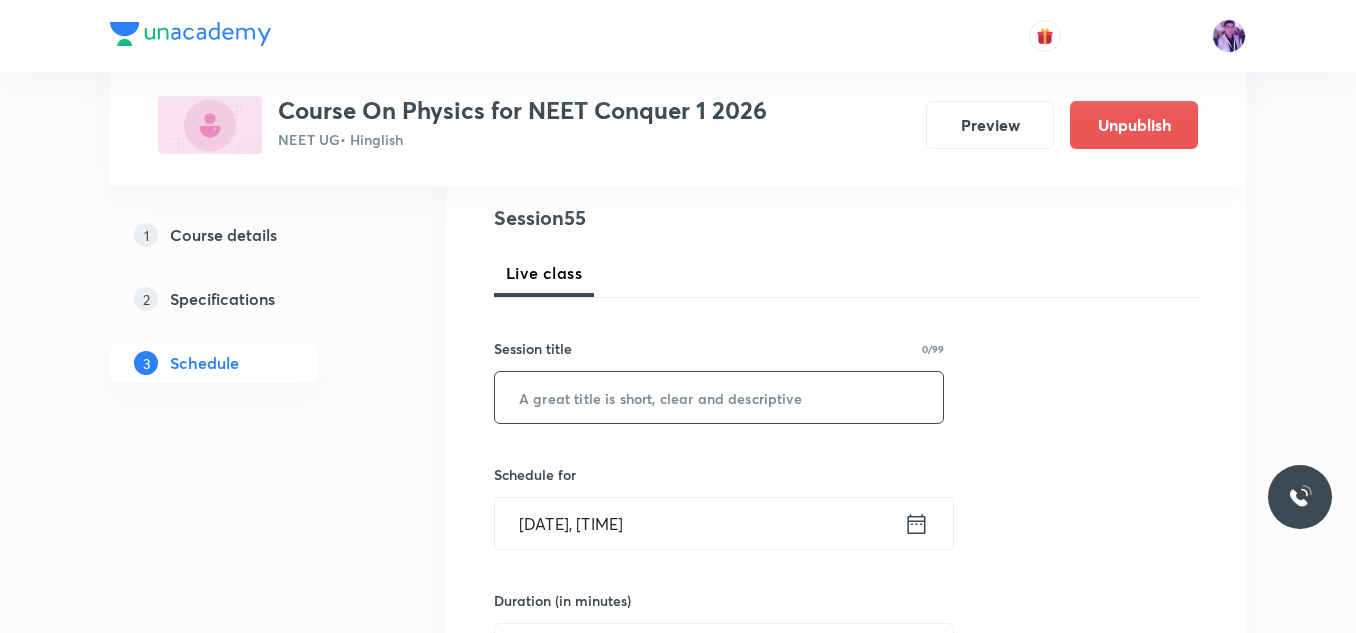 click at bounding box center (719, 397) 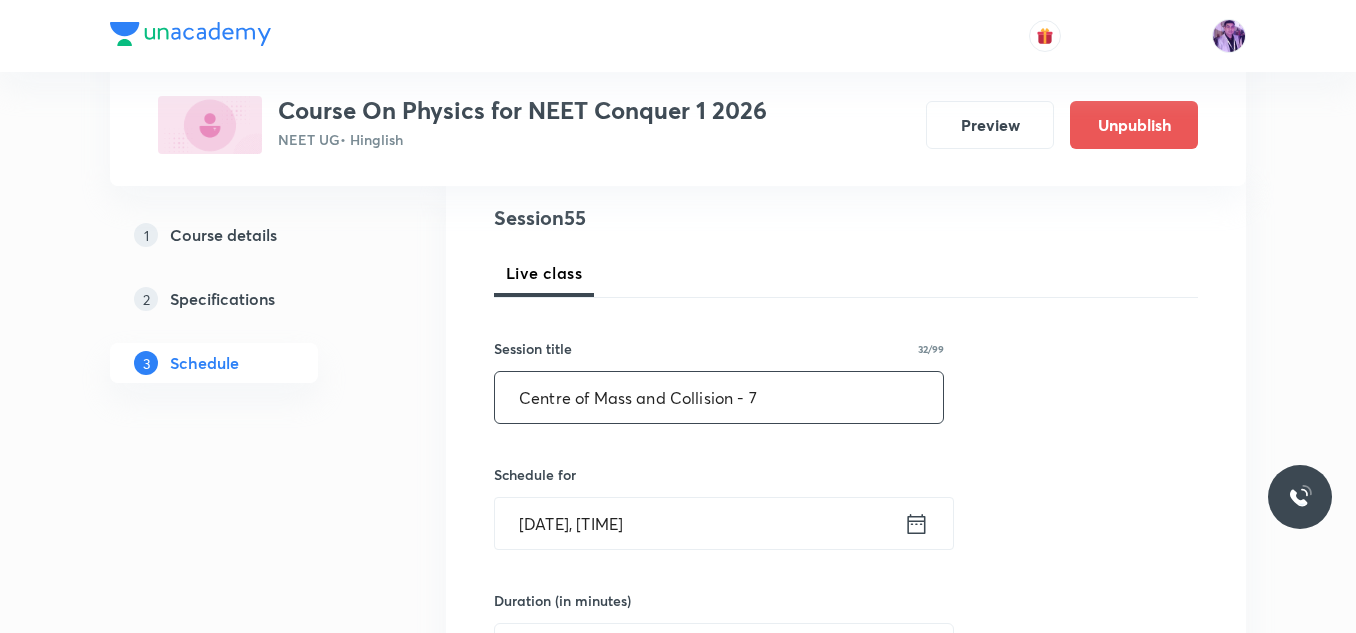 type on "Centre of Mass and Collision - 7" 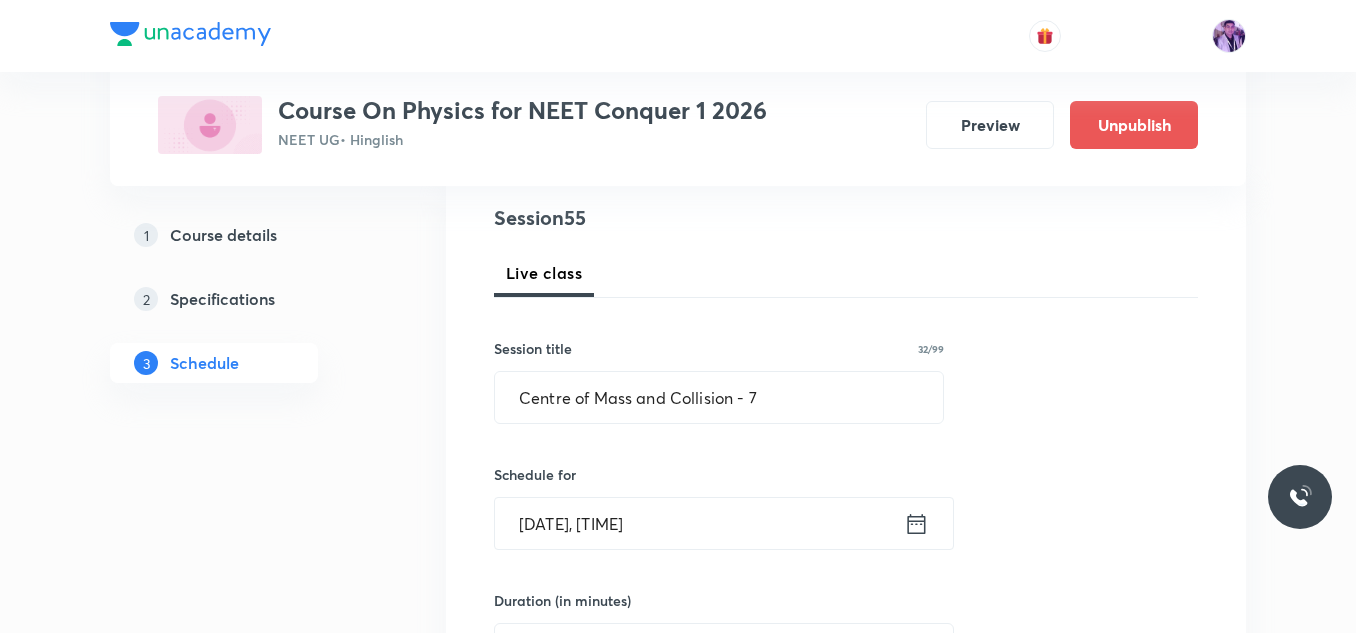 click on "Aug 1, 2025, 8:26 AM" at bounding box center (699, 523) 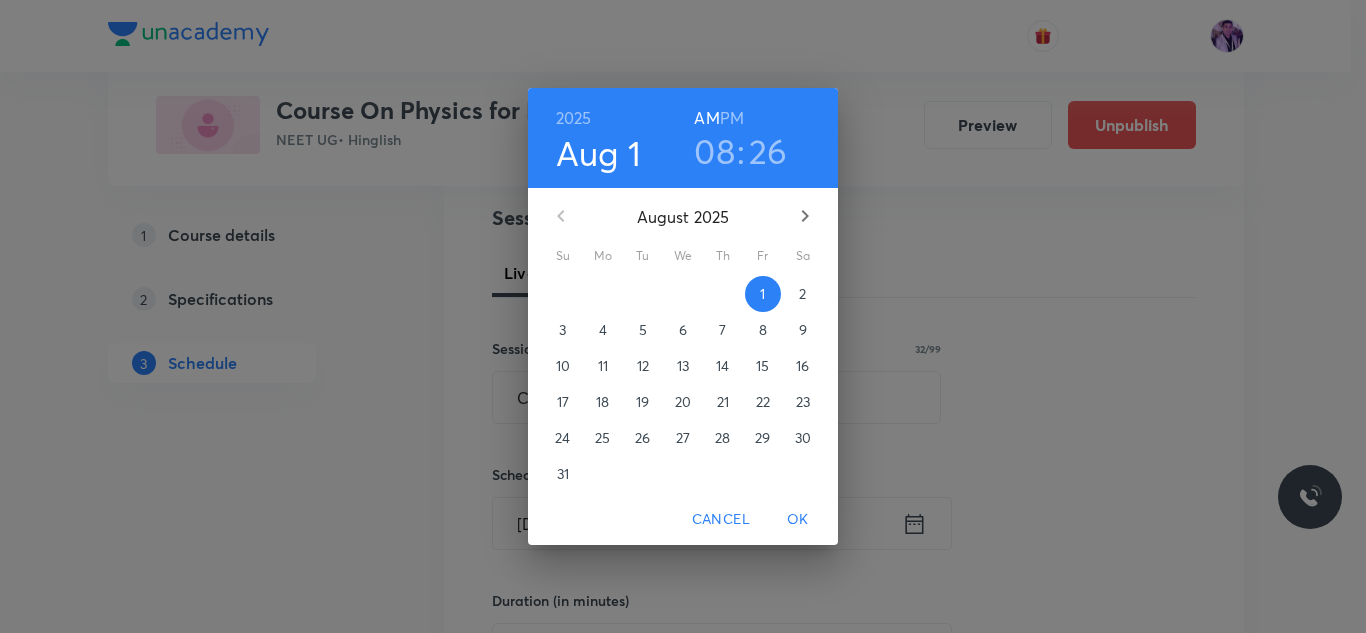 click on "PM" at bounding box center [732, 118] 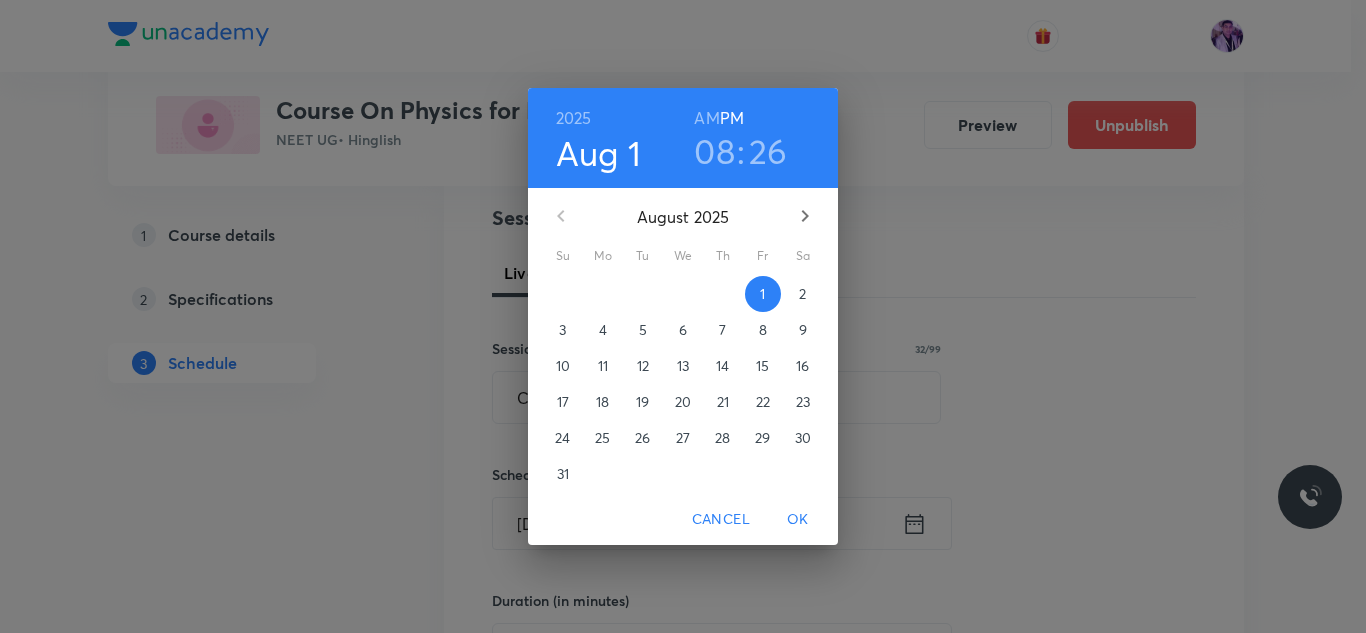 click on "08" at bounding box center (714, 151) 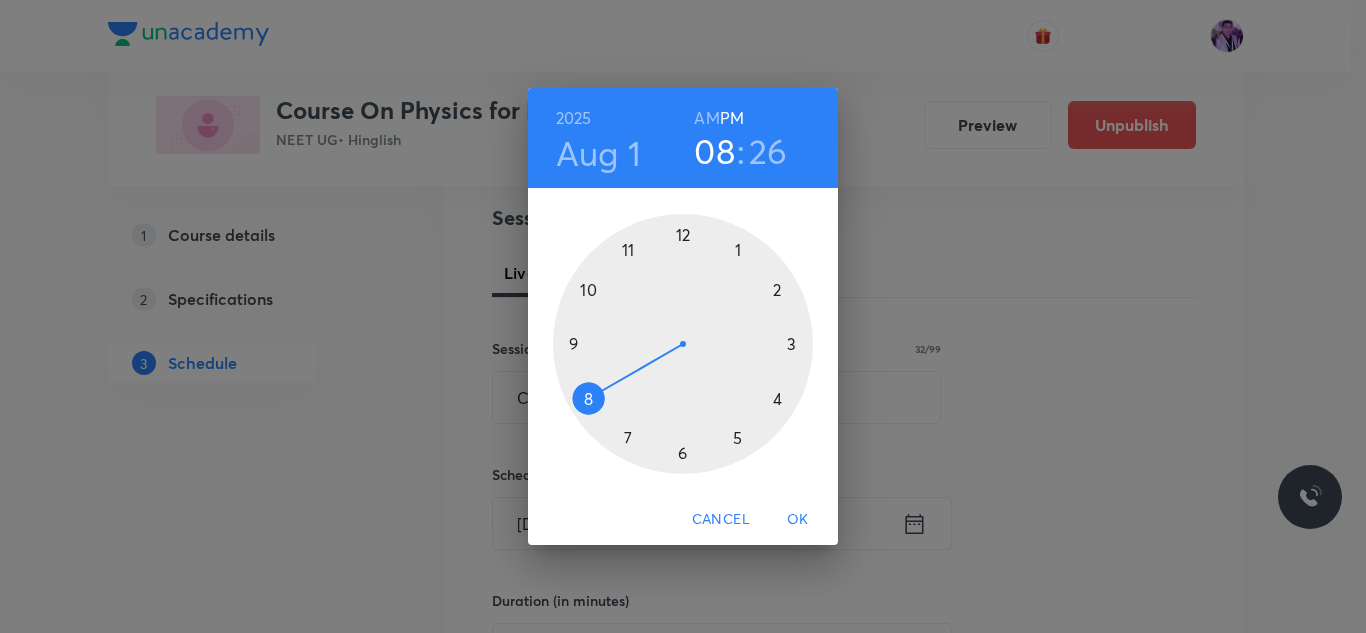 click at bounding box center (683, 344) 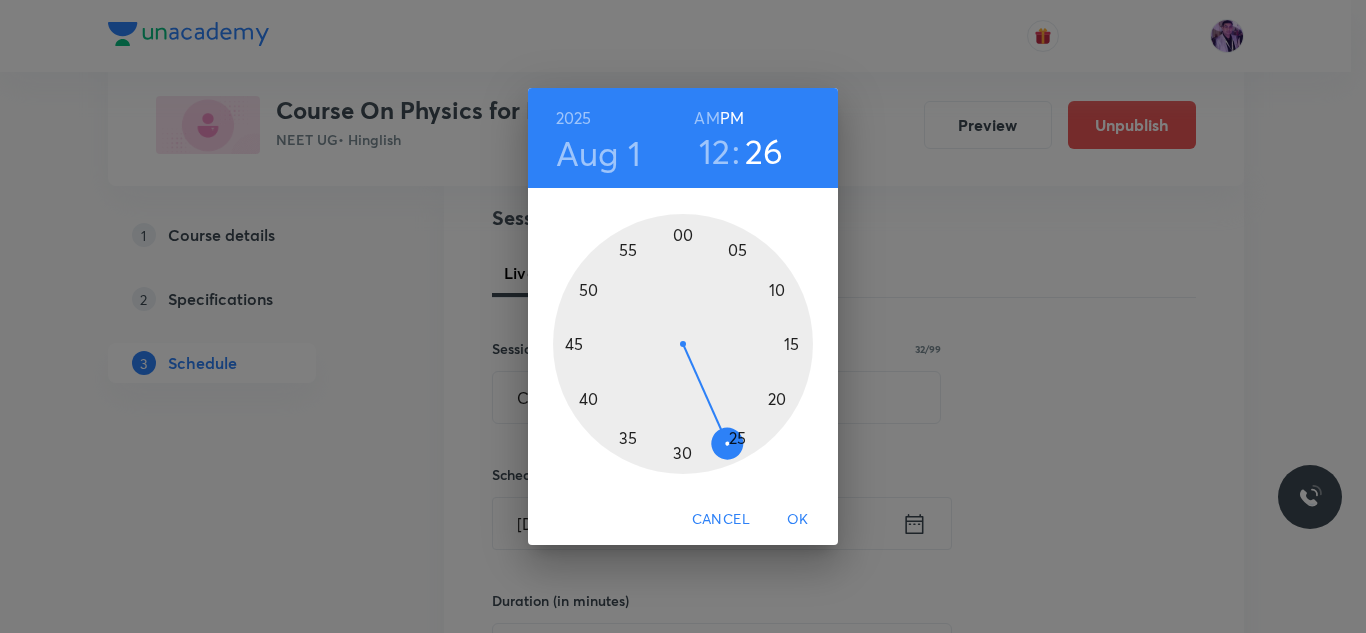 click at bounding box center [683, 344] 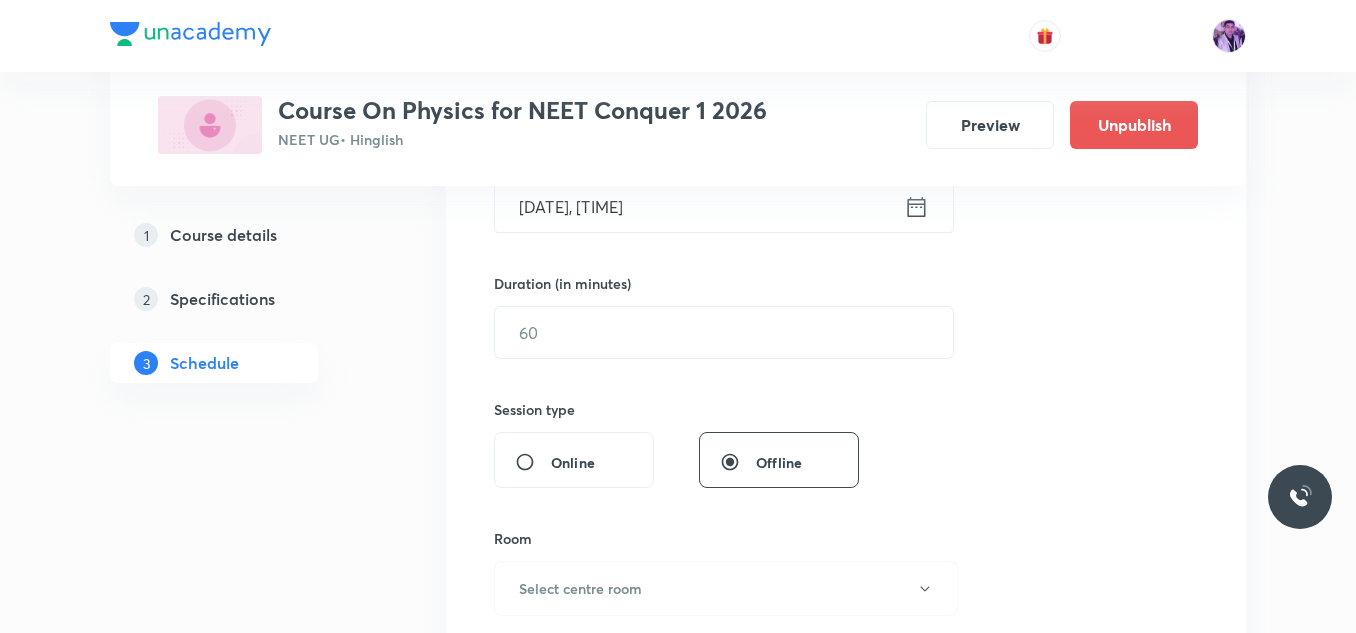 scroll, scrollTop: 549, scrollLeft: 0, axis: vertical 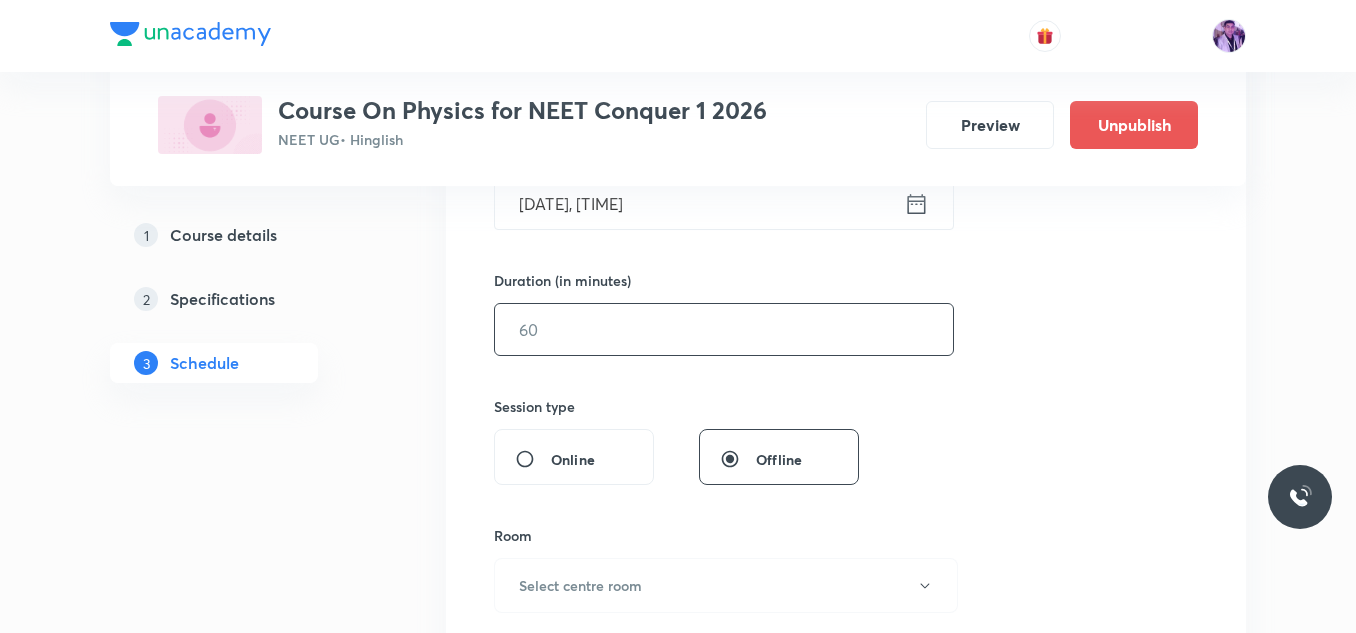 click at bounding box center [724, 329] 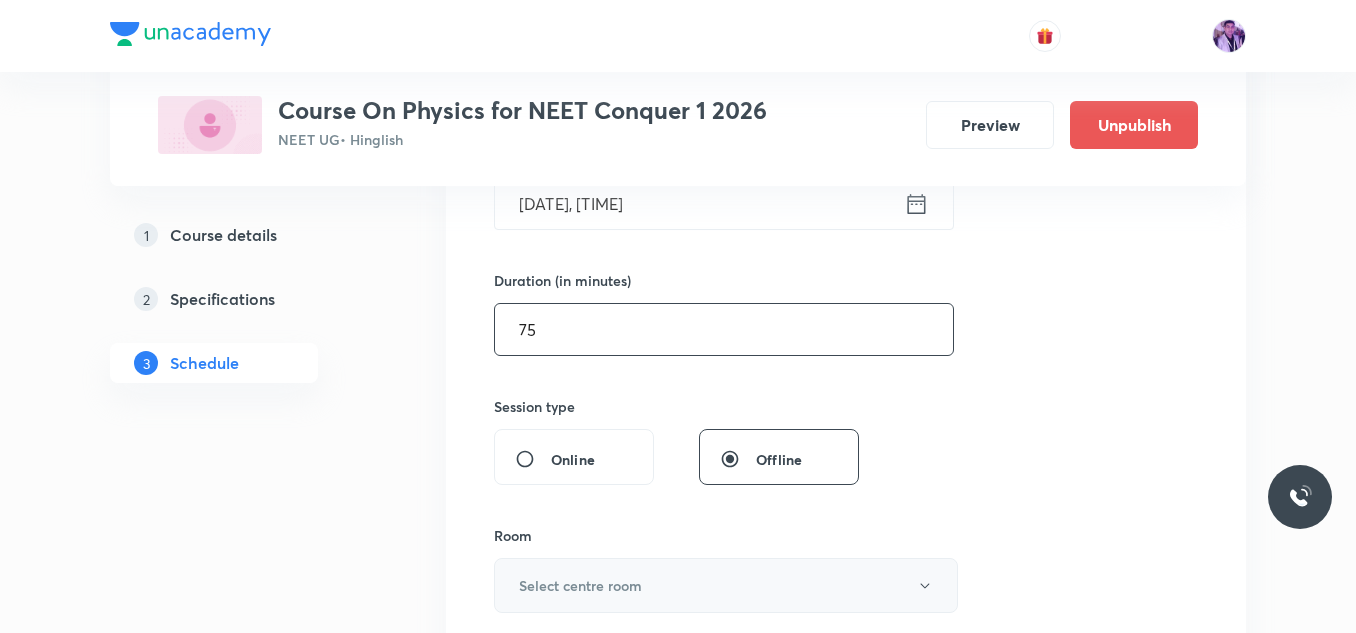 type on "75" 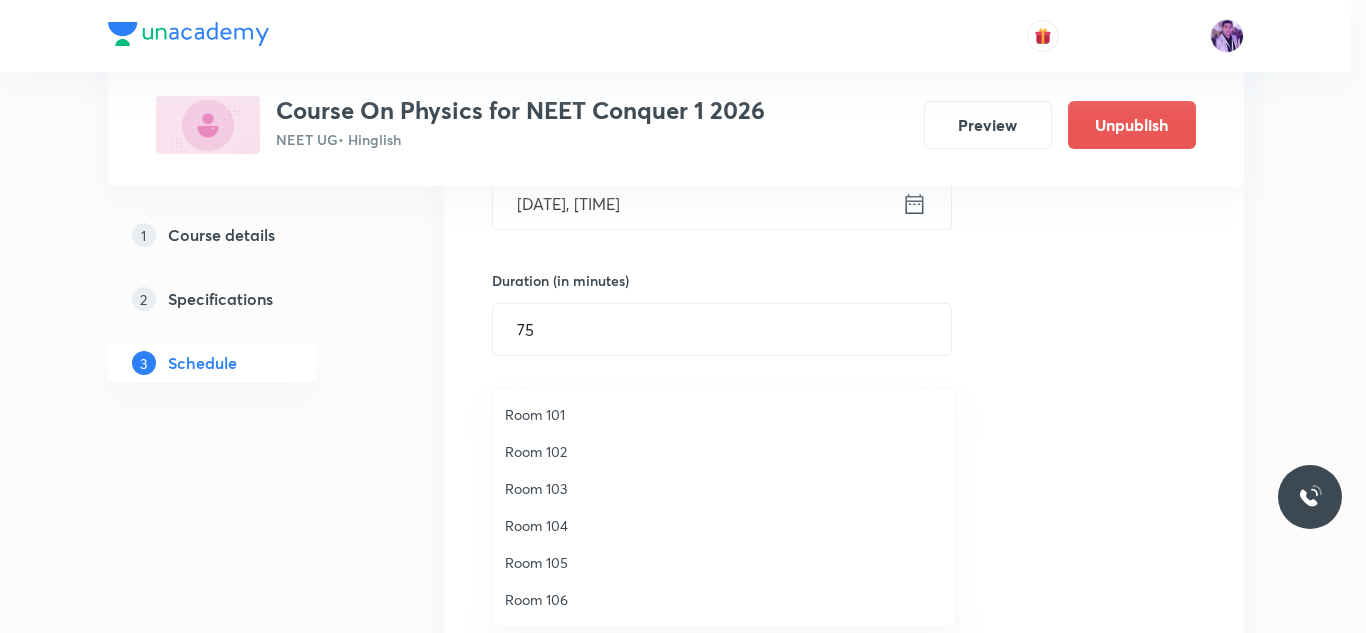 click on "Room 103" at bounding box center (724, 488) 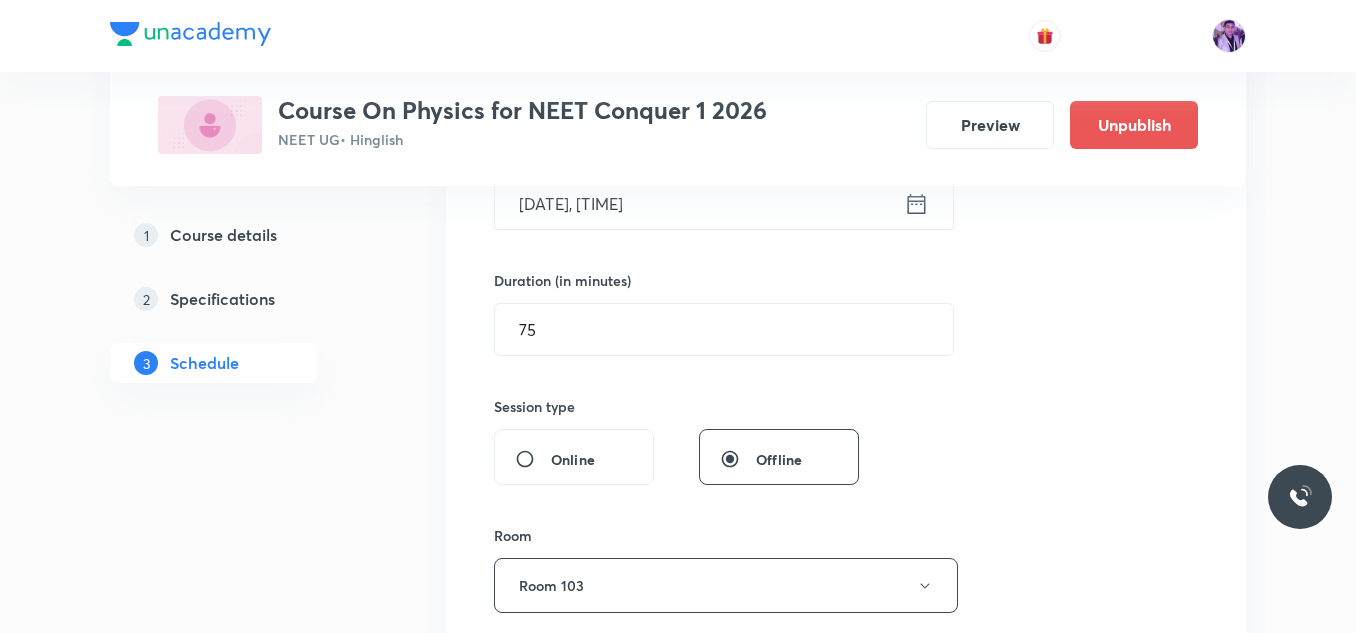 click on "Plus Courses Course On Physics for NEET Conquer 1 2026 NEET UG  • Hinglish Preview Unpublish 1 Course details 2 Specifications 3 Schedule Schedule 54  classes Session  55 Live class Session title 32/99 Centre of Mass and Collision - 7 ​ Schedule for Aug 1, 2025, 12:21 PM ​ Duration (in minutes) 75 ​   Session type Online Offline Room Room 103 Sub-concepts Select concepts that wil be covered in this session Add Cancel May 9 Basic Maths and Vector -1 Lesson 1 • 7:30 AM • 90 min  • Room Room 102 Physics Previous Year Question May 10 Basic Maths and Vector -2 Lesson 2 • 7:30 AM • 90 min Physics Previous Year Question May 12 Basic Maths and Vector -3 Lesson 3 • 9:30 AM • 90 min  • Room Room 102 Applications of Dimensional Analysis May 13 Basic Maths and Vector -4 Lesson 4 • 9:10 AM • 90 min  • Room Room 102 Physics - Full Syllabus Mock Questions May 14 Basic Maths and Vector -5 Lesson 5 • 7:30 AM • 90 min  • Room Room 102 Physics Previous Year Question May 16 May 17 May 19 3" at bounding box center (678, 4437) 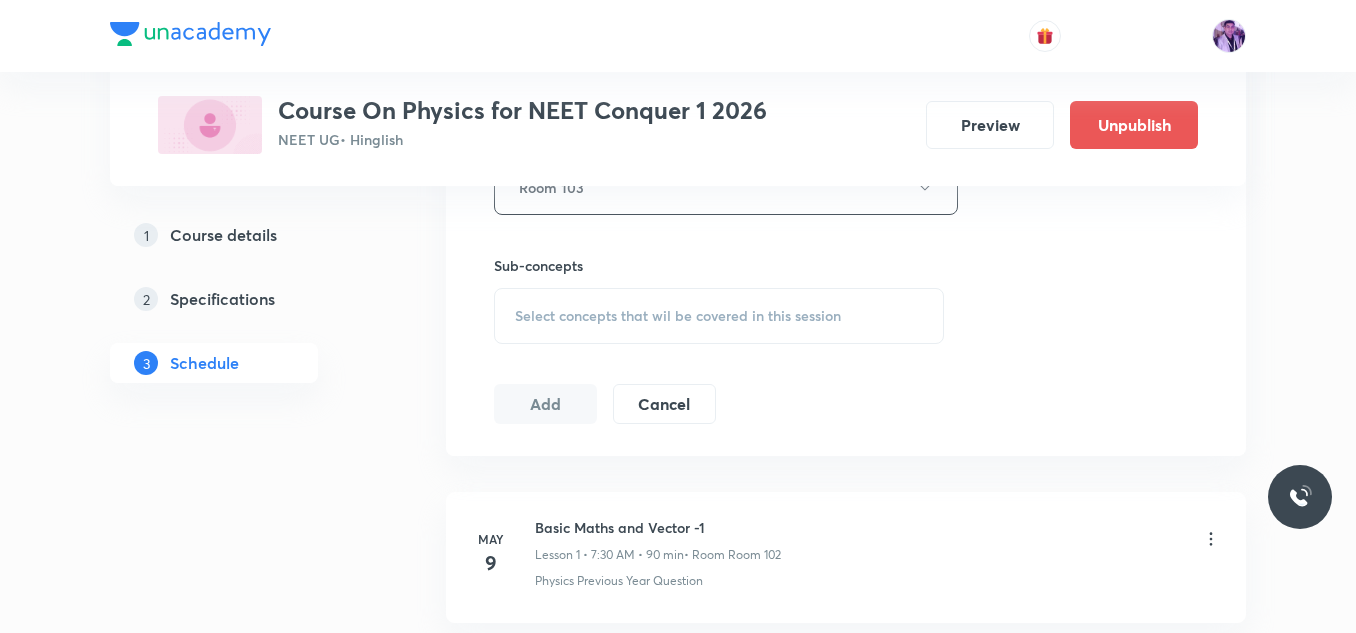scroll, scrollTop: 949, scrollLeft: 0, axis: vertical 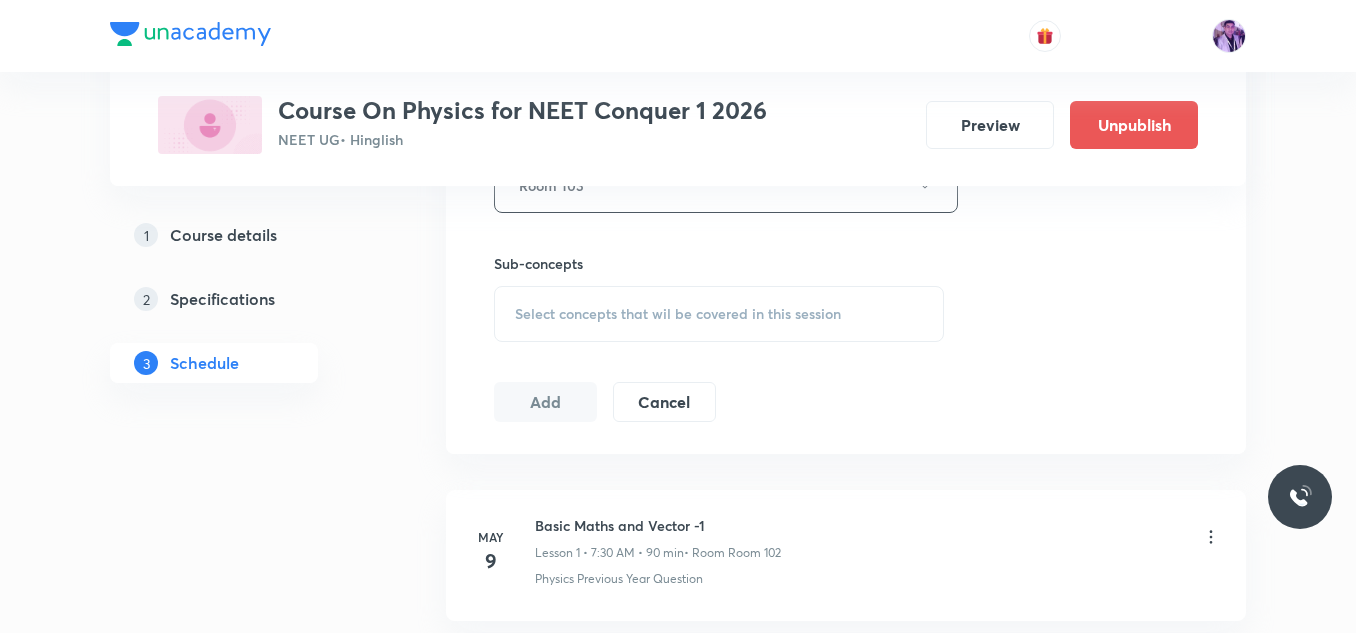 click on "Select concepts that wil be covered in this session" at bounding box center [678, 314] 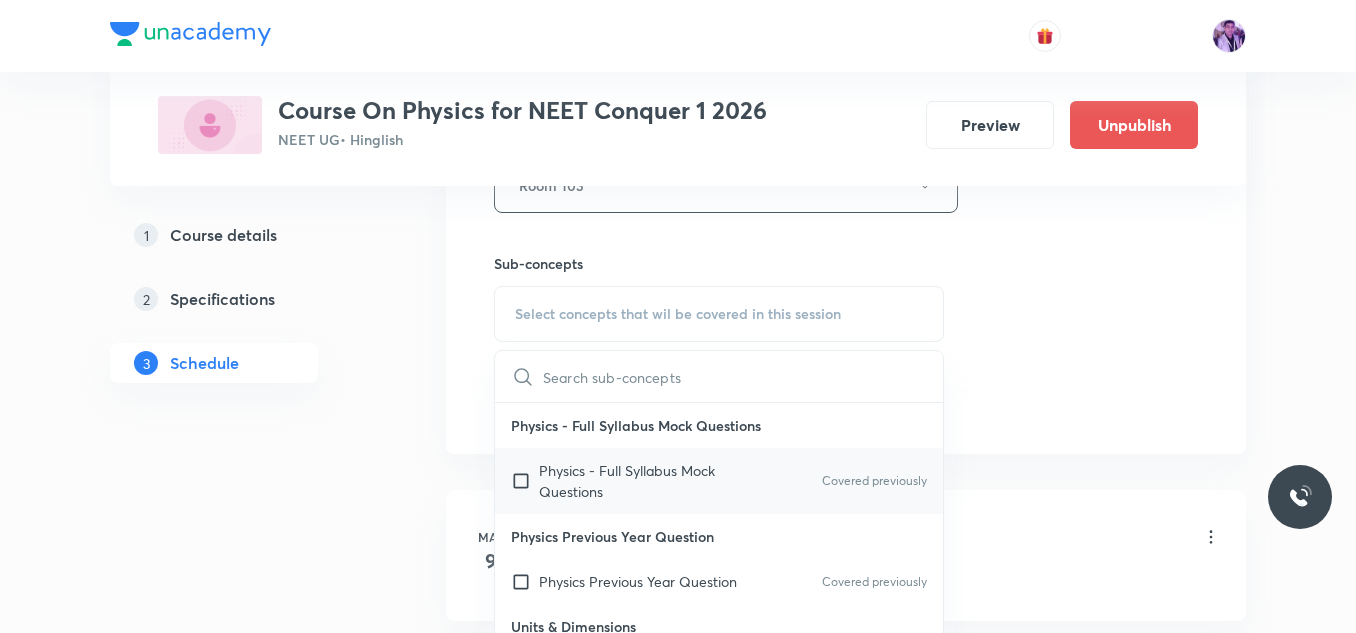 click on "Physics - Full Syllabus Mock Questions" at bounding box center (640, 481) 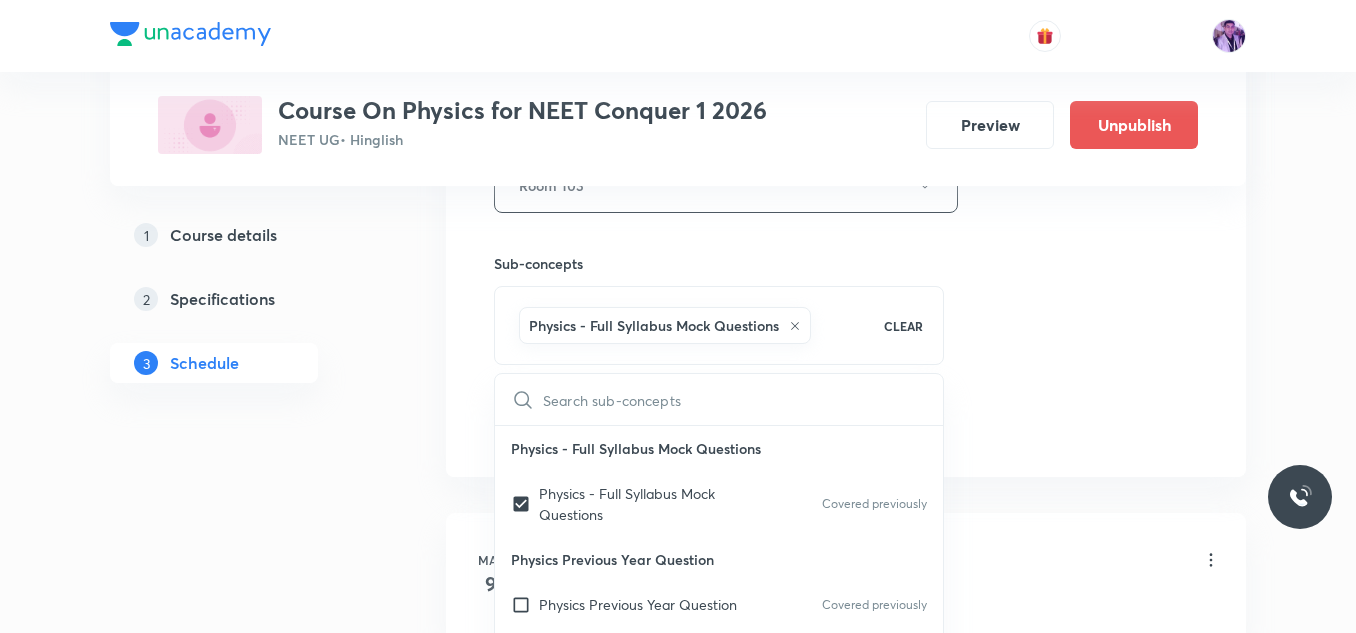 click on "Plus Courses Course On Physics for NEET Conquer 1 2026 NEET UG  • Hinglish Preview Unpublish 1 Course details 2 Specifications 3 Schedule Schedule 54  classes Session  55 Live class Session title 32/99 Centre of Mass and Collision - 7 ​ Schedule for Aug 1, 2025, 12:21 PM ​ Duration (in minutes) 75 ​   Session type Online Offline Room Room 103 Sub-concepts Physics - Full Syllabus Mock Questions CLEAR ​ Physics - Full Syllabus Mock Questions Physics - Full Syllabus Mock Questions Covered previously Physics Previous Year Question Physics Previous Year Question Covered previously Units & Dimensions Physical quantity Covered previously Applications of Dimensional Analysis Covered previously Significant Figures Units of Physical Quantities System of Units Dimensions of Some Mathematical Functions Unit and Dimension Product of Two Vectors Subtraction of Vectors Cross Product Least Count Analysis Errors of Measurement Vernier Callipers Screw Gauge Zero Error Basic Mathematics Elementary Algebra Functions 9" at bounding box center (678, 4087) 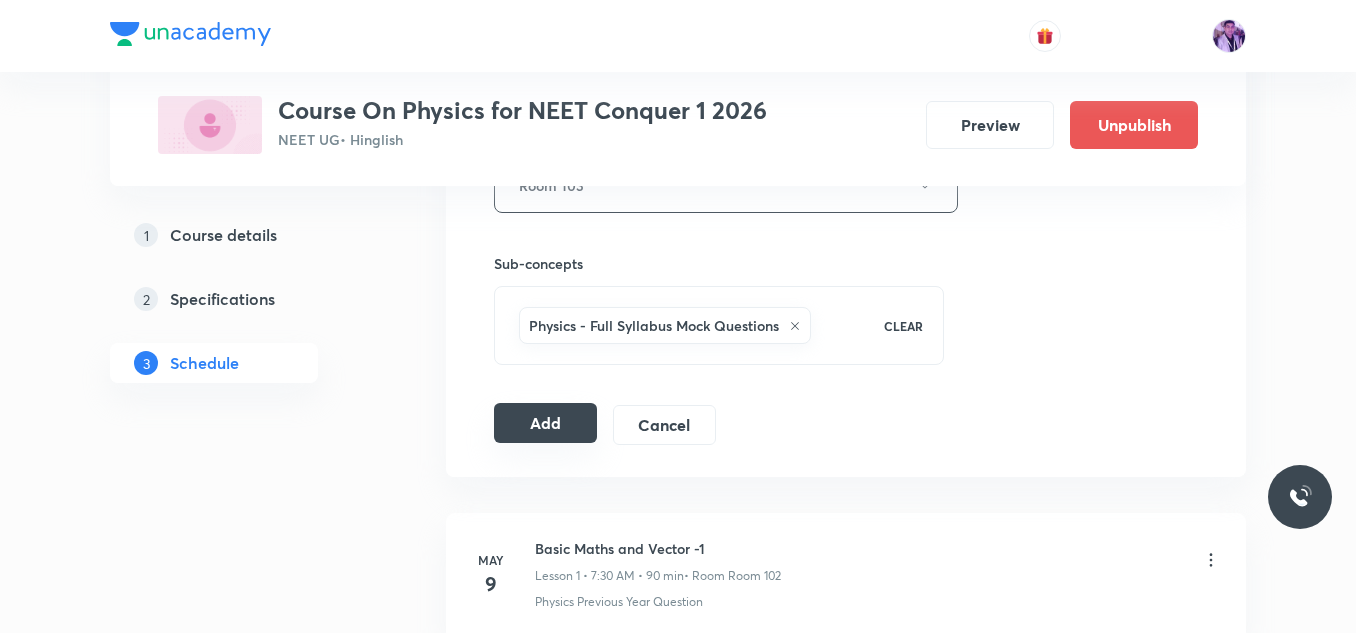 click on "Add" at bounding box center [545, 423] 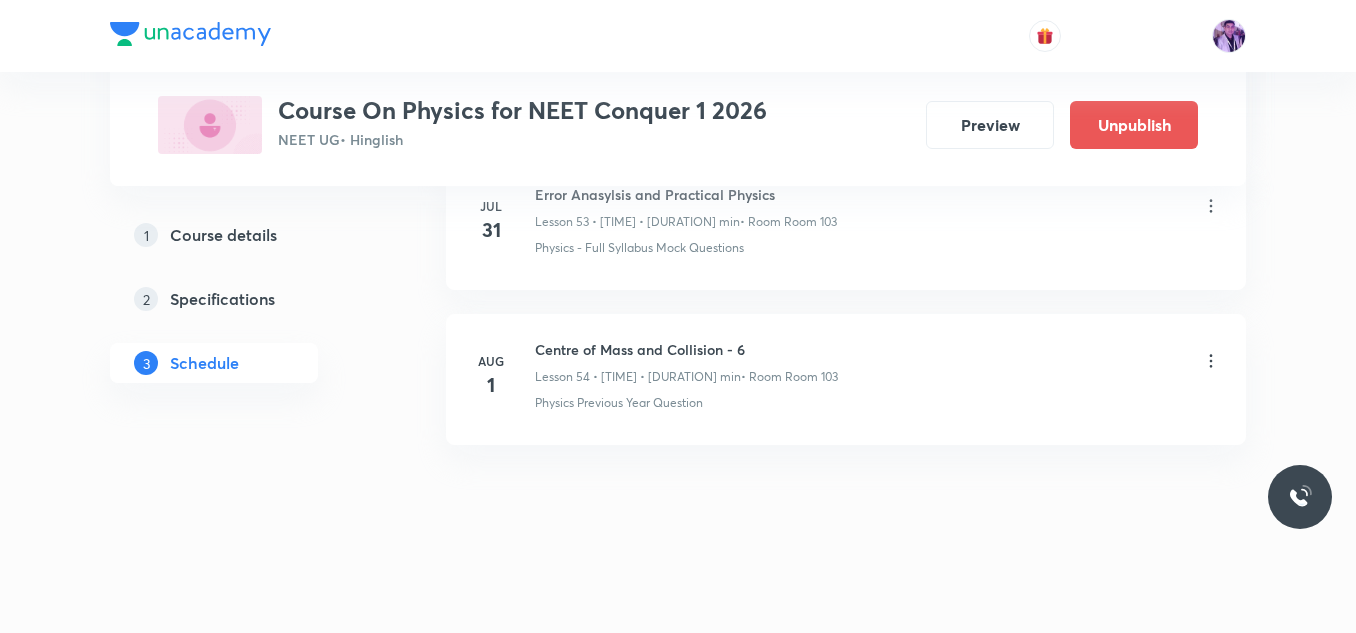 scroll, scrollTop: 8421, scrollLeft: 0, axis: vertical 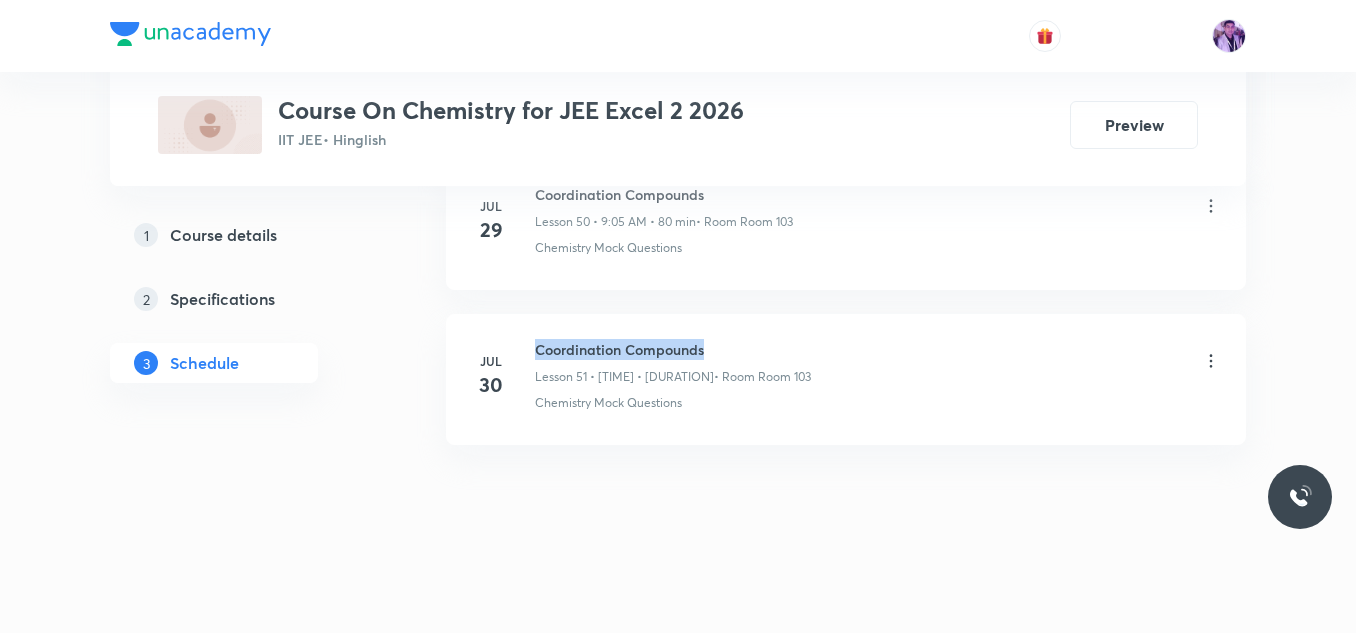drag, startPoint x: 537, startPoint y: 349, endPoint x: 758, endPoint y: 322, distance: 222.64322 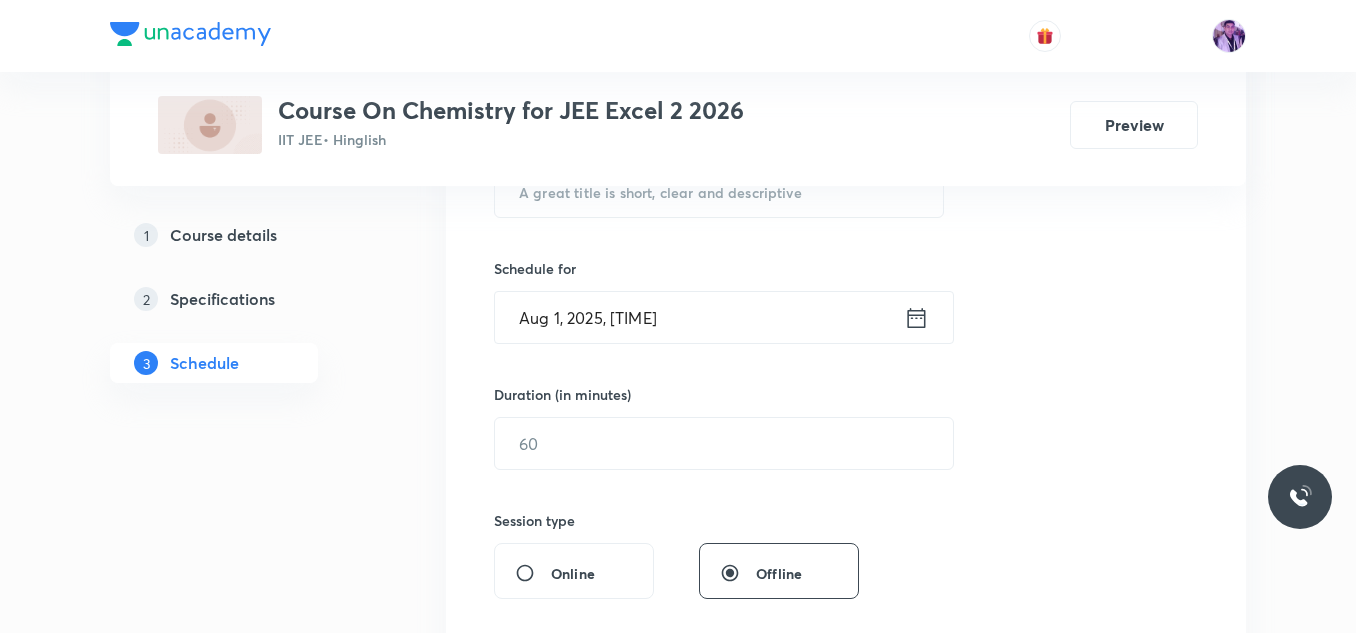 scroll, scrollTop: 375, scrollLeft: 0, axis: vertical 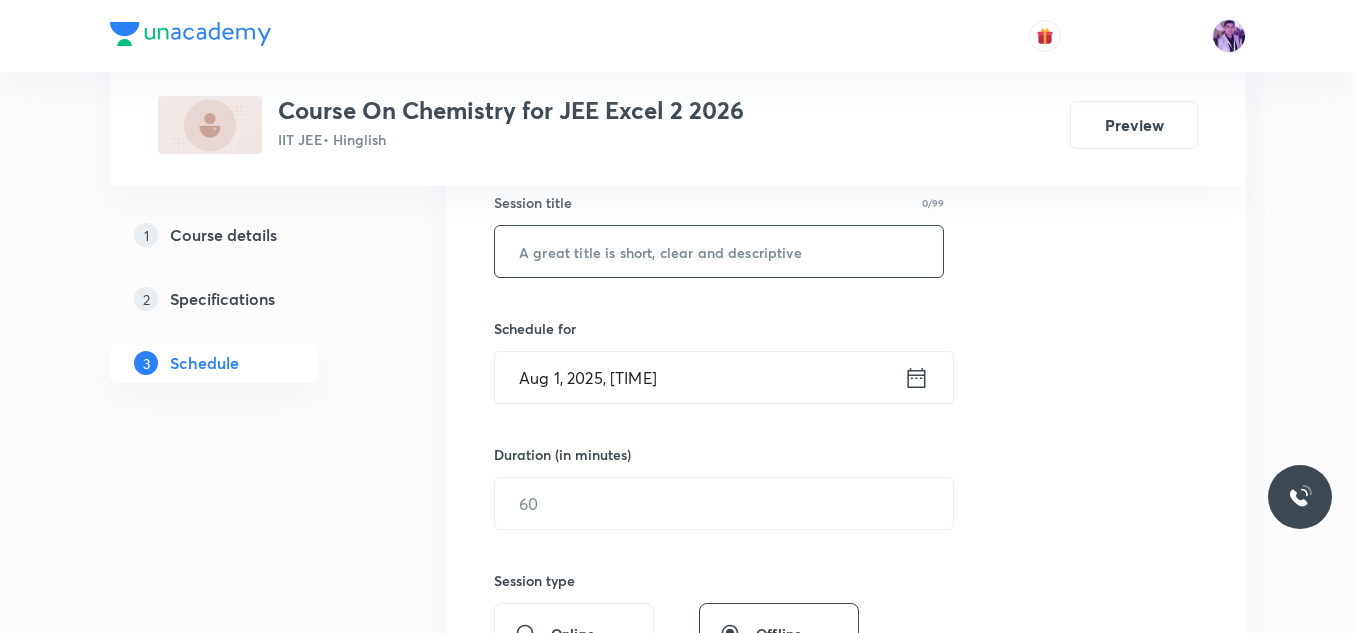 click at bounding box center (719, 251) 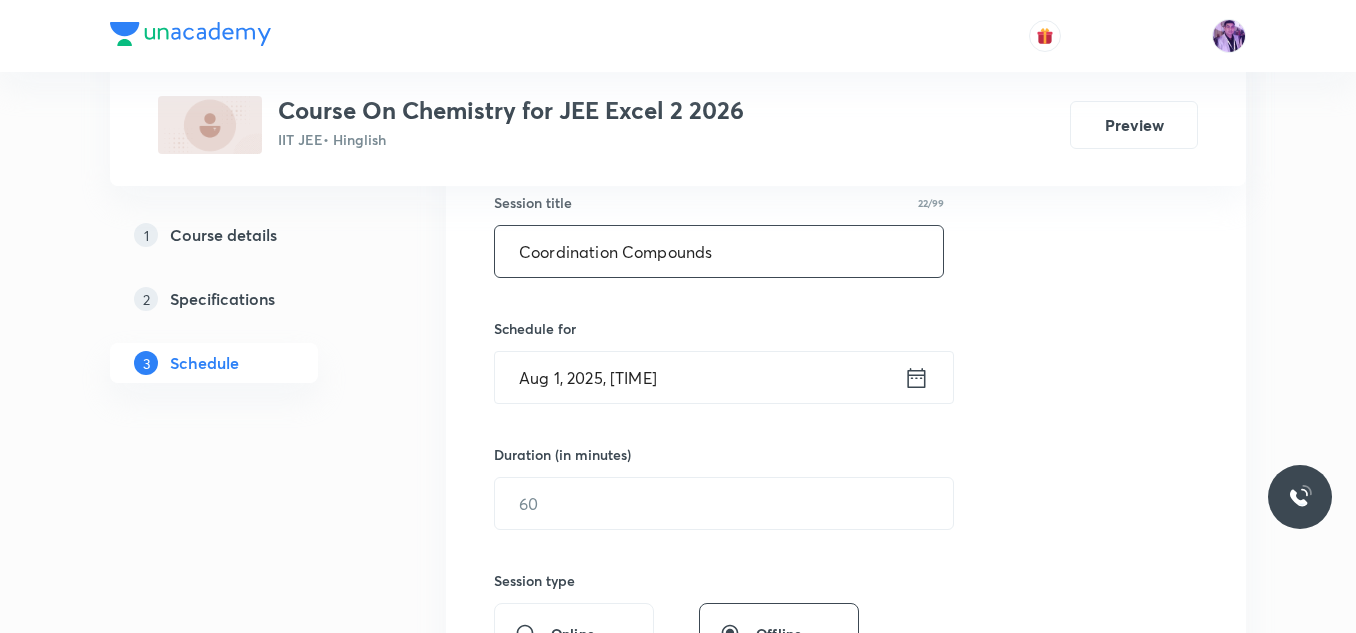 type on "Coordination Compounds" 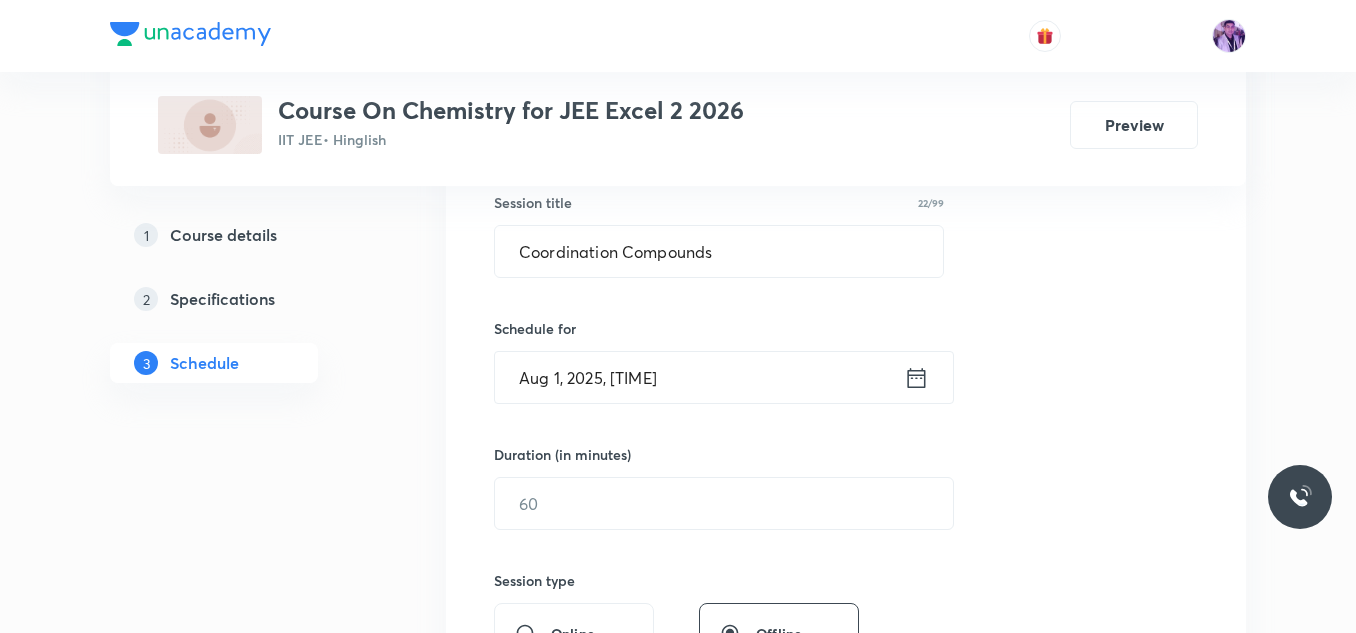 click on "Aug 1, 2025, [TIME]" at bounding box center [699, 377] 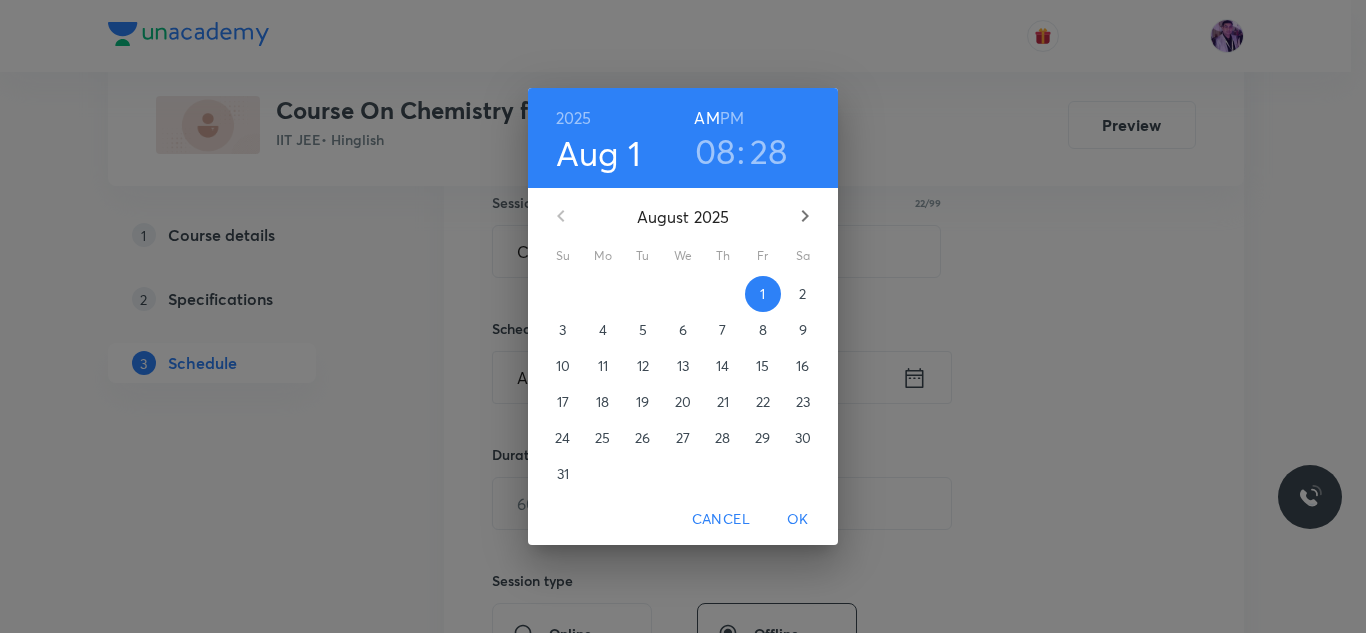 click on "08" at bounding box center (715, 151) 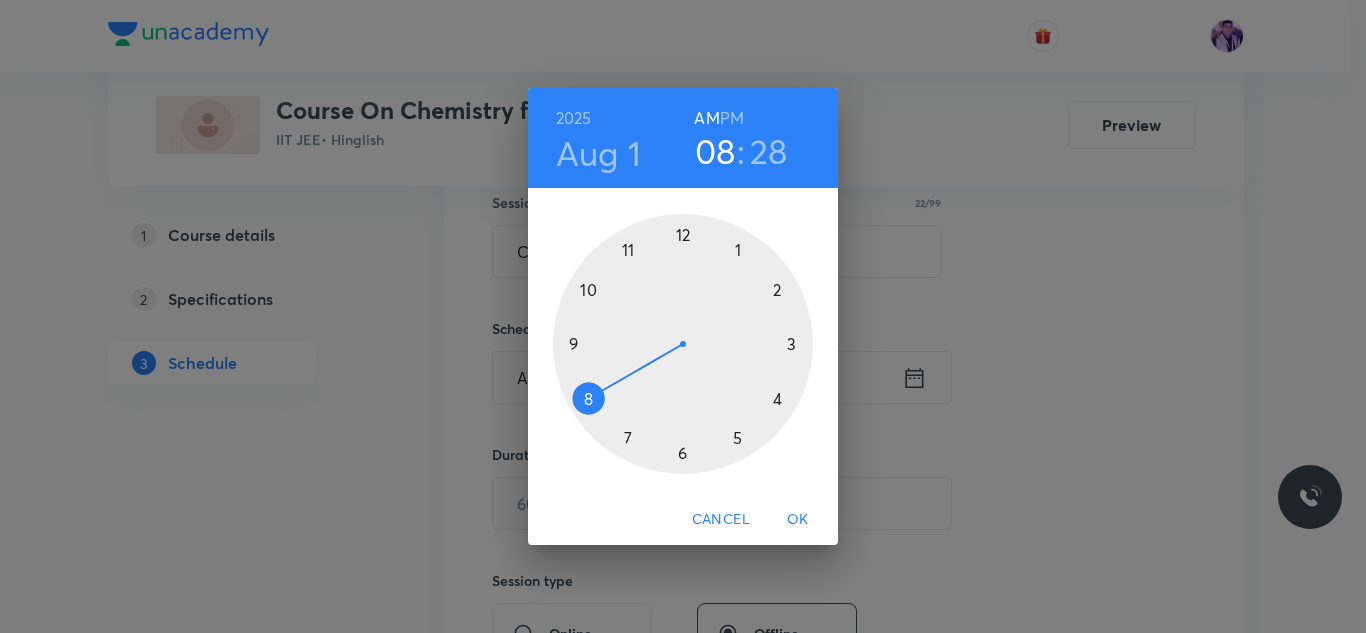 click at bounding box center (683, 344) 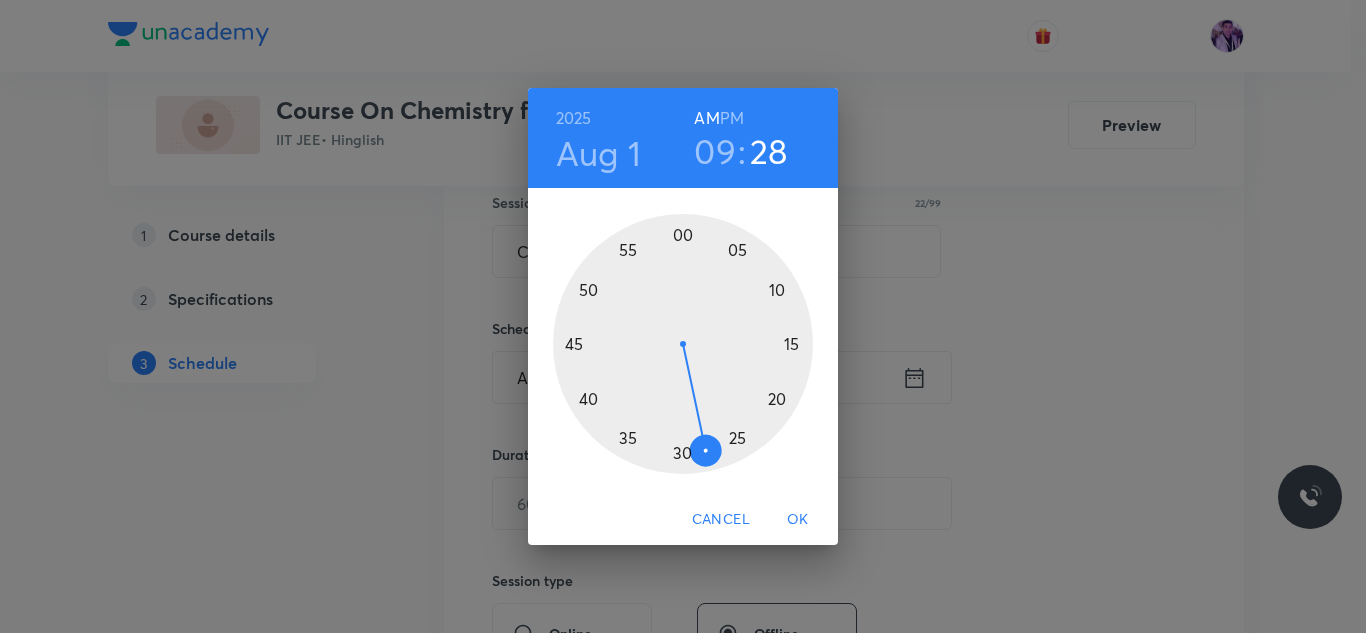 click on "09" at bounding box center [715, 151] 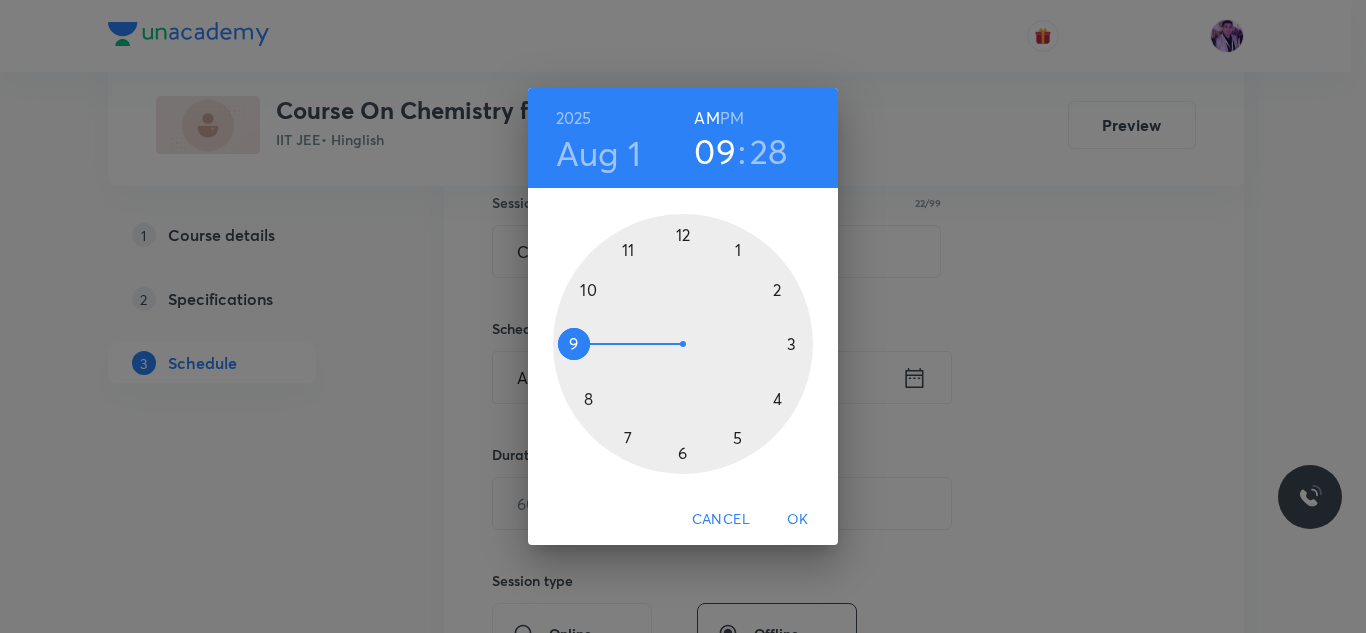 click on "PM" at bounding box center [732, 118] 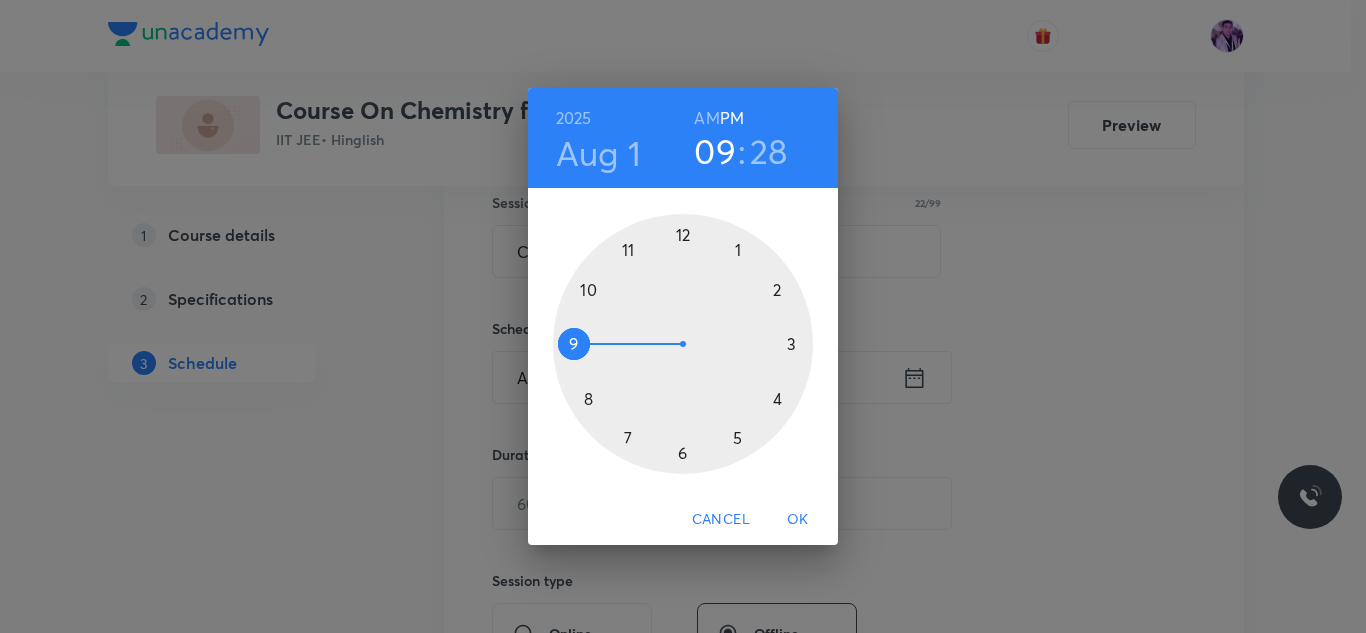 click at bounding box center (683, 344) 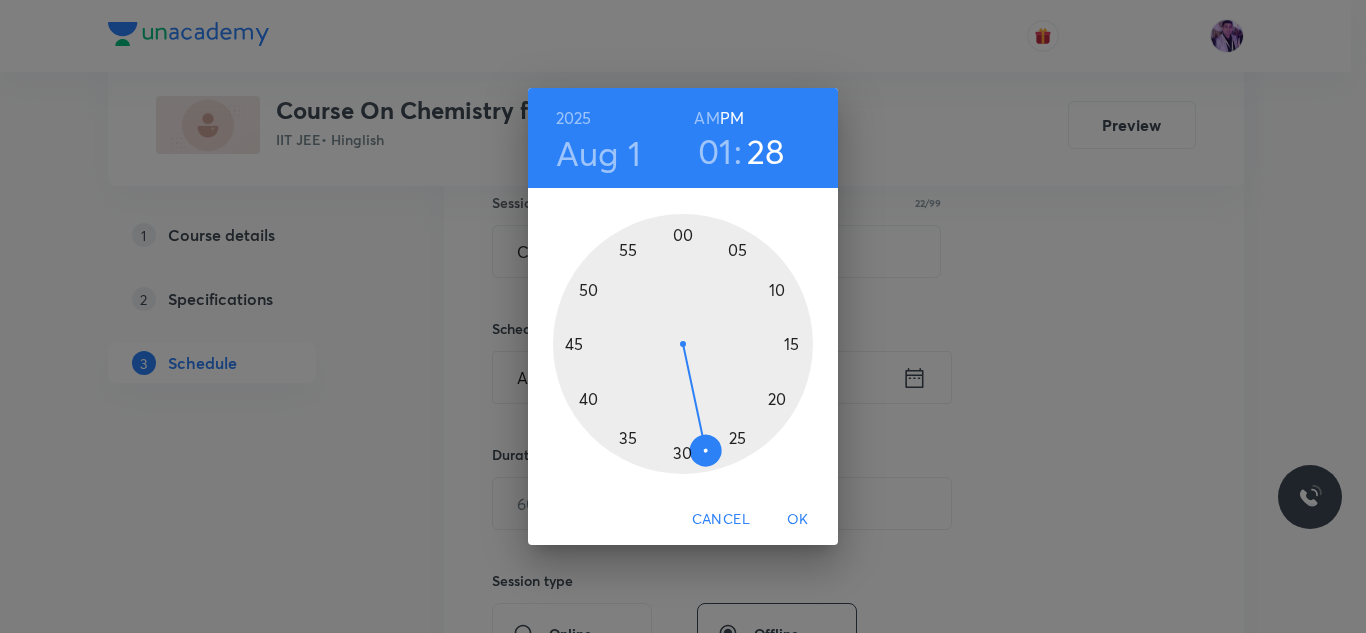 click at bounding box center [683, 344] 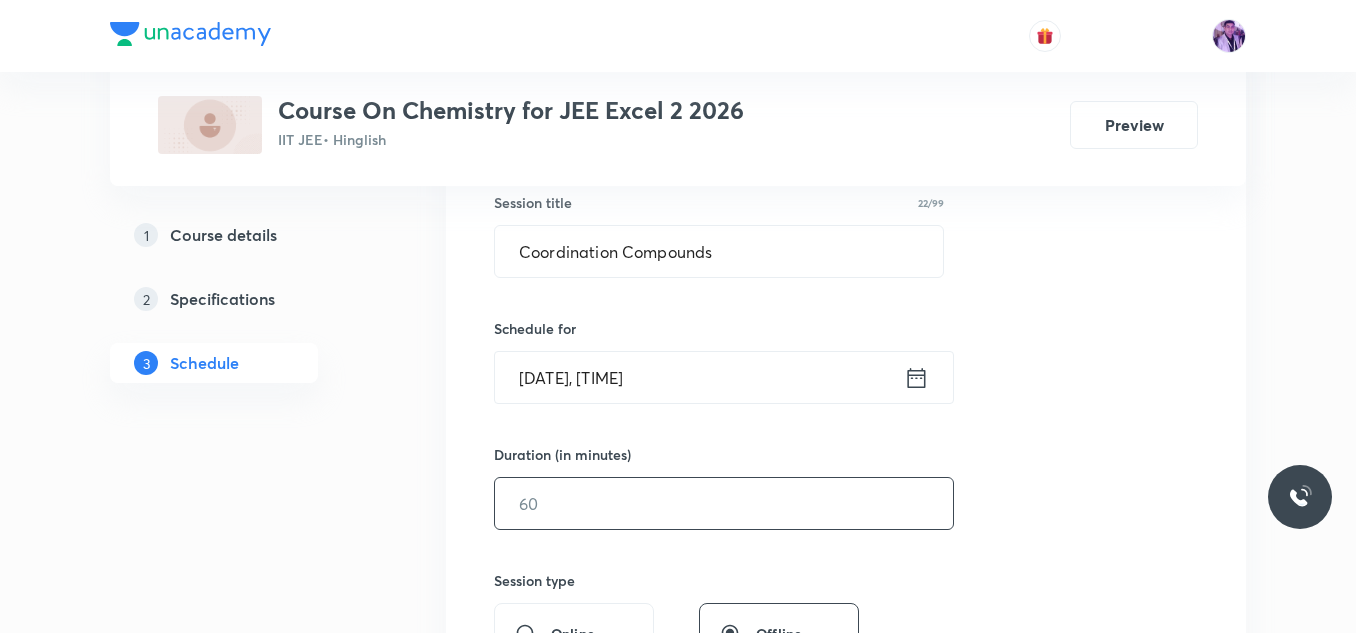 click at bounding box center (724, 503) 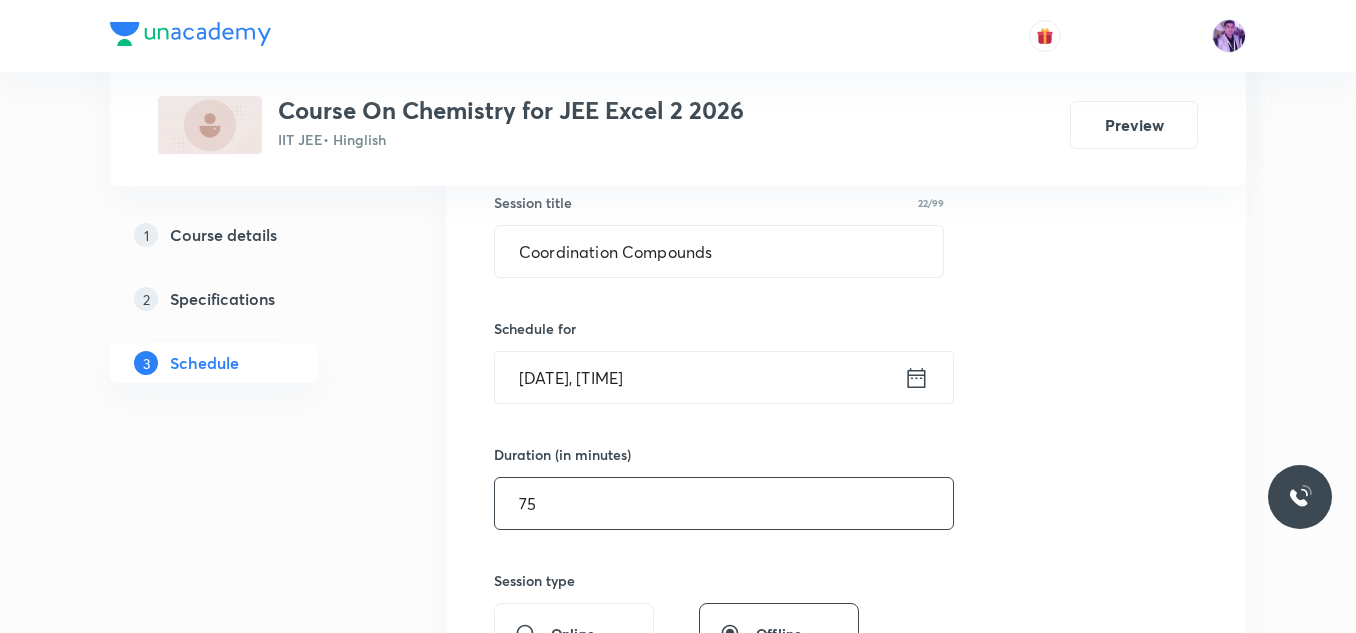 type on "75" 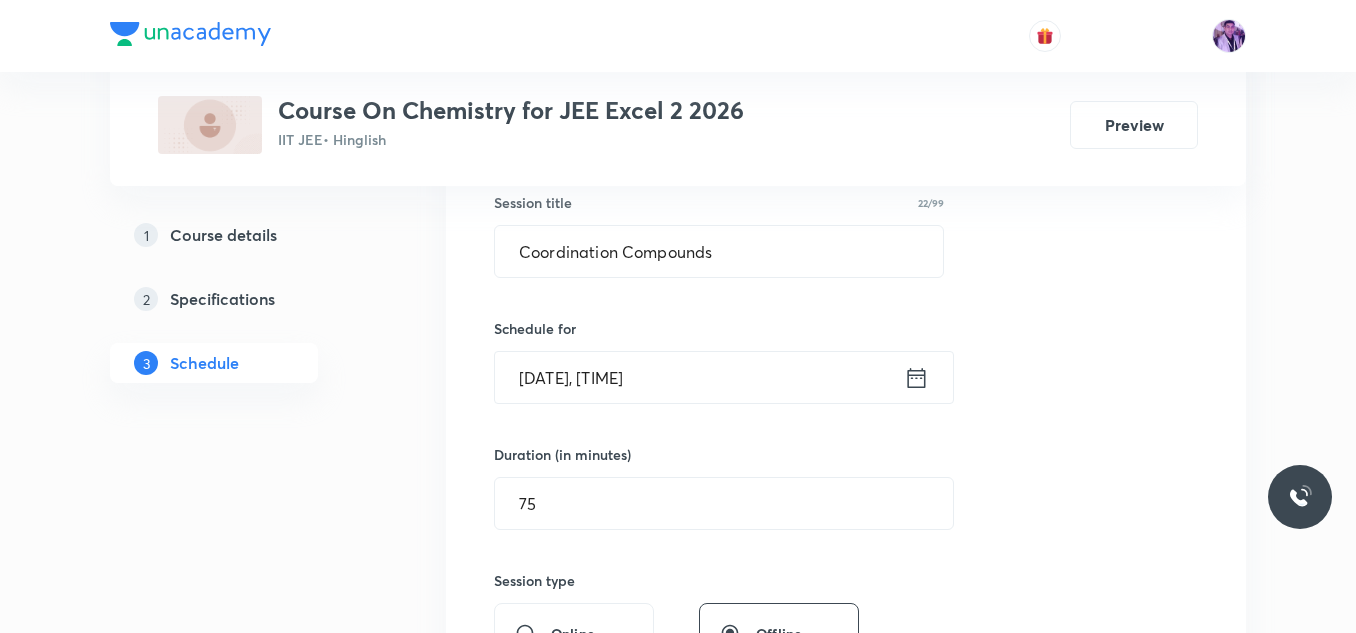 click on "[DATE], [TIME]" at bounding box center (699, 377) 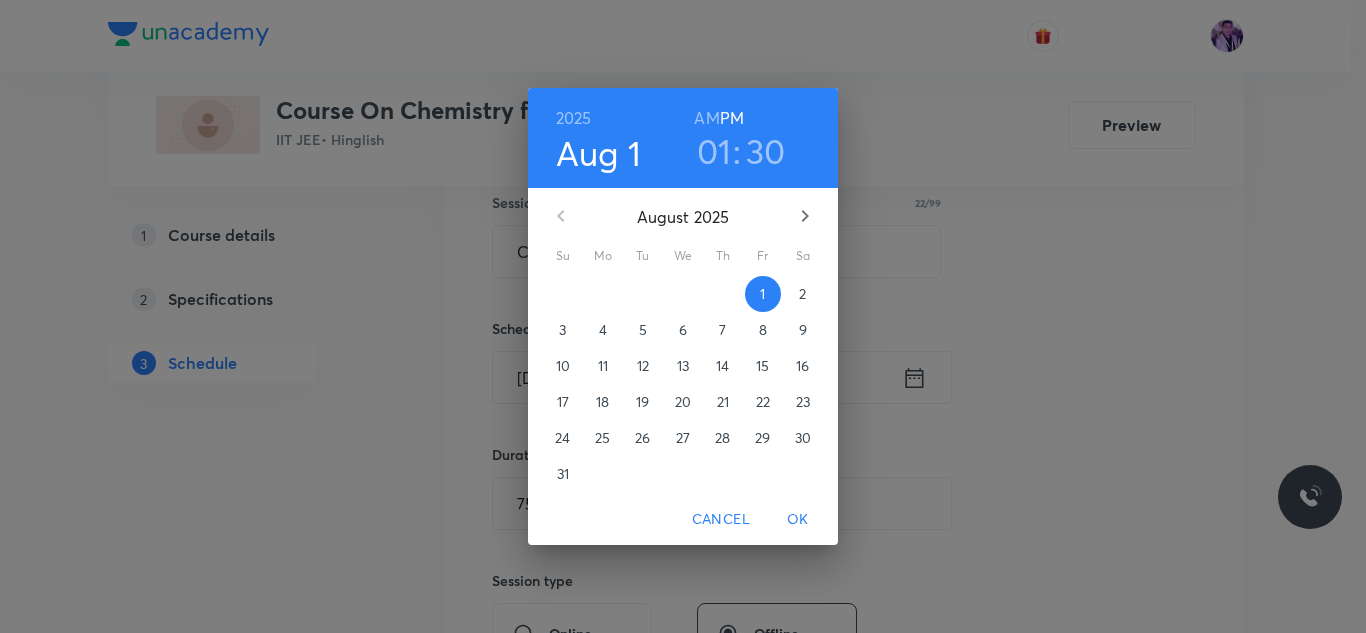 click on "30" at bounding box center (766, 151) 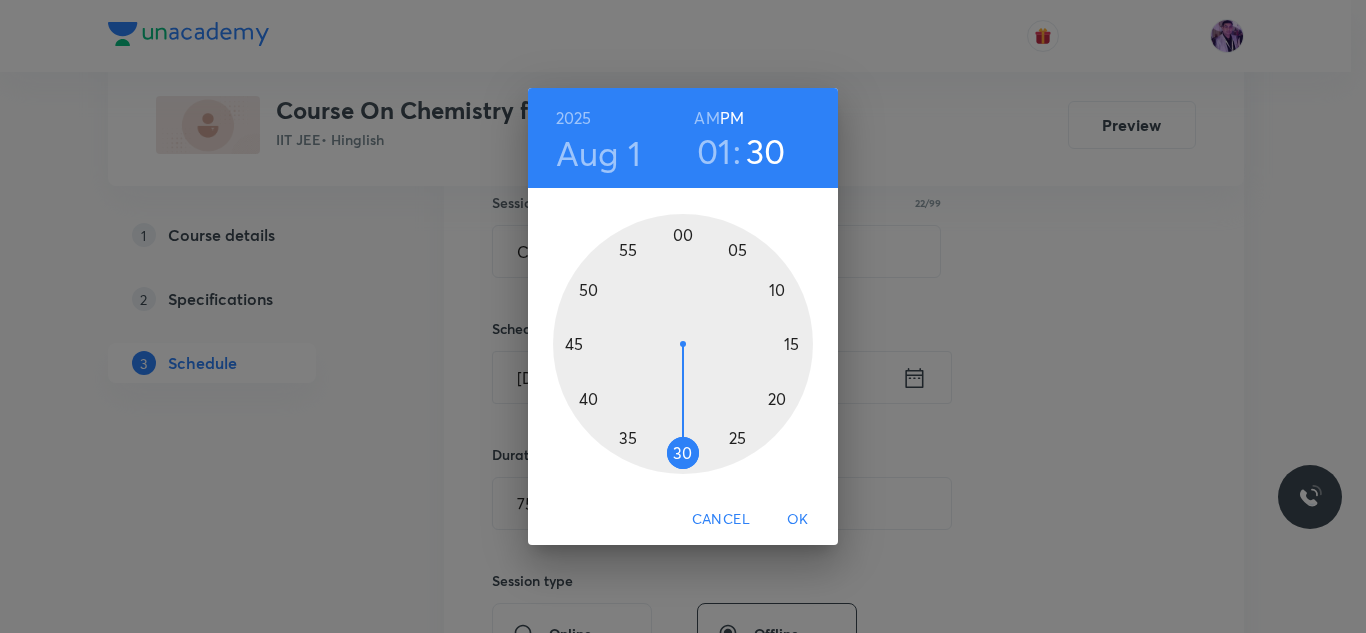 click at bounding box center (683, 344) 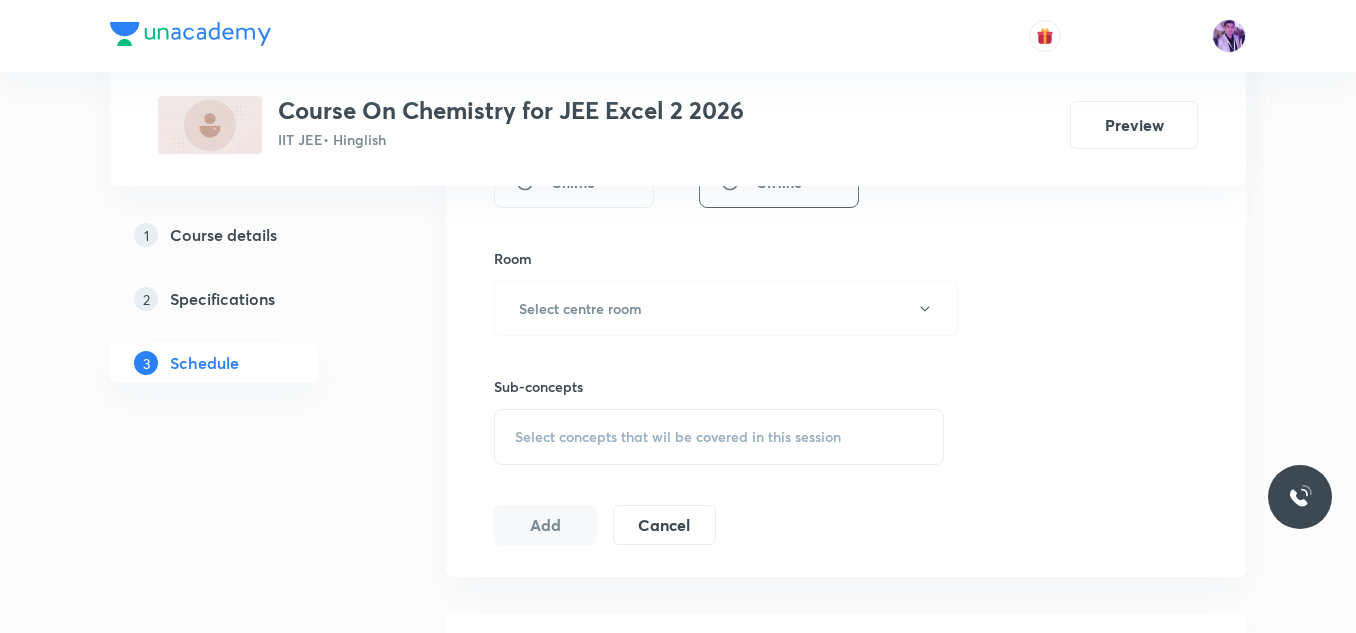 scroll, scrollTop: 856, scrollLeft: 0, axis: vertical 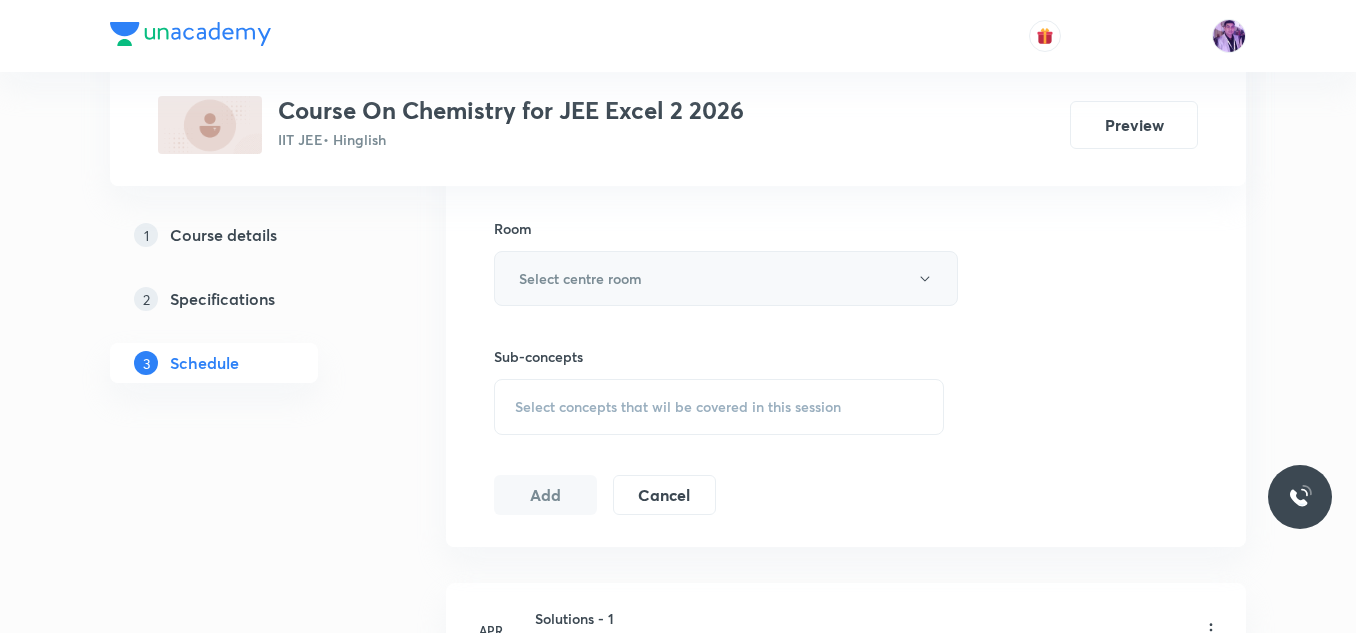 click on "Select centre room" at bounding box center (726, 278) 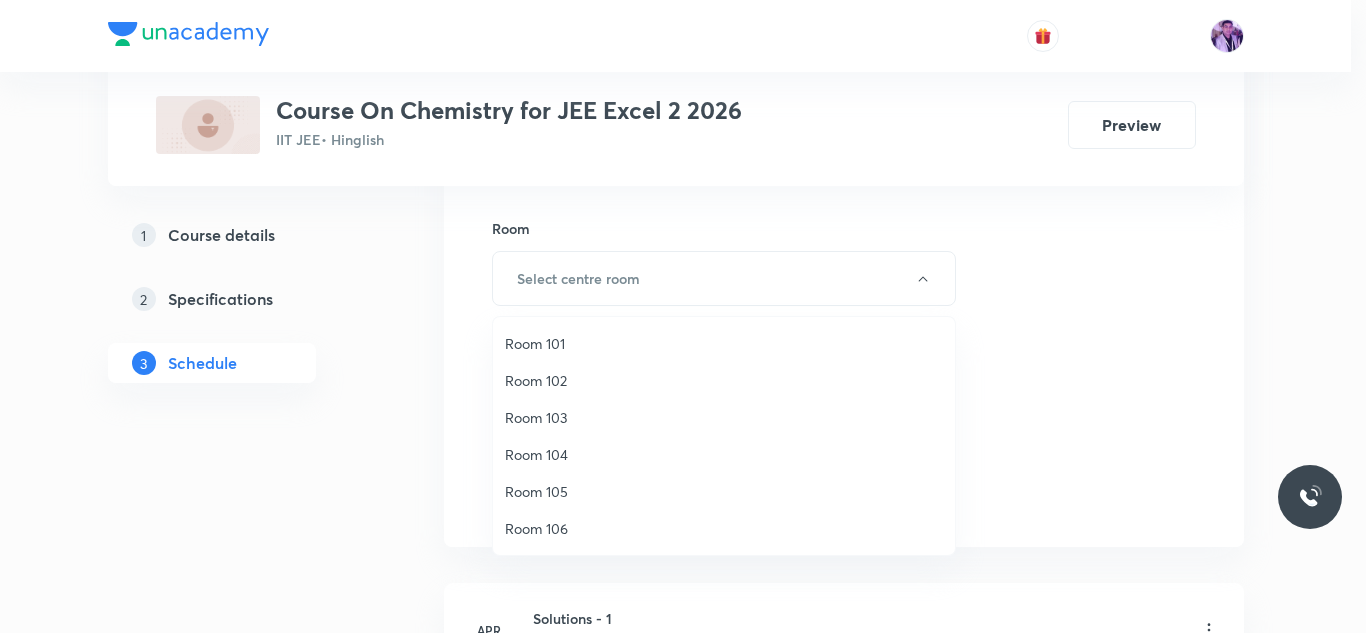 click on "Room 103" at bounding box center (724, 417) 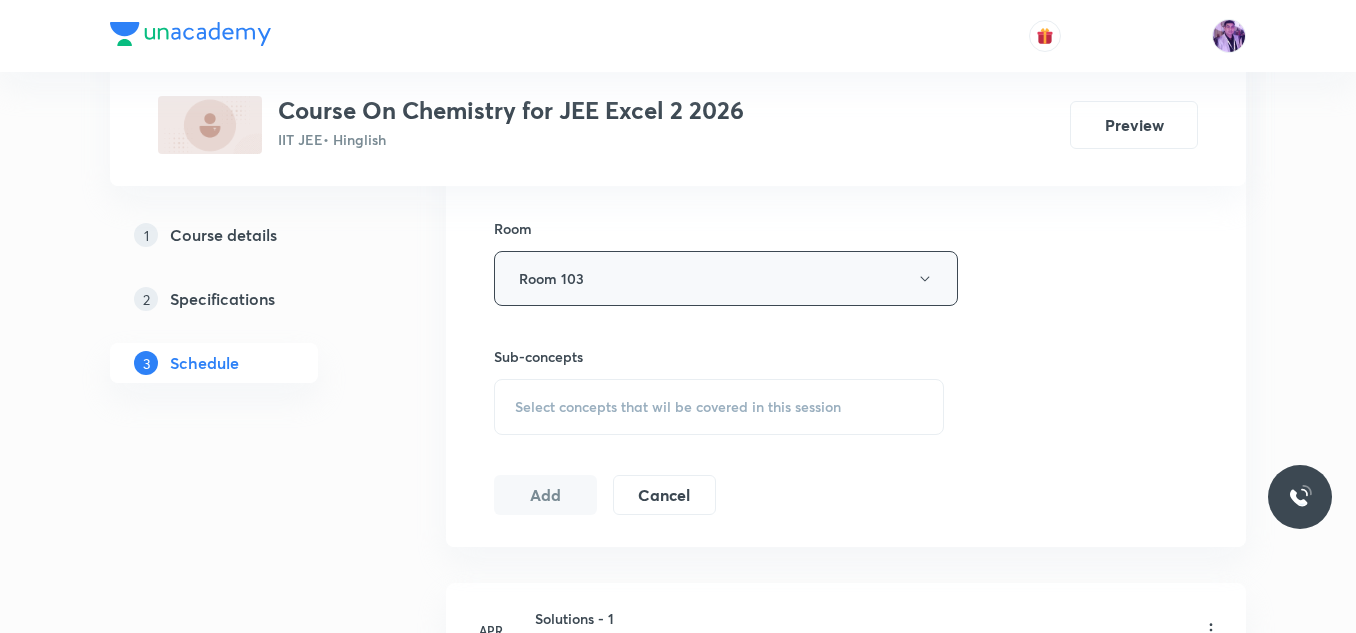 click on "Room 103" at bounding box center (726, 278) 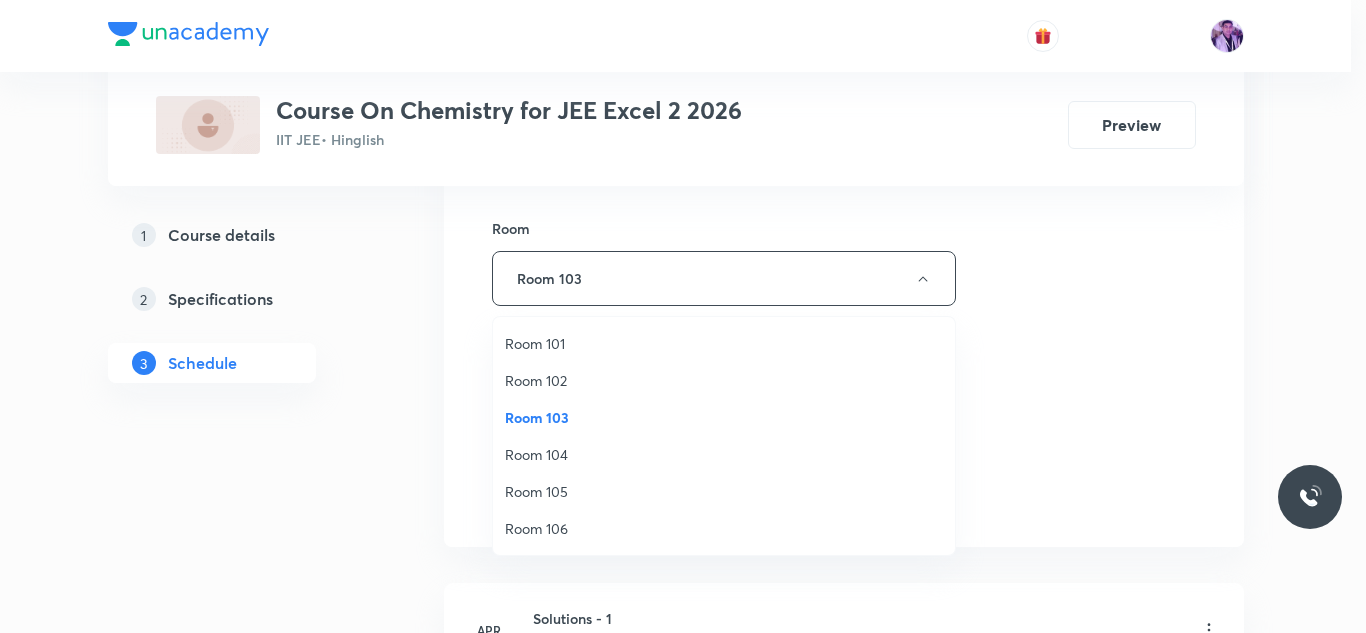 click on "Room 104" at bounding box center (724, 454) 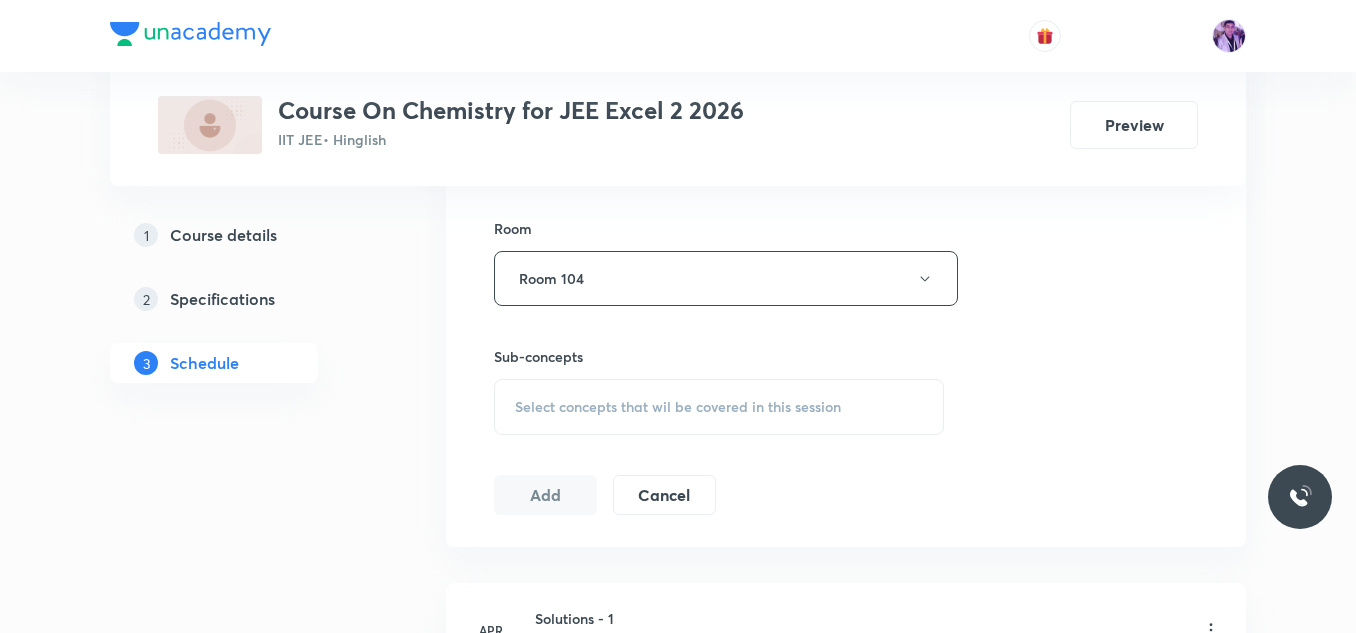 click on "Select concepts that wil be covered in this session" at bounding box center (678, 407) 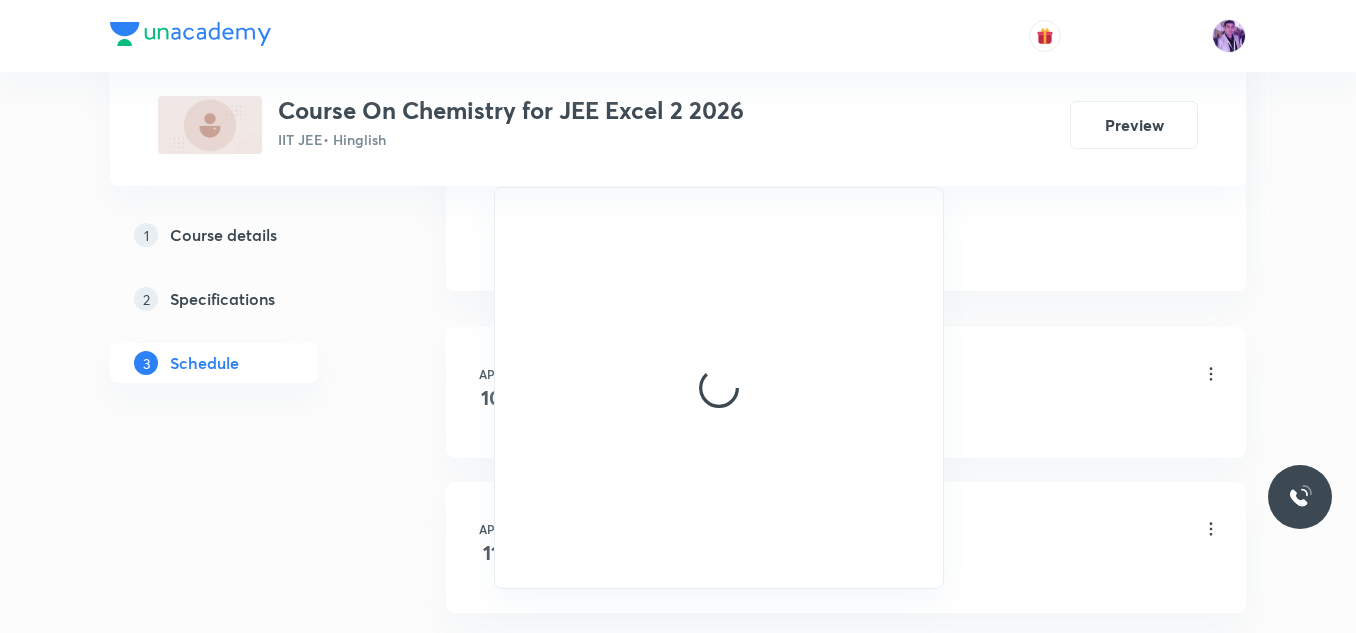 scroll, scrollTop: 1126, scrollLeft: 0, axis: vertical 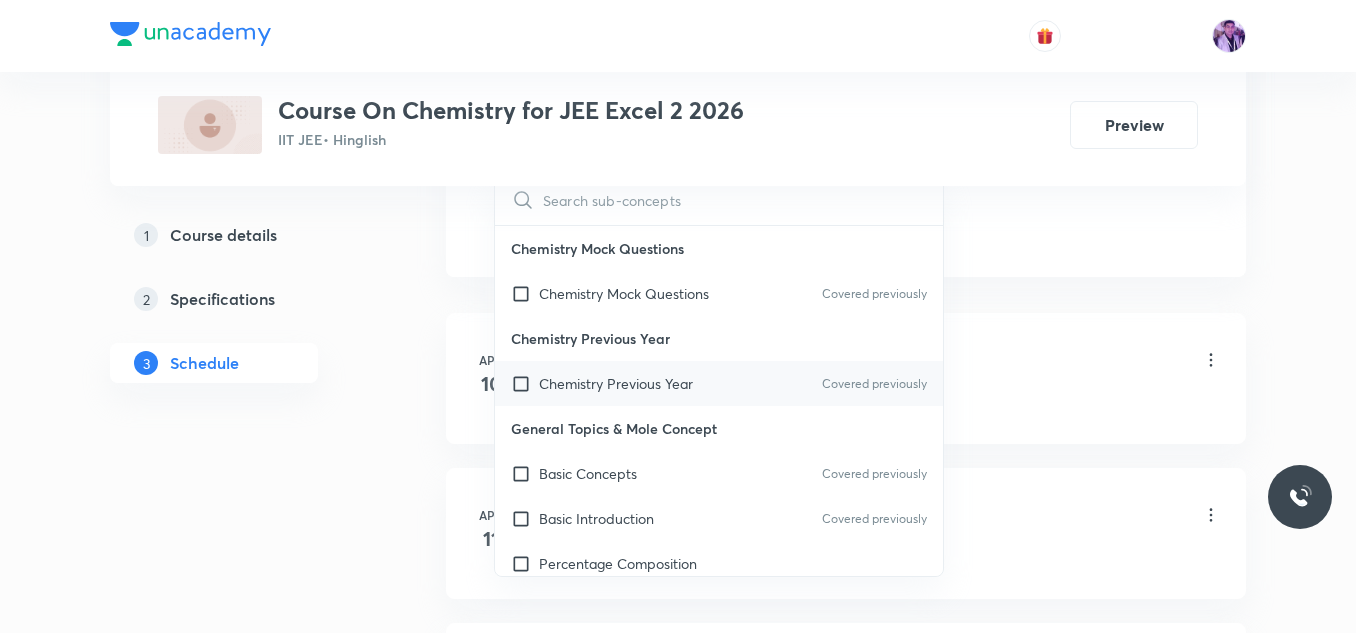 click on "Chemistry Previous Year Covered previously" at bounding box center [719, 383] 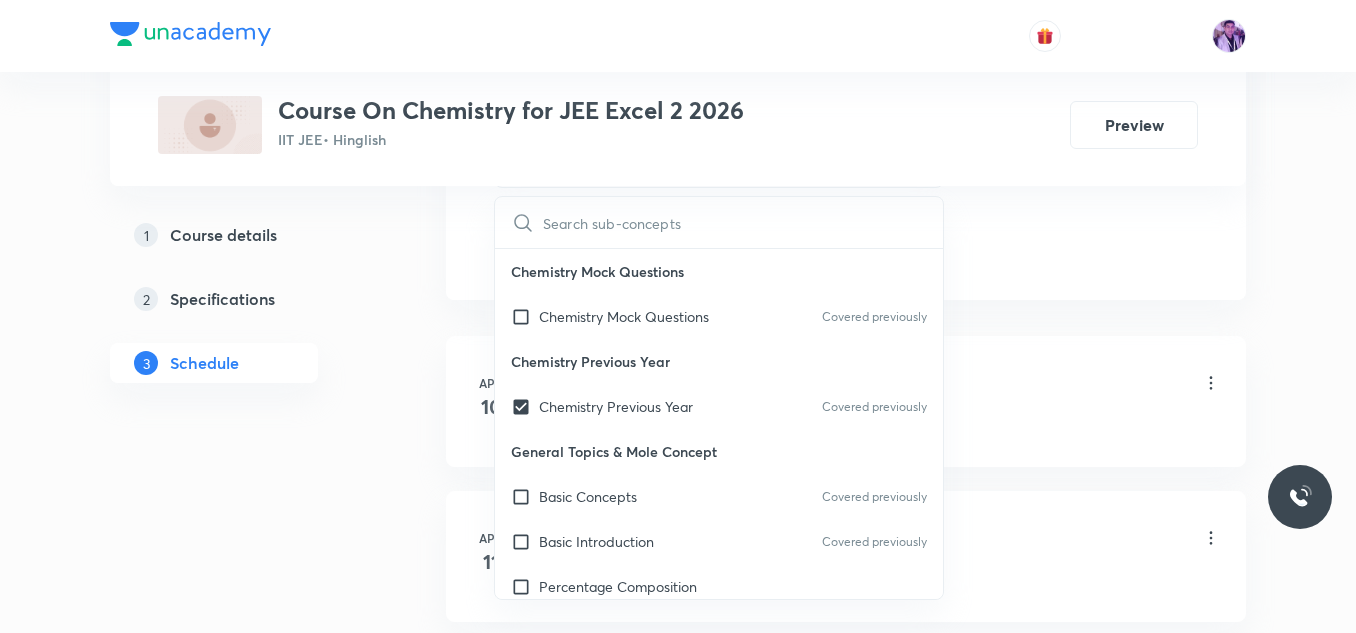 click on "Apr 10 Solutions - 1 Lesson 1 • [TIME] • [DURATION]  • Room Room 103 Acid–Base Neutralization – Formation of Salts" at bounding box center (846, 401) 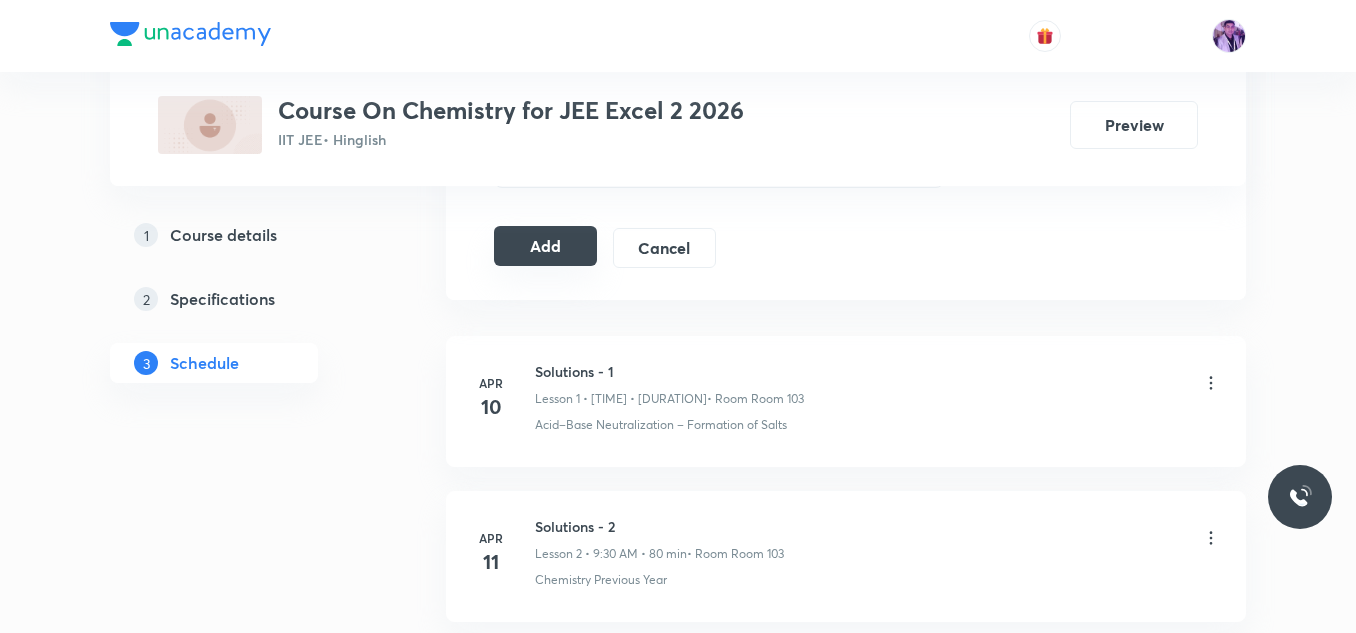 click on "Add" at bounding box center [545, 246] 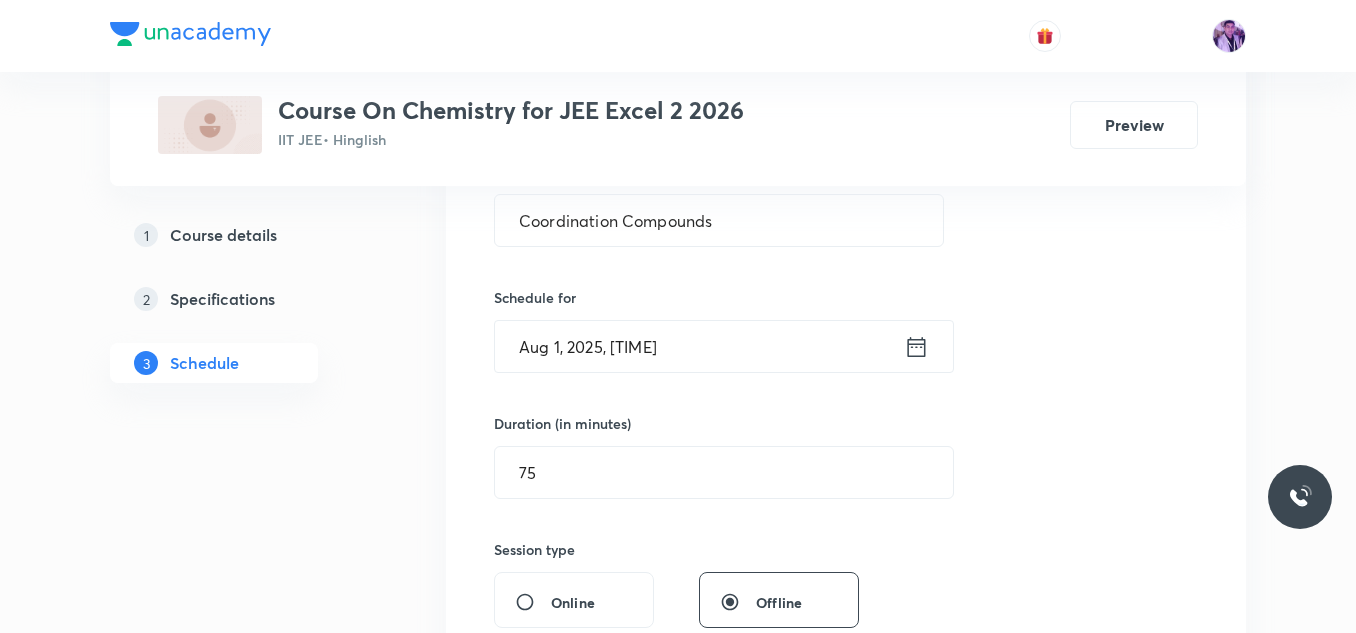 scroll, scrollTop: 407, scrollLeft: 0, axis: vertical 